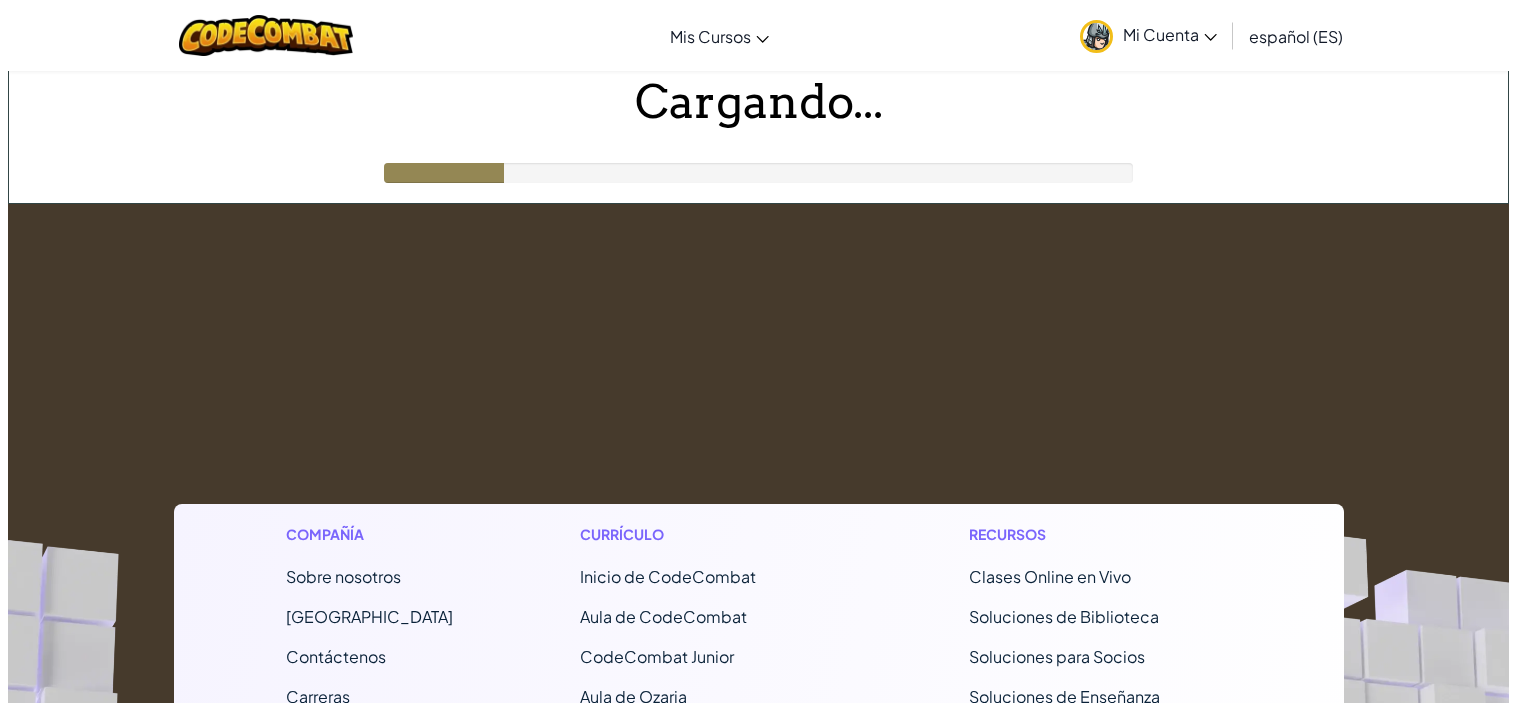 scroll, scrollTop: 0, scrollLeft: 0, axis: both 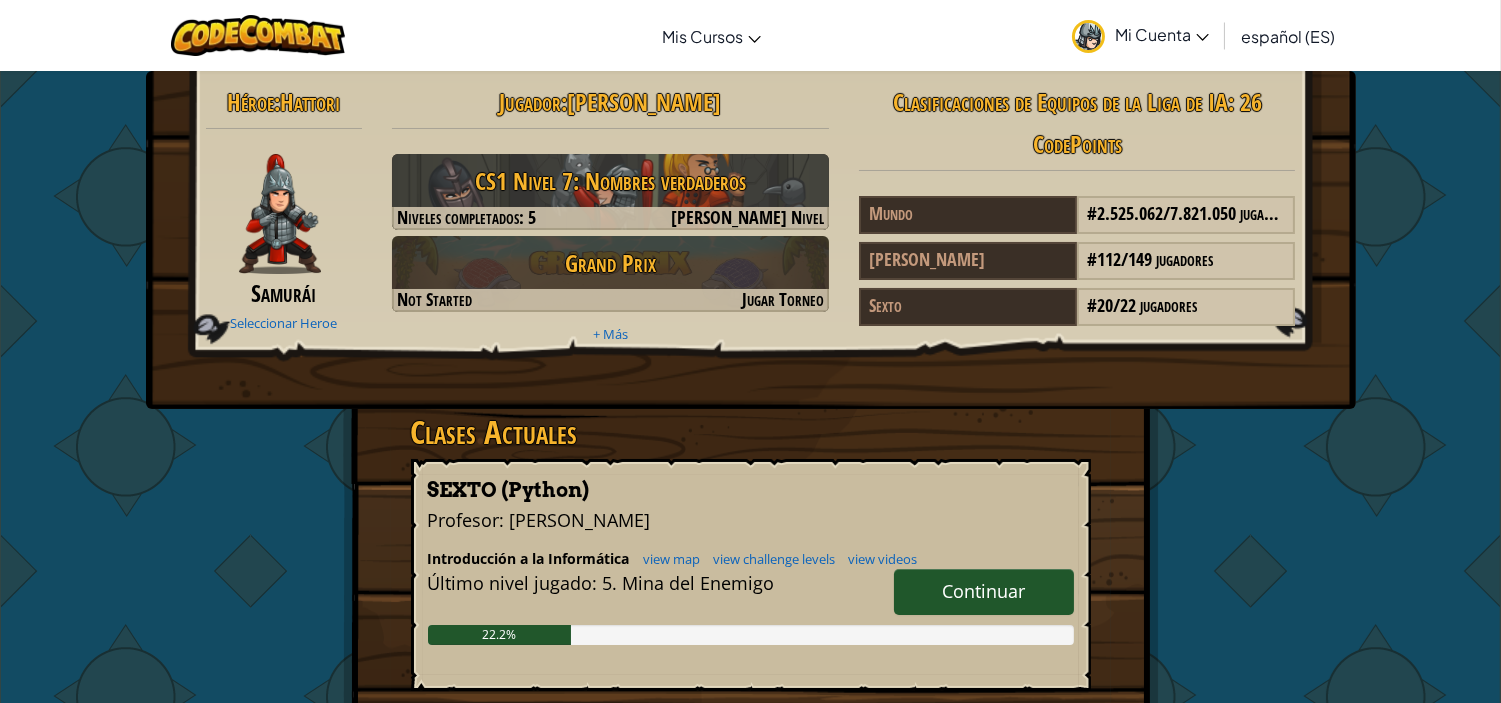 click on "Continuar" at bounding box center (984, 592) 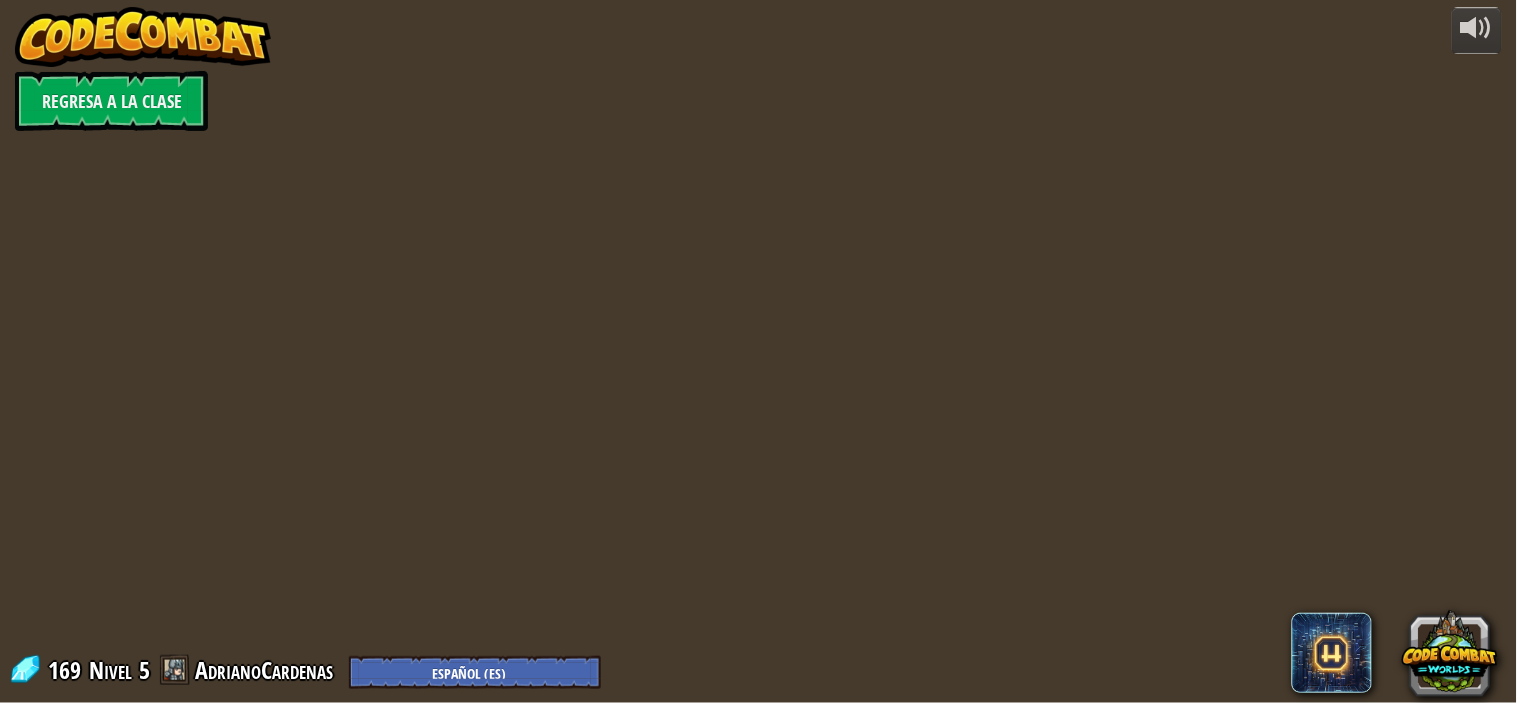 select on "es-ES" 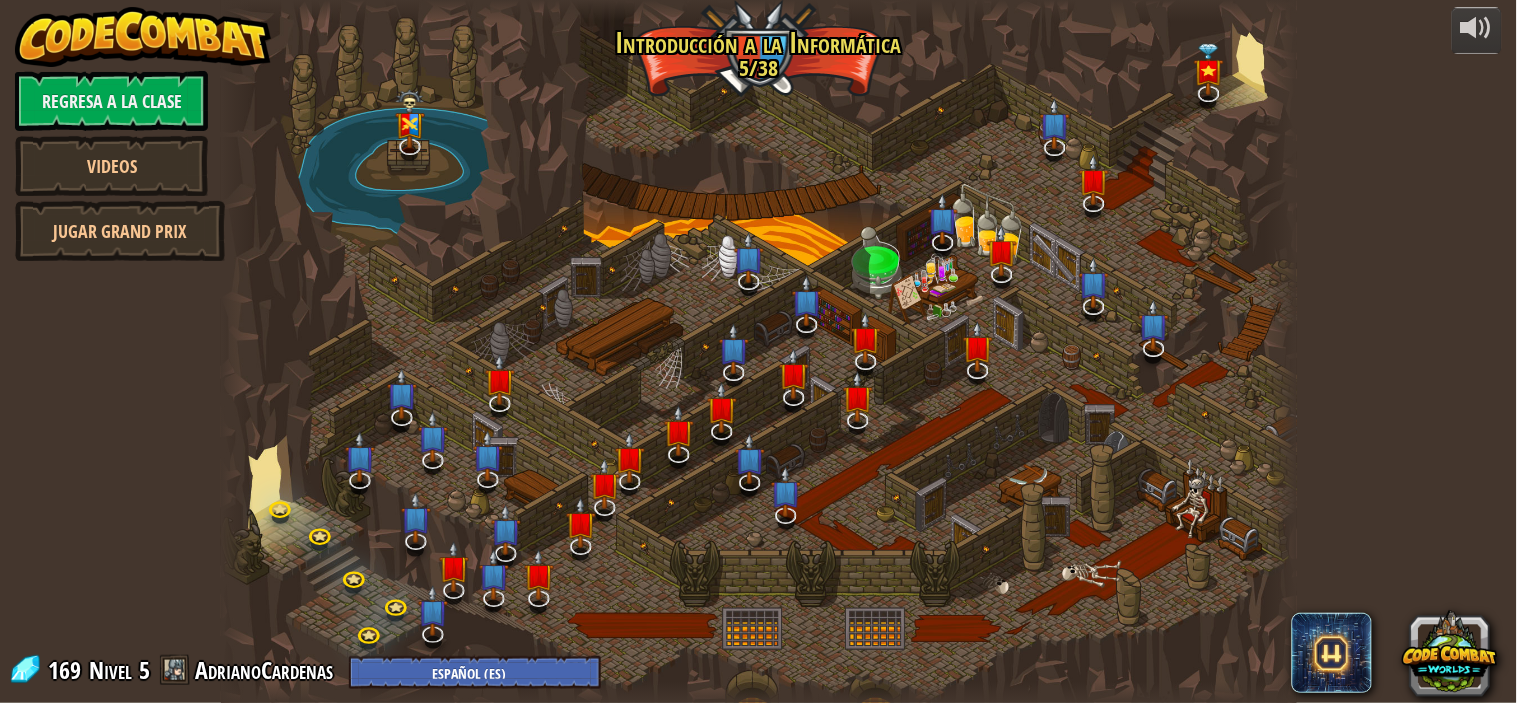 select on "es-ES" 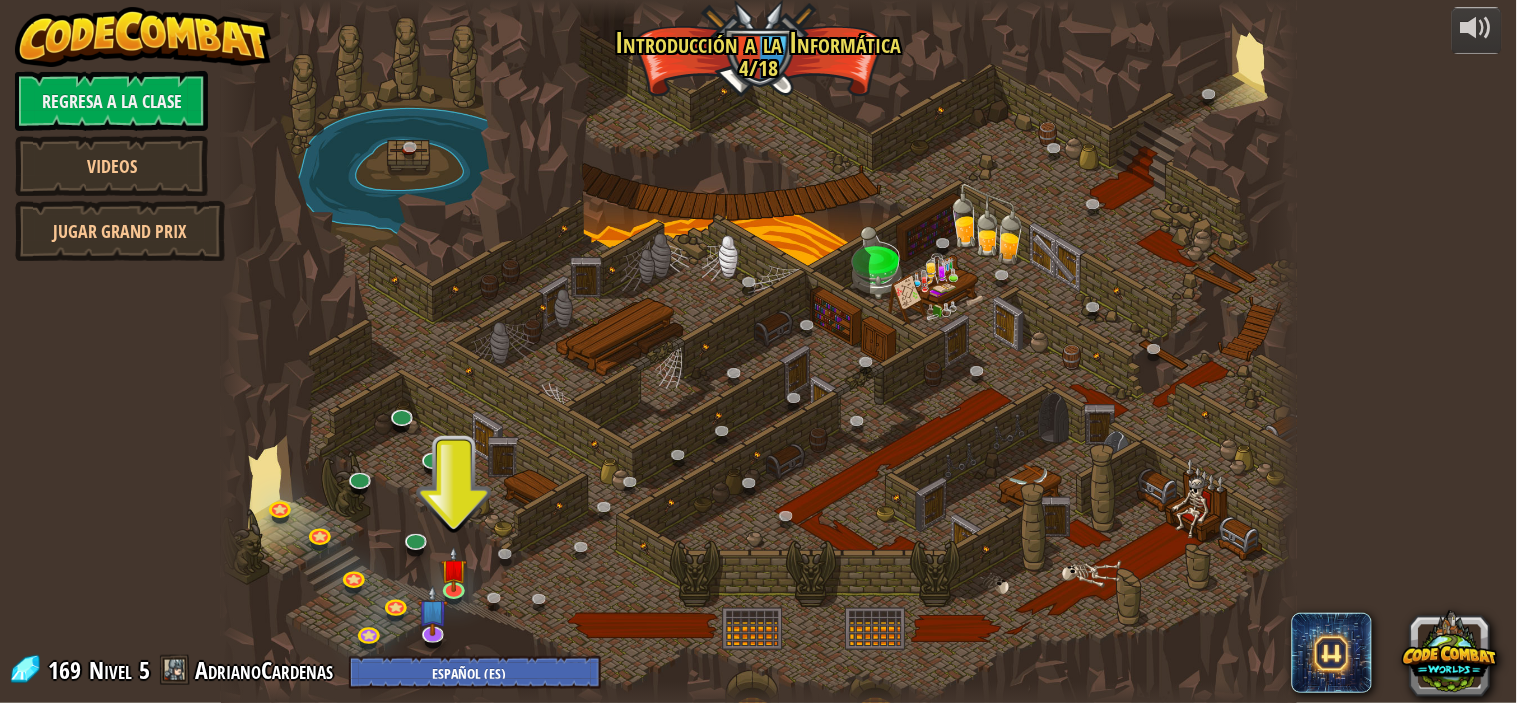 click at bounding box center [759, 351] 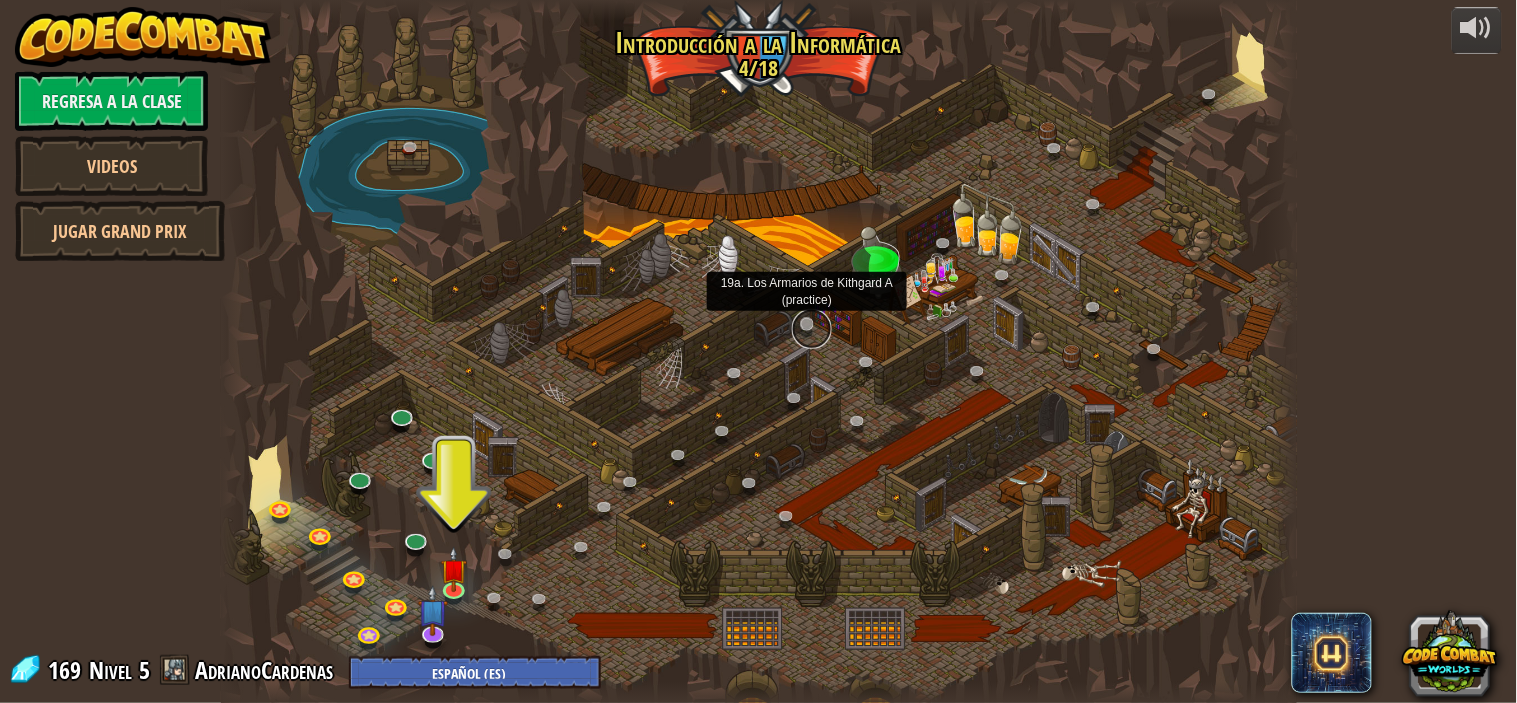 click at bounding box center (812, 329) 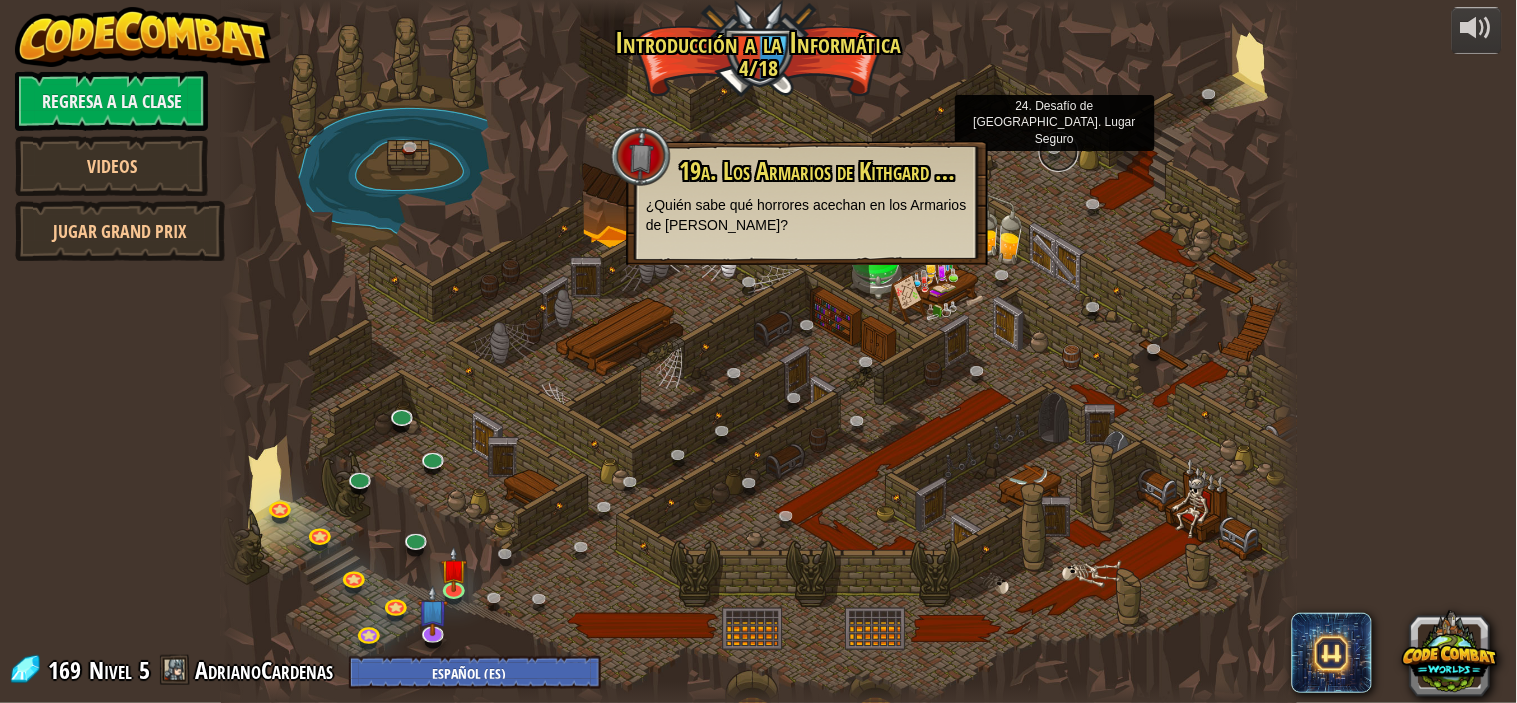 click at bounding box center (1059, 152) 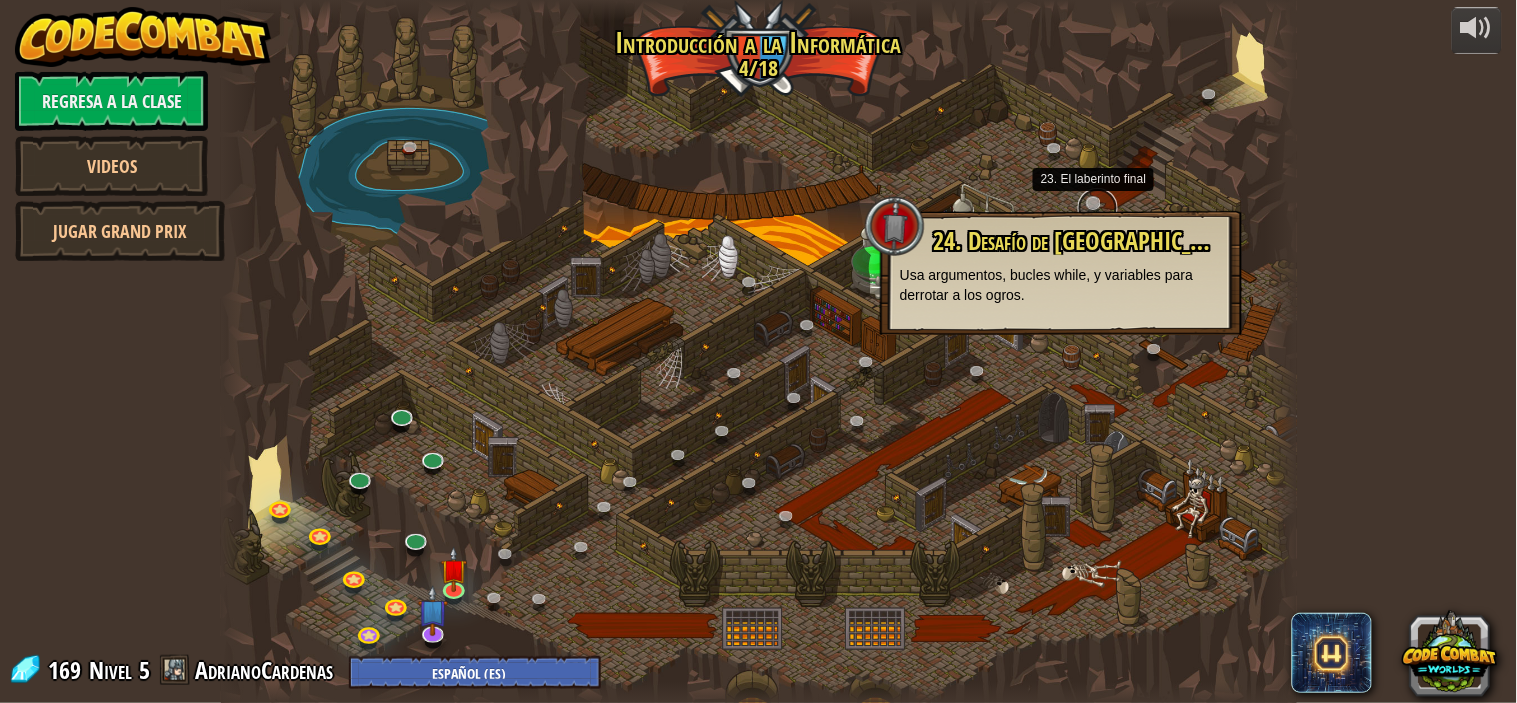 click at bounding box center (1098, 208) 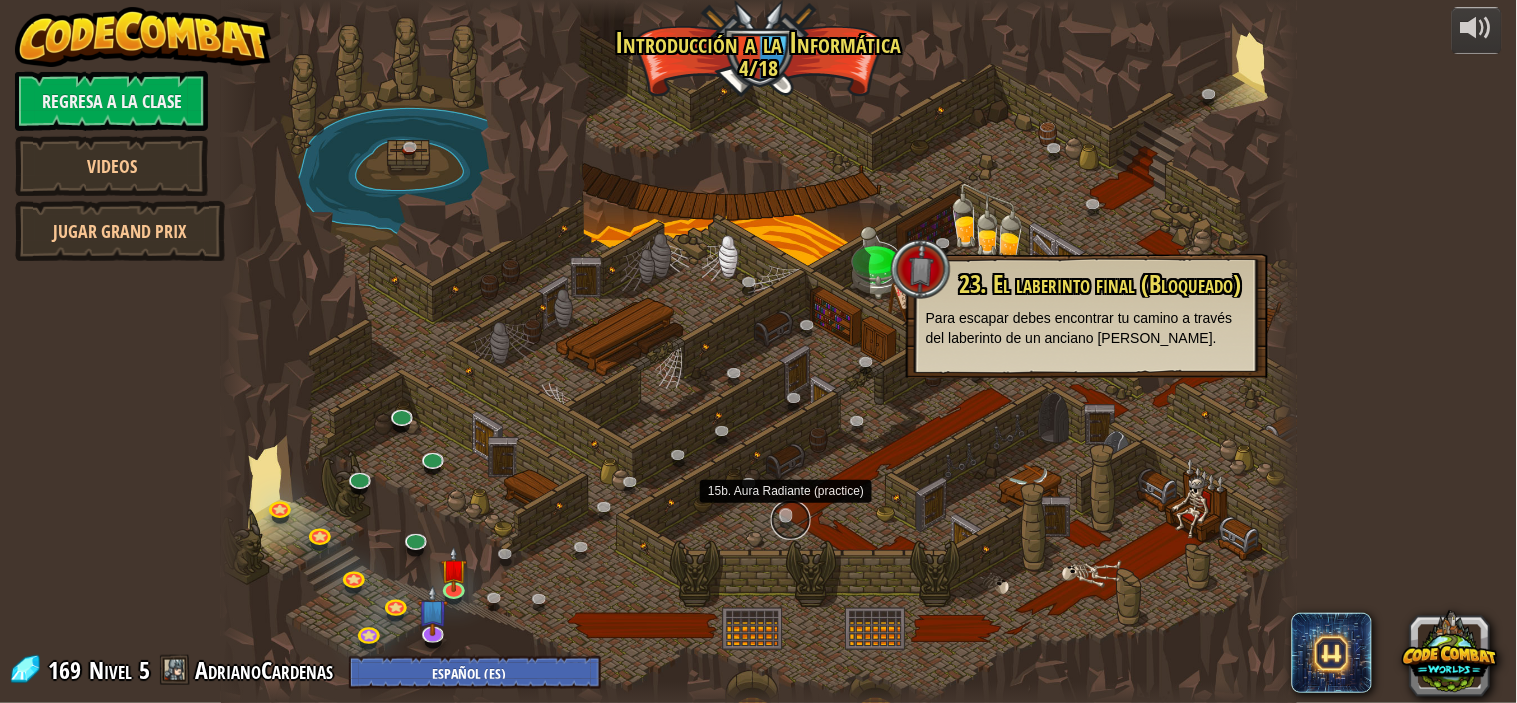click at bounding box center (791, 520) 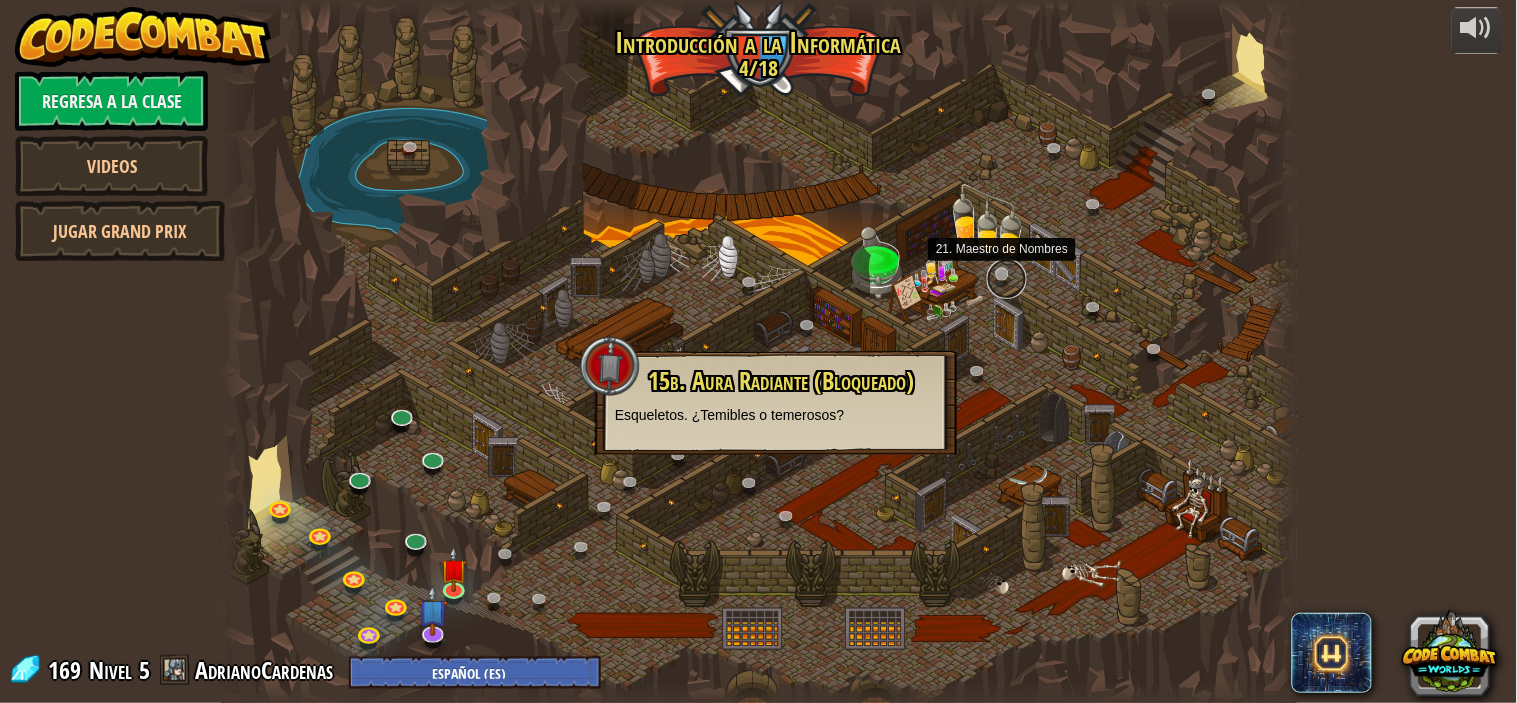 click at bounding box center (1007, 279) 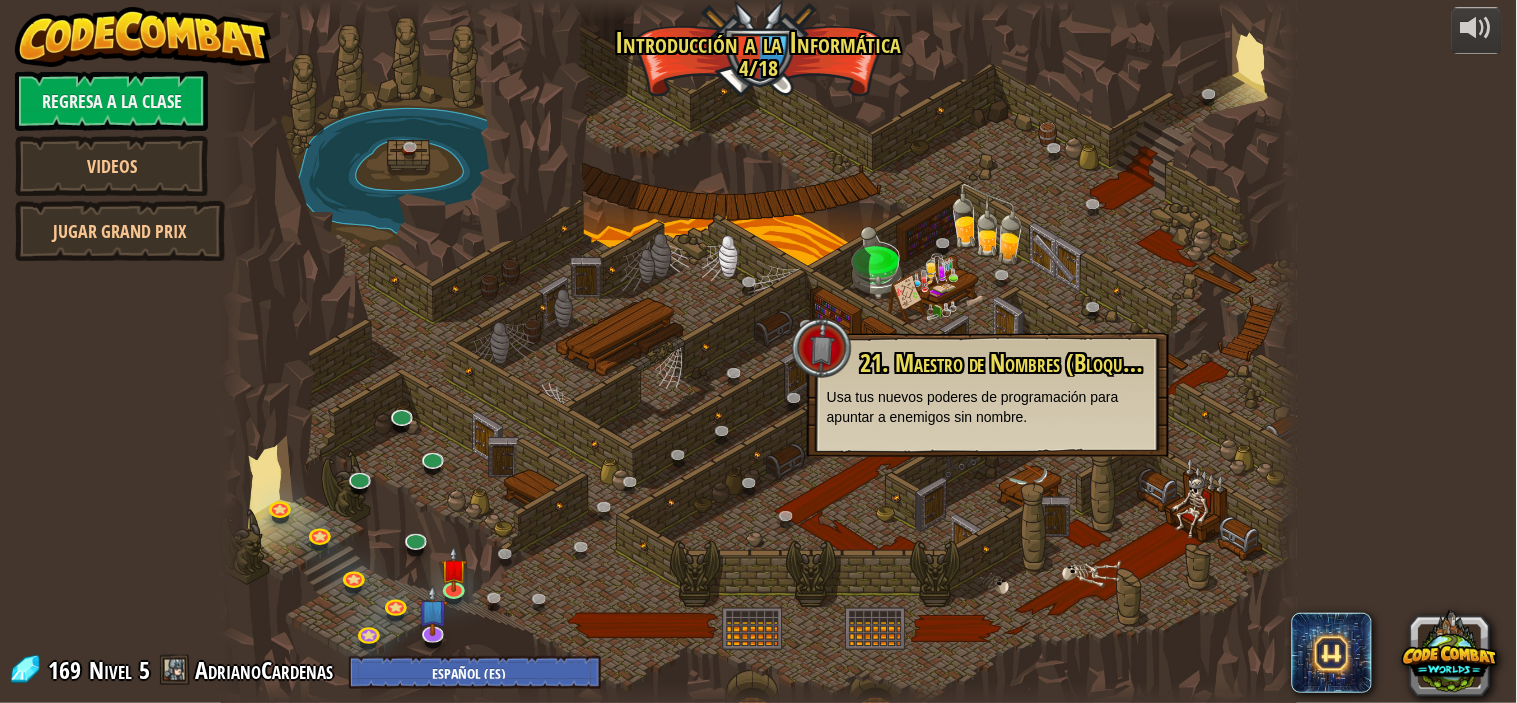 click at bounding box center (759, 351) 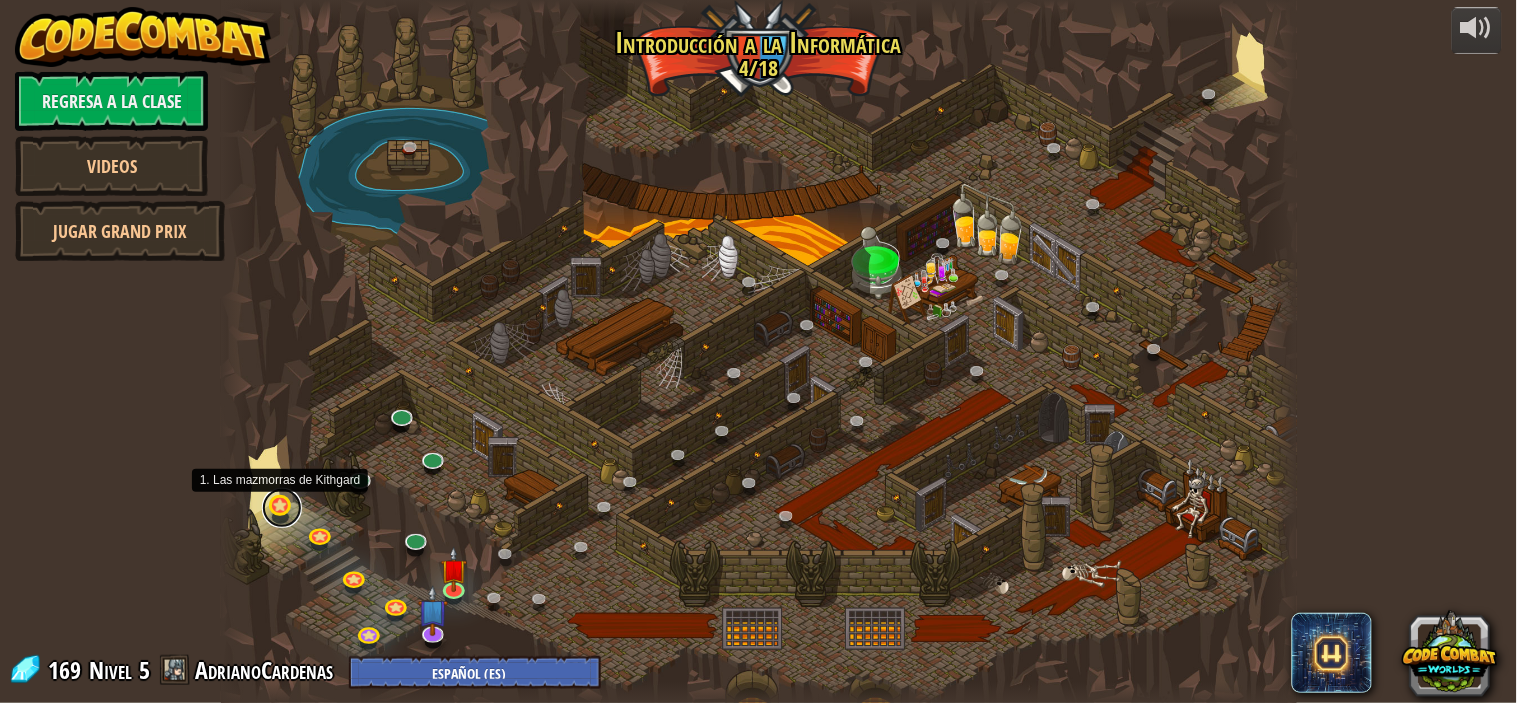 click at bounding box center [282, 508] 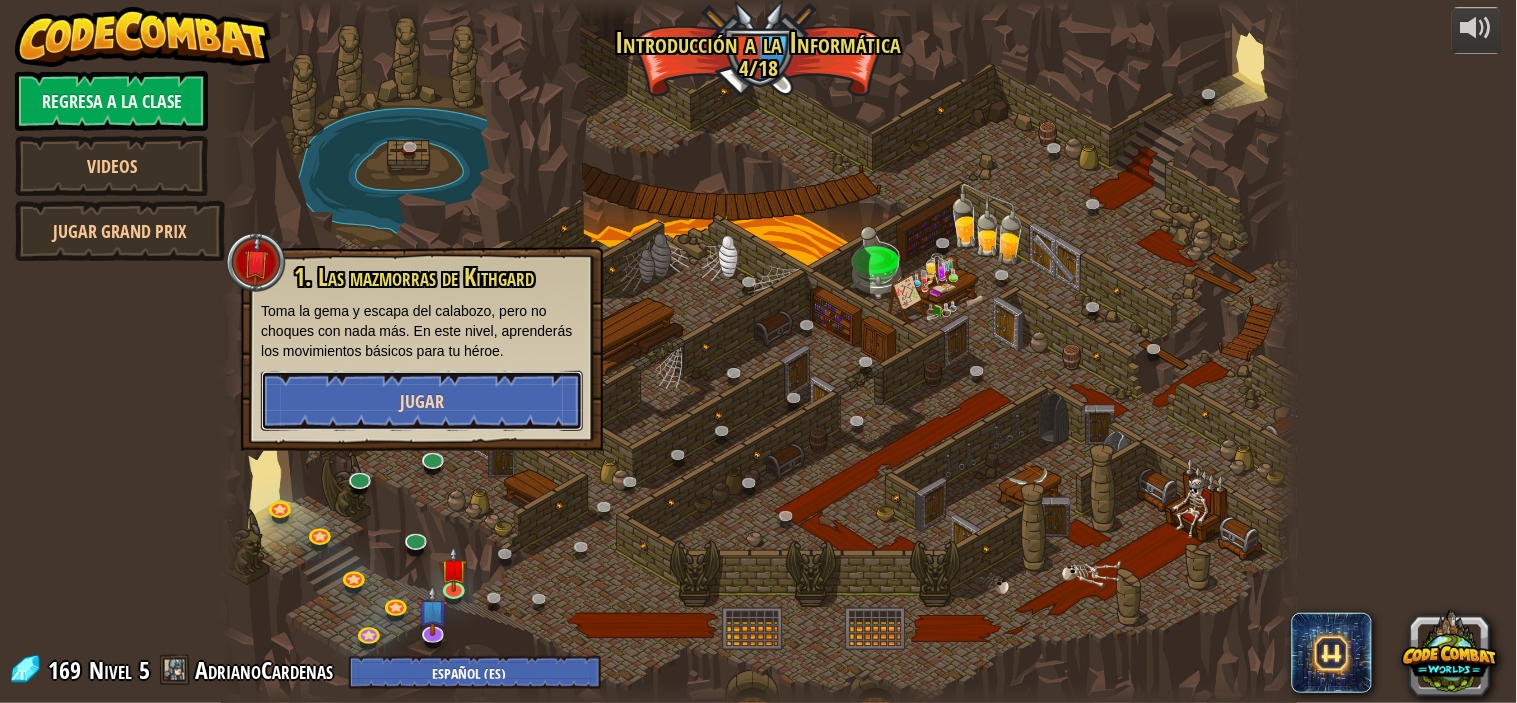 click on "Jugar" at bounding box center [422, 401] 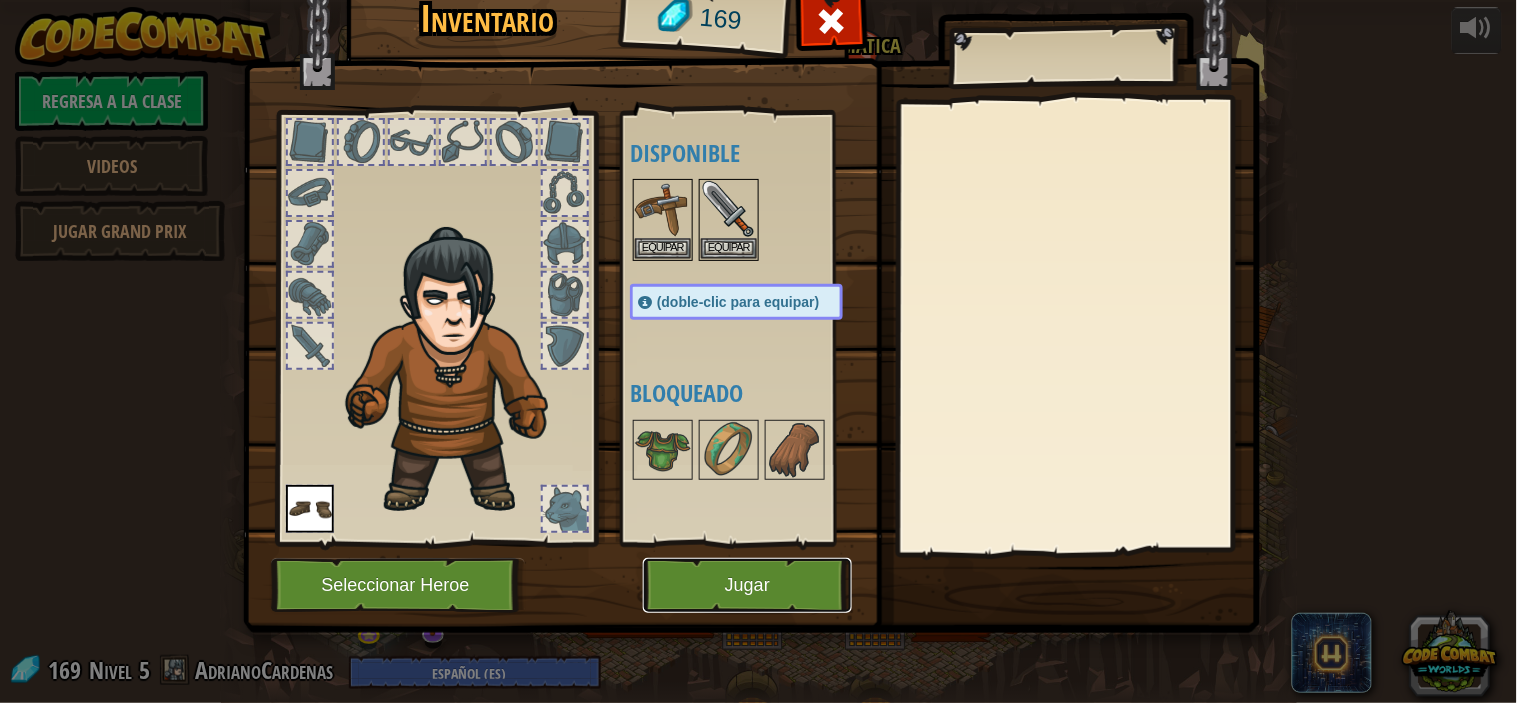 click on "Jugar" at bounding box center (747, 585) 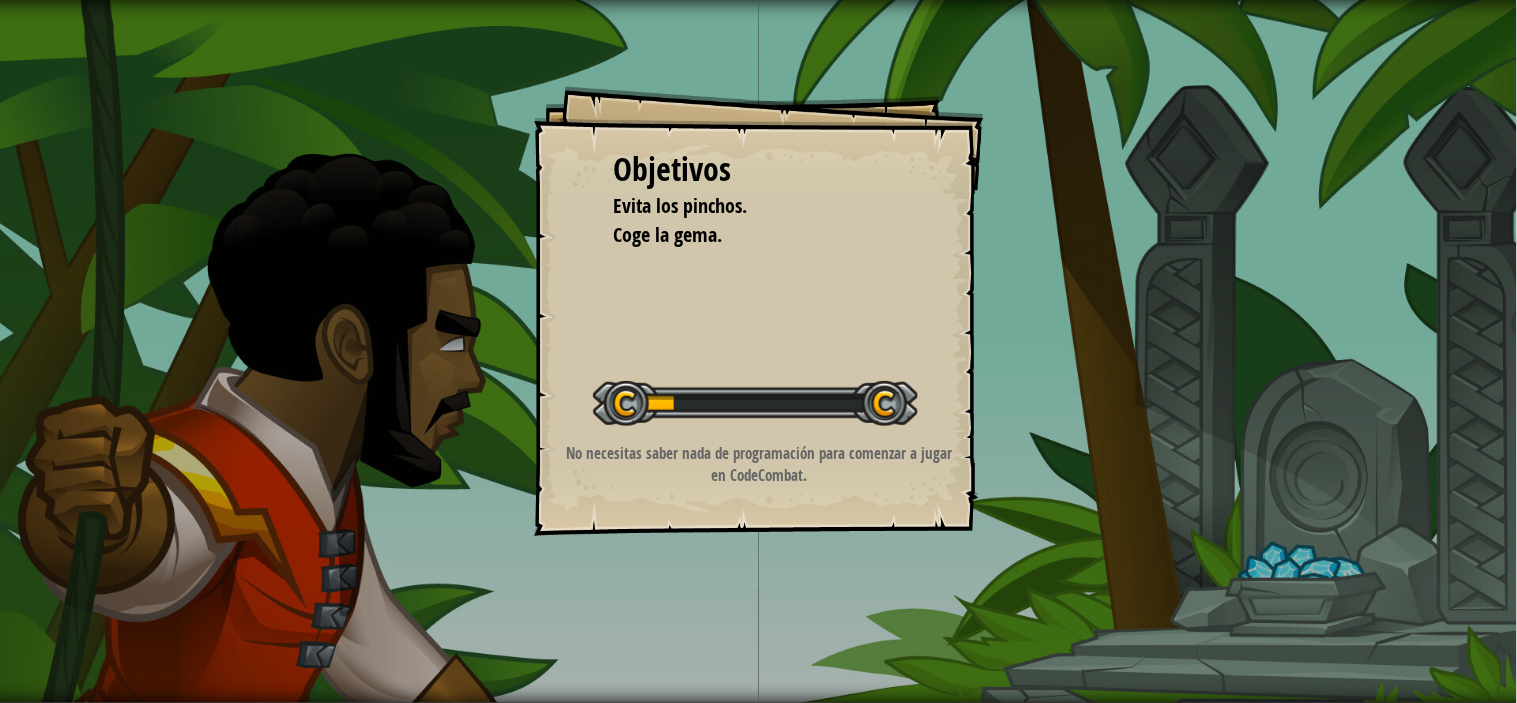 click on "Objetivos Evita los pinchos. Coge la gema. Iniciar Nivel Error al cargar desde el servidor. Intenta refrescar la página. Necesitas una suscripción para jugar este nivel. Suscríbete Necesitarás unirte a un curso para jugar este nivel. [PERSON_NAME] a mis cursos Pide a tu profesor que te asigne una licencia para que puedas seguir jugando a CodeCombat. Volver a mis cursos Este nivel está bloqueado. Volver a mis cursos No necesitas saber nada de programación para comenzar a jugar en CodeCombat." at bounding box center [758, 351] 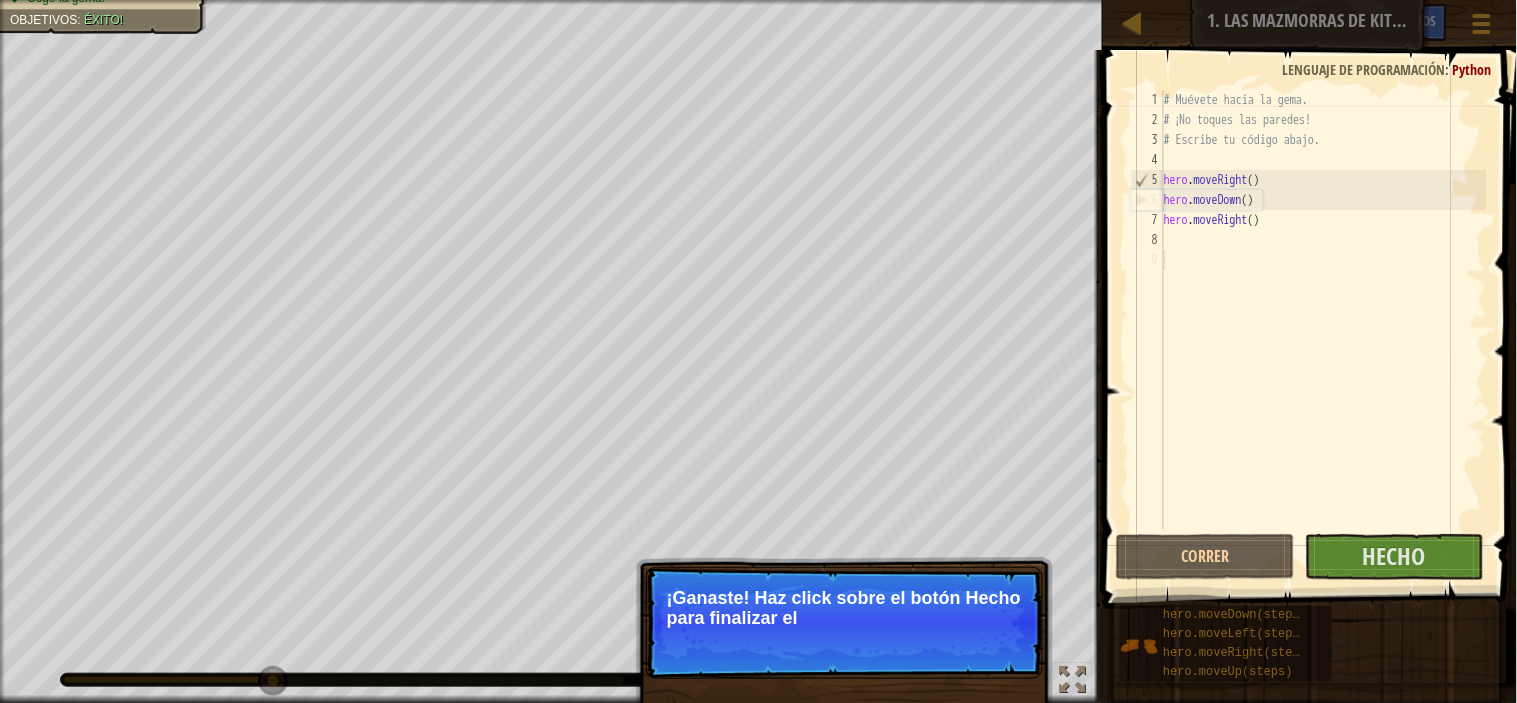 click on "Evita los pinchos. Coge la gema. Objetivos : Éxito! ♫ Hattori 11 x: 18 y: 11 x: 18 y: 6 action: move ¡Ganaste! Haz click sobre el botón Hecho para finalizar el" at bounding box center (758, 351) 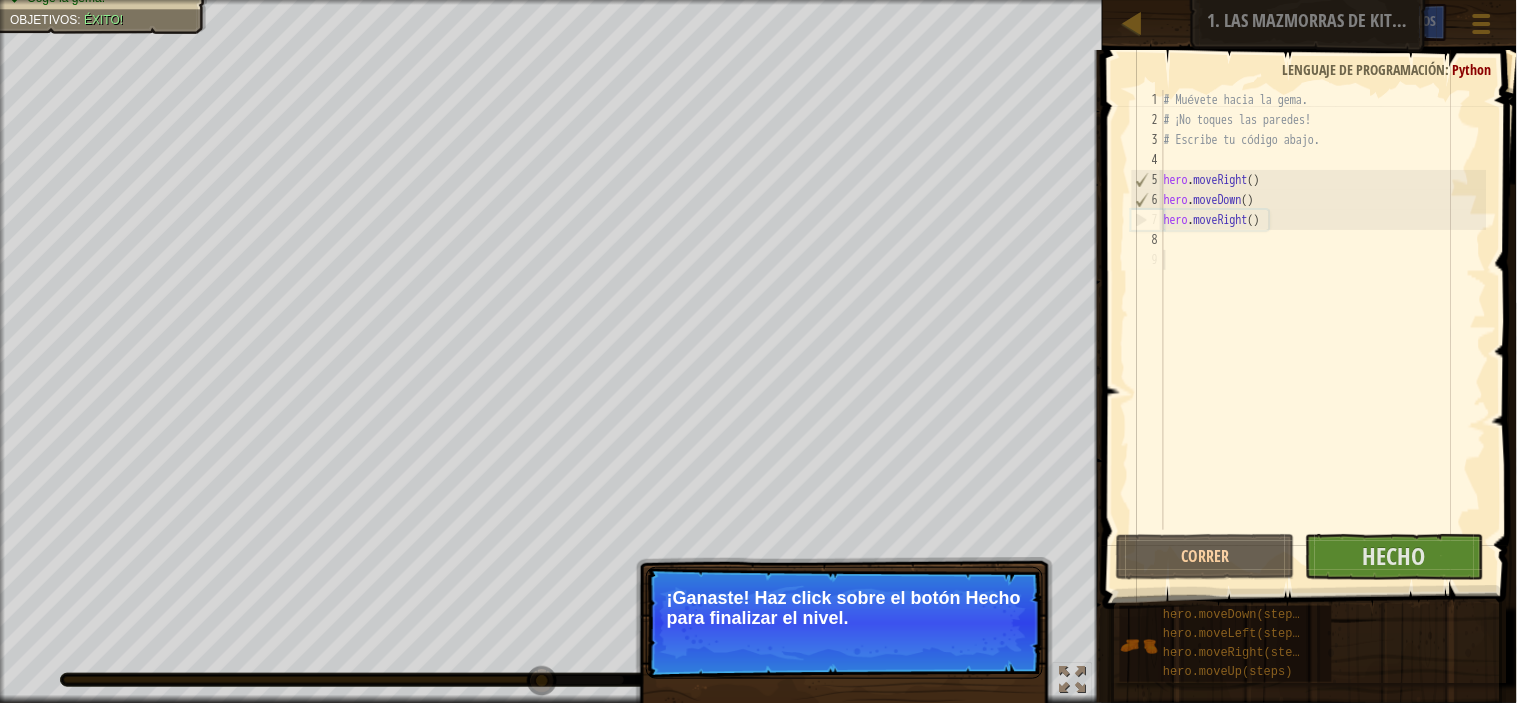 click on "¡Ganaste! Haz click sobre el botón Hecho para finalizar el nivel." at bounding box center [844, 608] 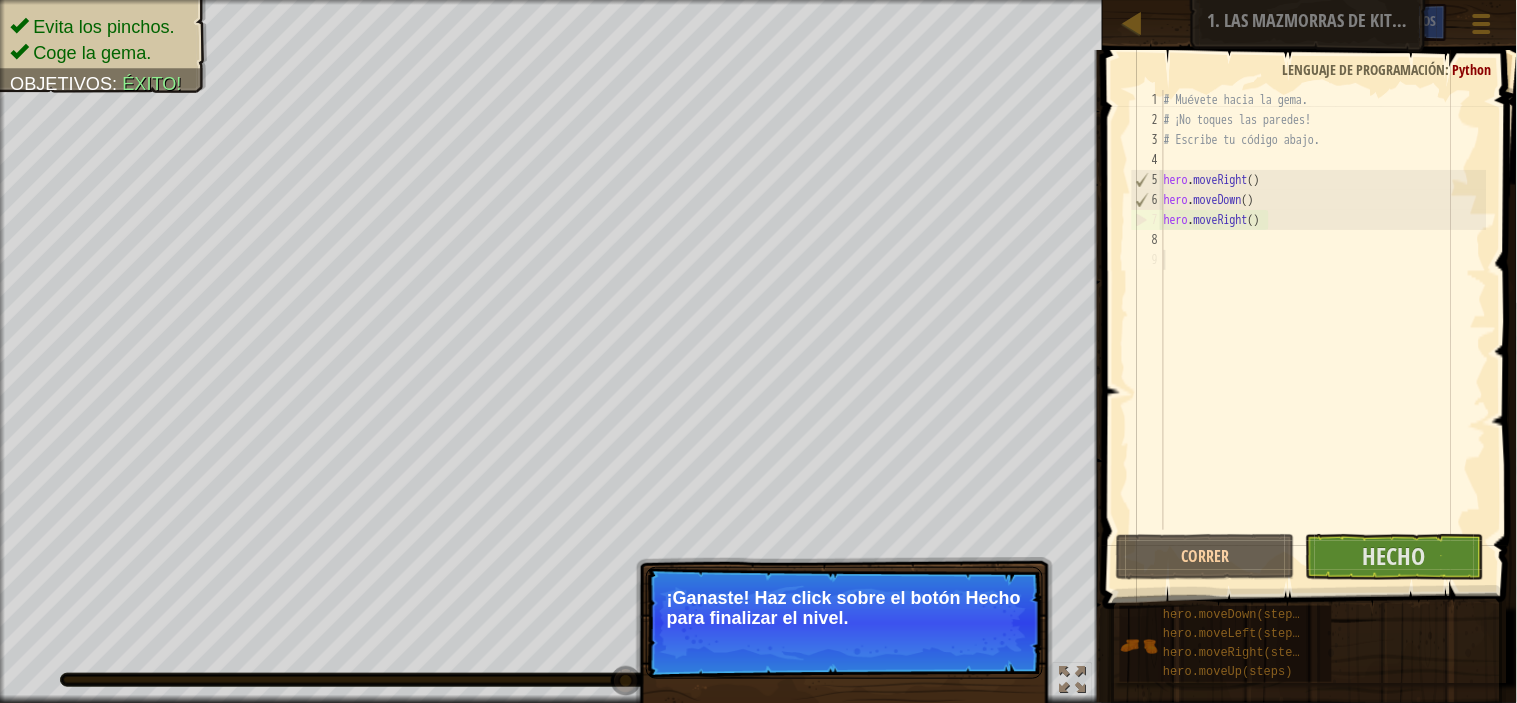 click on "¡Ganaste! Haz click sobre el botón Hecho para finalizar el nivel." at bounding box center (844, 608) 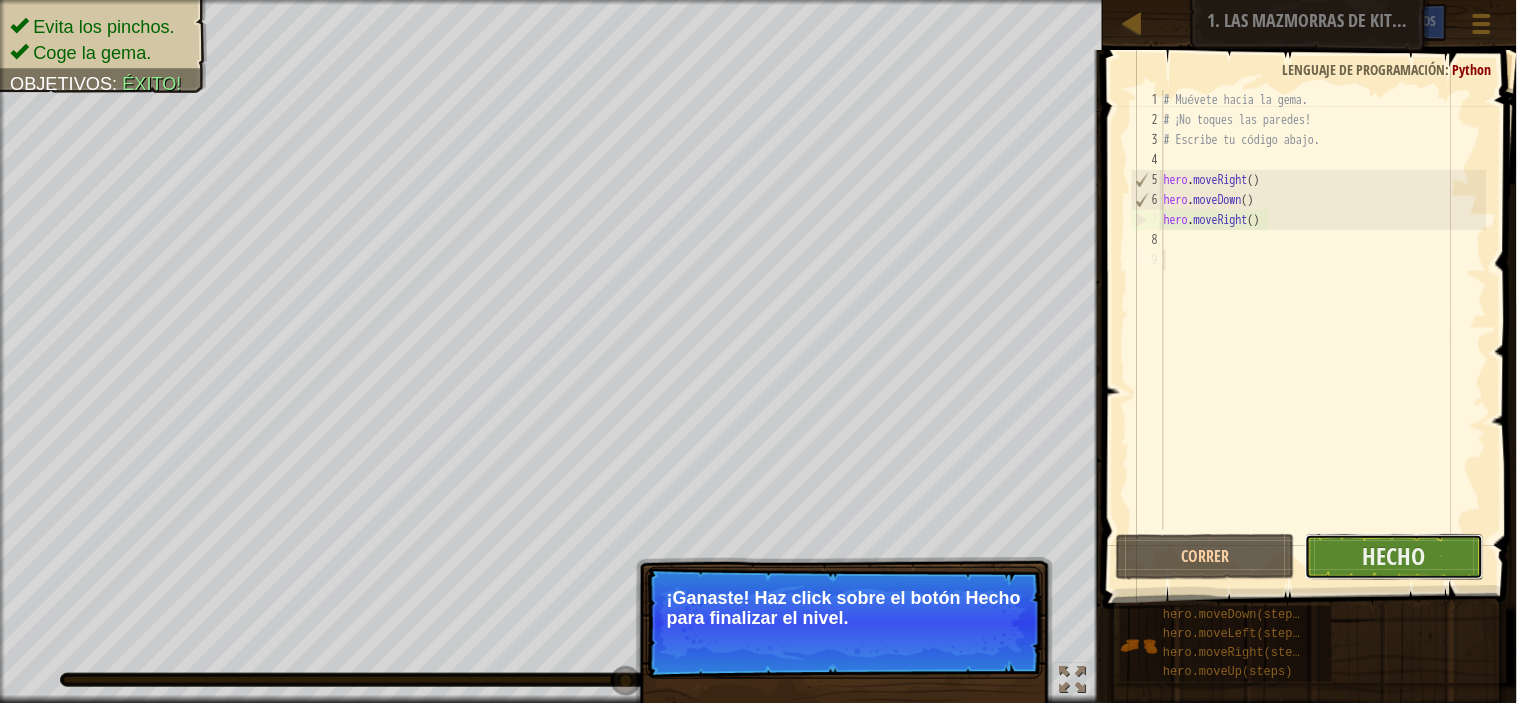 click on "Hecho" at bounding box center [1394, 557] 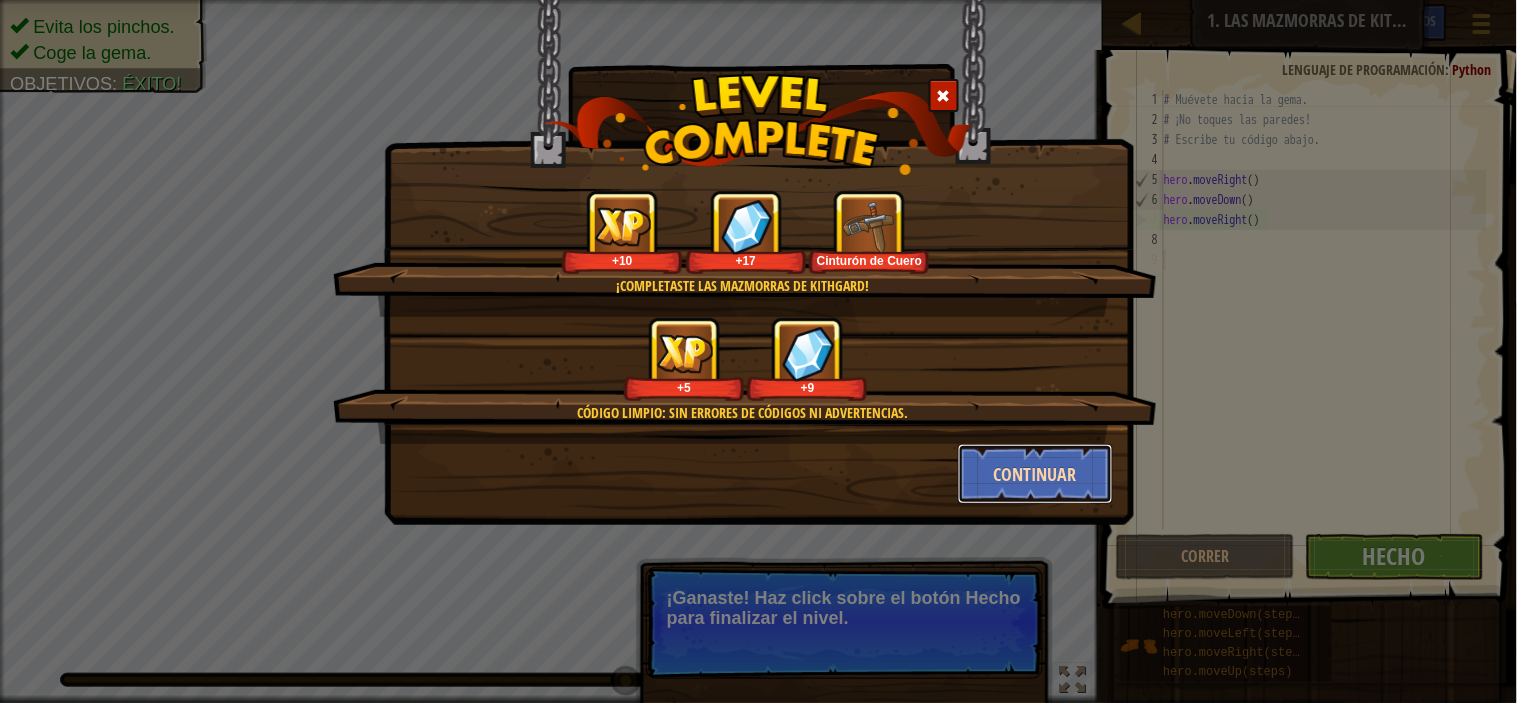 click on "Continuar" at bounding box center [1035, 474] 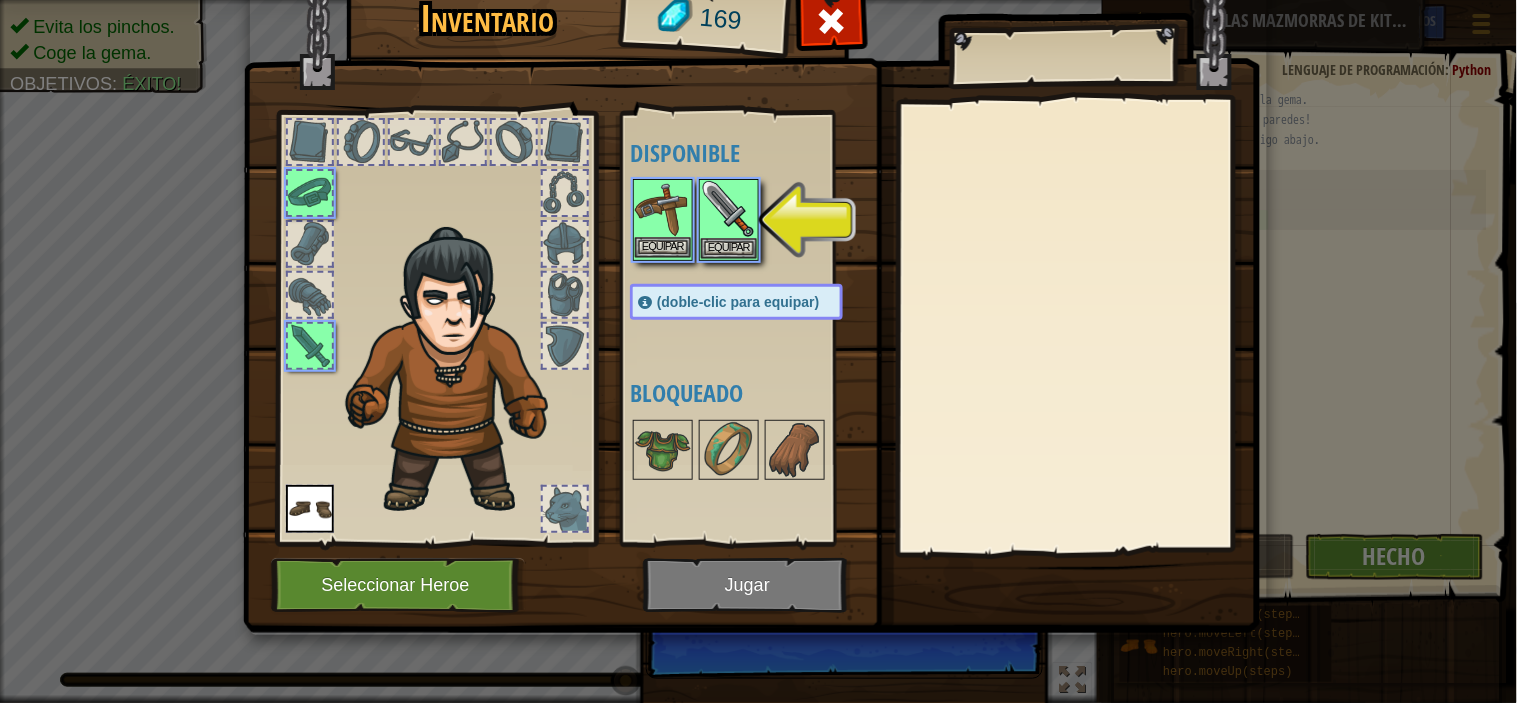 click at bounding box center (663, 209) 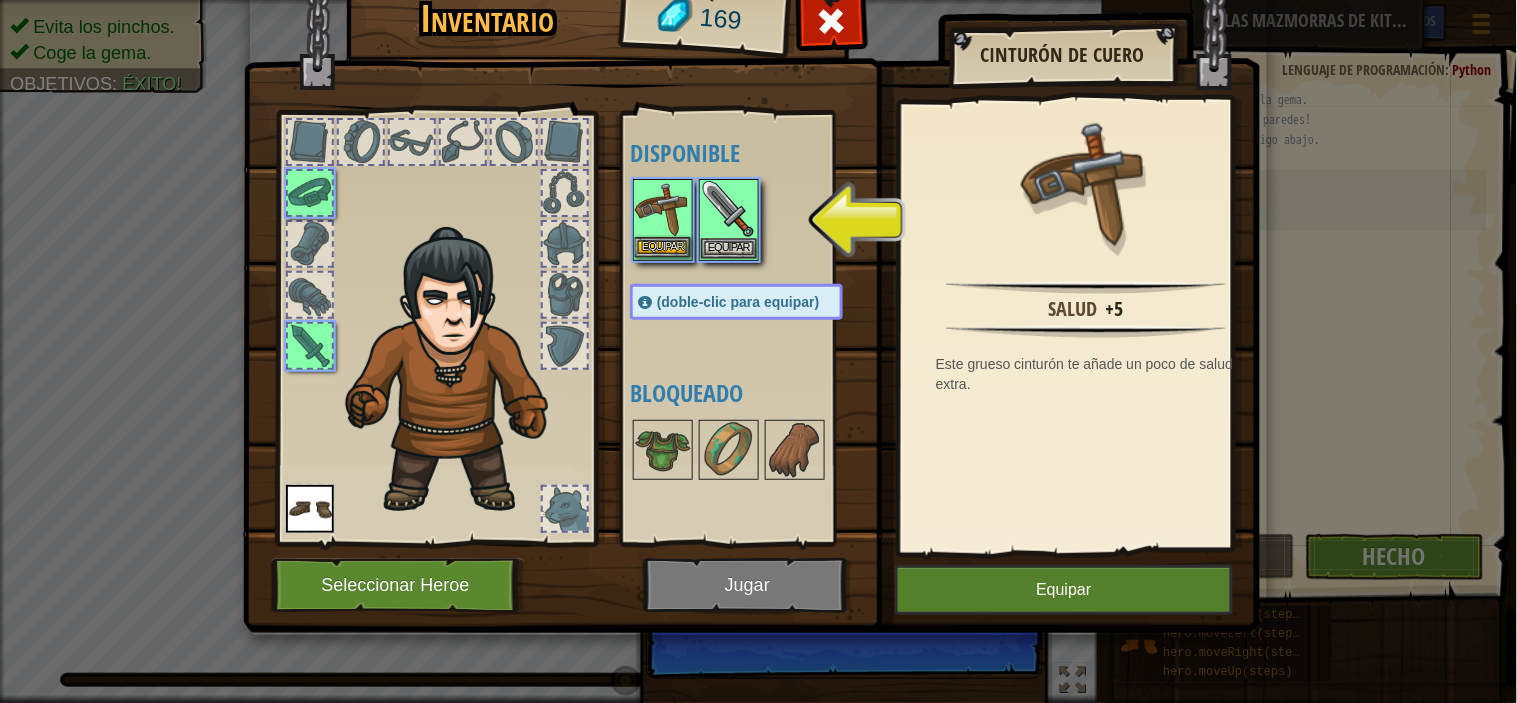 click on "Equipar" at bounding box center (663, 220) 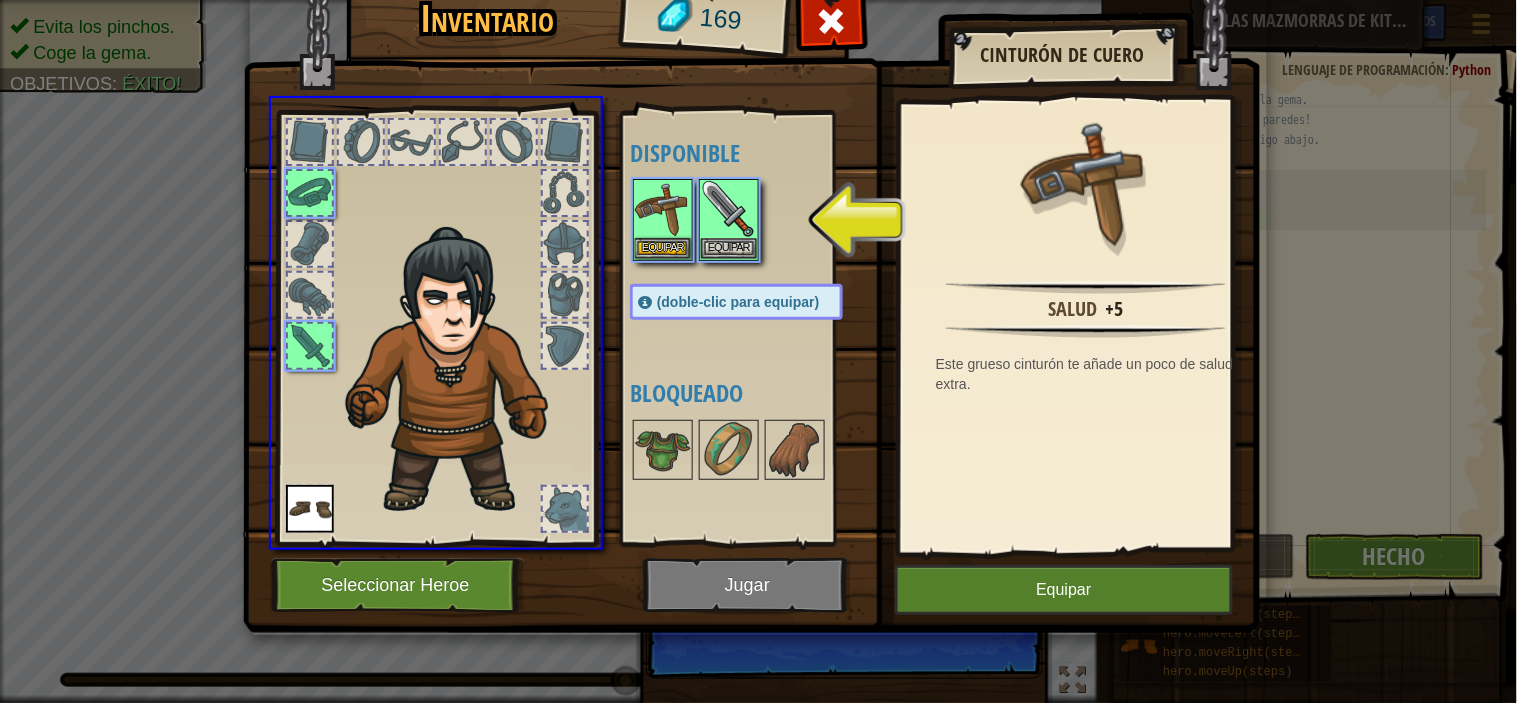 drag, startPoint x: 640, startPoint y: 216, endPoint x: 754, endPoint y: 211, distance: 114.1096 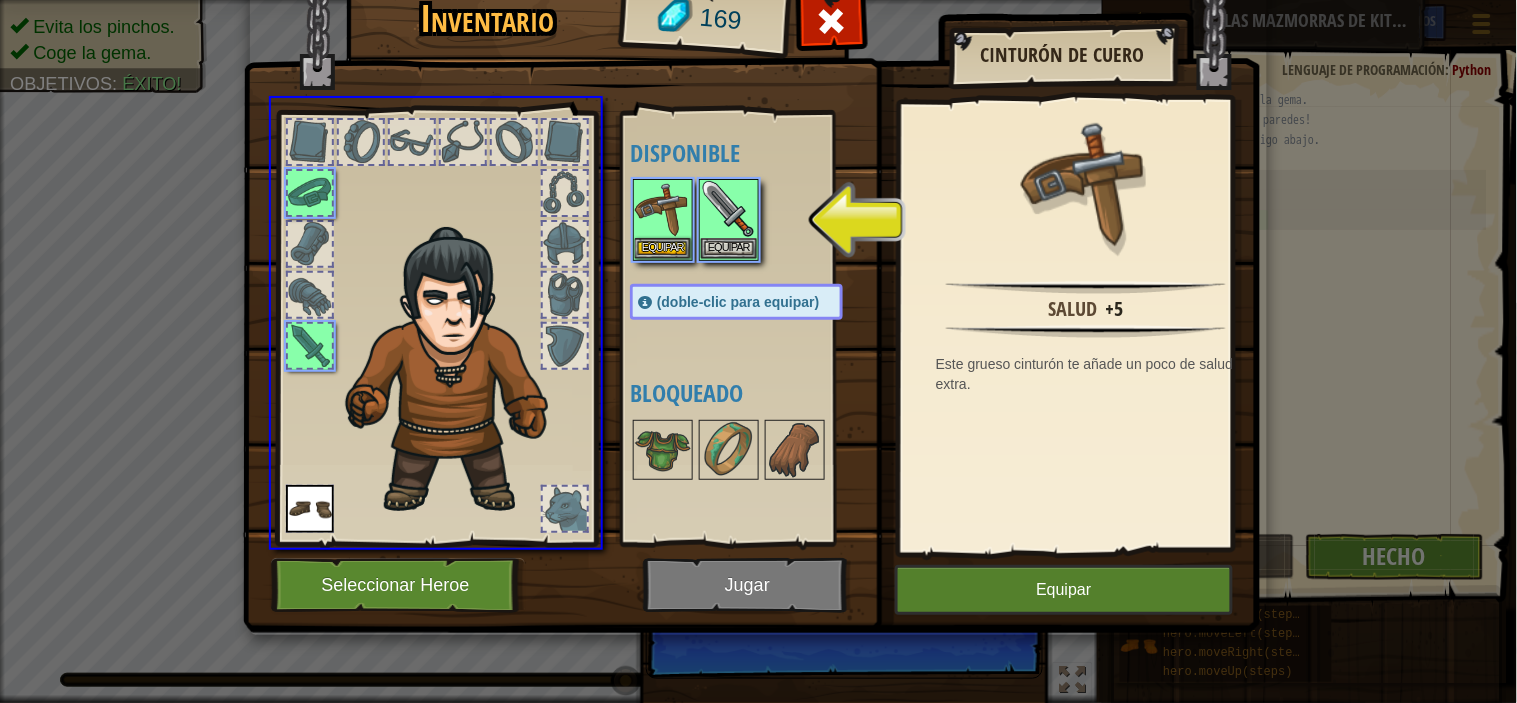 click on "Inventario 169 Disponible [GEOGRAPHIC_DATA] [GEOGRAPHIC_DATA] Equipar (doble-clic para equipar) Bloqueado Cinturón de Cuero Salud +5 Este grueso cinturón te añade un poco de salud extra. Equipar Desequipar ¡Subscríbete para desbloquearlos! (restringido en este nivel) Seleccionar Heroe Jugar" at bounding box center [758, 351] 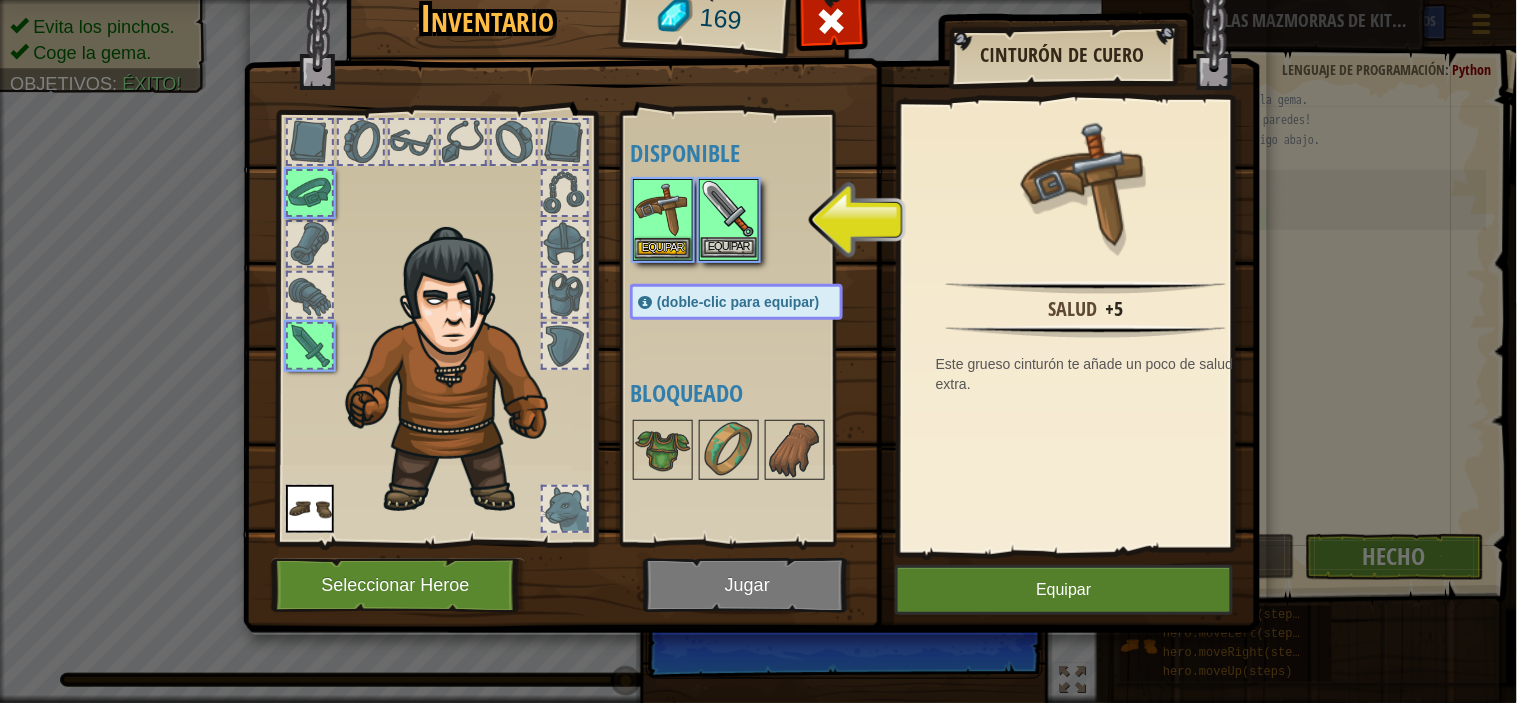 click at bounding box center [729, 209] 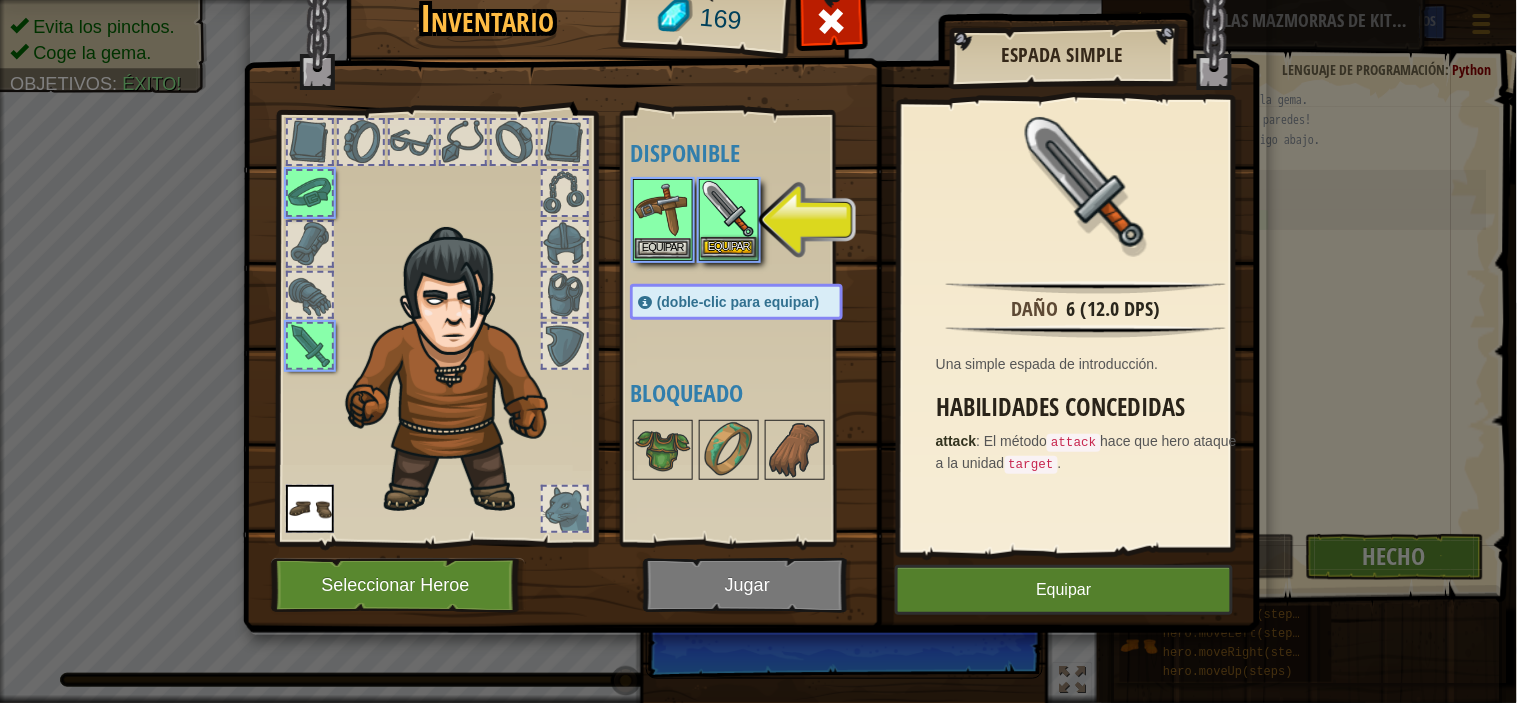click at bounding box center [729, 209] 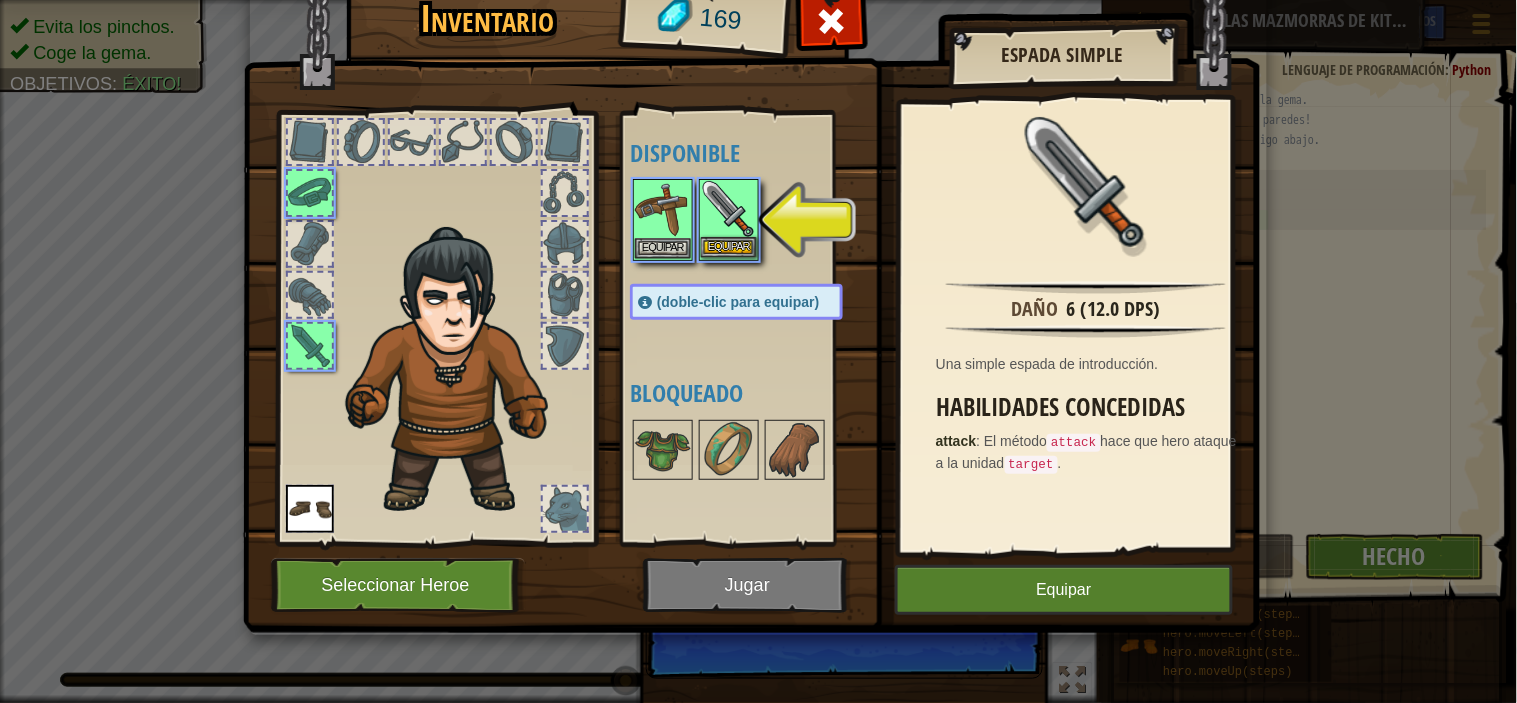 click at bounding box center (729, 209) 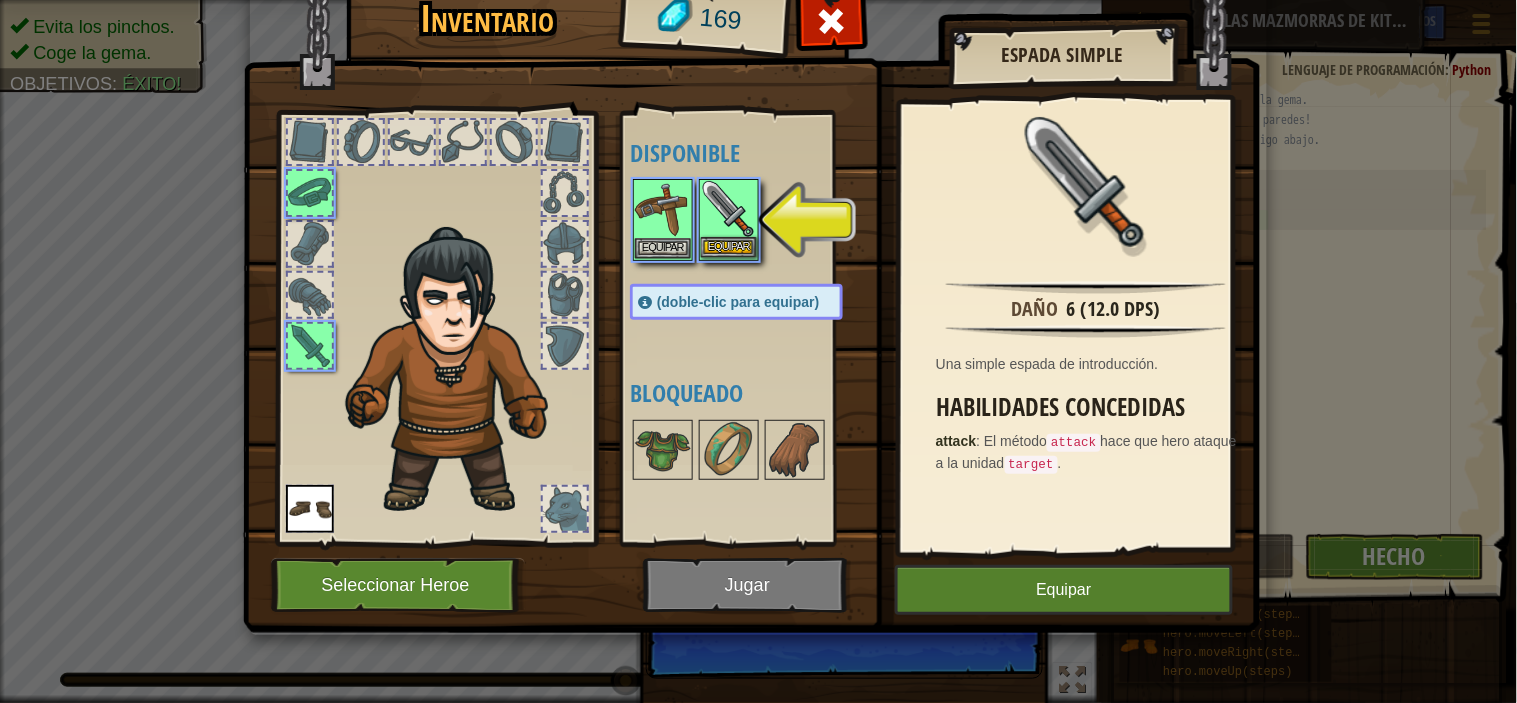 click at bounding box center (729, 209) 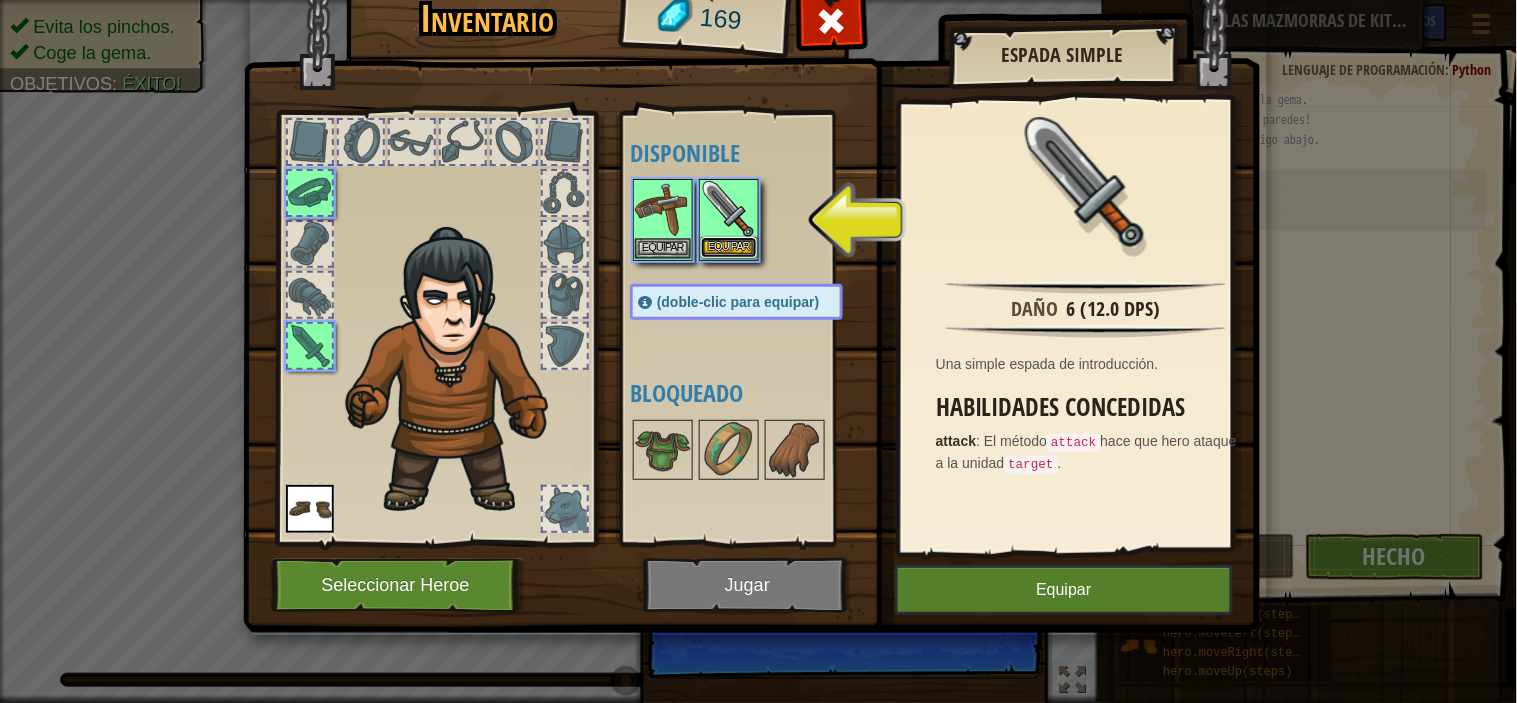 click on "Equipar" at bounding box center [729, 247] 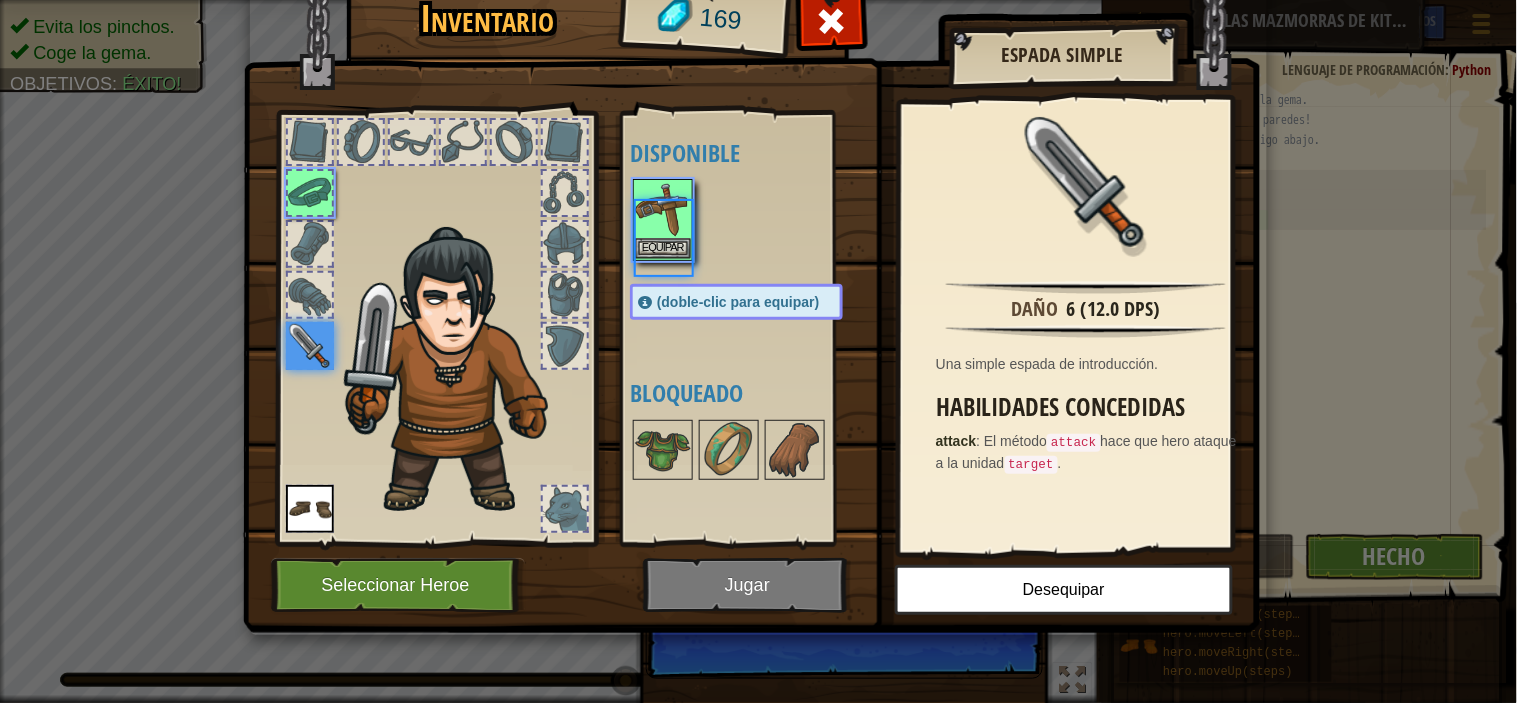 click on "Mapa Introducción a la Informática 1. Las mazmorras de Kithgard Menú del Juego Hecho Consejos 1     הההההההההההההההההההההההההההההההההההההההההההההההההההההההההההההההההההההההההההההההההההההההההההההההההההההההההההההההההההההההההההההההההההההההההההההההההההההההההההההההההההההההההההההההההההההההההההההההההההההההההההההההההההההההההההההההההההההההההההההההההההההההההההההההה XXXXXXXXXXXXXXXXXXXXXXXXXXXXXXXXXXXXXXXXXXXXXXXXXXXXXXXXXXXXXXXXXXXXXXXXXXXXXXXXXXXXXXXXXXXXXXXXXXXXXXXXXXXXXXXXXXXXXXXXXXXXXXXXXXXXXXXXXXXXXXXXXXXXXXXXXXXXXXXXXXXXXXXXXXXXXXXXXXXXXXXXXXXXXXXXXXXXXXXXXXXXXXXXXXXXXXXXXXXXXXXXXXXXXXXXXXXXXXXXXXXXXXXXXXXXXXXX Solución × Consejos Videos 1 2 3 4 5 6 7 8 9 # Muévete hacia la gema. # ¡No toques las paredes! # Escribe tu código abajo. hero . moveRight ( )" at bounding box center [758, 1] 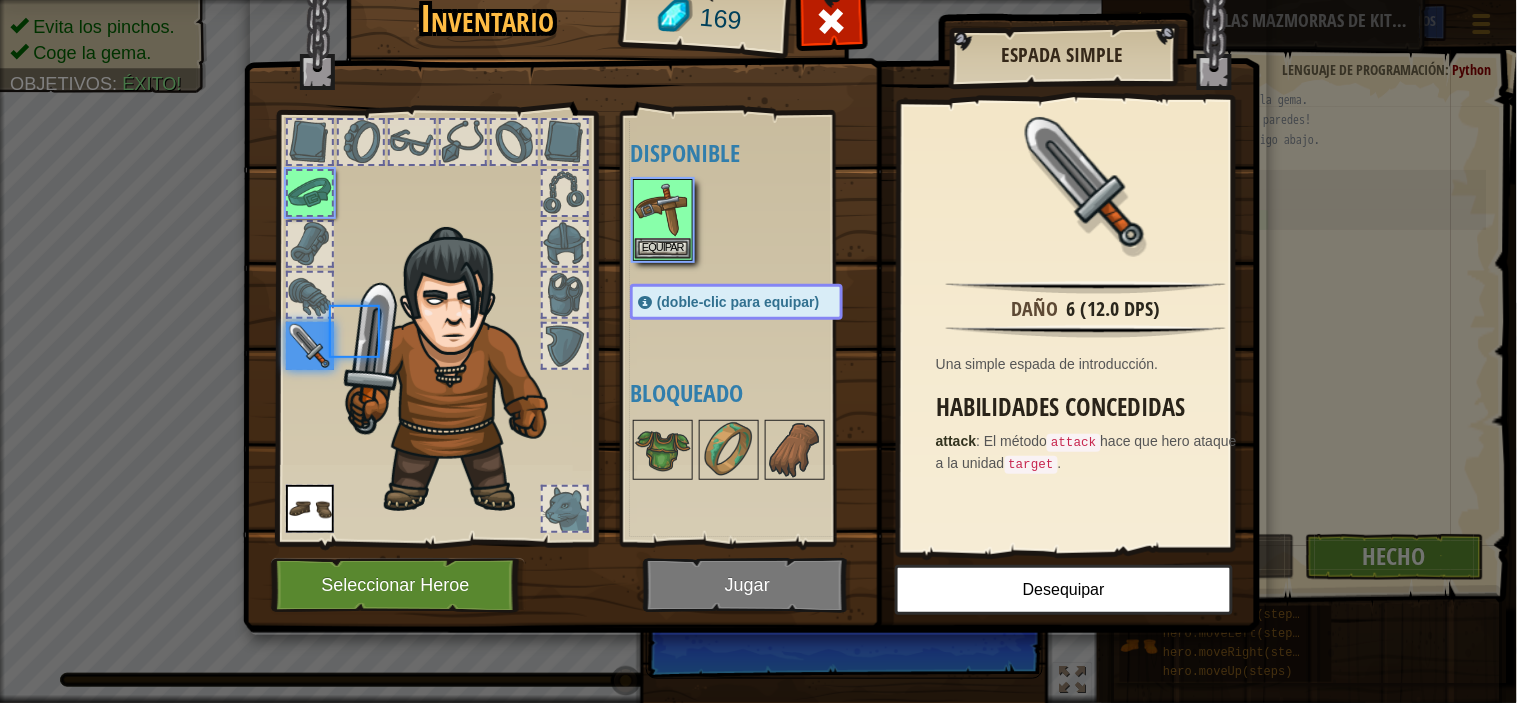 click at bounding box center (756, 220) 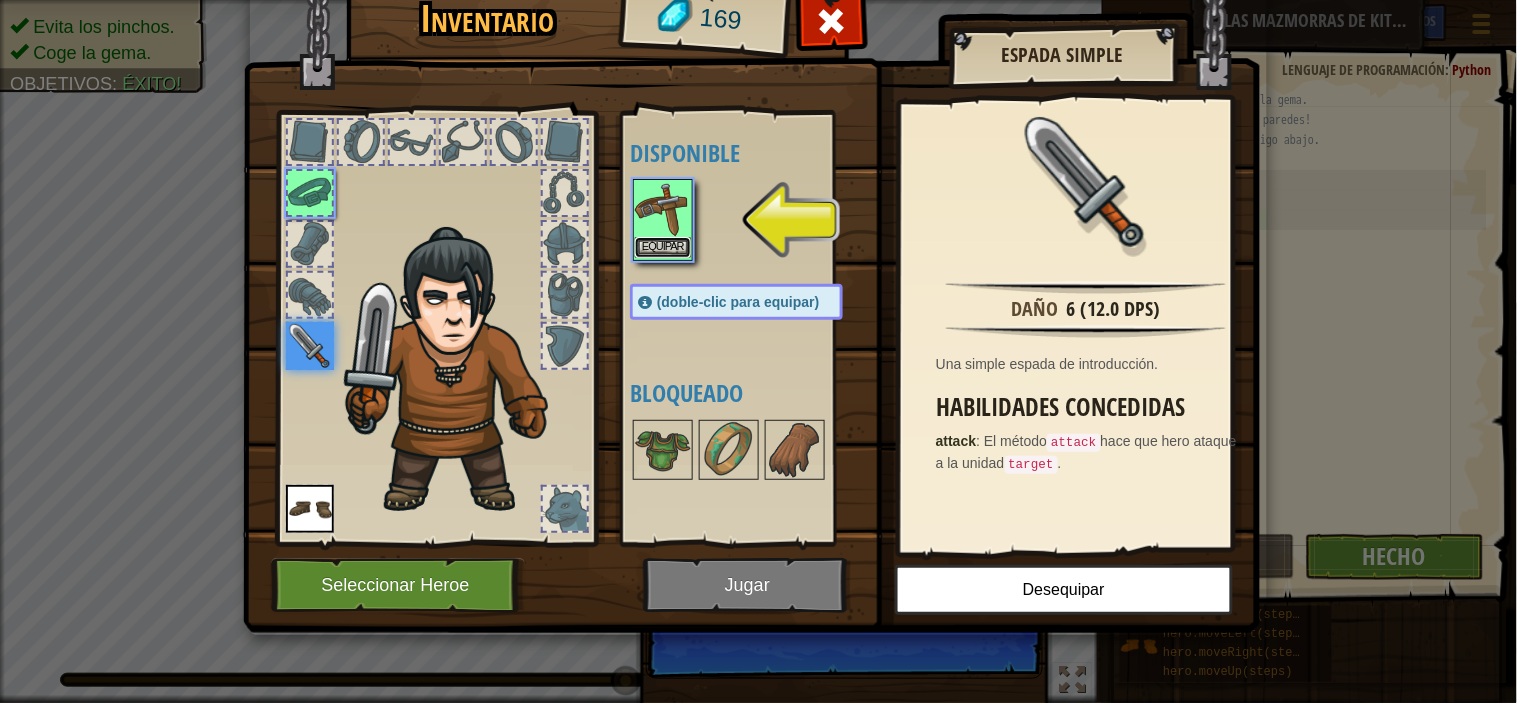 click on "Equipar" at bounding box center (663, 247) 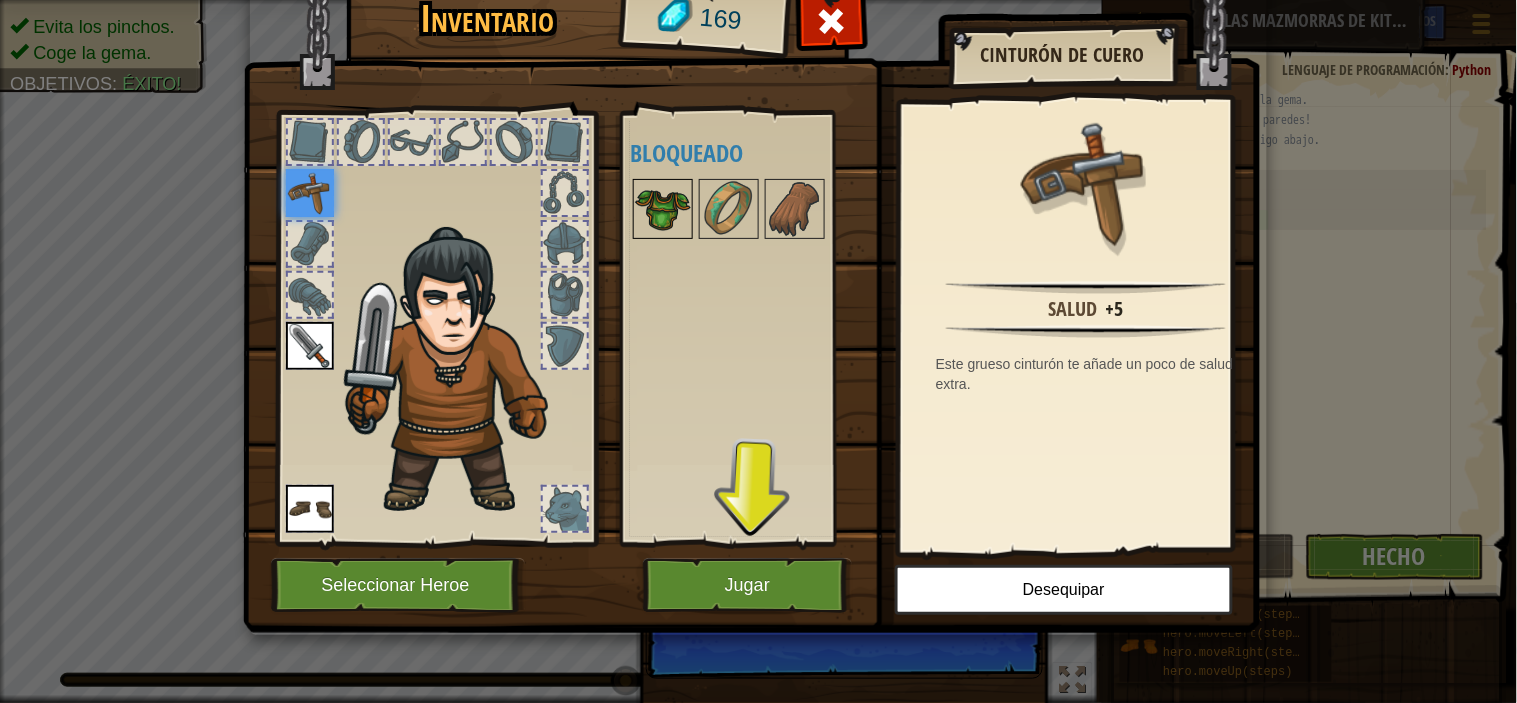 click at bounding box center (663, 209) 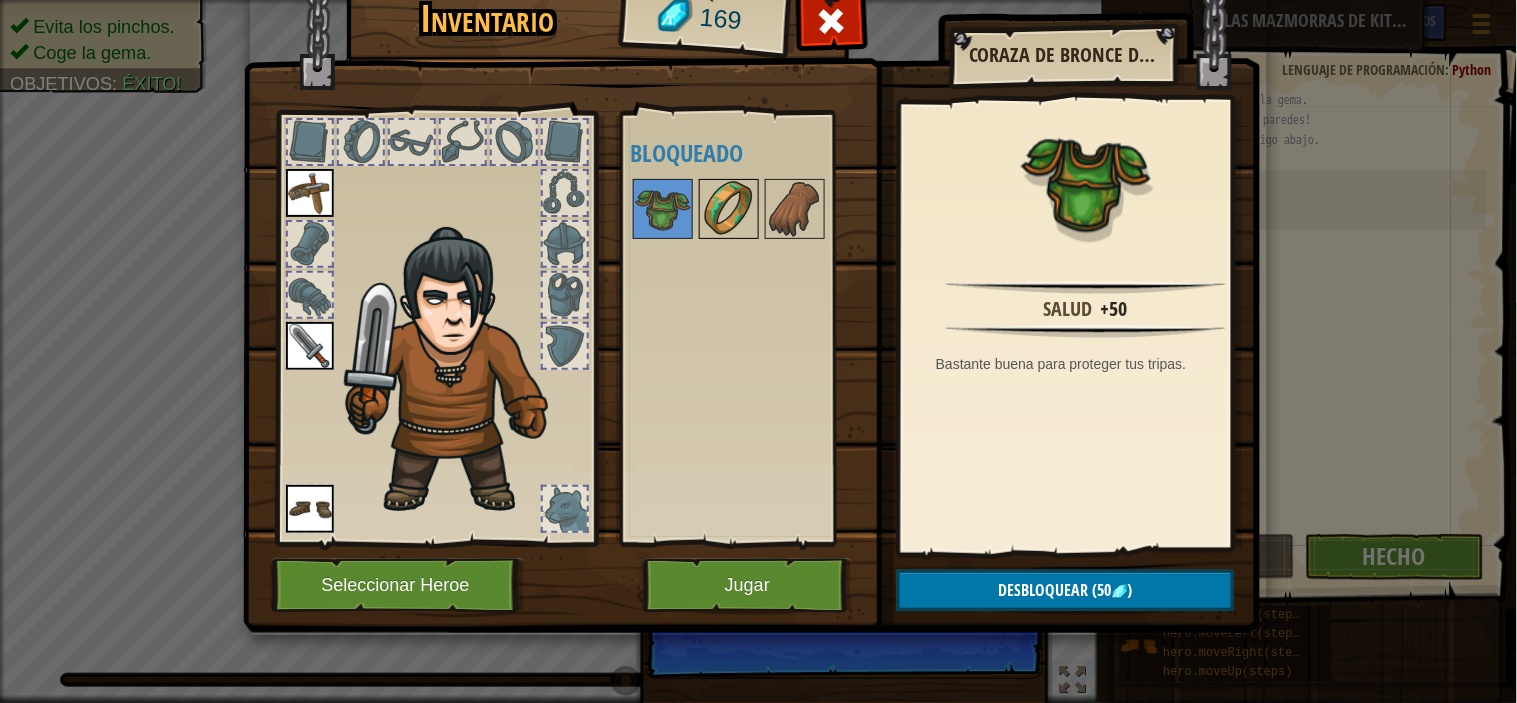 click at bounding box center (729, 209) 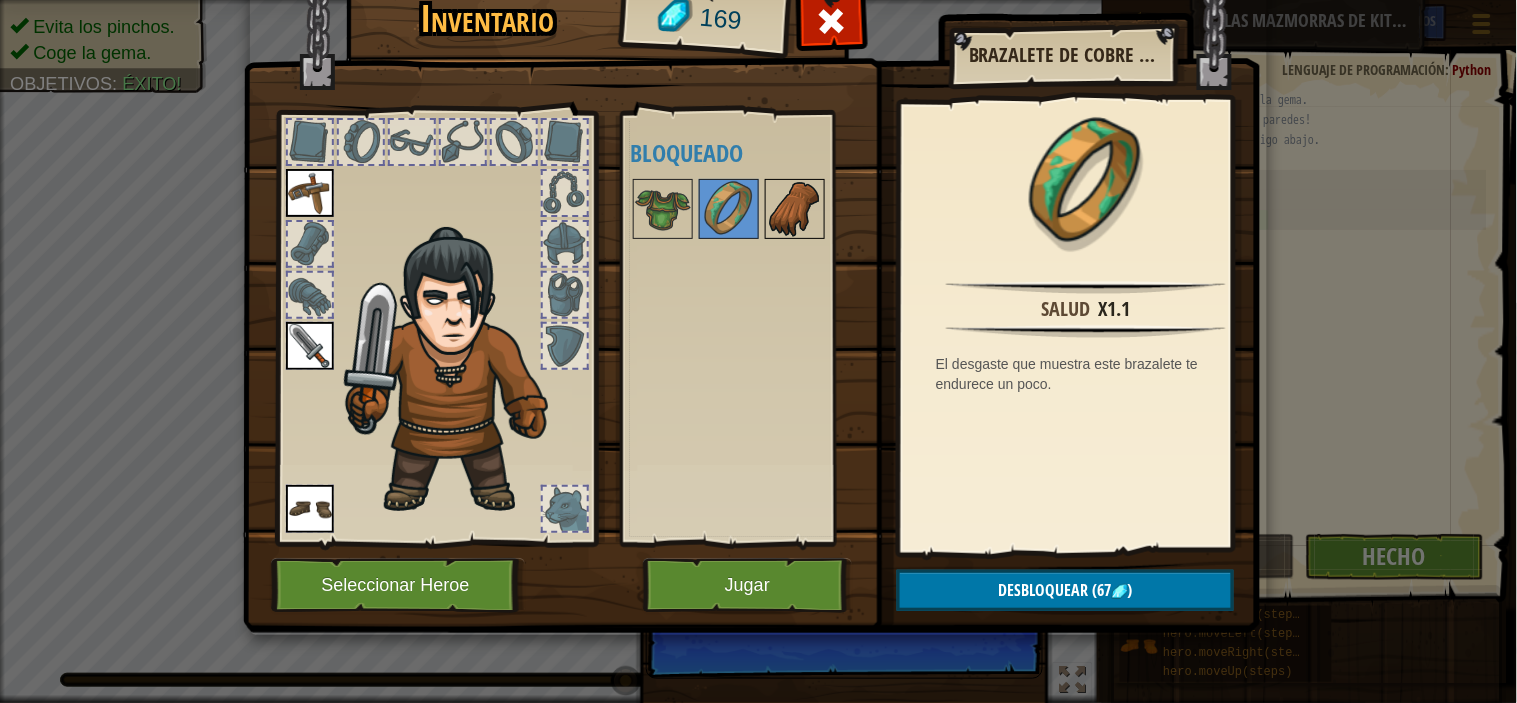 click at bounding box center [795, 209] 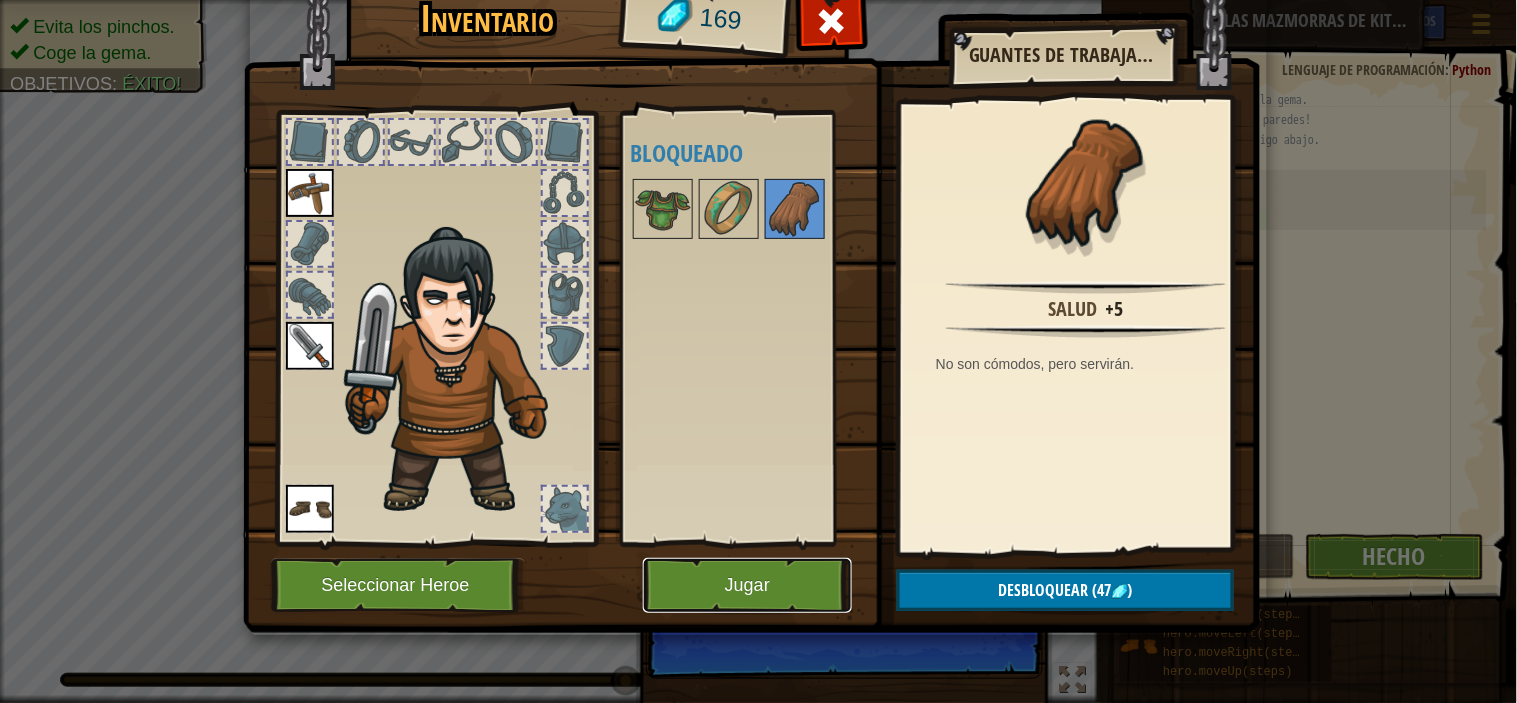 click on "Jugar" at bounding box center [747, 585] 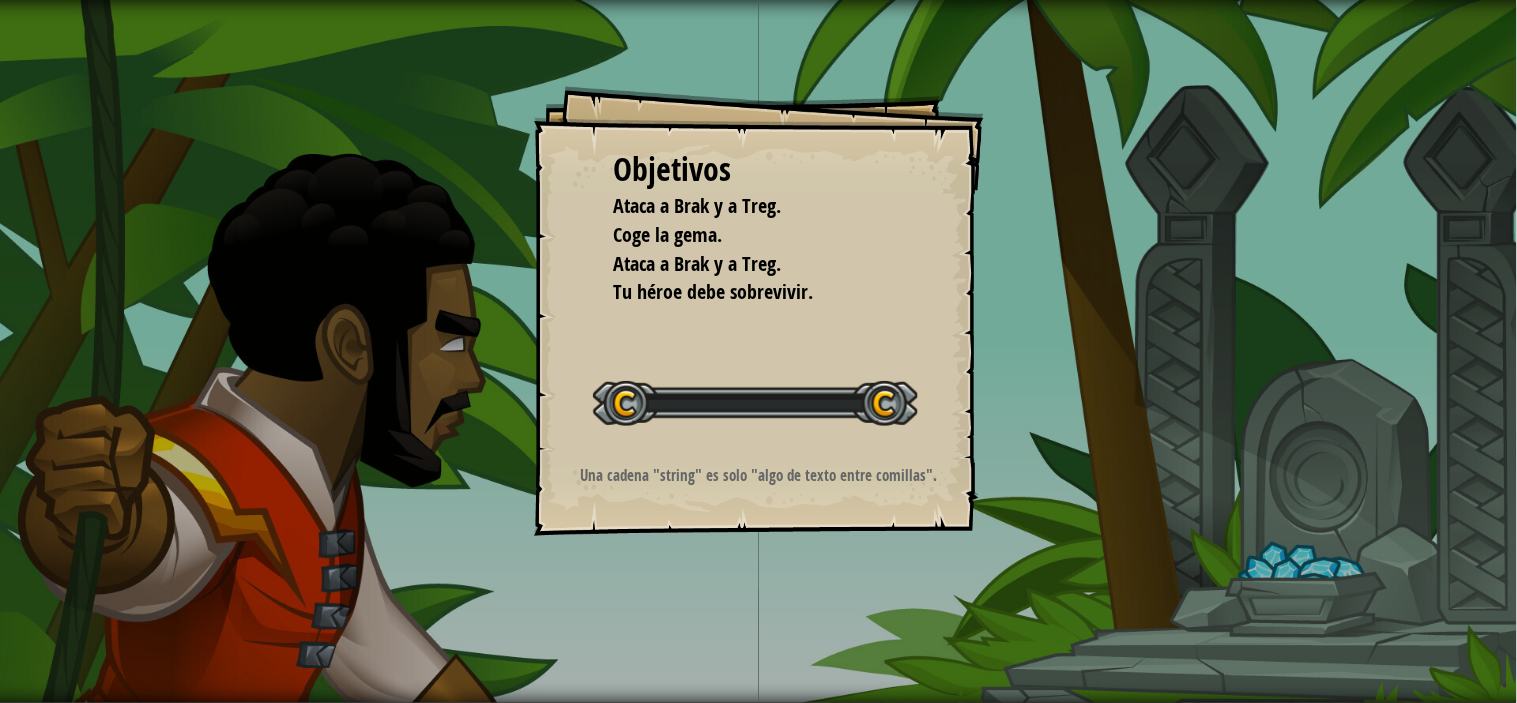 click on "Objetivos Ataca a Brak y a Treg. Coge la gema. Ataca a Brak y a Treg. Tu héroe debe sobrevivir. Iniciar Nivel Error al cargar desde el servidor. Intenta refrescar la página. Necesitas una suscripción para jugar este nivel. Suscríbete Necesitarás unirte a un curso para jugar este nivel. [PERSON_NAME] a mis cursos Pide a tu profesor que te asigne una licencia para que puedas seguir jugando a CodeCombat. Volver a mis cursos Este nivel está bloqueado. Volver a mis cursos Una cadena "string" es solo "algo de texto entre comillas"." at bounding box center [758, 351] 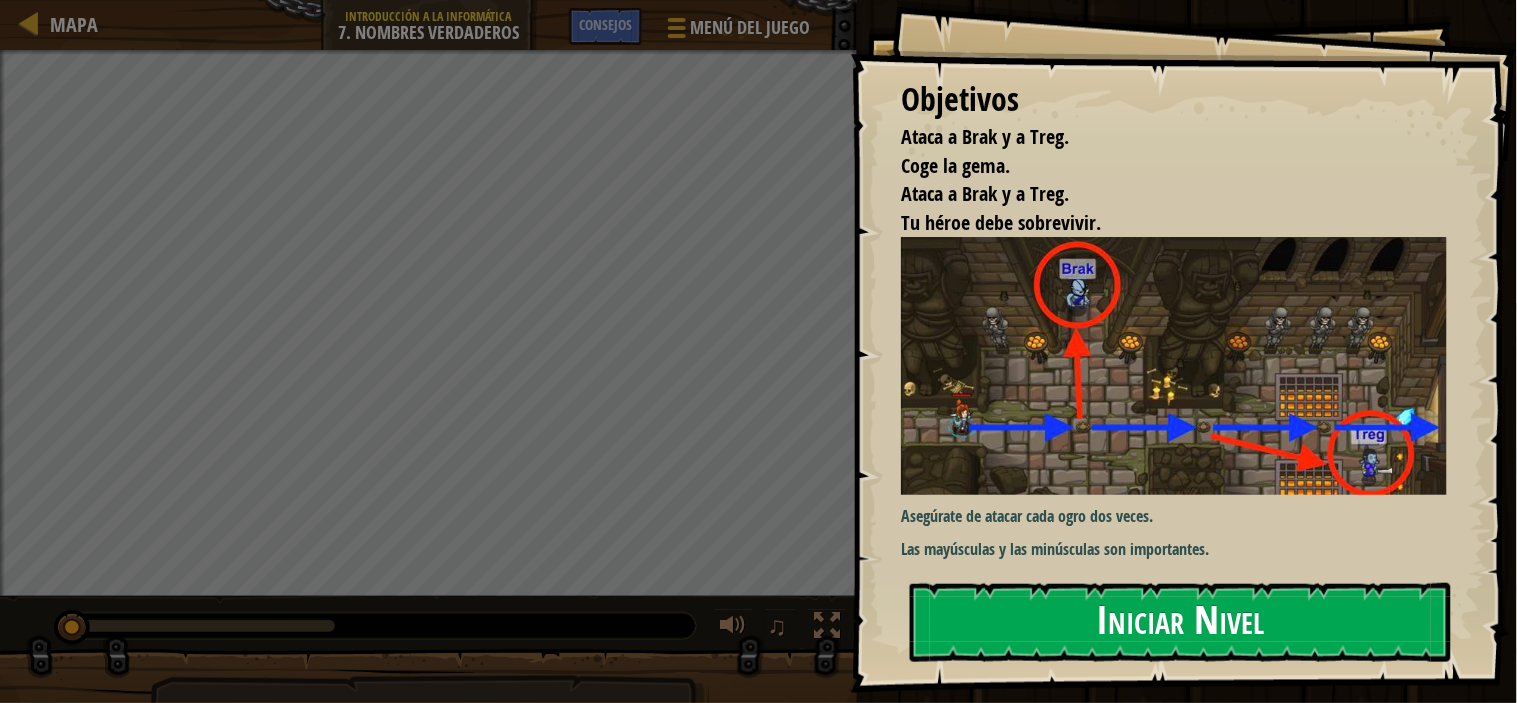 click on "Iniciar Nivel" at bounding box center [1180, 622] 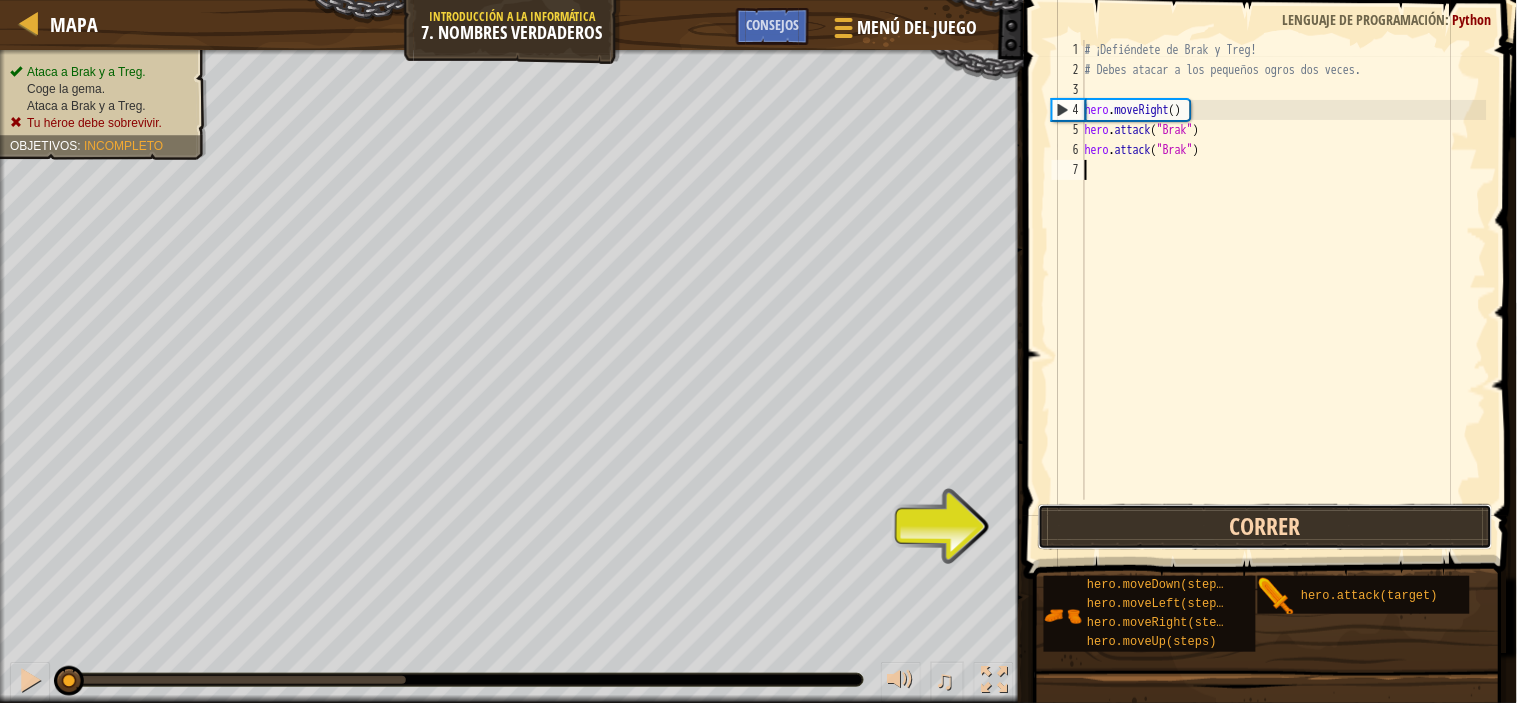 click on "Correr" at bounding box center [1265, 527] 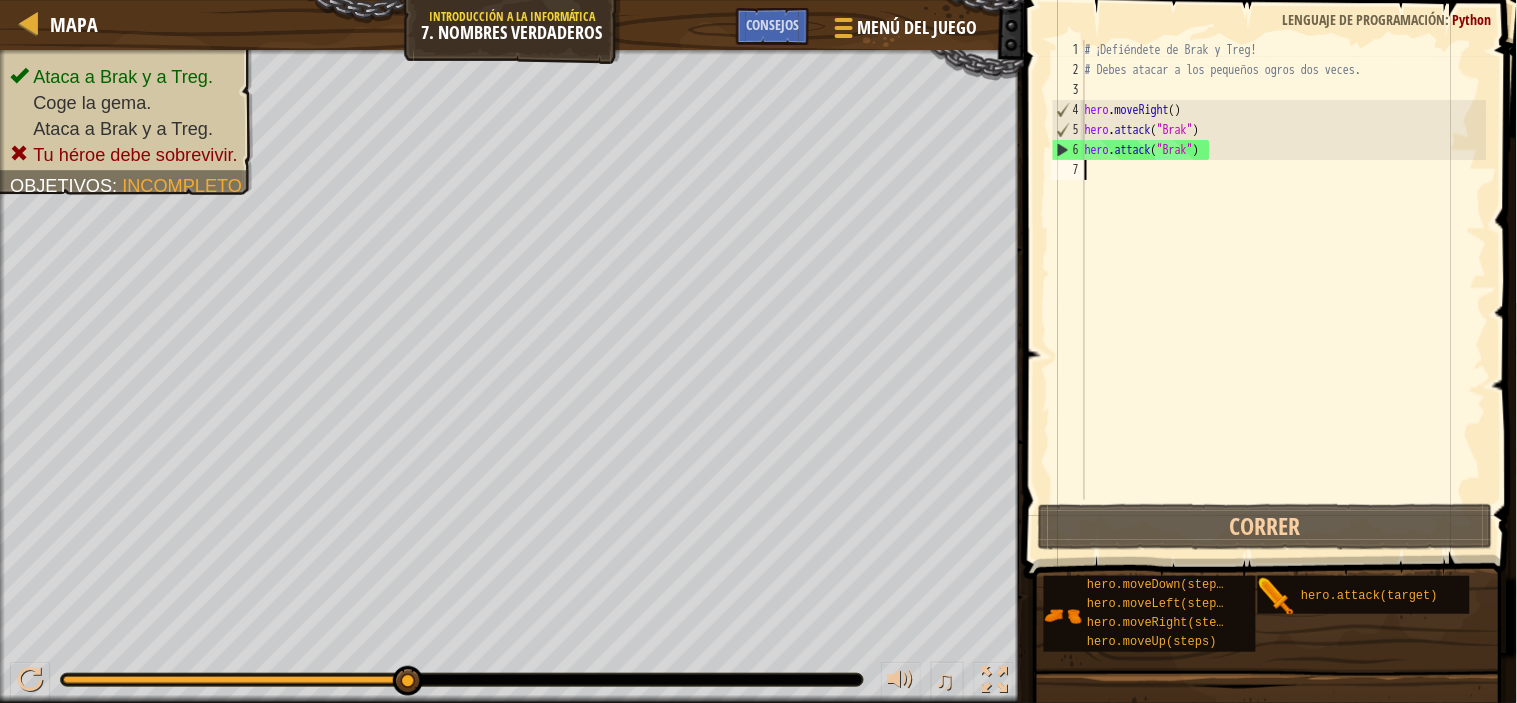 scroll, scrollTop: 8, scrollLeft: 0, axis: vertical 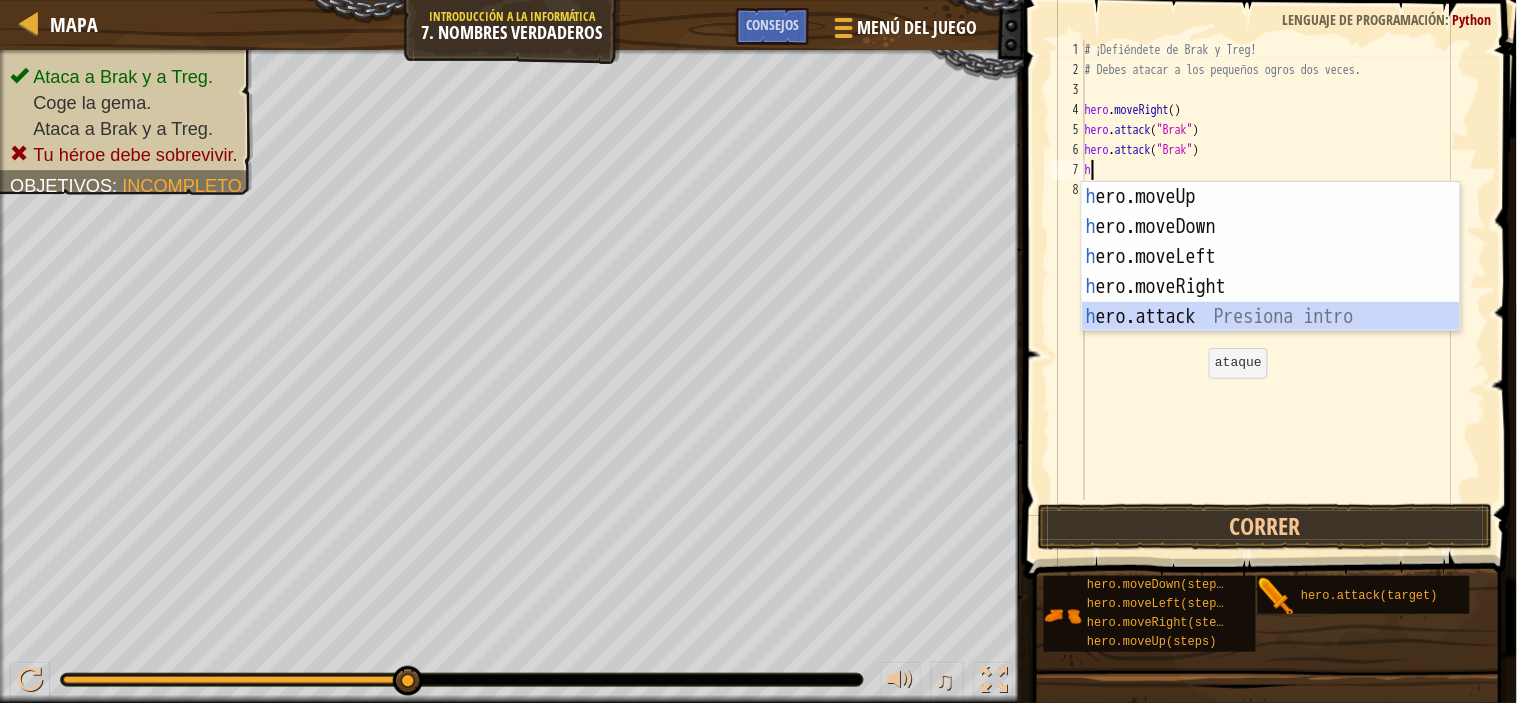 click on "h ero.moveUp Presiona intro h ero.moveDown Presiona intro h ero.moveLeft Presiona intro h ero.moveRight Presiona intro h ero.attack Presiona intro" at bounding box center [1271, 287] 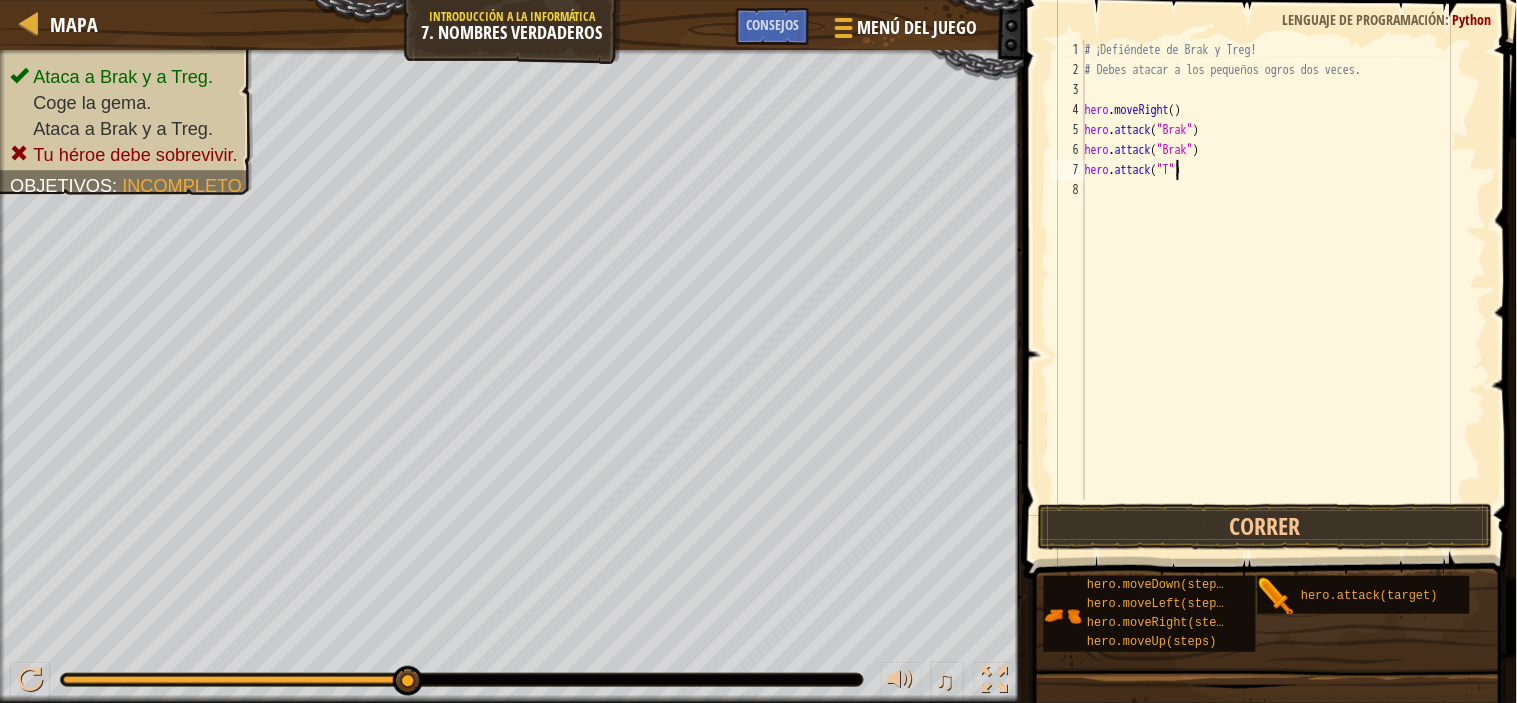 scroll, scrollTop: 8, scrollLeft: 6, axis: both 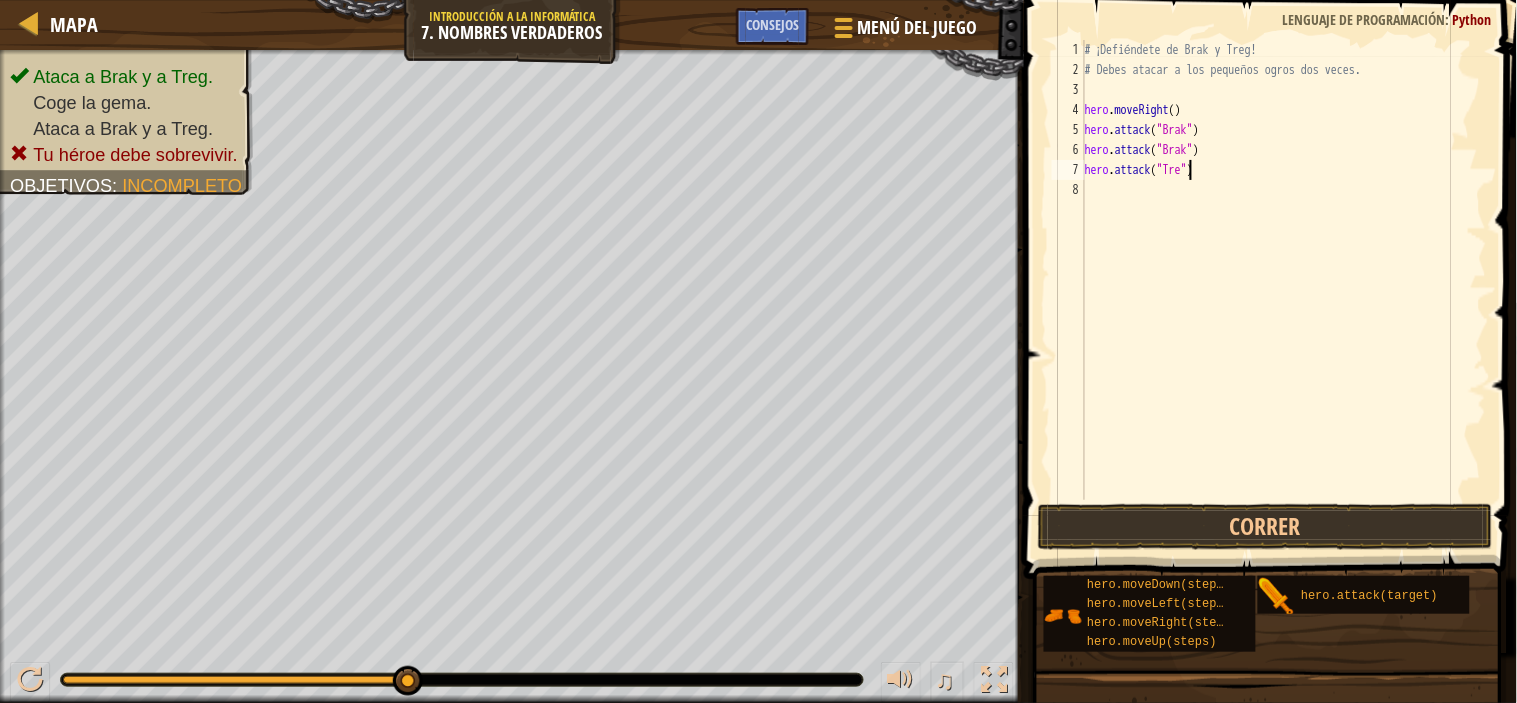type on "hero.attack("Treg")" 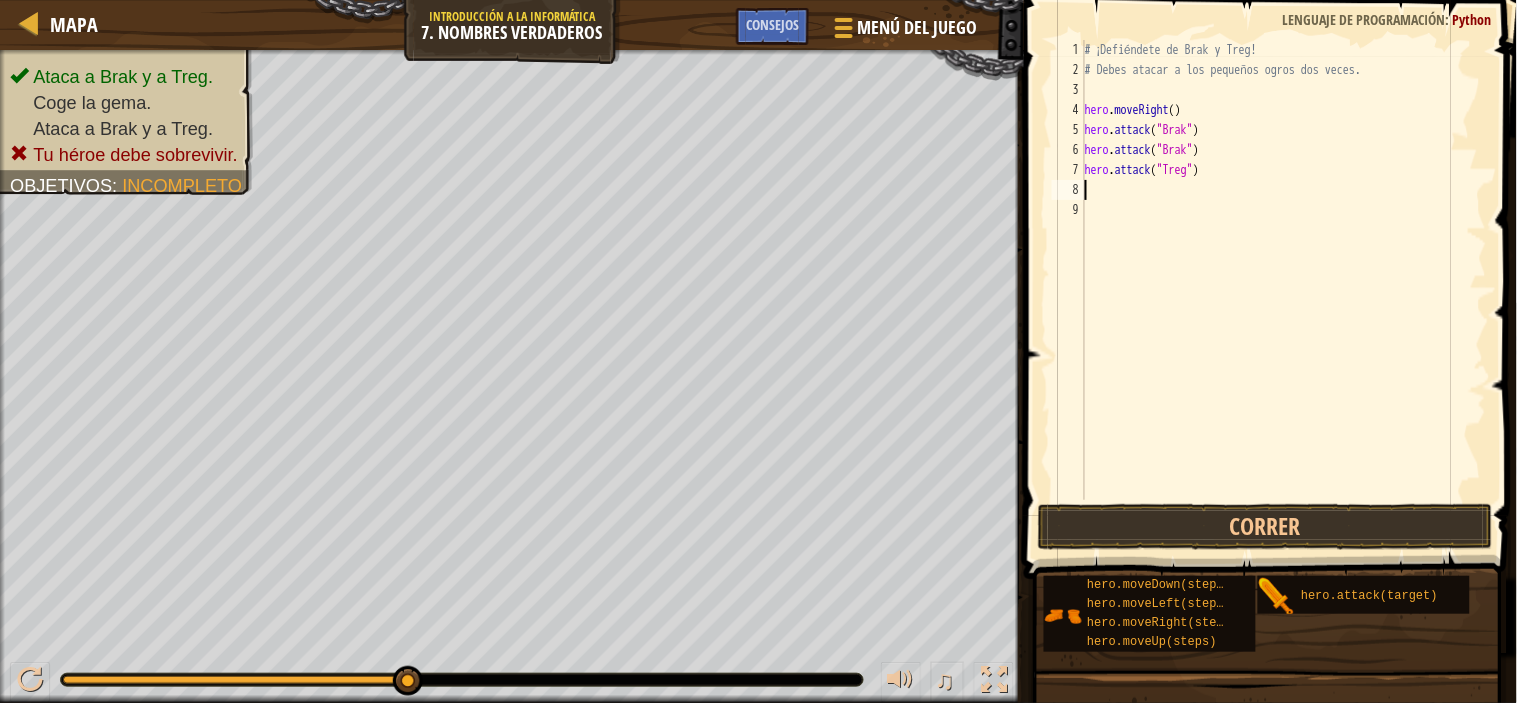 scroll, scrollTop: 8, scrollLeft: 0, axis: vertical 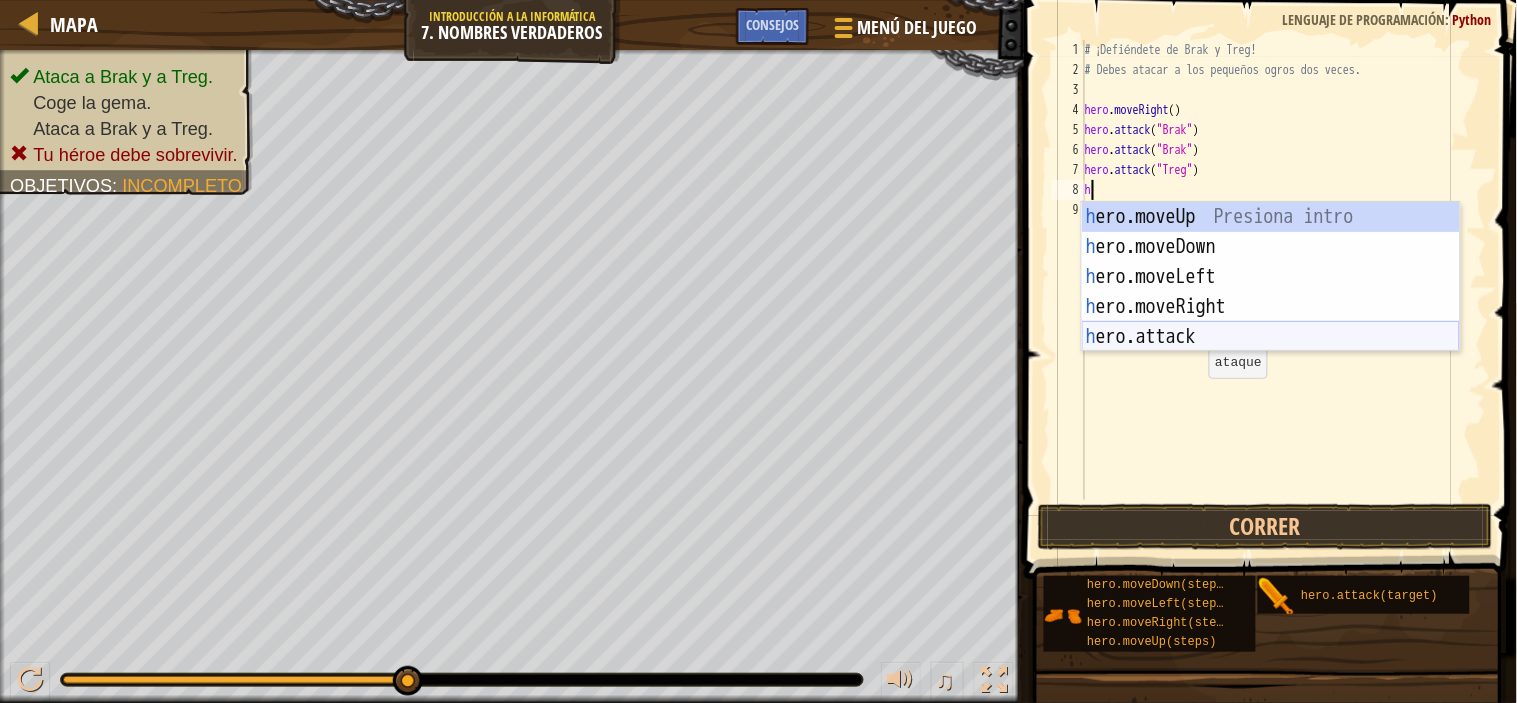 click on "h ero.moveUp Presiona intro h ero.moveDown Presiona intro h ero.moveLeft Presiona intro h ero.moveRight Presiona intro h ero.attack Presiona intro" at bounding box center (1271, 307) 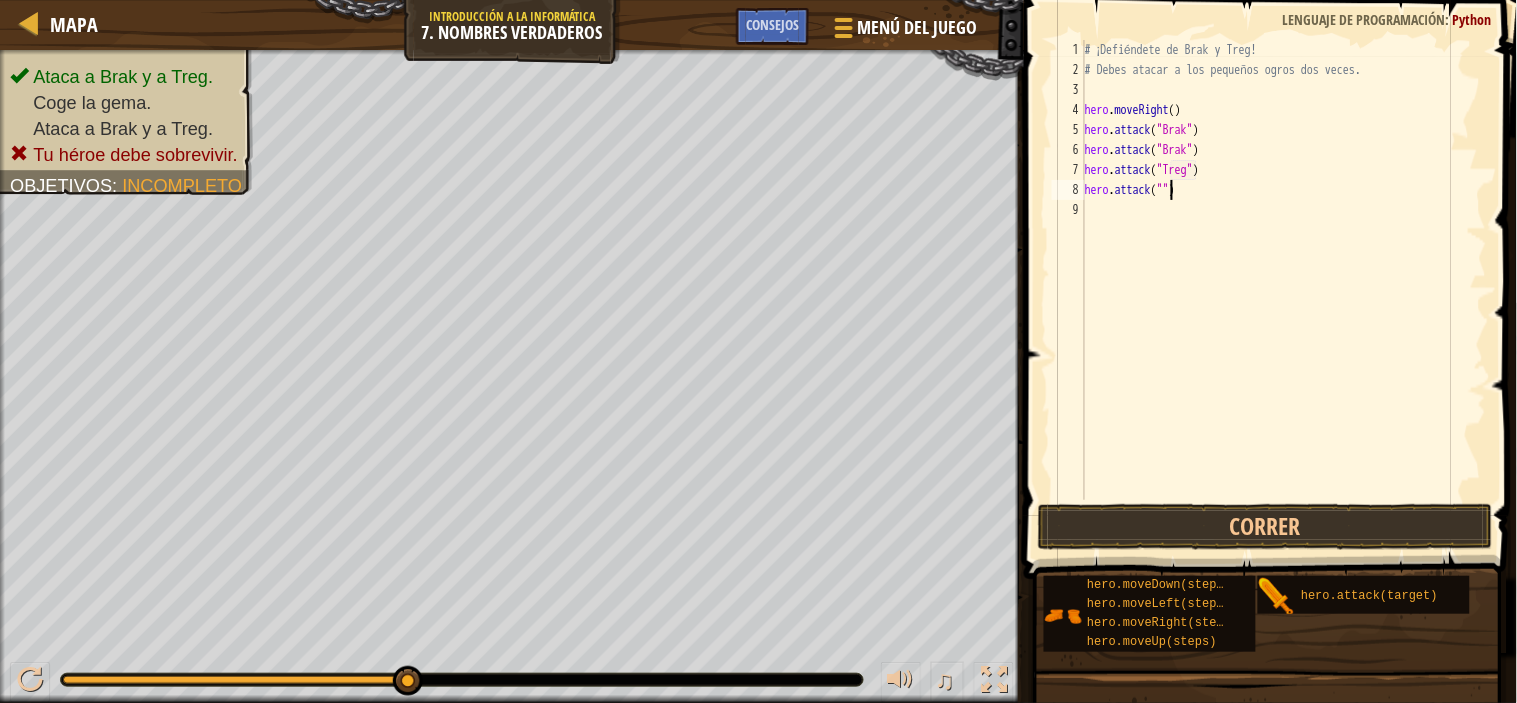 scroll, scrollTop: 8, scrollLeft: 6, axis: both 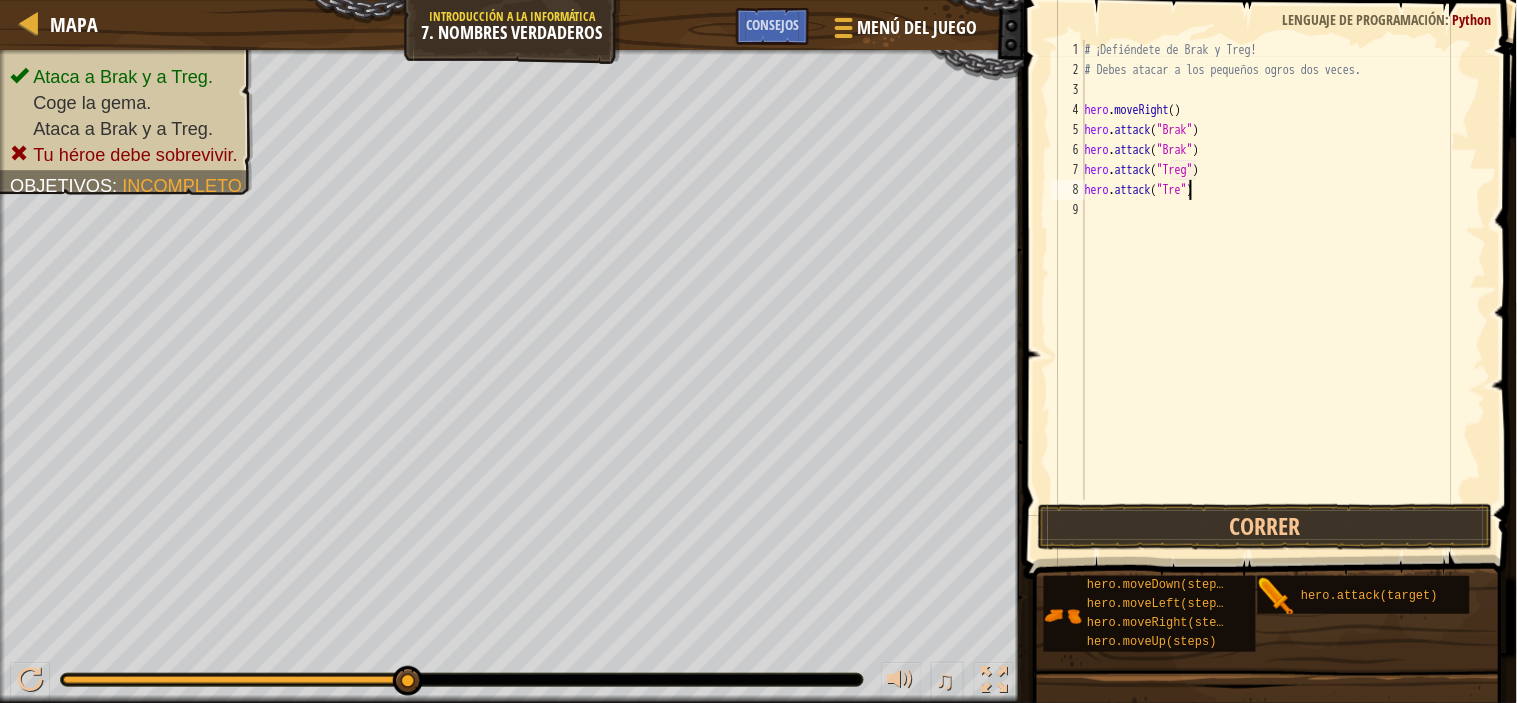 type on "hero.attack("Treg")" 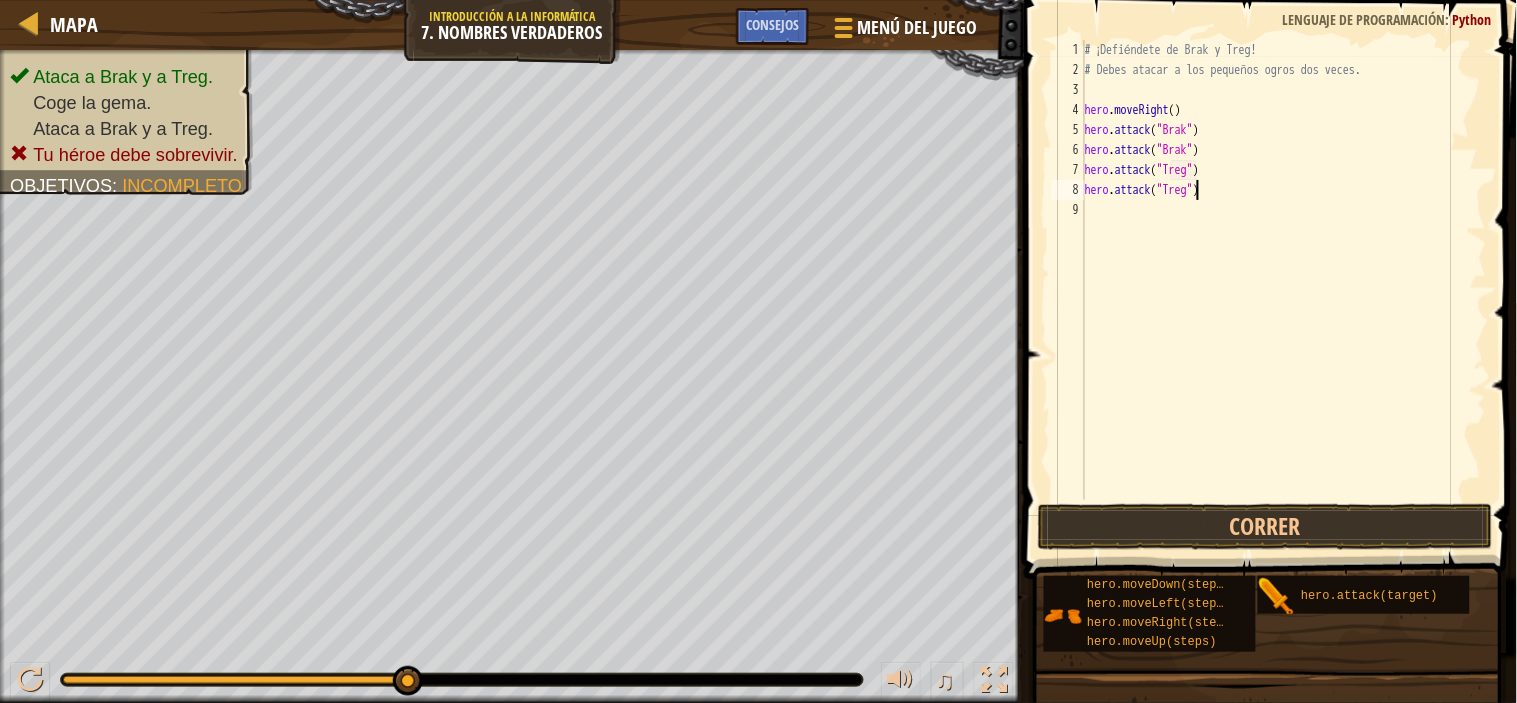 scroll, scrollTop: 8, scrollLeft: 0, axis: vertical 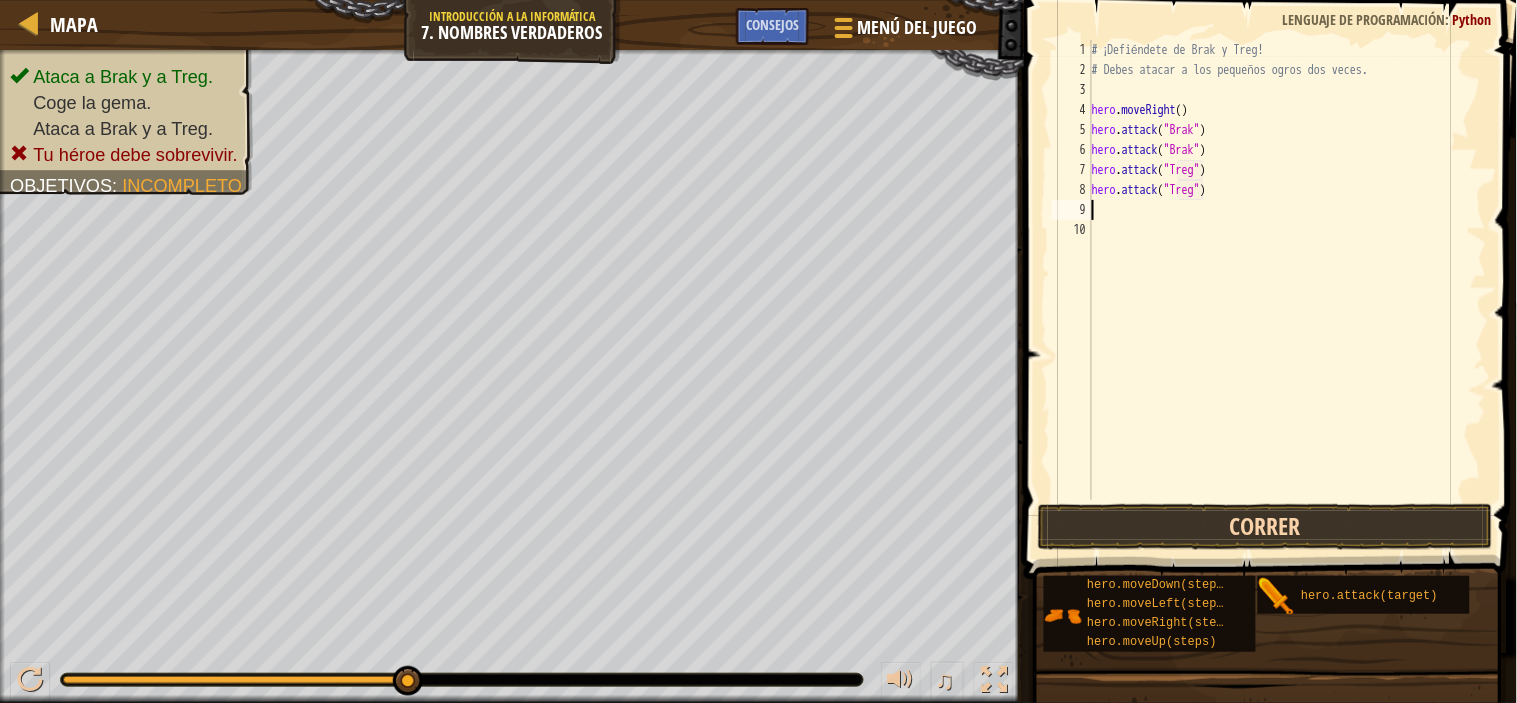 type on "h" 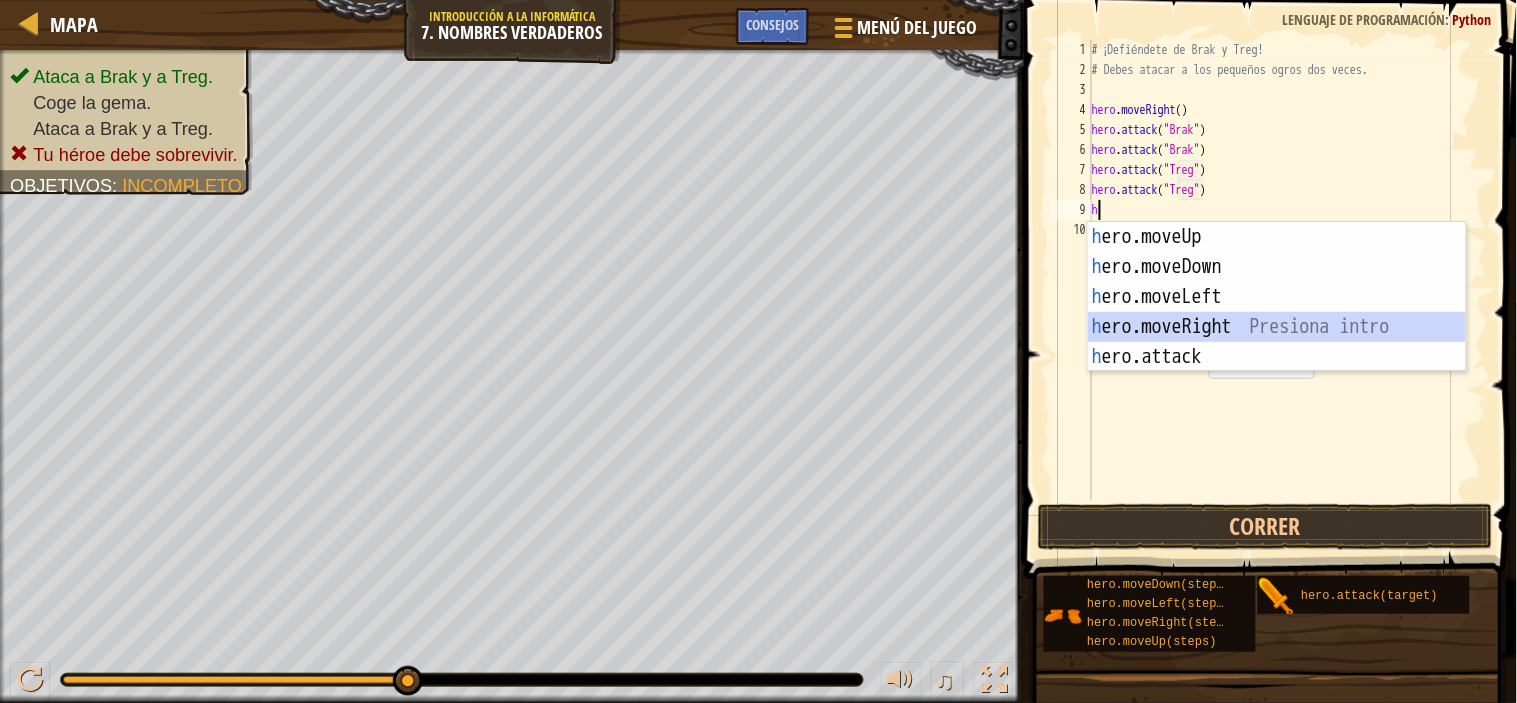 click on "h ero.moveUp Presiona intro h ero.moveDown Presiona intro h ero.moveLeft Presiona intro h ero.moveRight Presiona intro h ero.attack Presiona intro" at bounding box center (1277, 327) 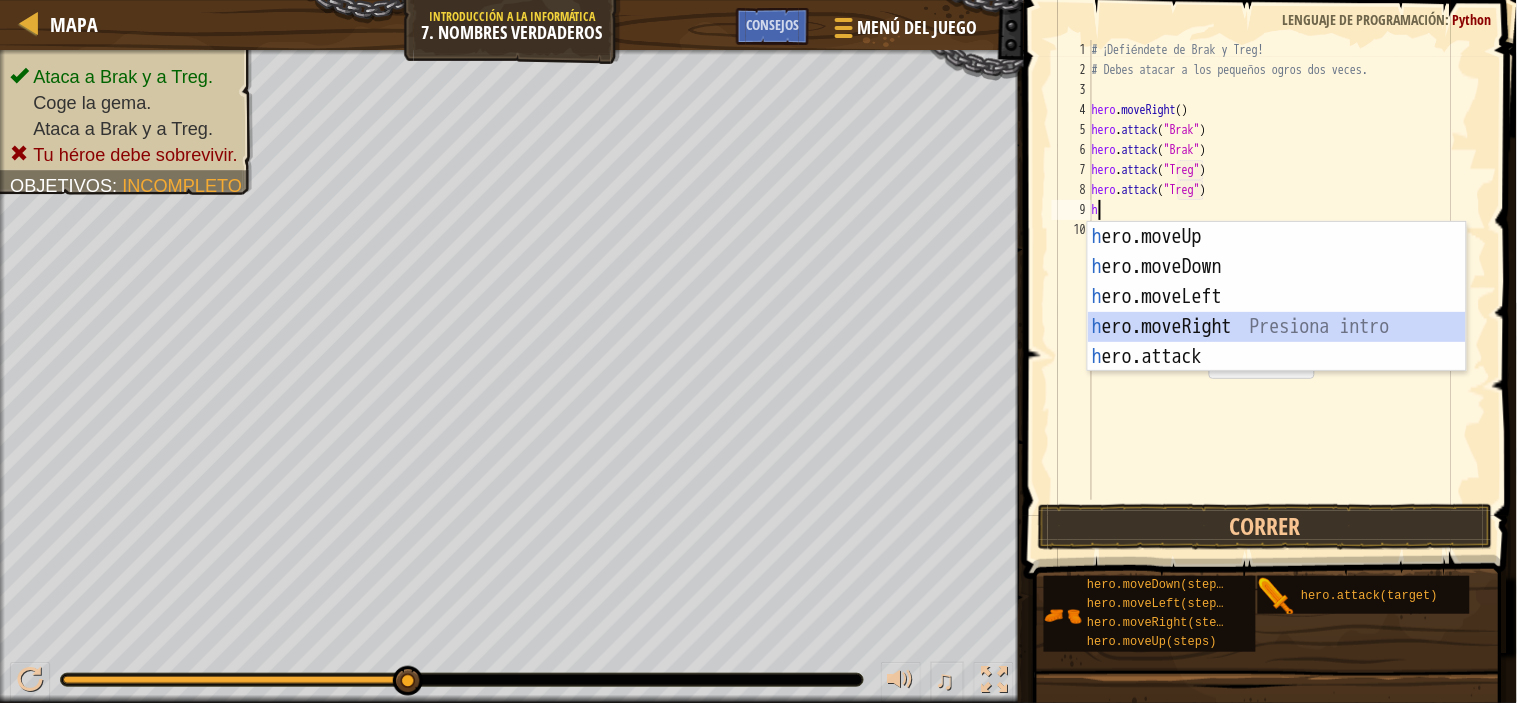 type 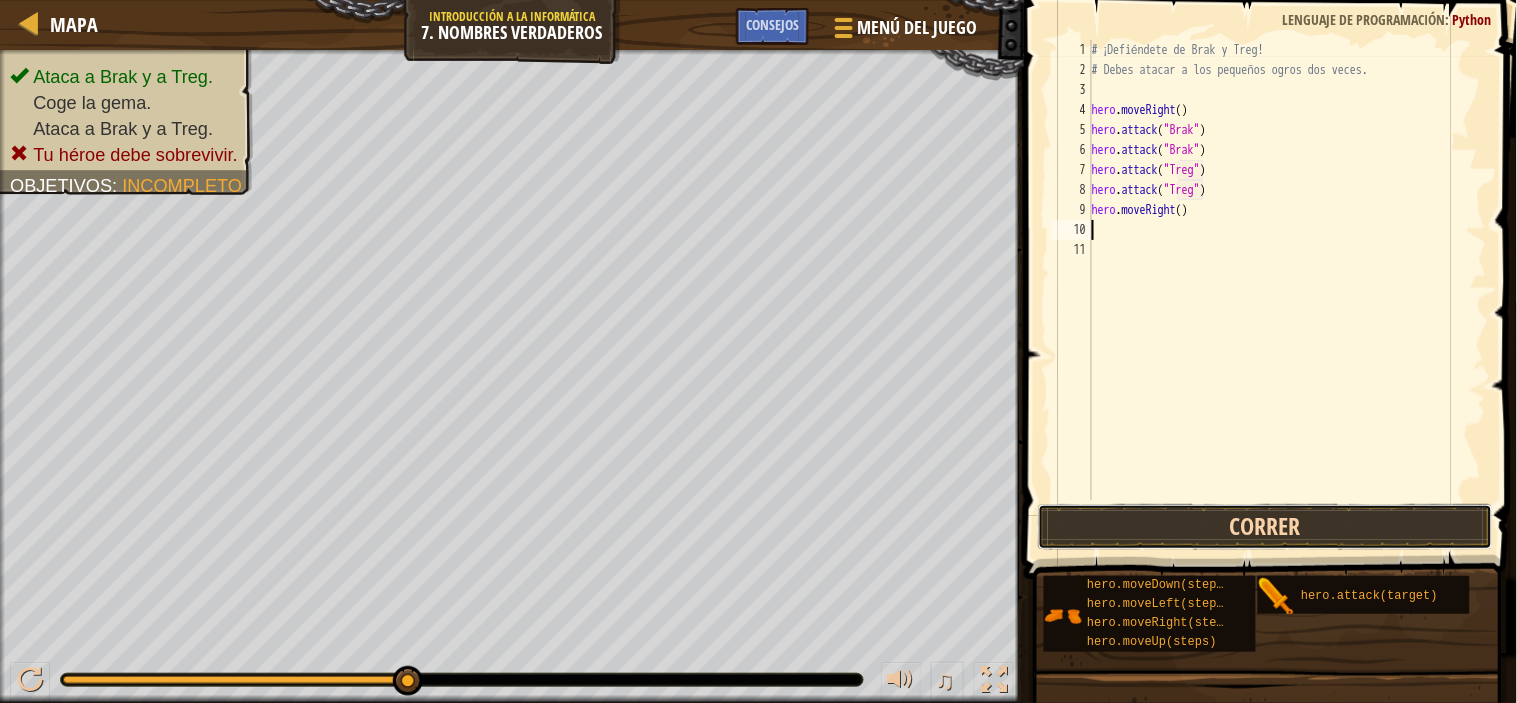 click on "Correr" at bounding box center (1265, 527) 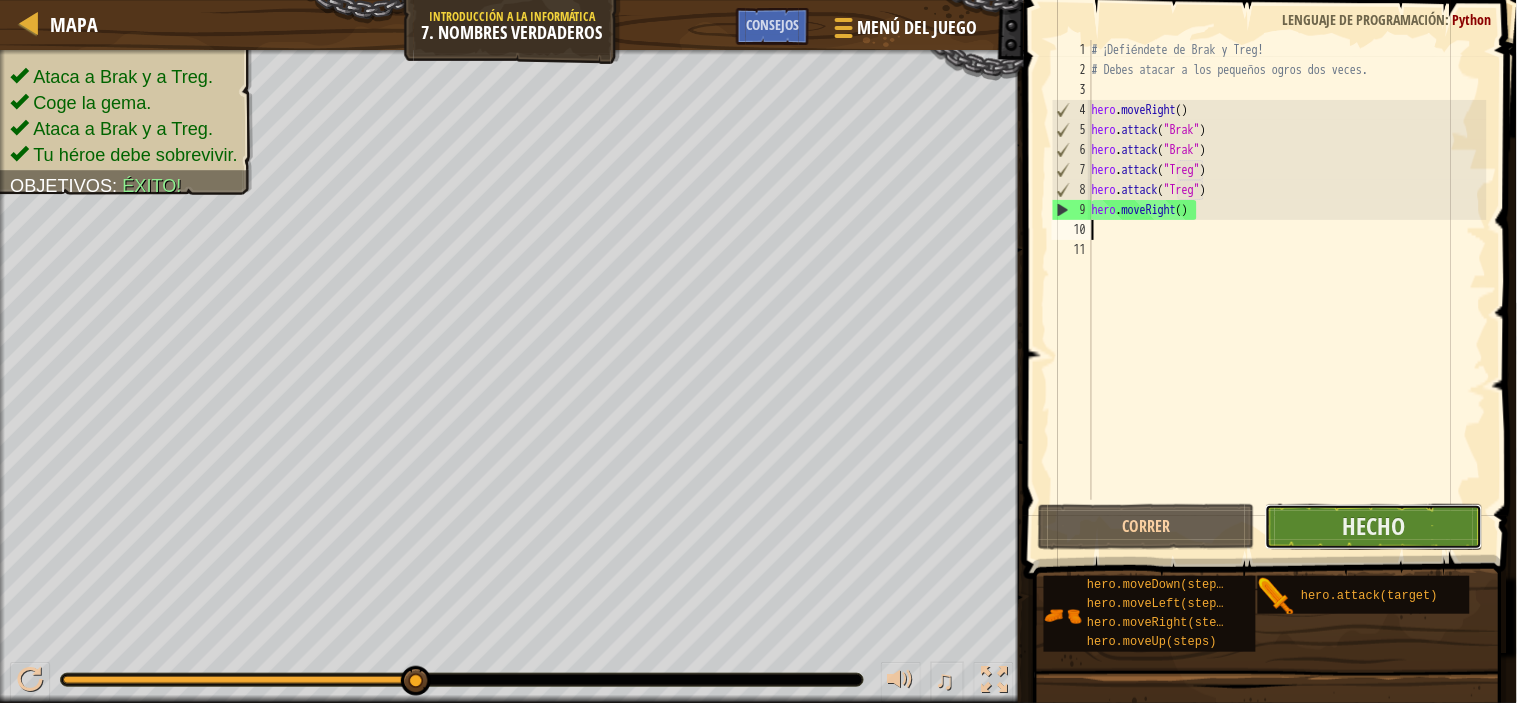click on "Hecho" at bounding box center [1373, 527] 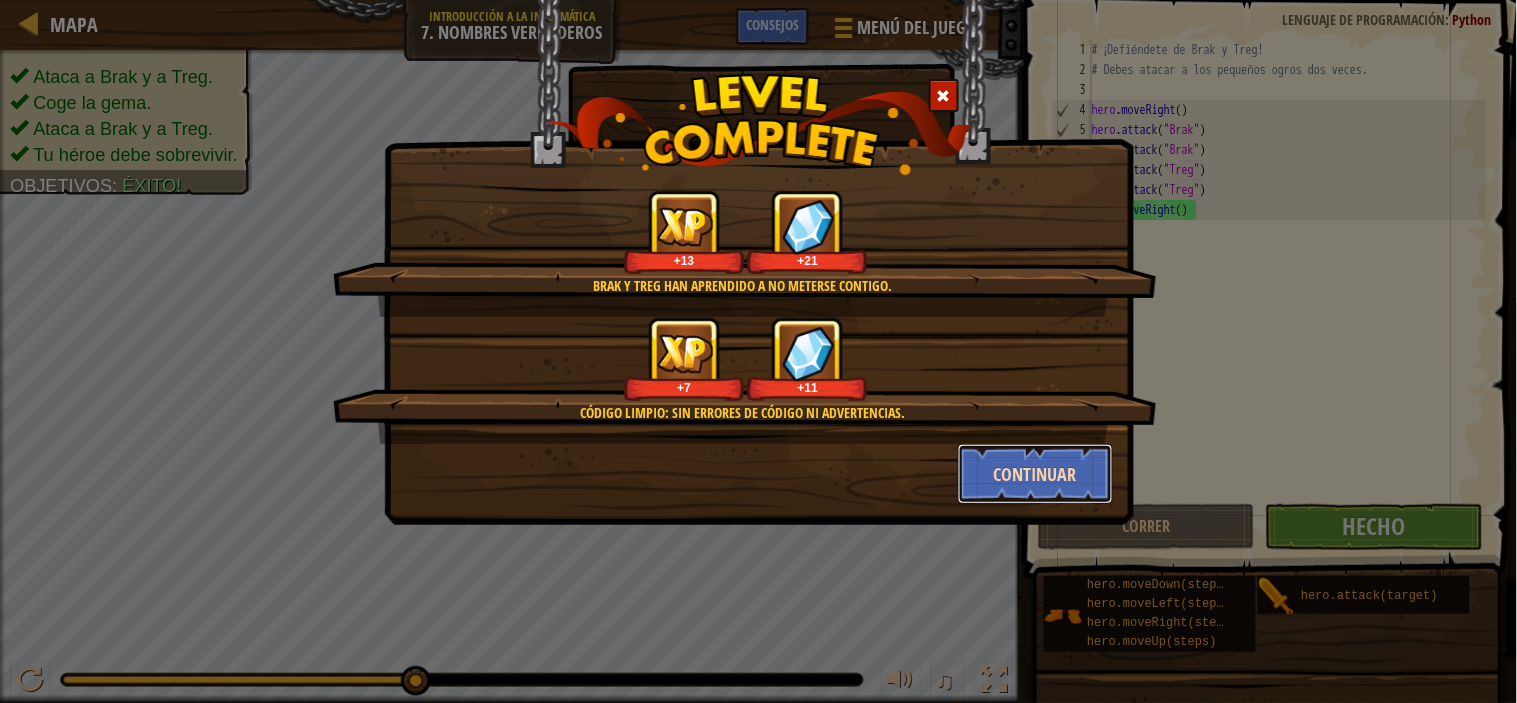 click on "Continuar" at bounding box center (1035, 474) 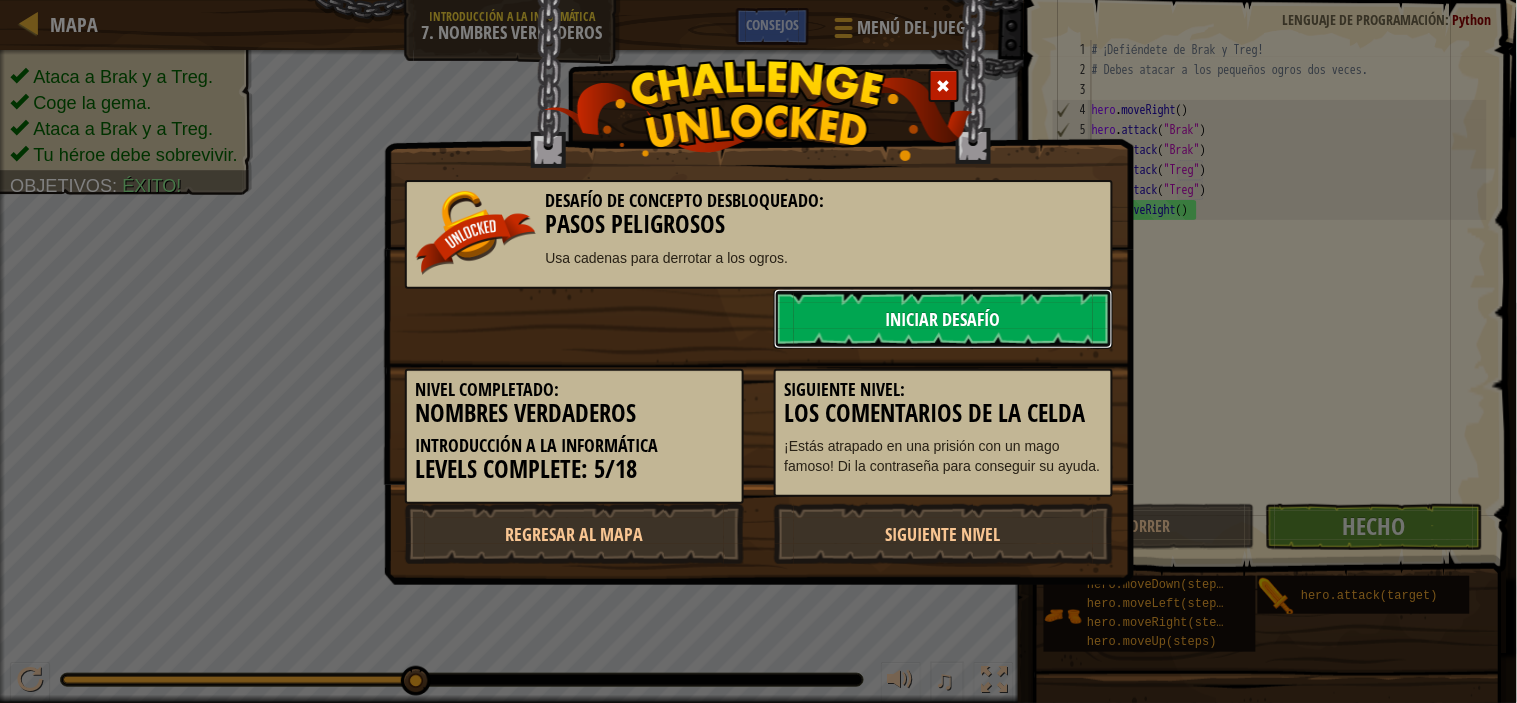 click on "Iniciar Desafío" at bounding box center [943, 319] 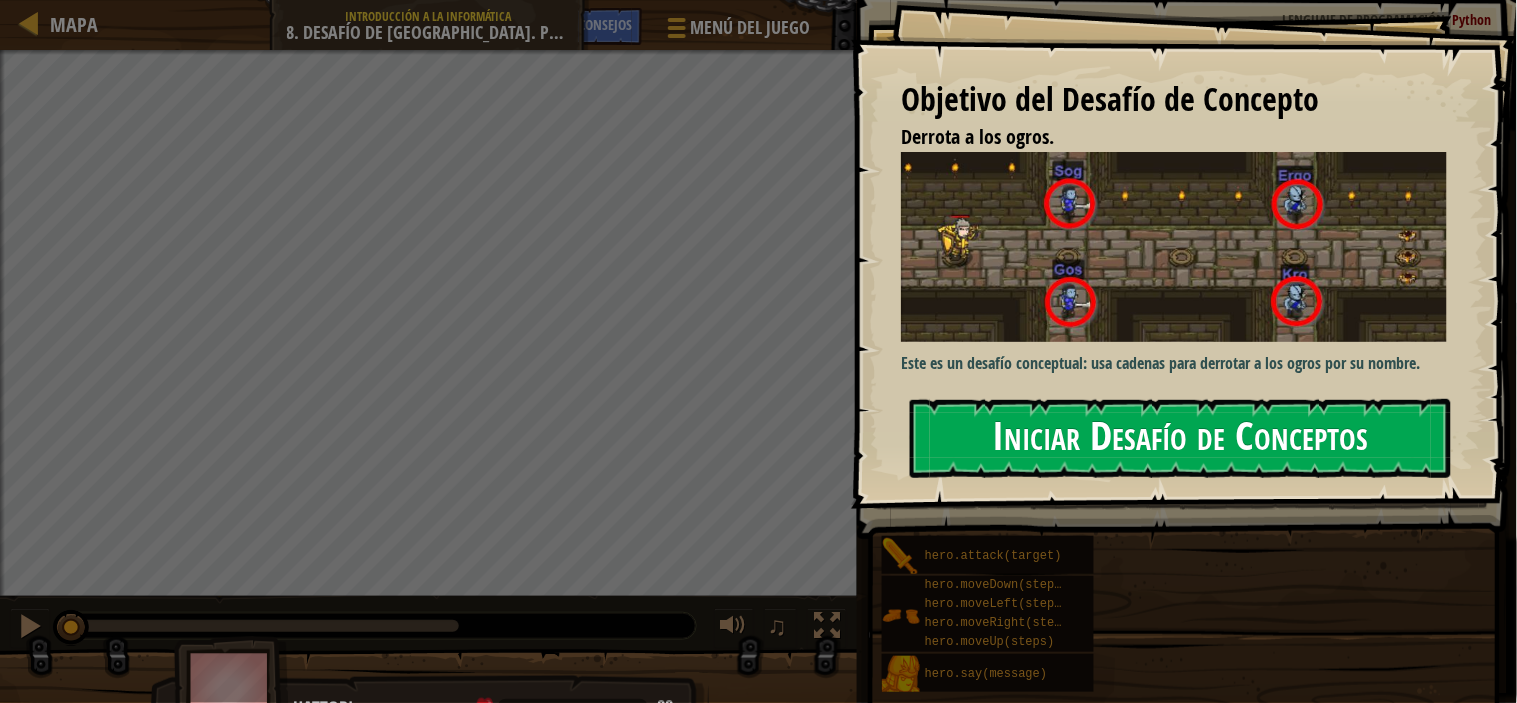 click on "Iniciar Desafío de Conceptos" at bounding box center (1180, 438) 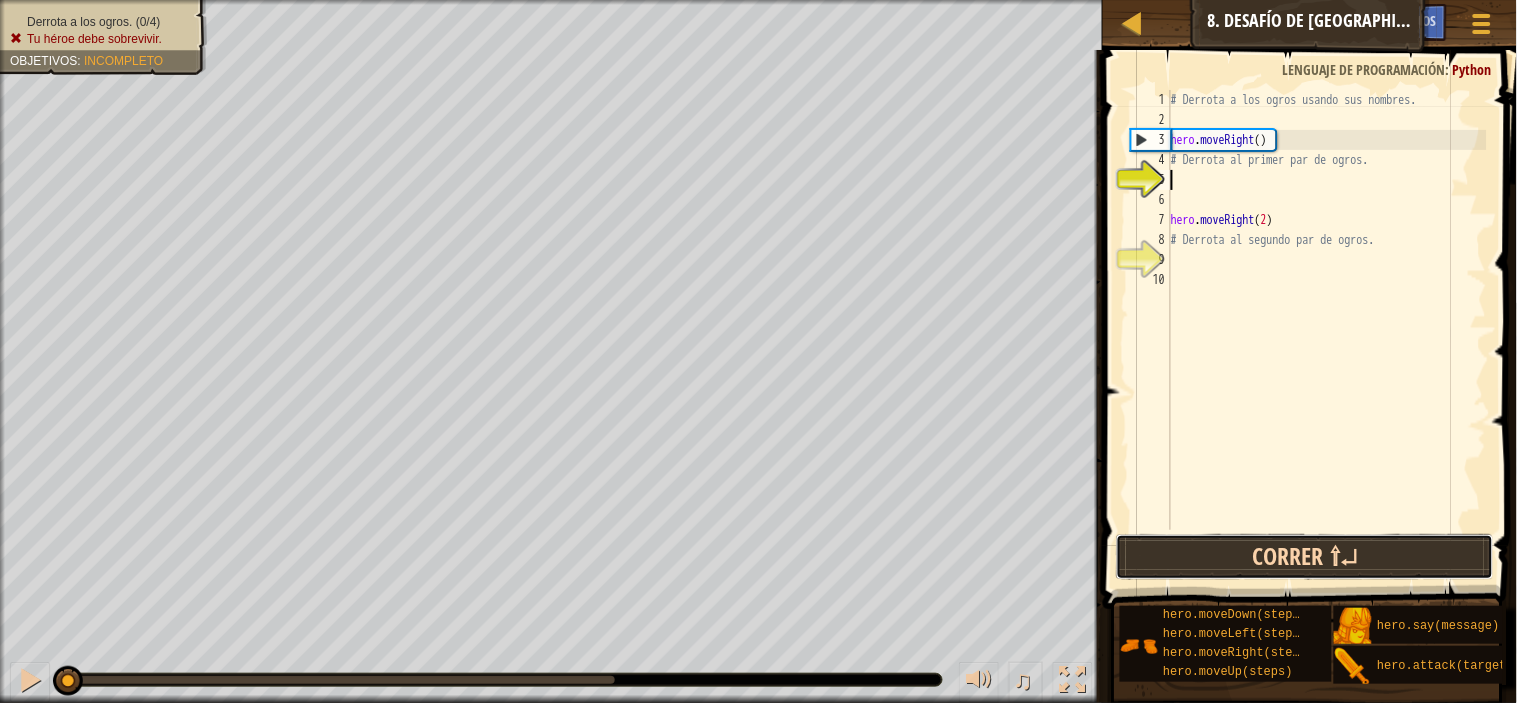 click on "Correr ⇧↵" at bounding box center [1305, 557] 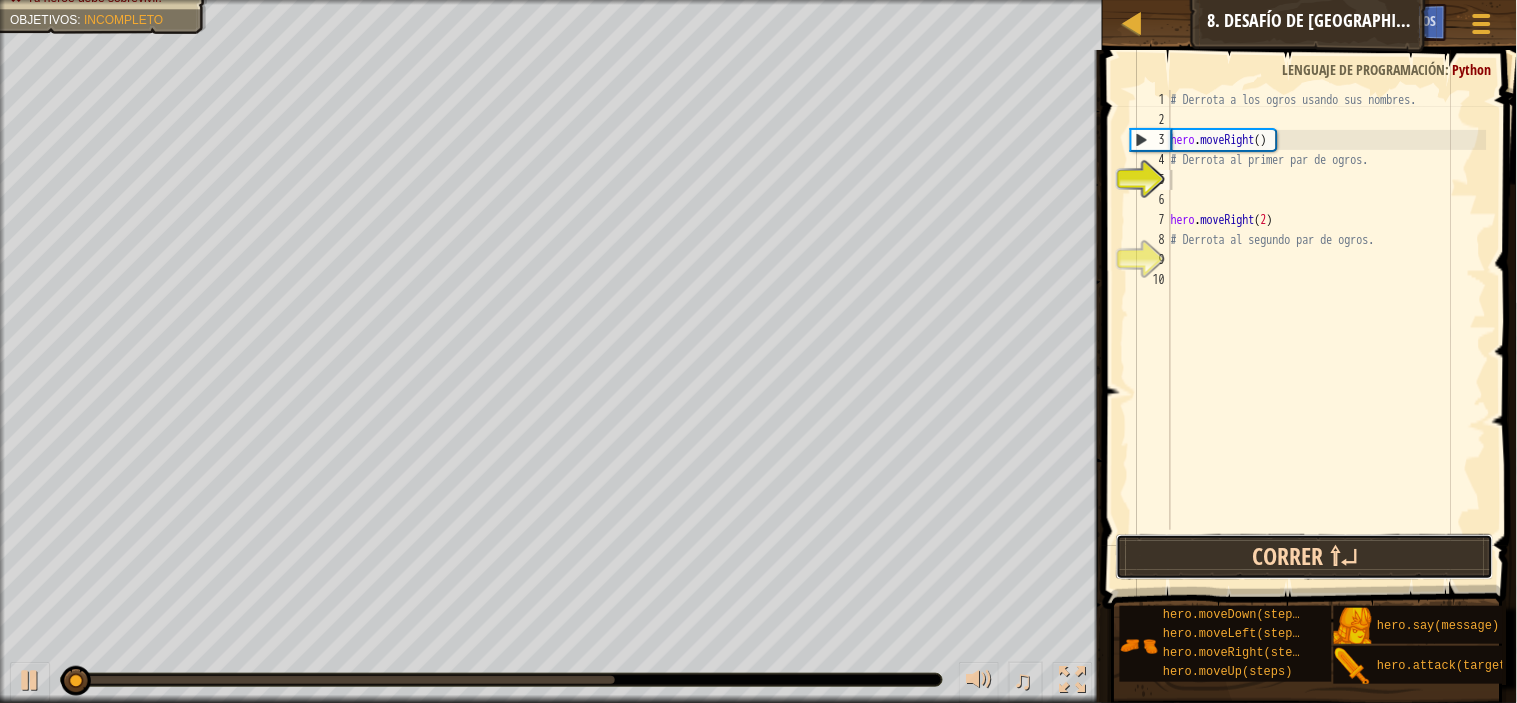 click on "Correr ⇧↵" at bounding box center (1305, 557) 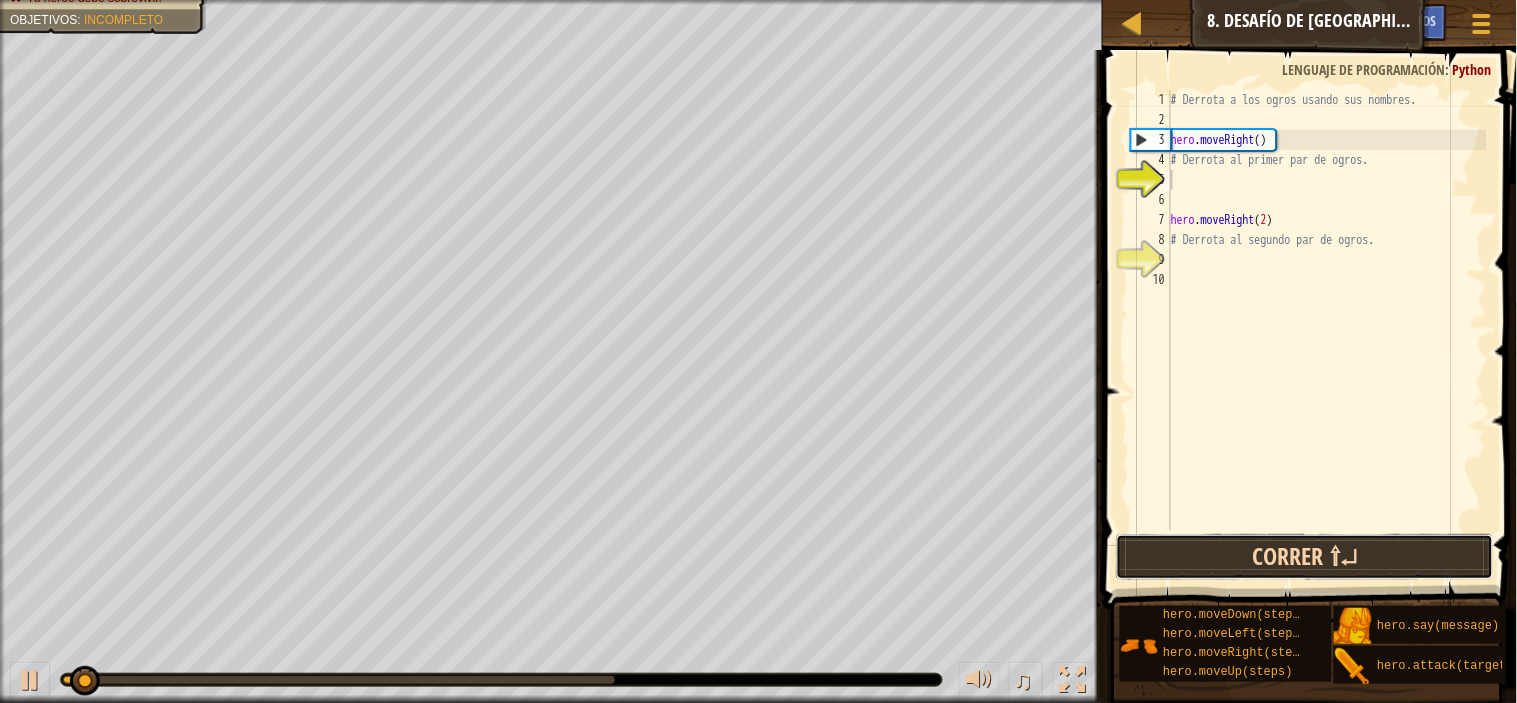 click on "Correr ⇧↵" at bounding box center [1305, 557] 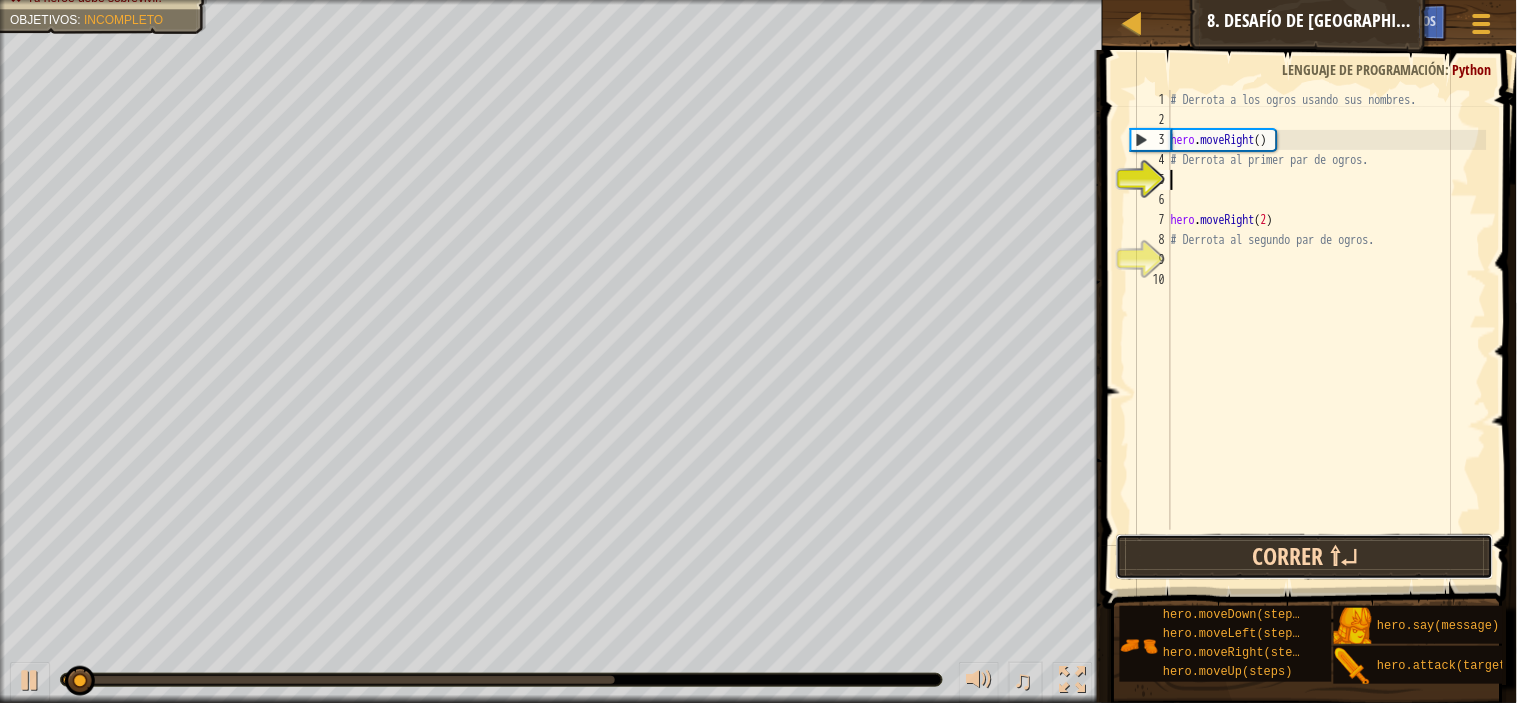 click on "Correr ⇧↵" at bounding box center (1305, 557) 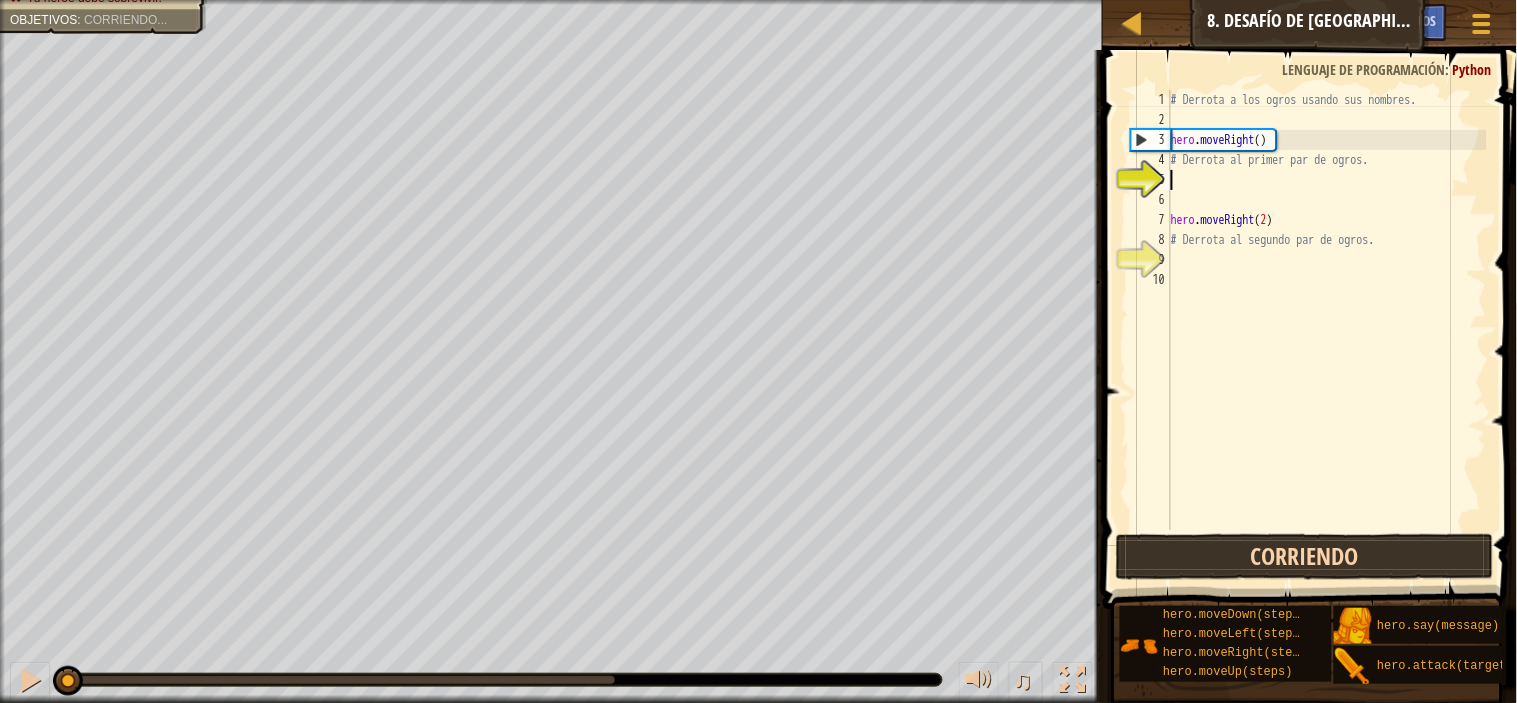 click on "Corriendo" at bounding box center (1305, 557) 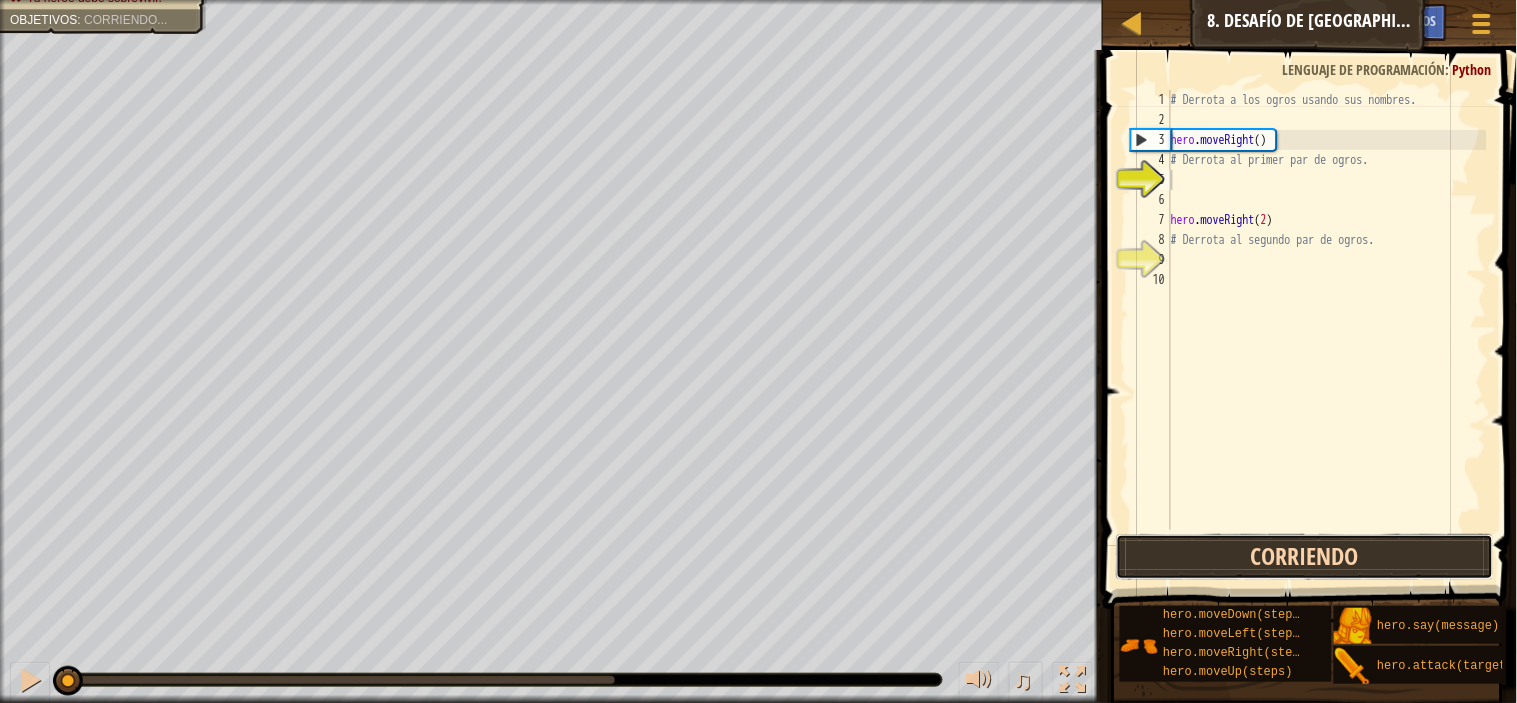 drag, startPoint x: 1308, startPoint y: 564, endPoint x: 1295, endPoint y: 566, distance: 13.152946 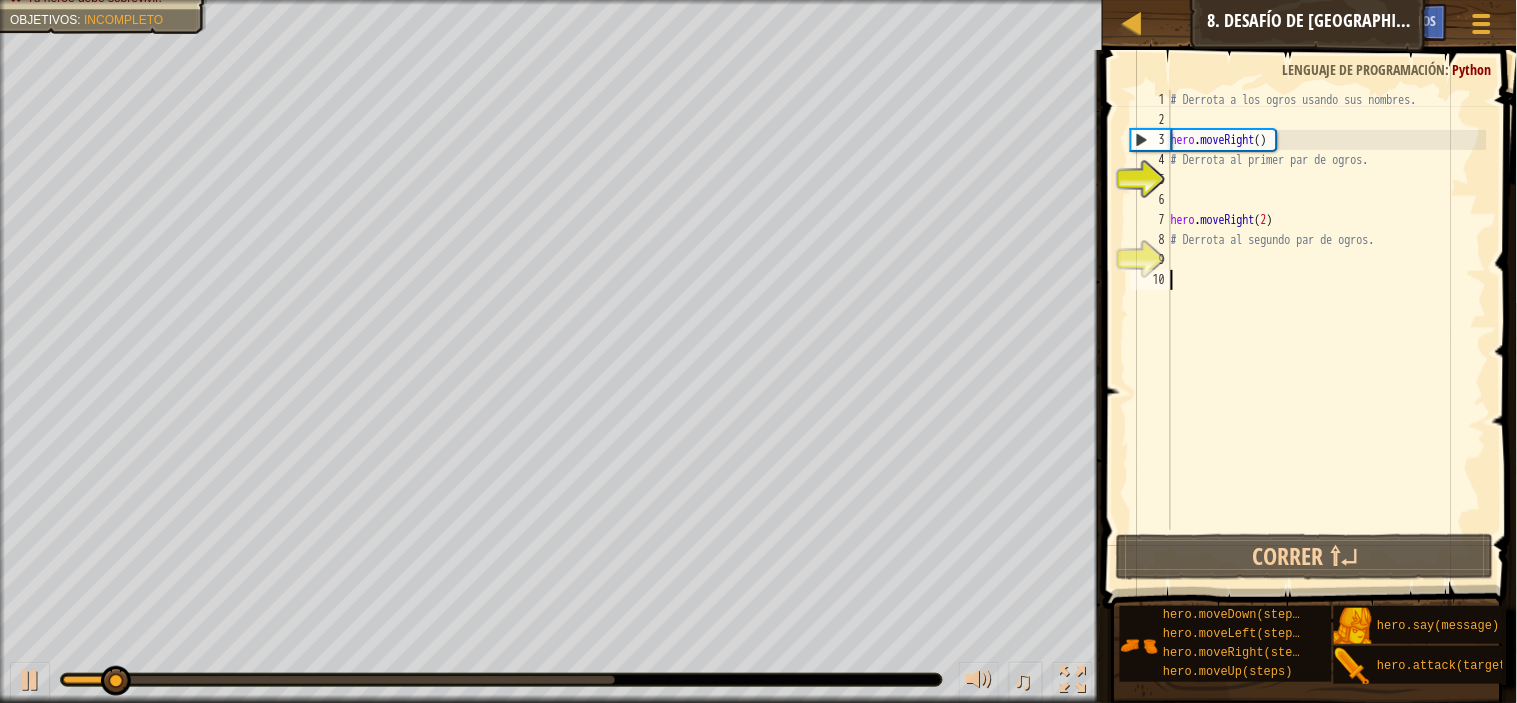 click on "# Derrota a los ogros usando sus nombres. hero . moveRight ( ) # Derrota al primer par de [PERSON_NAME]. hero . moveRight ( 2 ) # Derrota al segundo par de [PERSON_NAME]." at bounding box center (1327, 330) 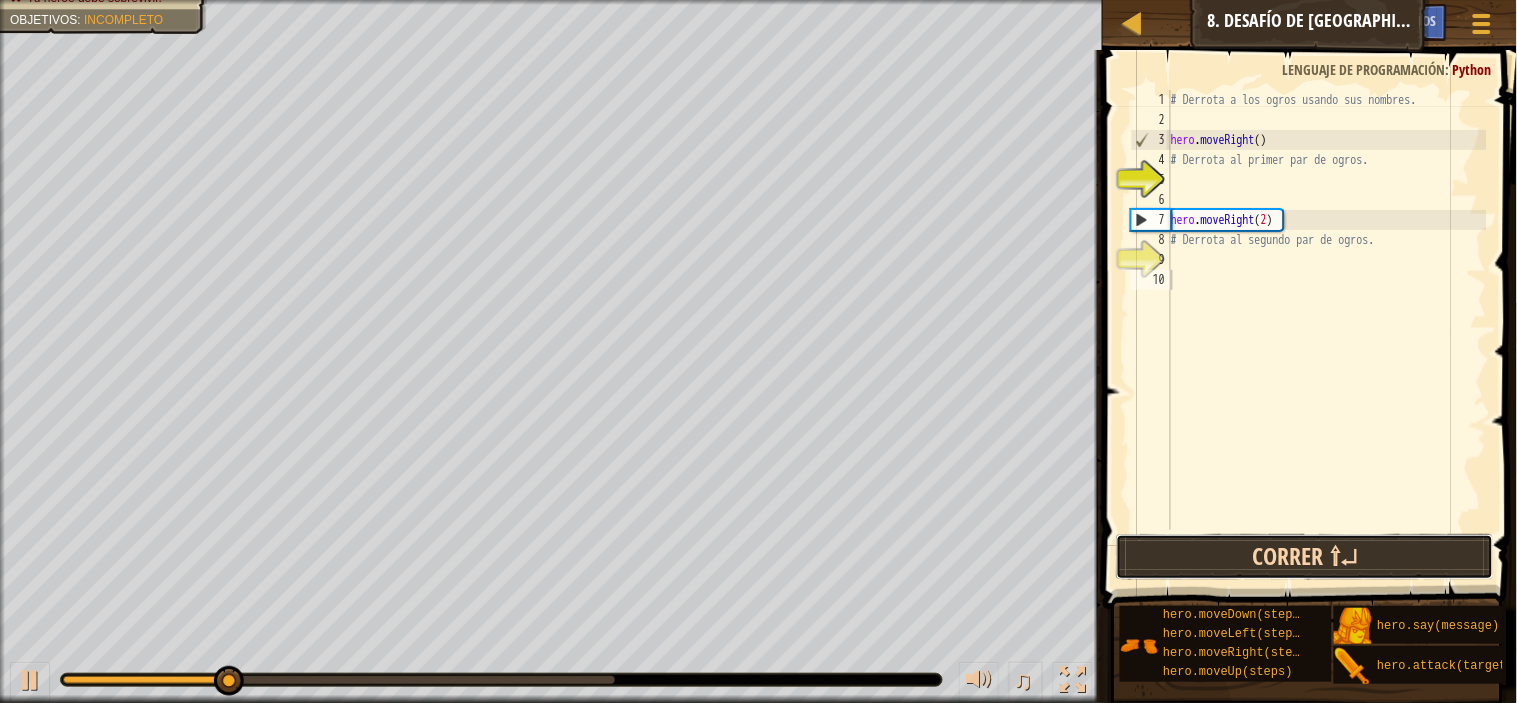 click on "Correr ⇧↵" at bounding box center (1305, 557) 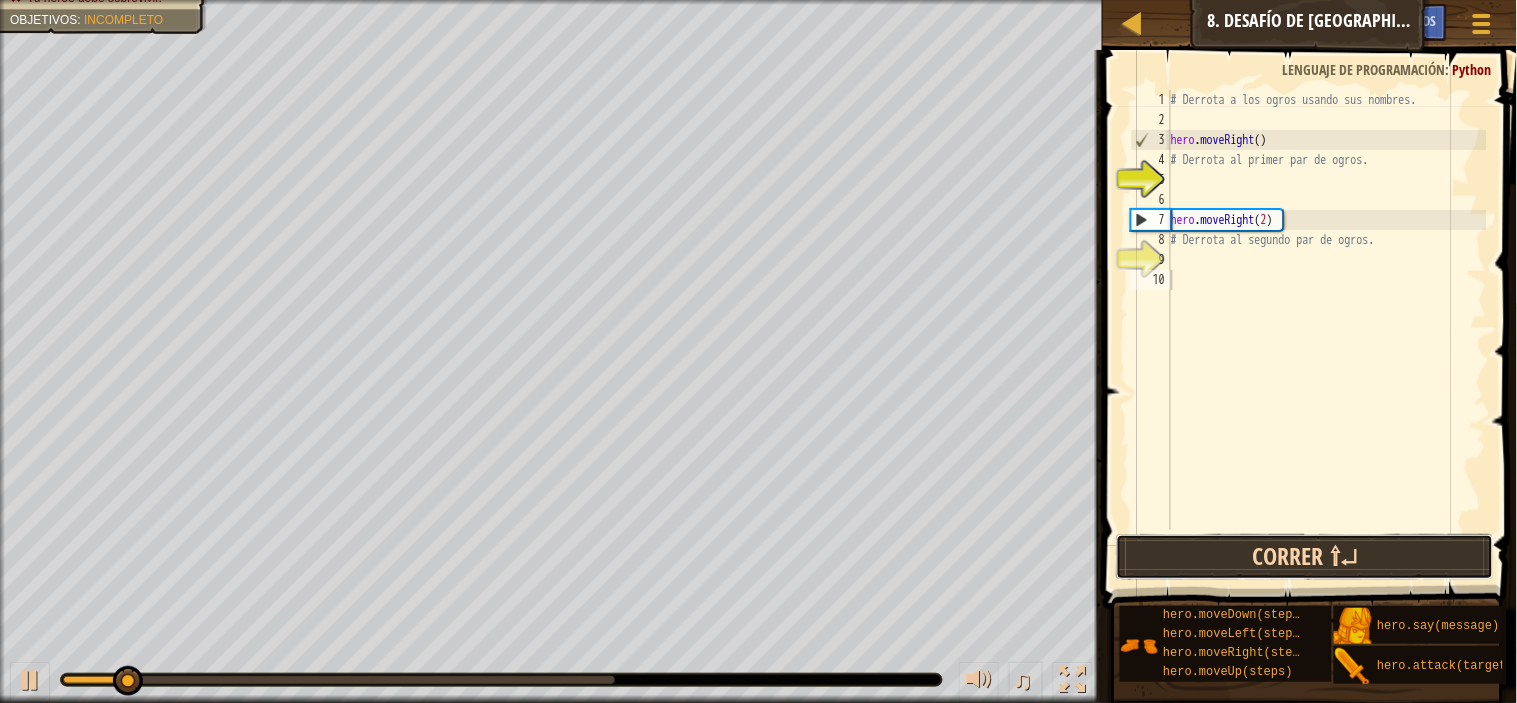 click on "Correr ⇧↵" at bounding box center [1305, 557] 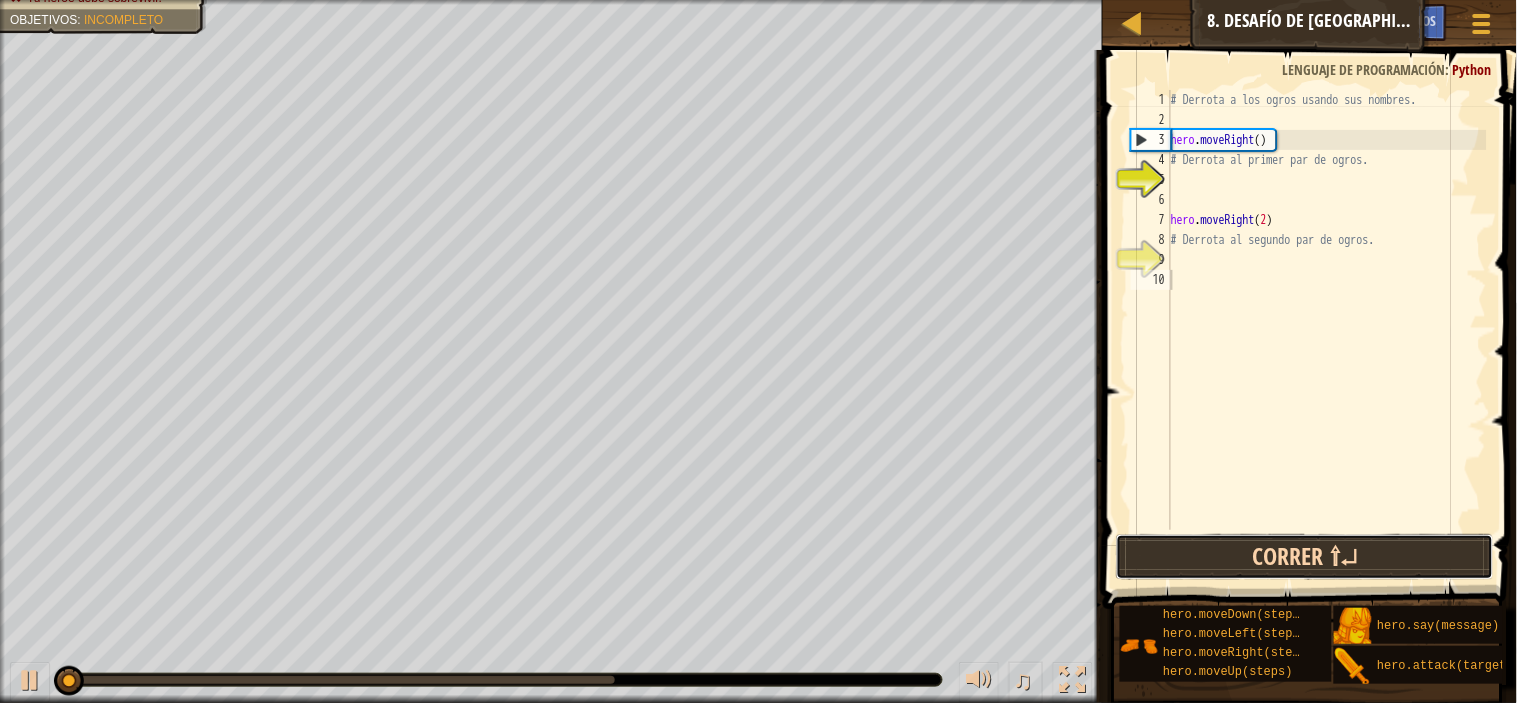 click on "Correr ⇧↵" at bounding box center [1305, 557] 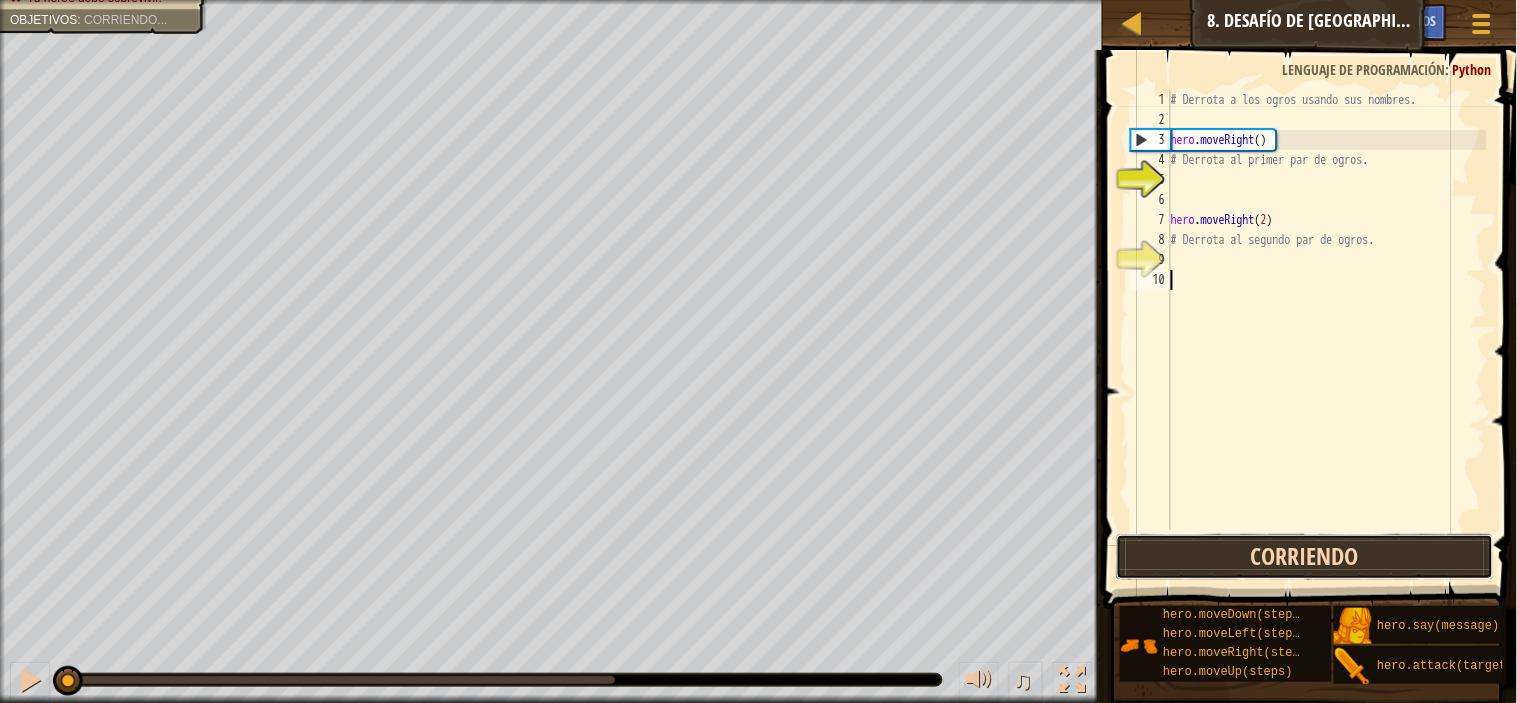 click on "Corriendo" at bounding box center (1305, 557) 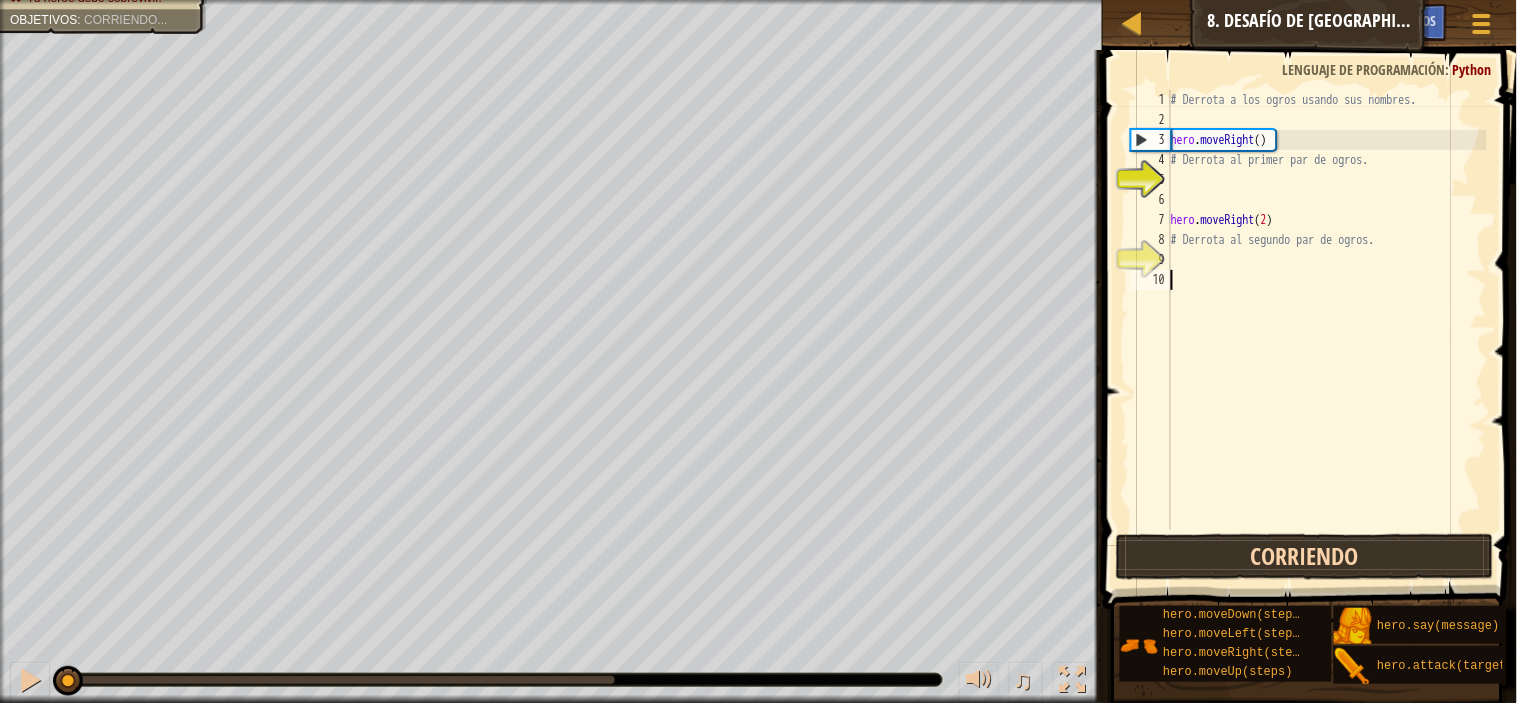 click on "Corriendo" at bounding box center (1305, 557) 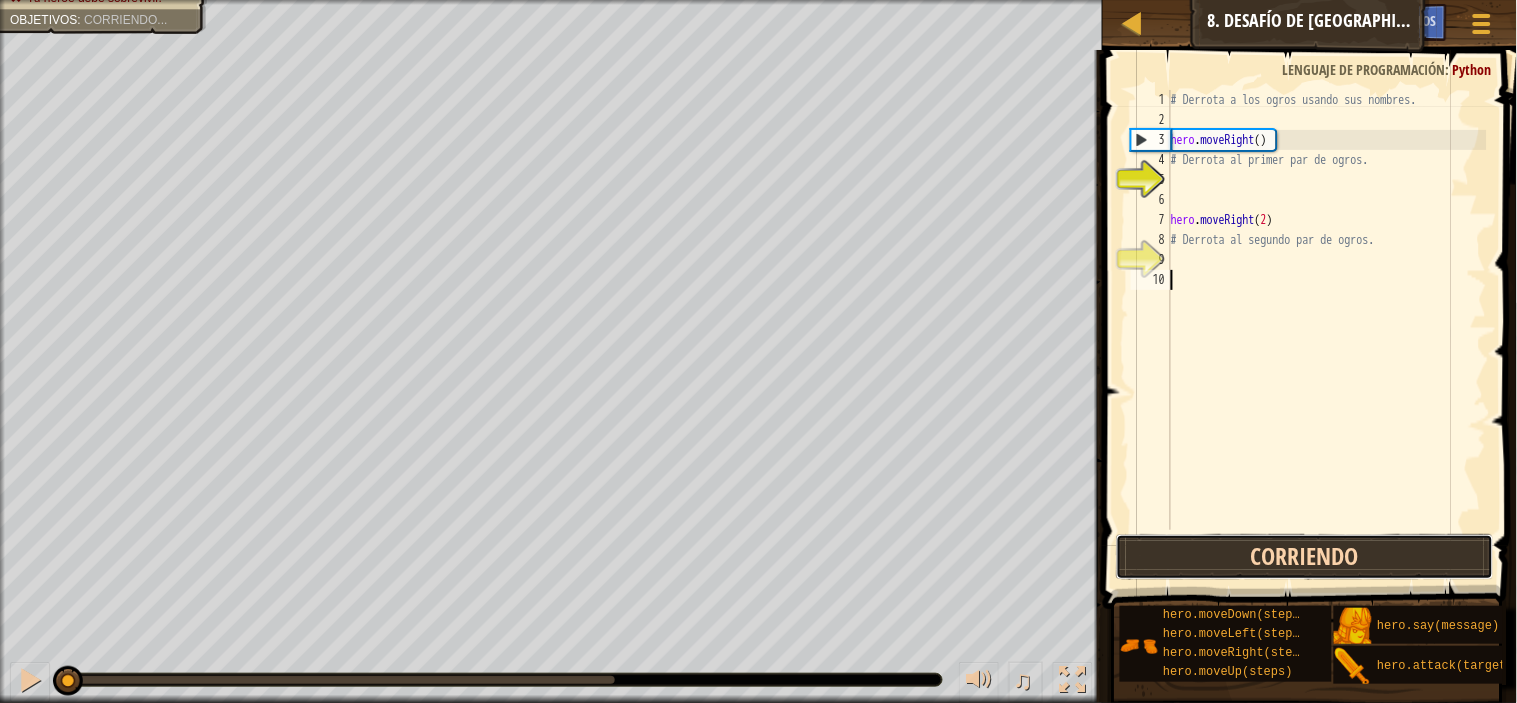 click on "Corriendo" at bounding box center (1305, 557) 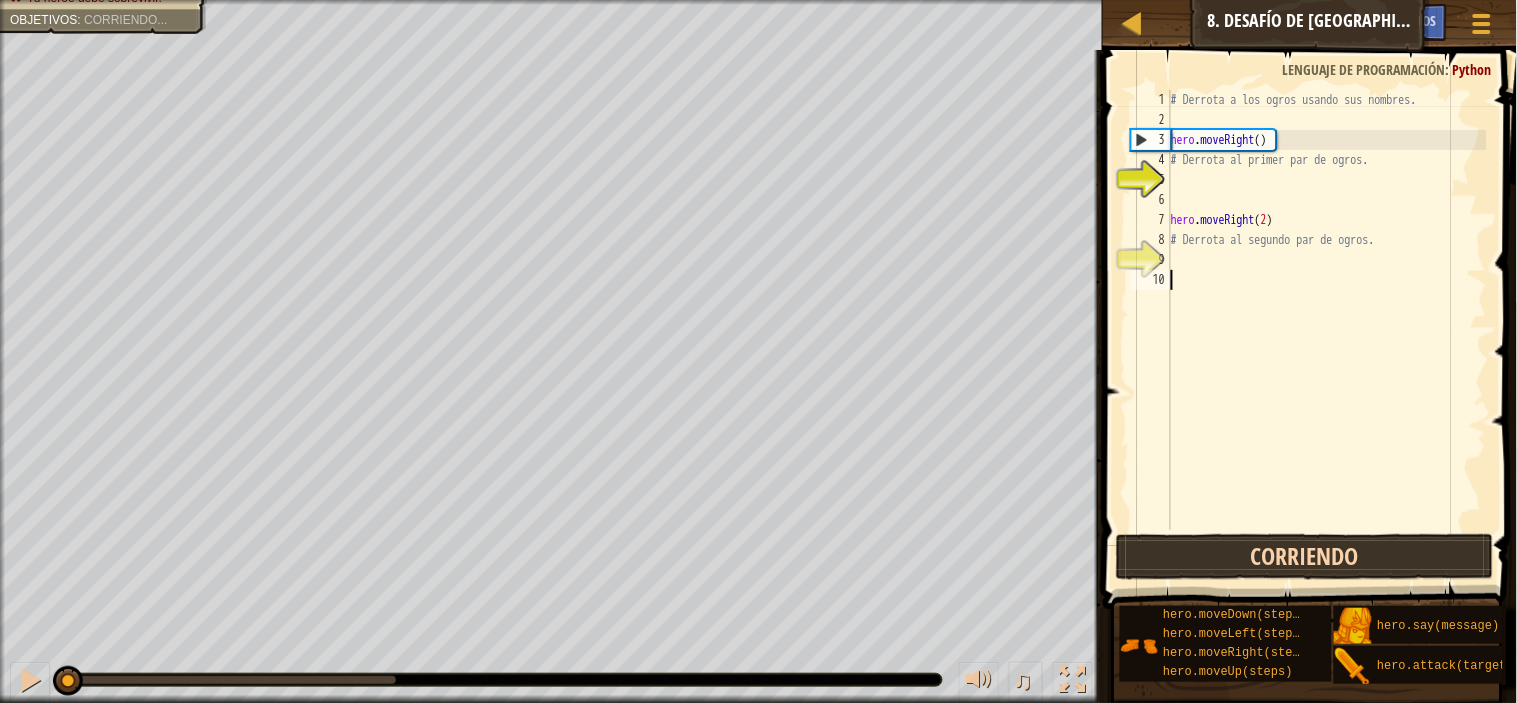 click on "Corriendo" at bounding box center (1305, 557) 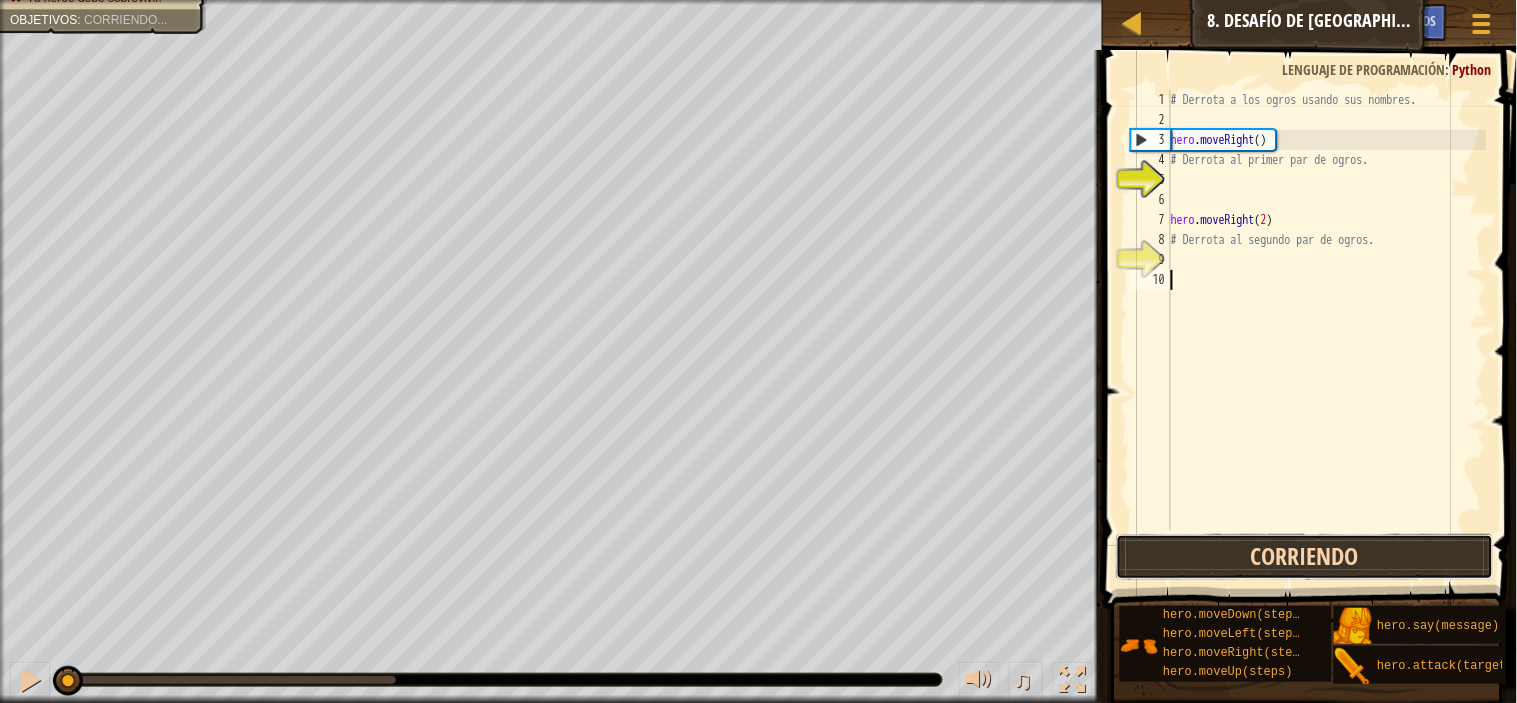 click on "Corriendo" at bounding box center [1305, 557] 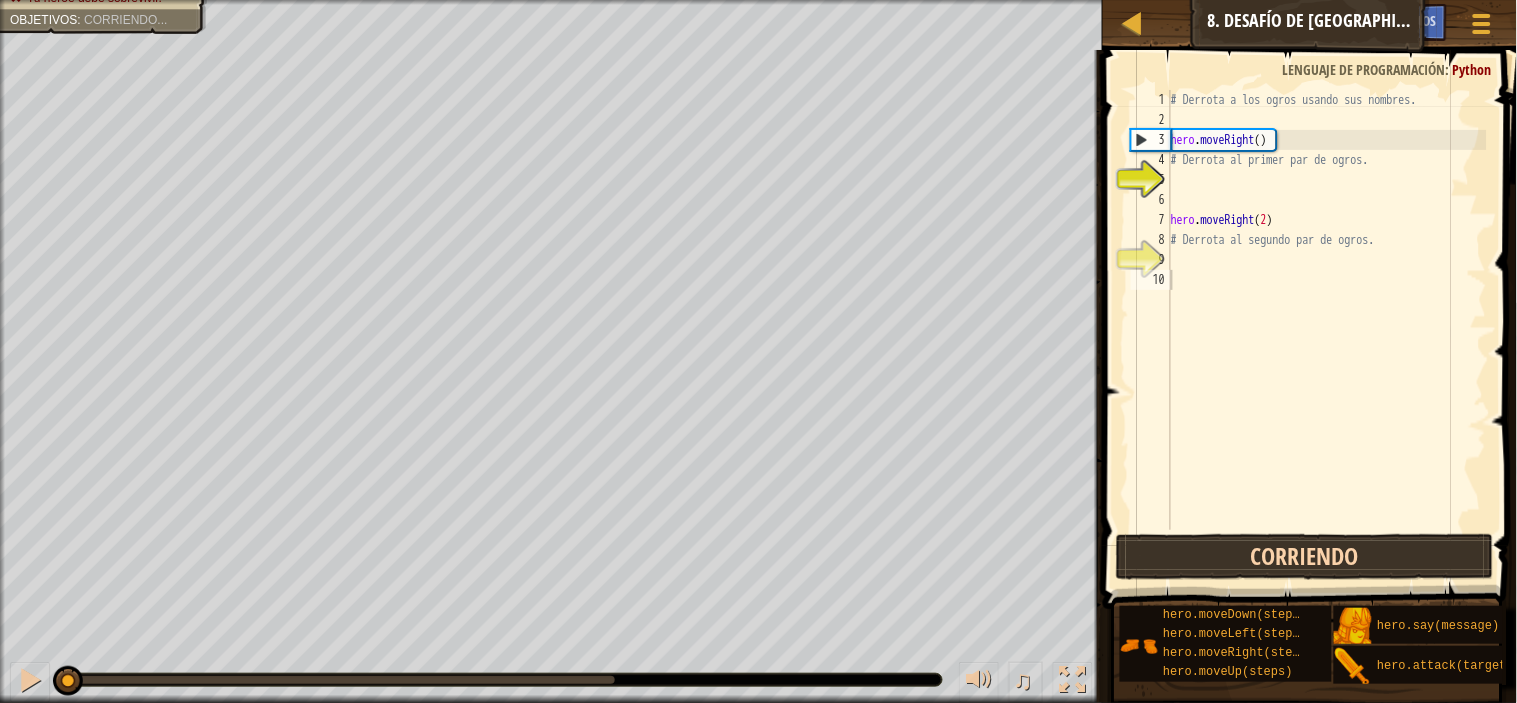 click on "Corriendo" at bounding box center [1305, 557] 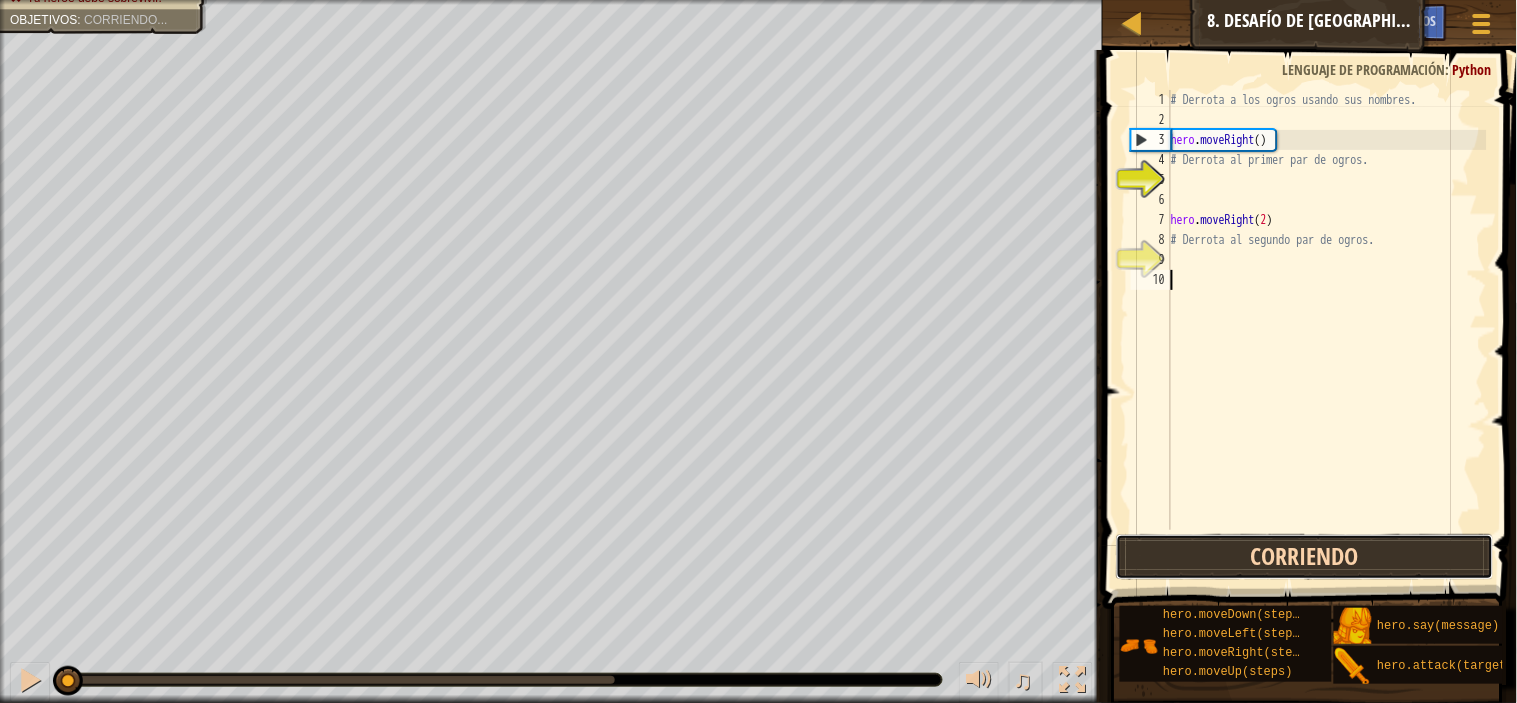click on "Corriendo" at bounding box center [1305, 557] 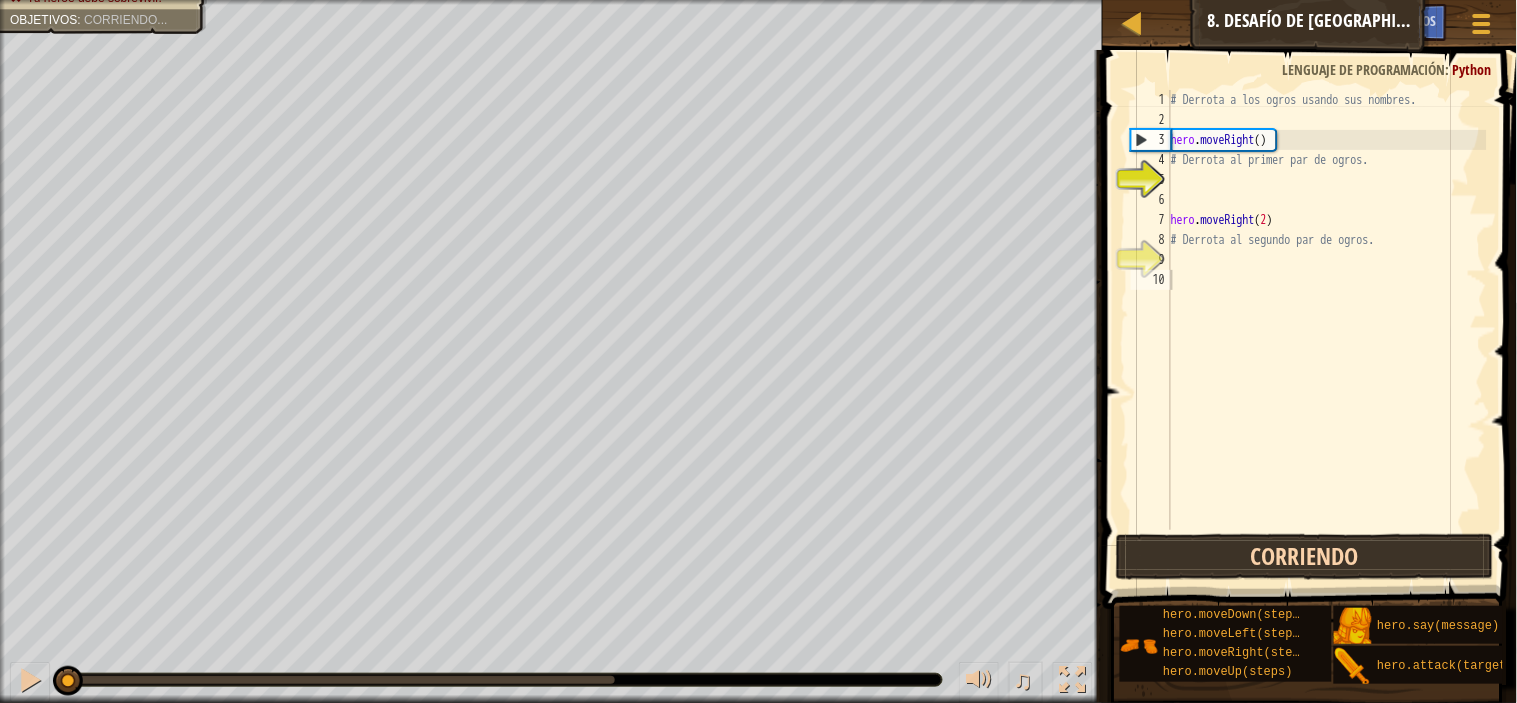 click on "Corriendo" at bounding box center [1305, 557] 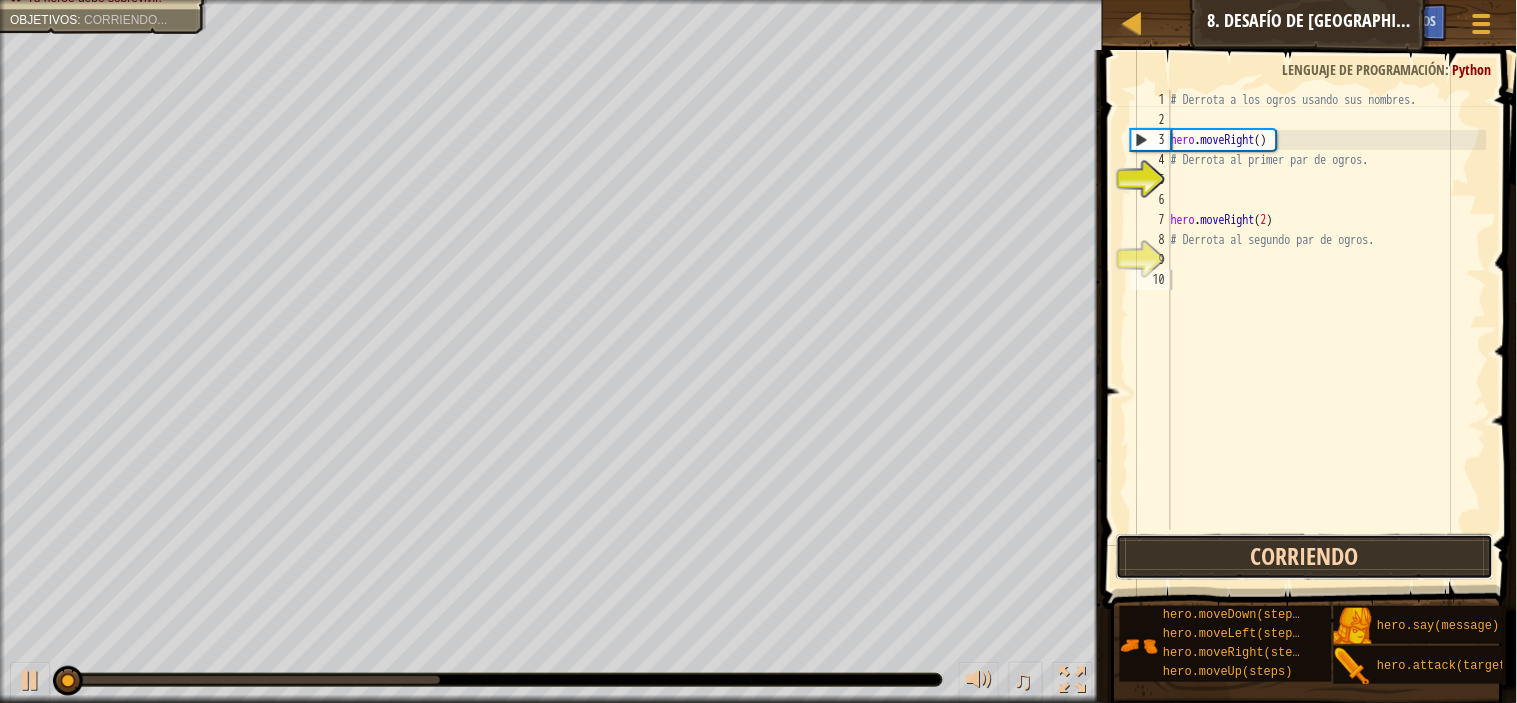 click on "Corriendo" at bounding box center (1305, 557) 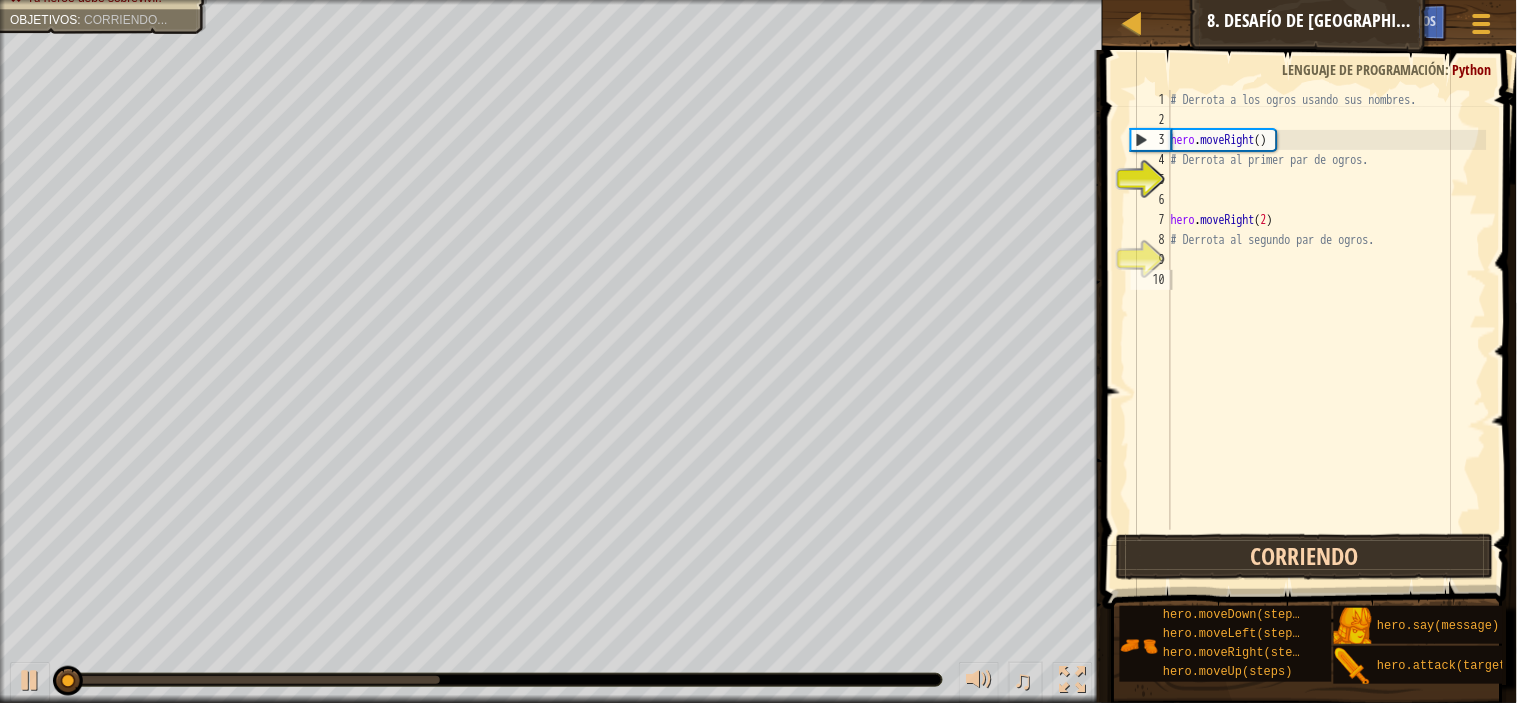 click on "Corriendo" at bounding box center (1305, 557) 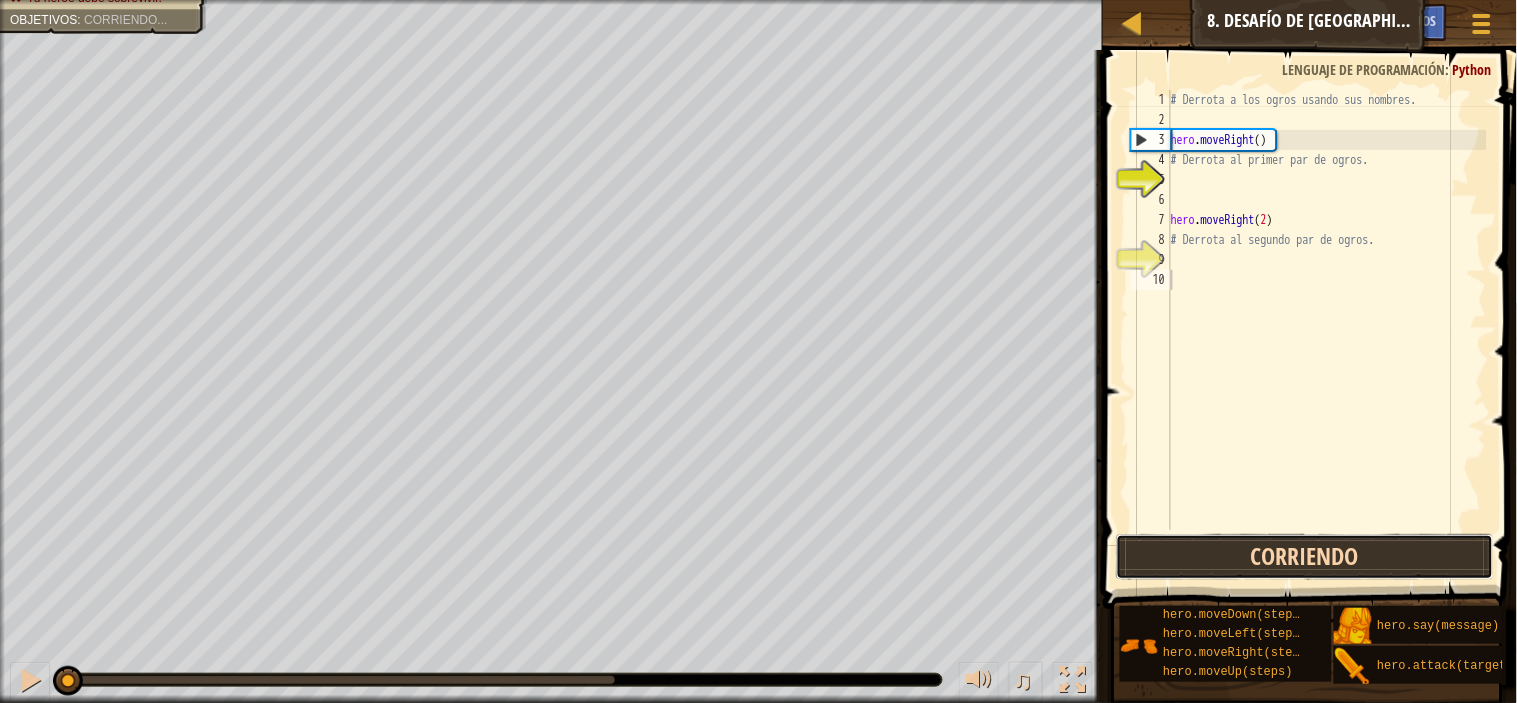 click on "Corriendo" at bounding box center (1305, 557) 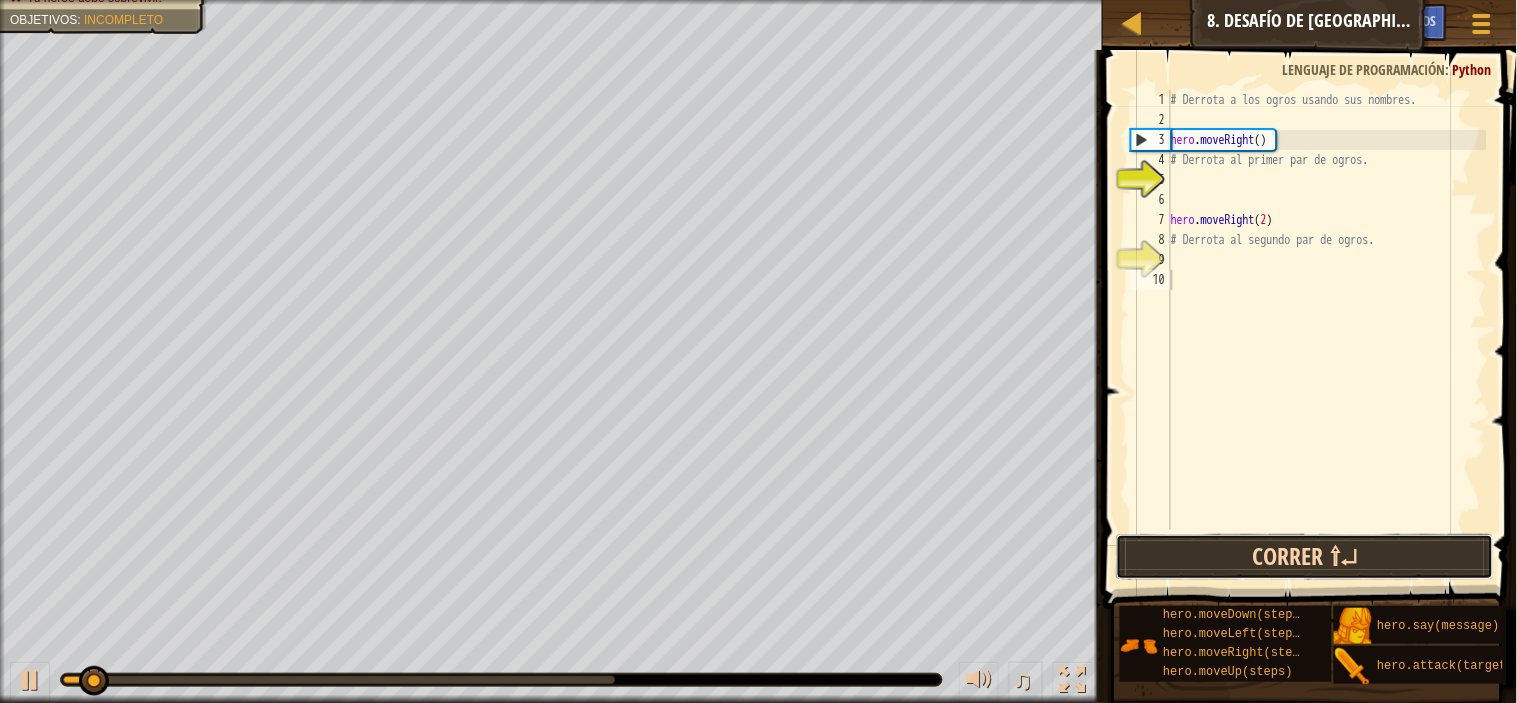 click on "Correr ⇧↵" at bounding box center [1305, 557] 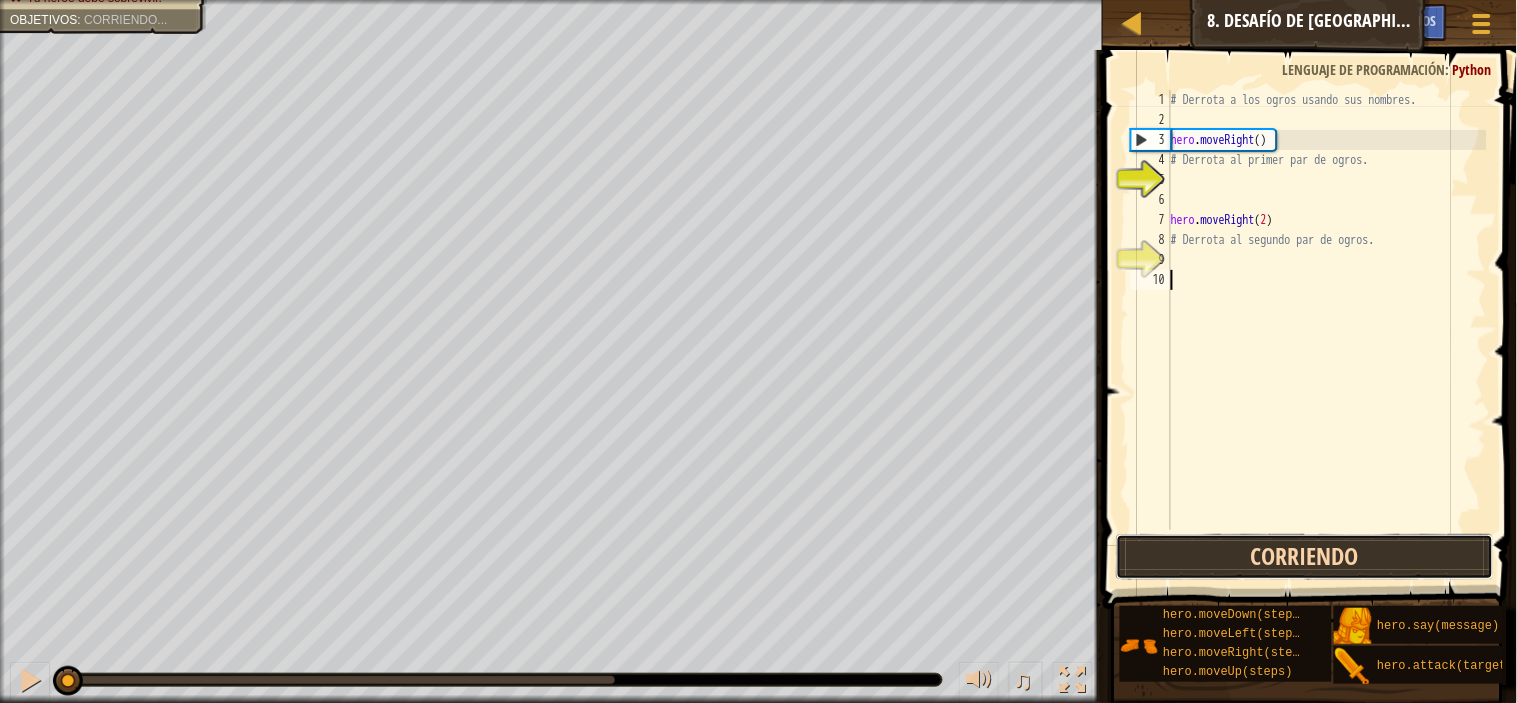 click on "Corriendo" at bounding box center (1305, 557) 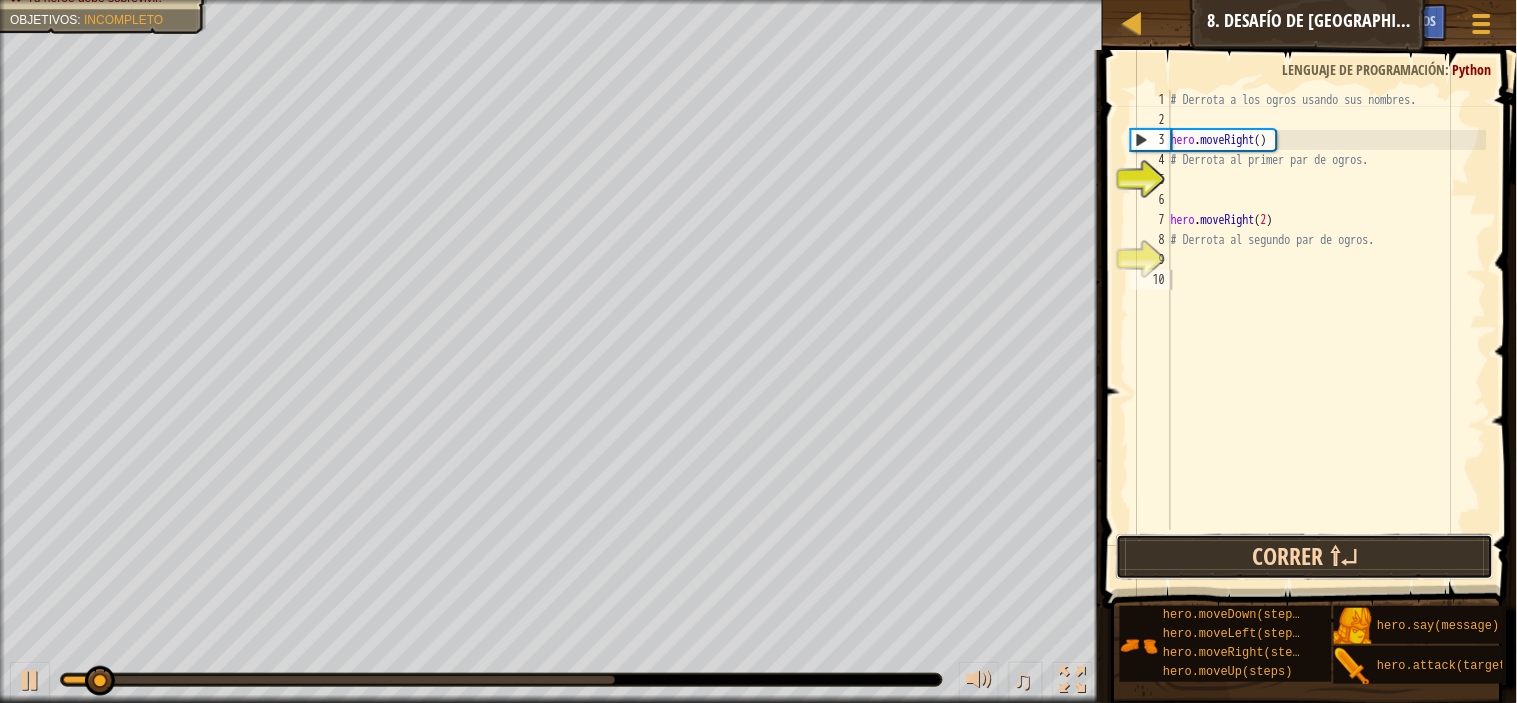 click on "Correr ⇧↵" at bounding box center (1305, 557) 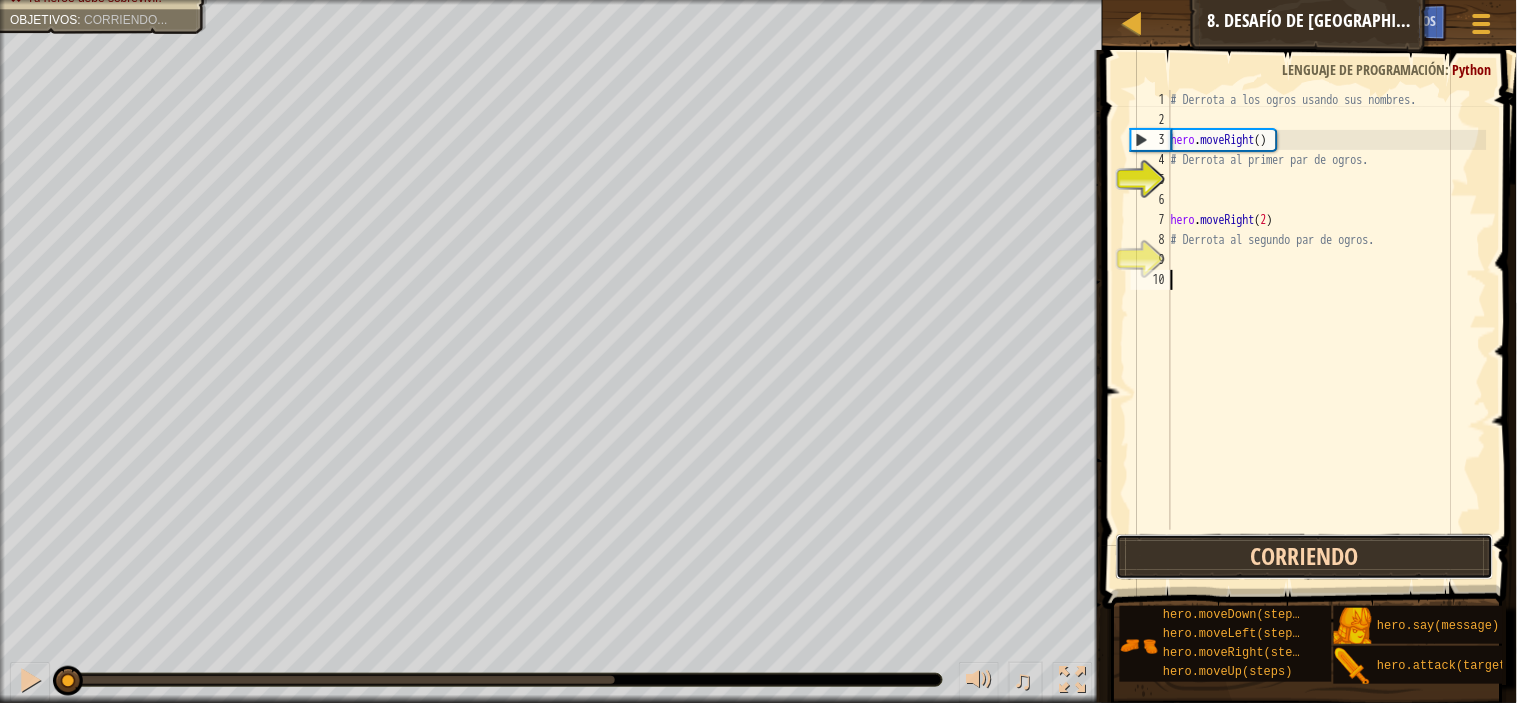 click on "Corriendo" at bounding box center (1305, 557) 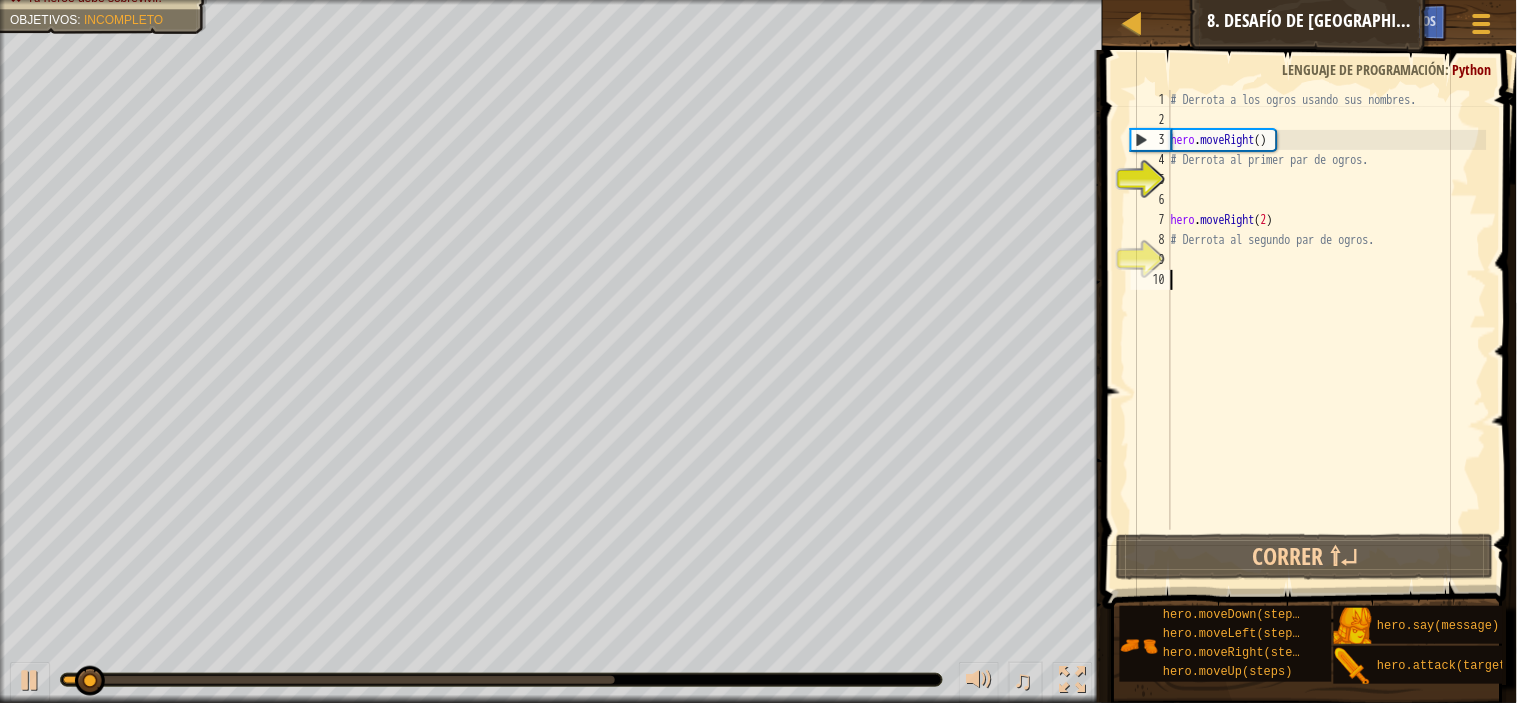 click on "# Derrota a los ogros usando sus nombres. hero . moveRight ( ) # Derrota al primer par de [PERSON_NAME]. hero . moveRight ( 2 ) # Derrota al segundo par de [PERSON_NAME]." at bounding box center (1327, 330) 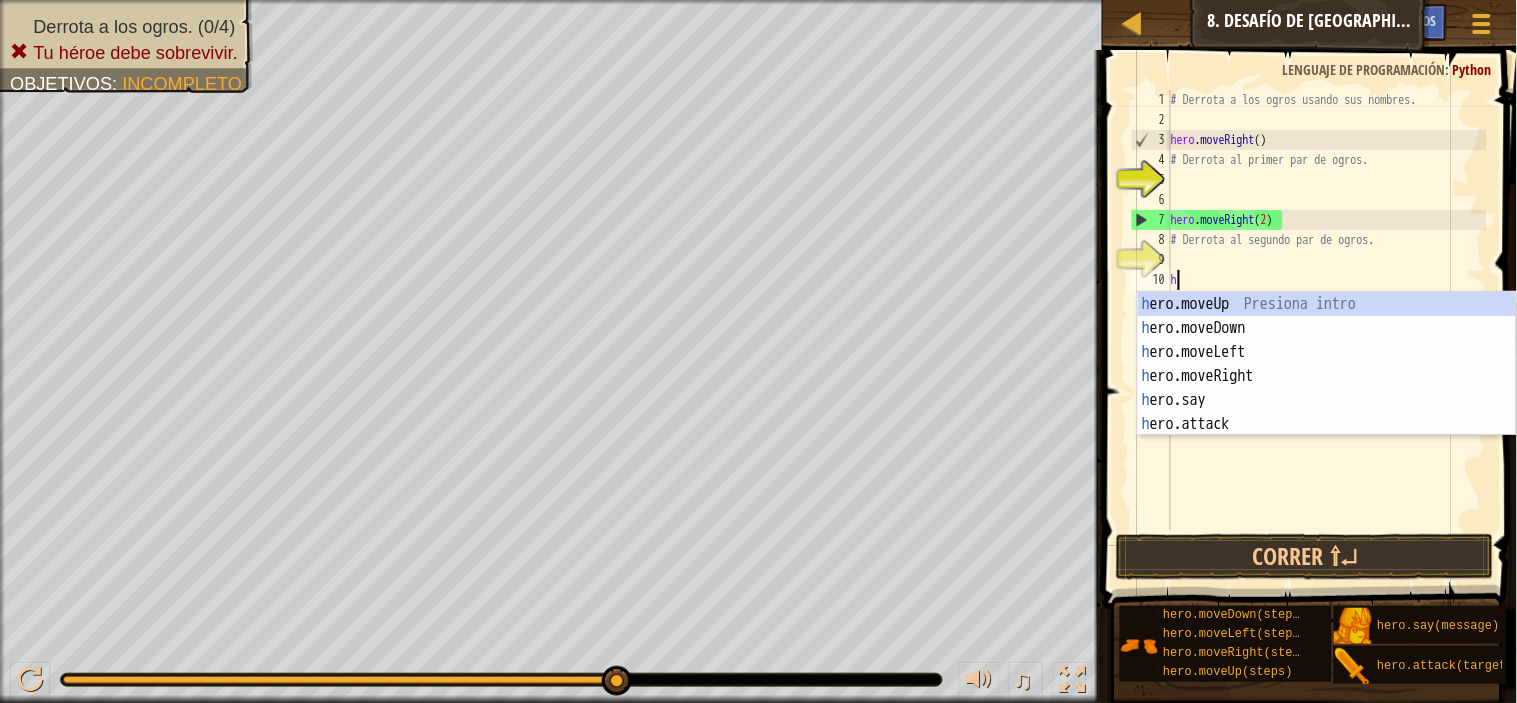 scroll, scrollTop: 8, scrollLeft: 0, axis: vertical 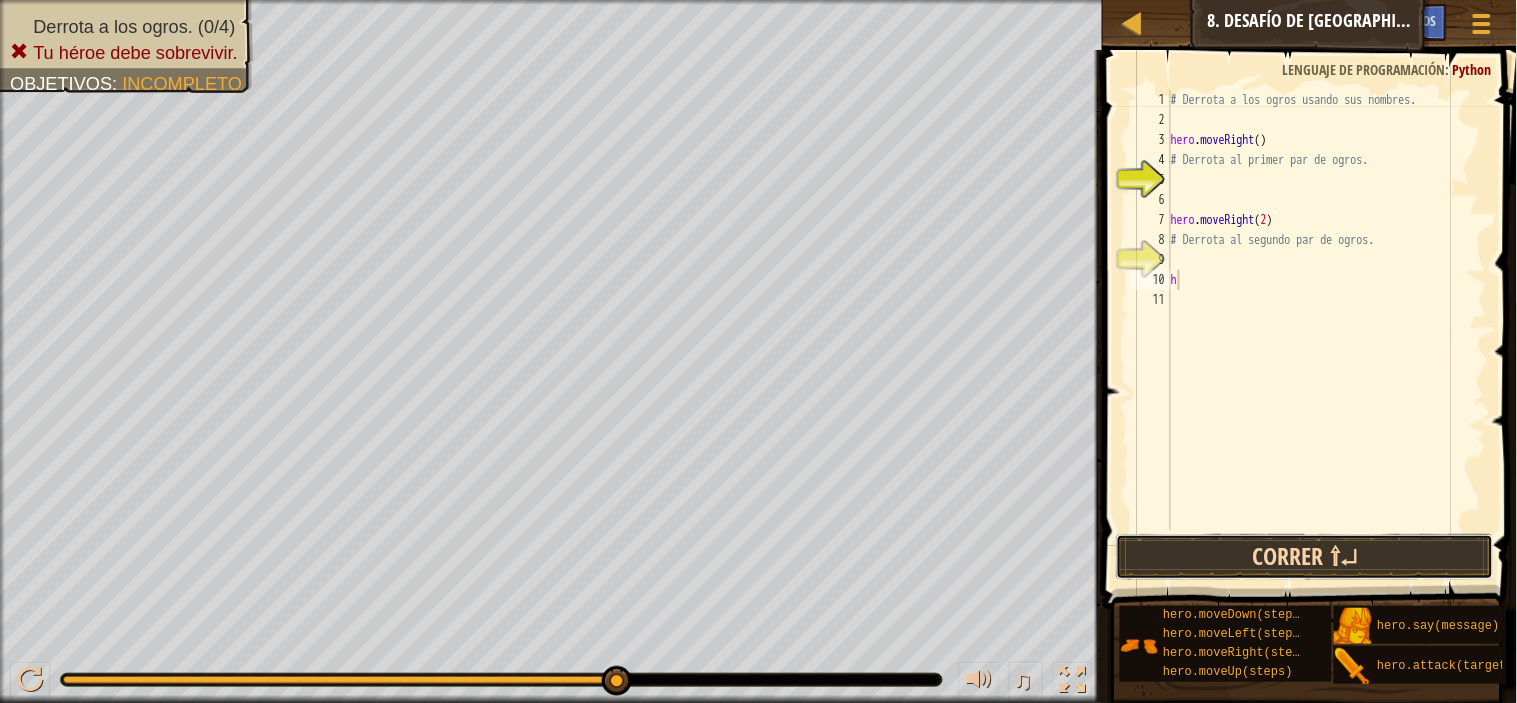 click on "Correr ⇧↵" at bounding box center [1305, 557] 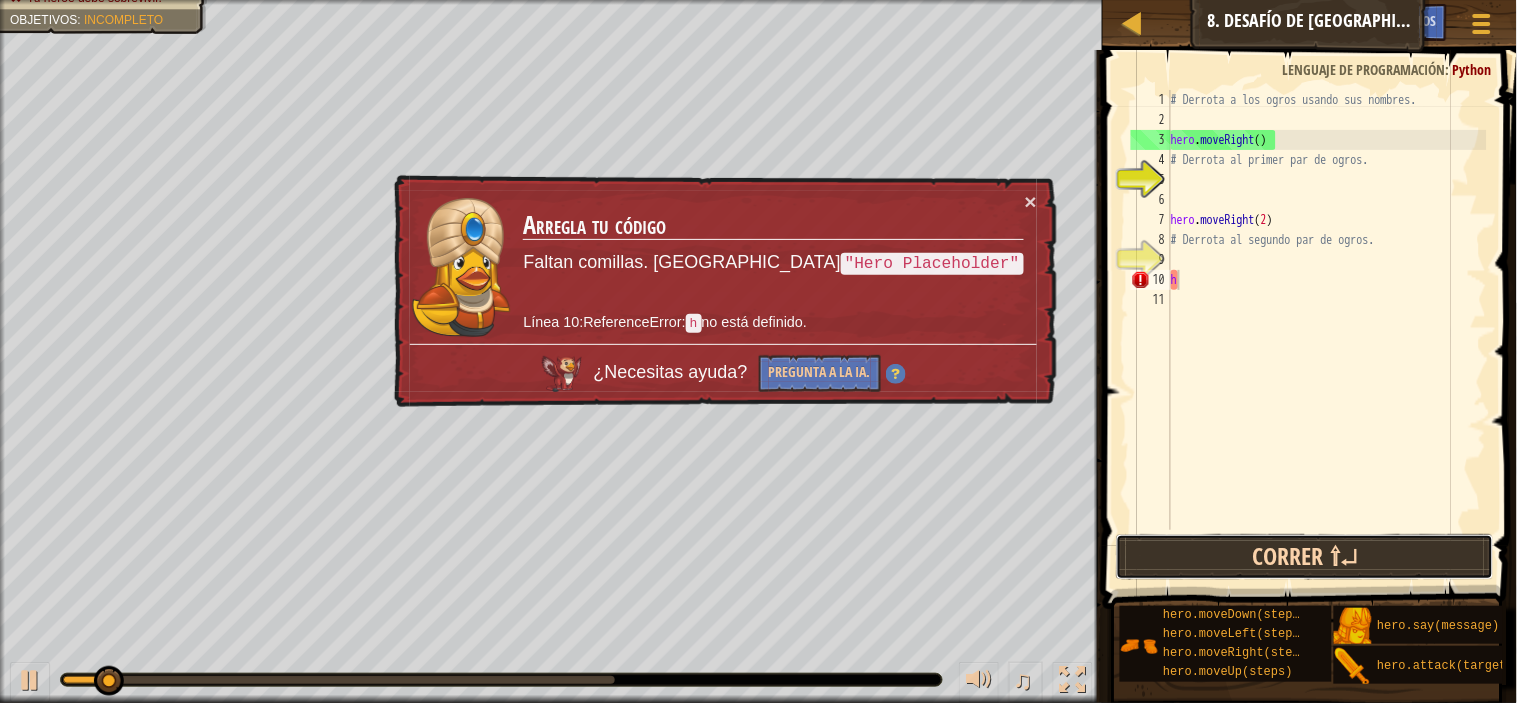 click on "Correr ⇧↵" at bounding box center (1305, 557) 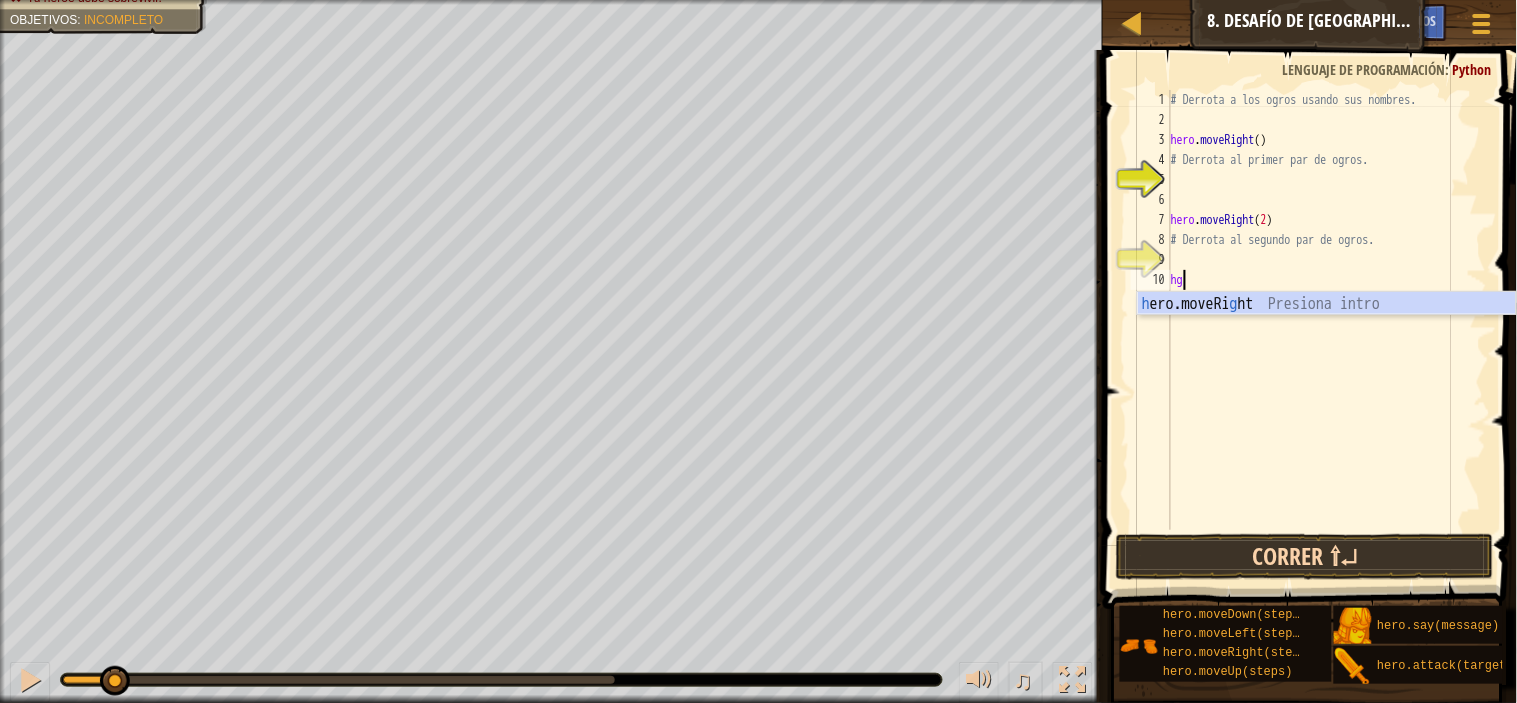 type on "h" 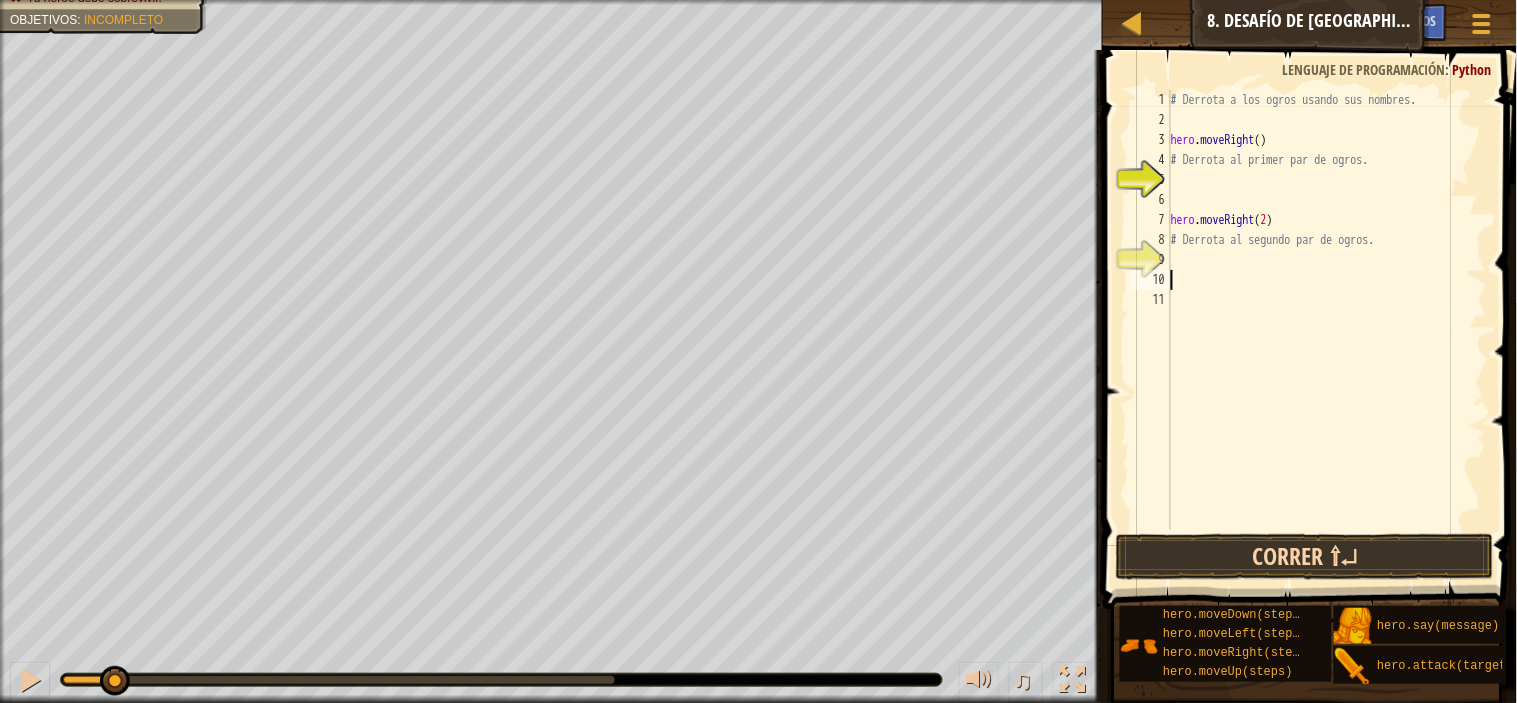 type on "h" 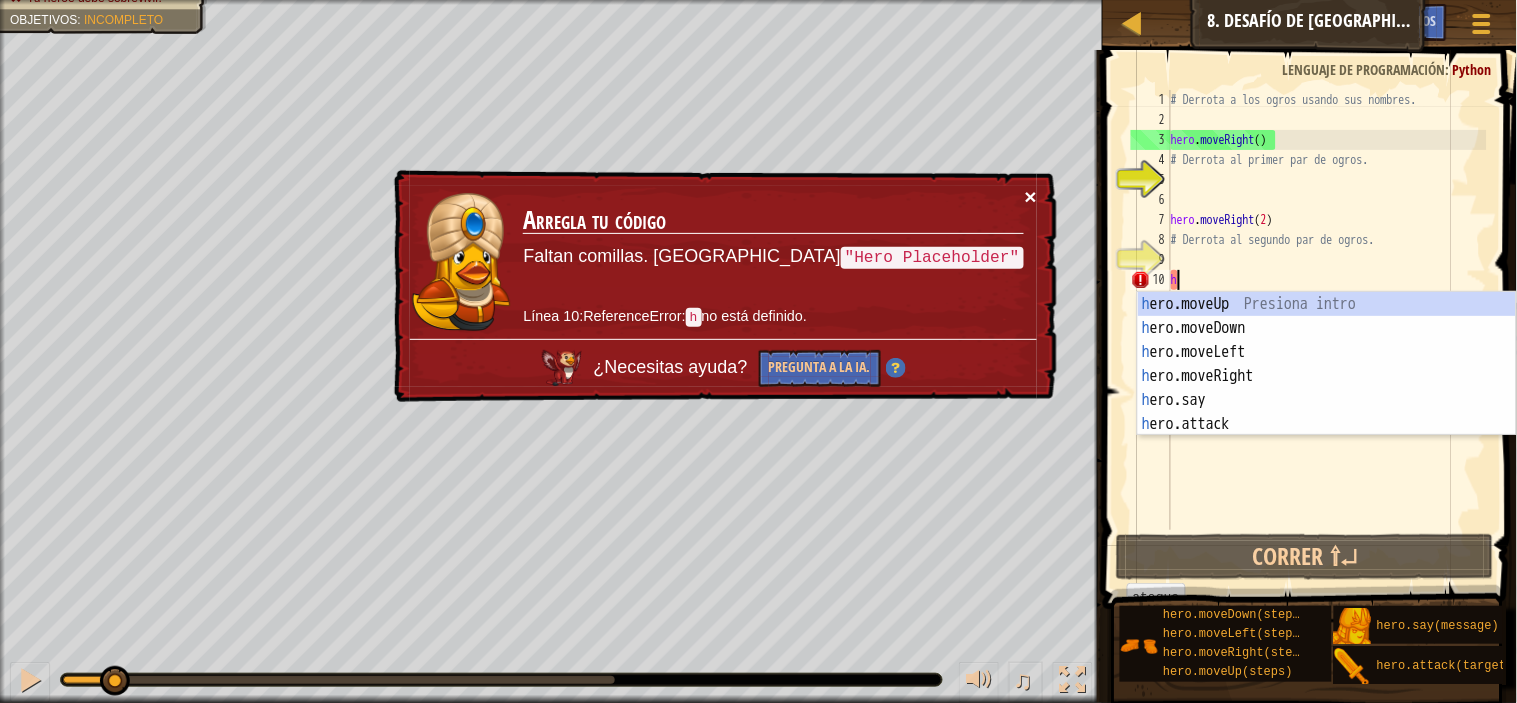 click on "×" at bounding box center (1031, 196) 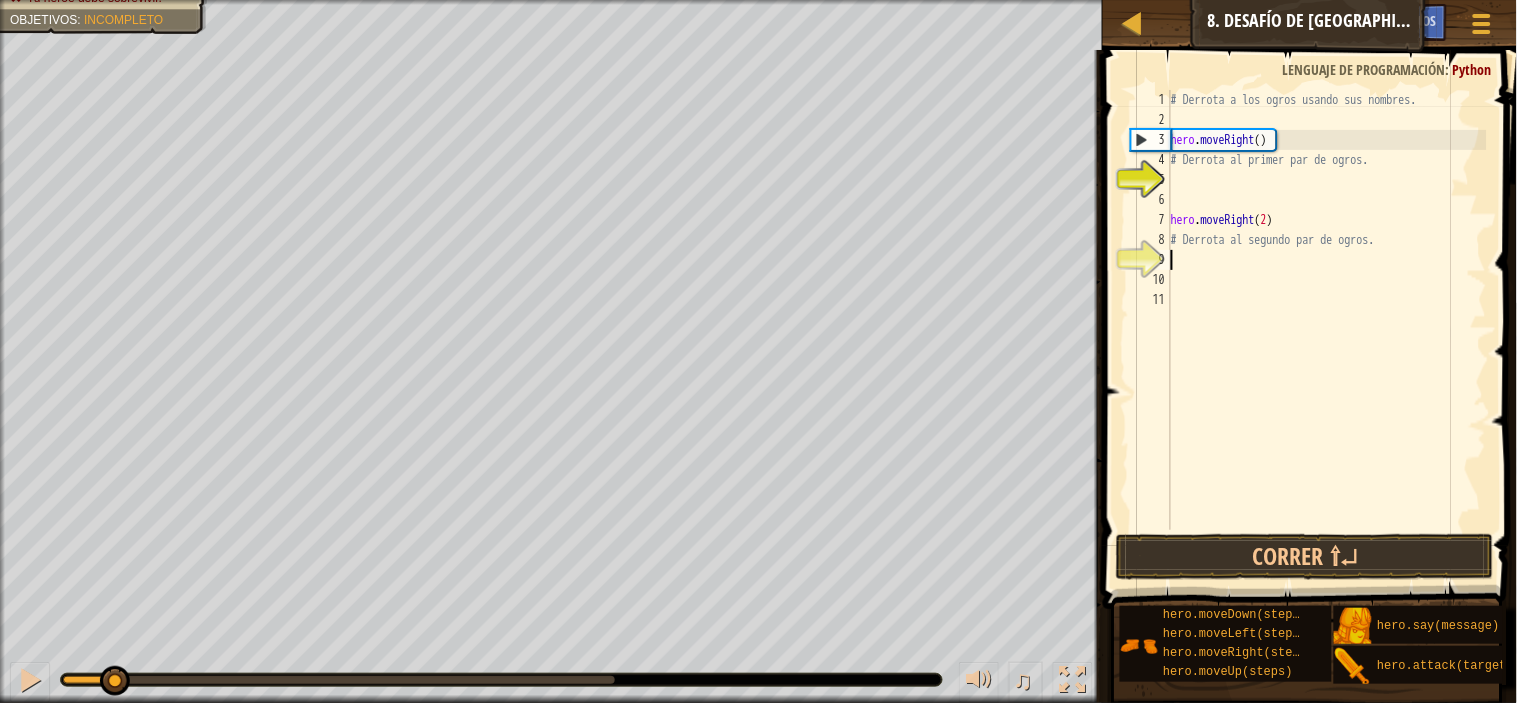 click on "# Derrota a los ogros usando sus nombres. hero . moveRight ( ) # Derrota al primer par de [PERSON_NAME]. hero . moveRight ( 2 ) # Derrota al segundo par de [PERSON_NAME]." at bounding box center (1327, 330) 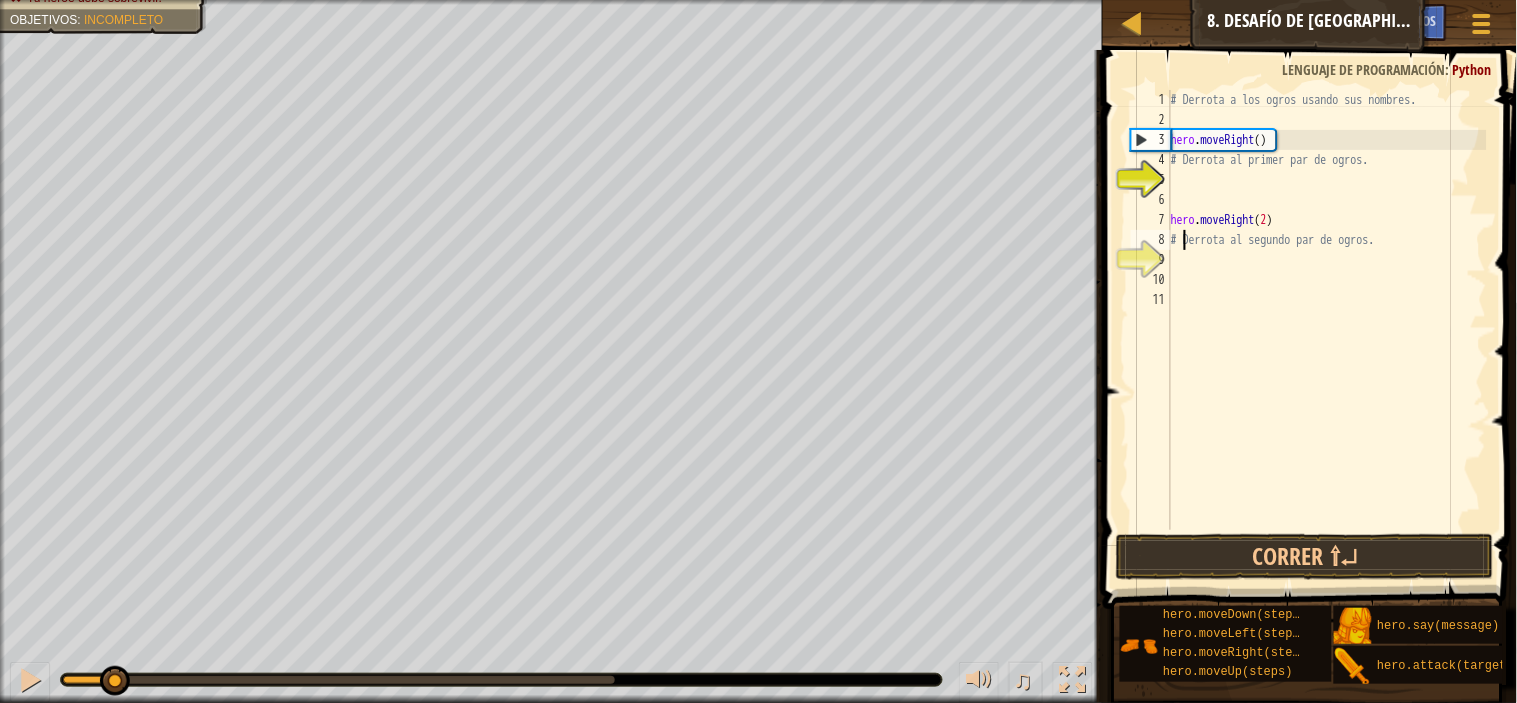 click on "# Derrota a los ogros usando sus nombres. hero . moveRight ( ) # Derrota al primer par de [PERSON_NAME]. hero . moveRight ( 2 ) # Derrota al segundo par de [PERSON_NAME]." at bounding box center [1327, 330] 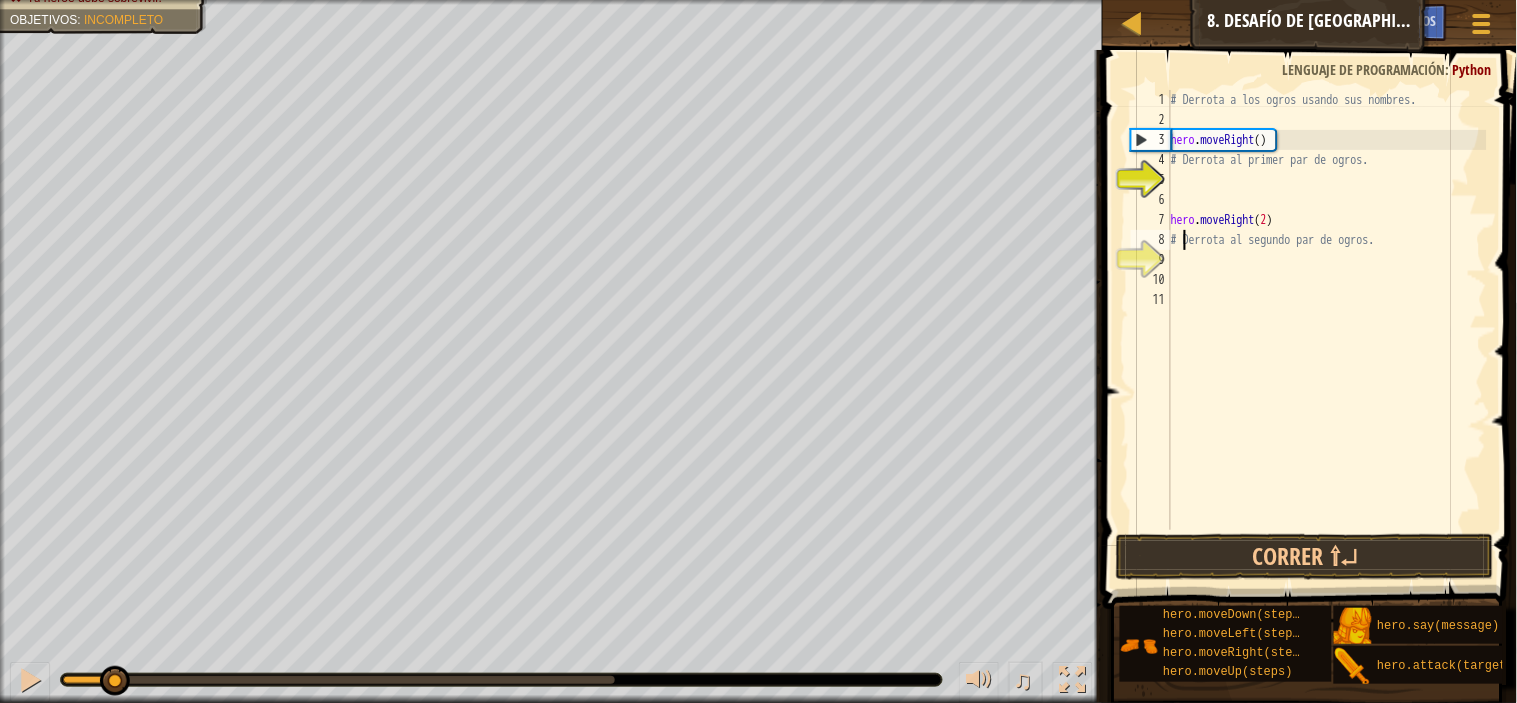 click on "# Derrota a los ogros usando sus nombres. hero . moveRight ( ) # Derrota al primer par de [PERSON_NAME]. hero . moveRight ( 2 ) # Derrota al segundo par de [PERSON_NAME]." at bounding box center [1327, 330] 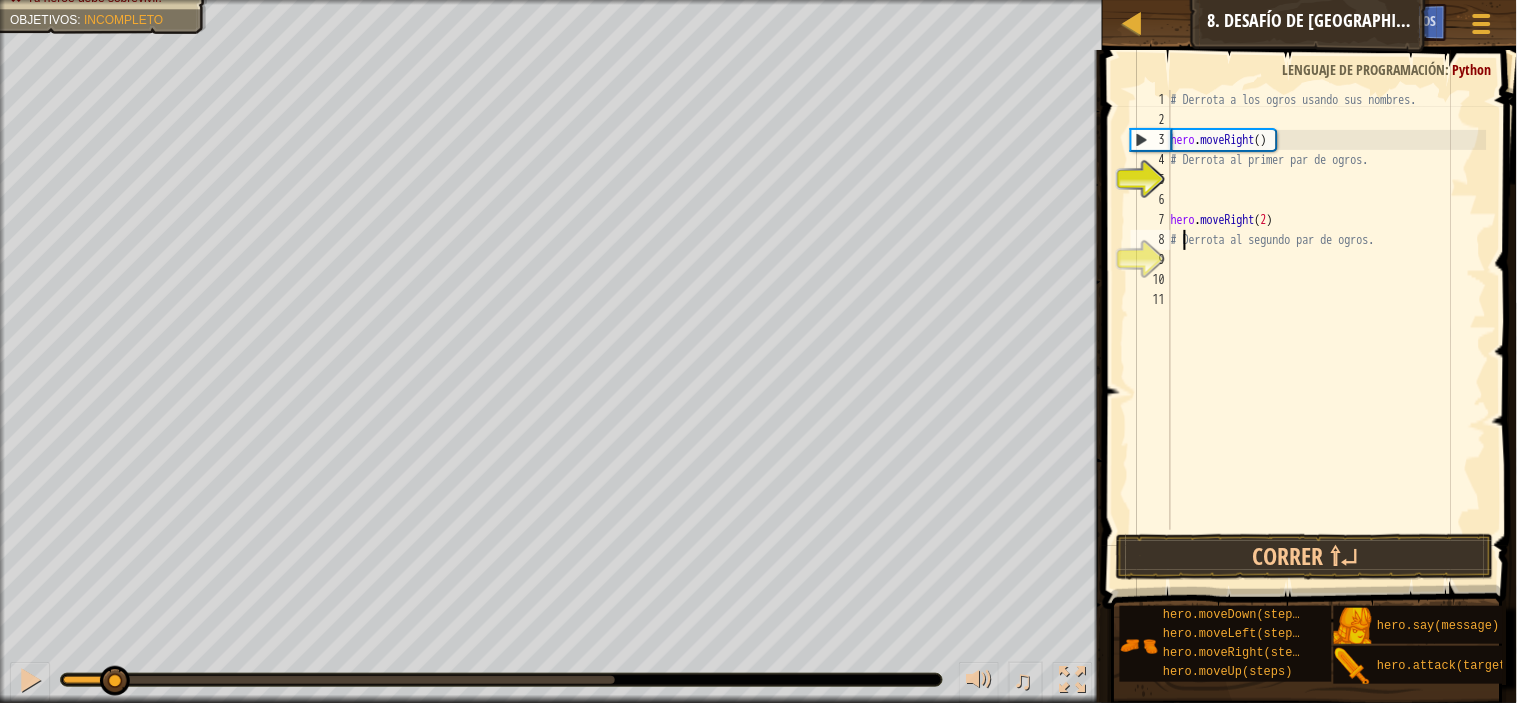 scroll, scrollTop: 8, scrollLeft: 2, axis: both 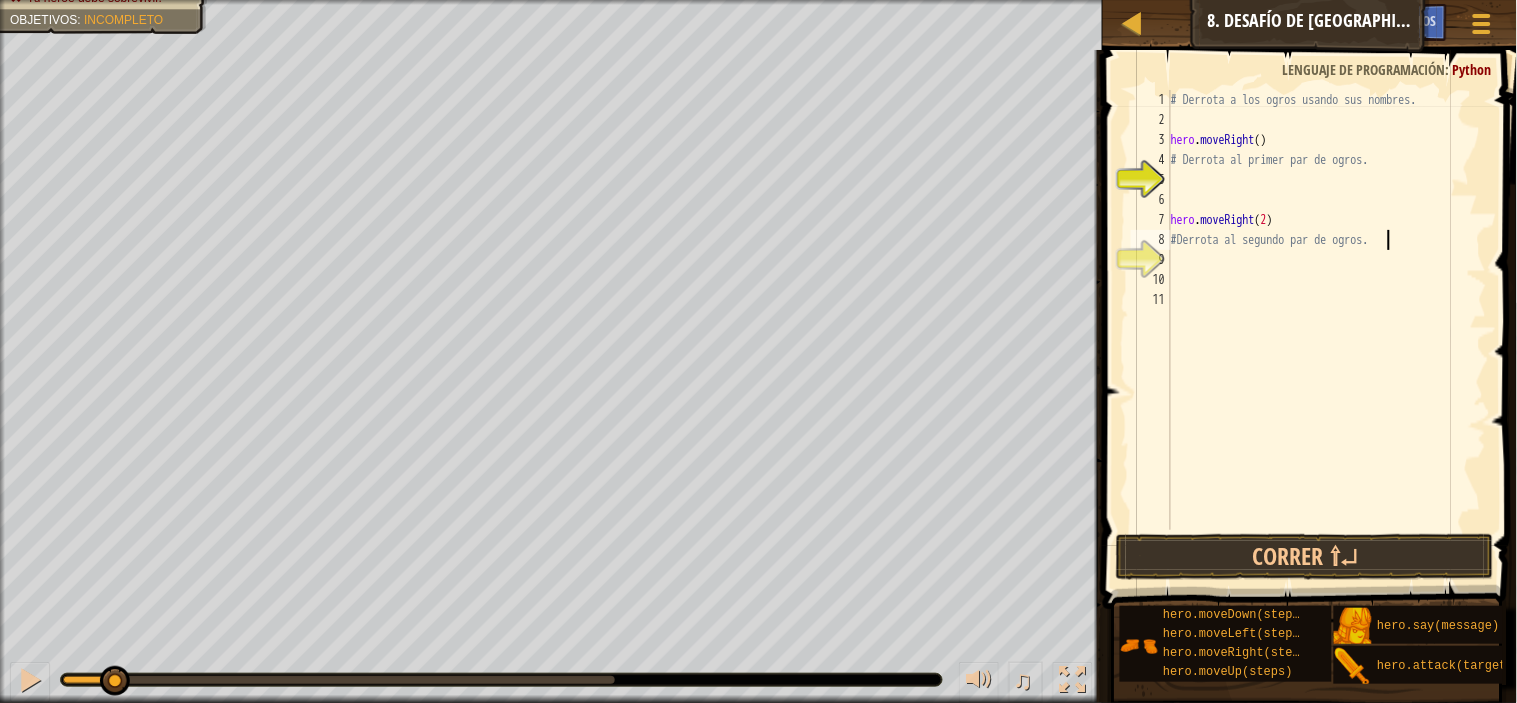 click on "# Derrota a los ogros usando sus nombres. hero . moveRight ( ) # Derrota al primer par de [PERSON_NAME]. hero . moveRight ( 2 ) #Derrota al segundo par de [PERSON_NAME]." at bounding box center [1327, 330] 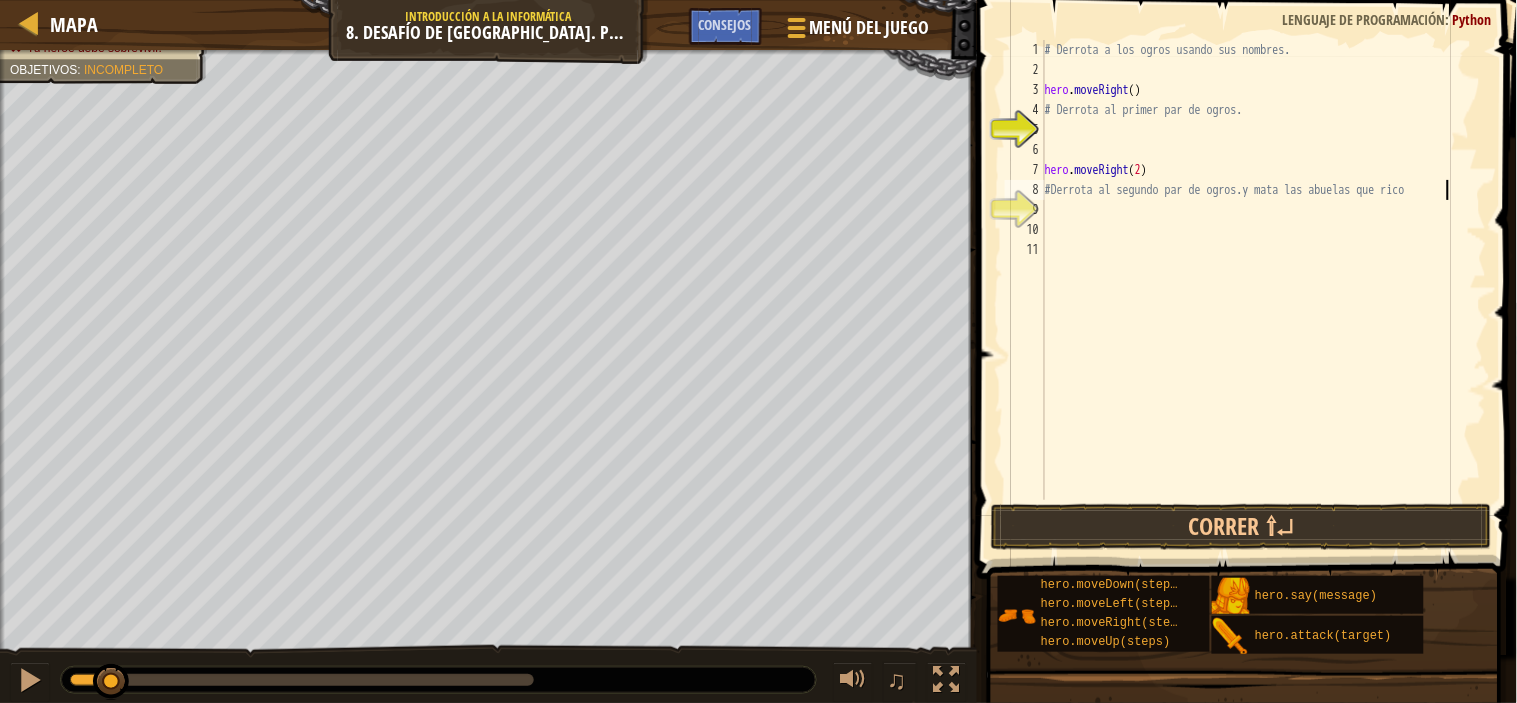 scroll, scrollTop: 8, scrollLeft: 33, axis: both 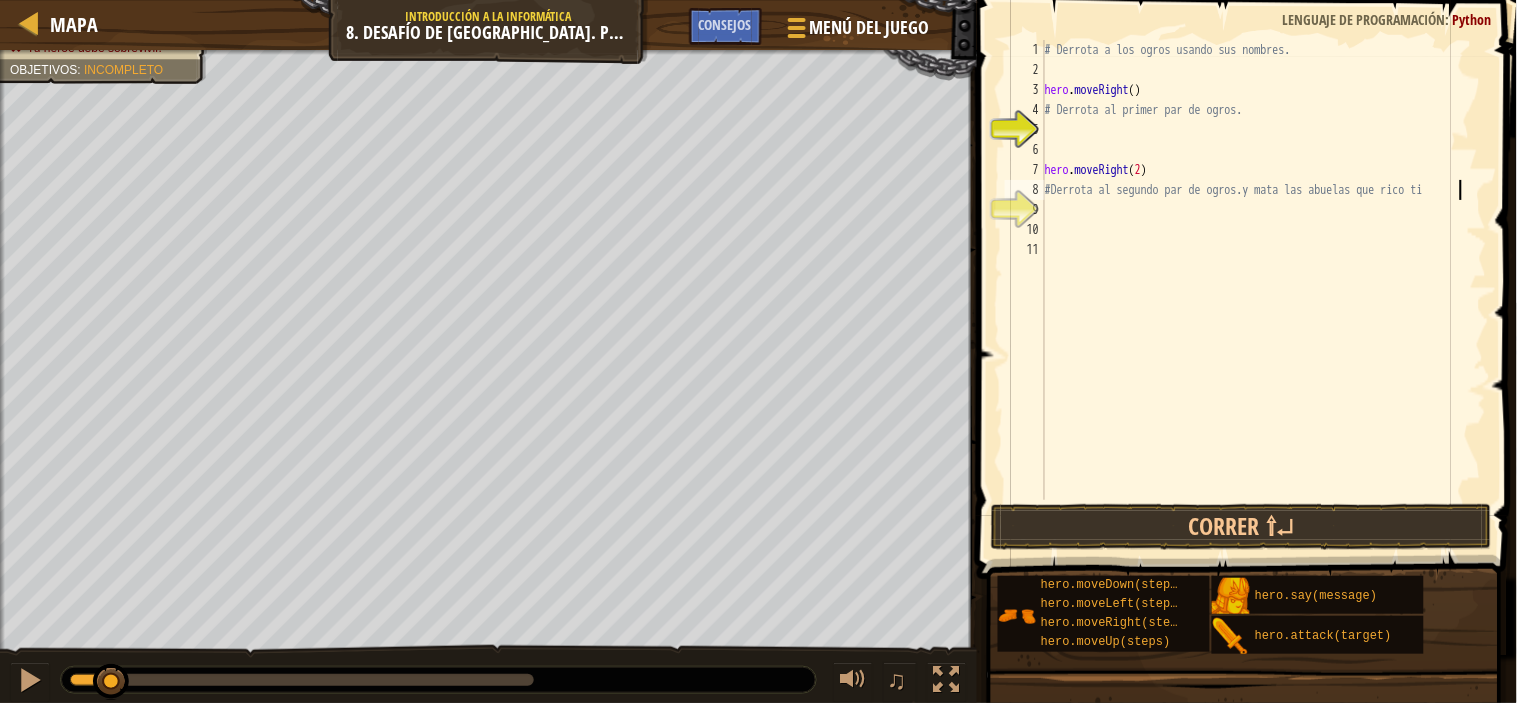 type on "#Derrota al segundo par de ogros.y mata las abuelas que rico tio" 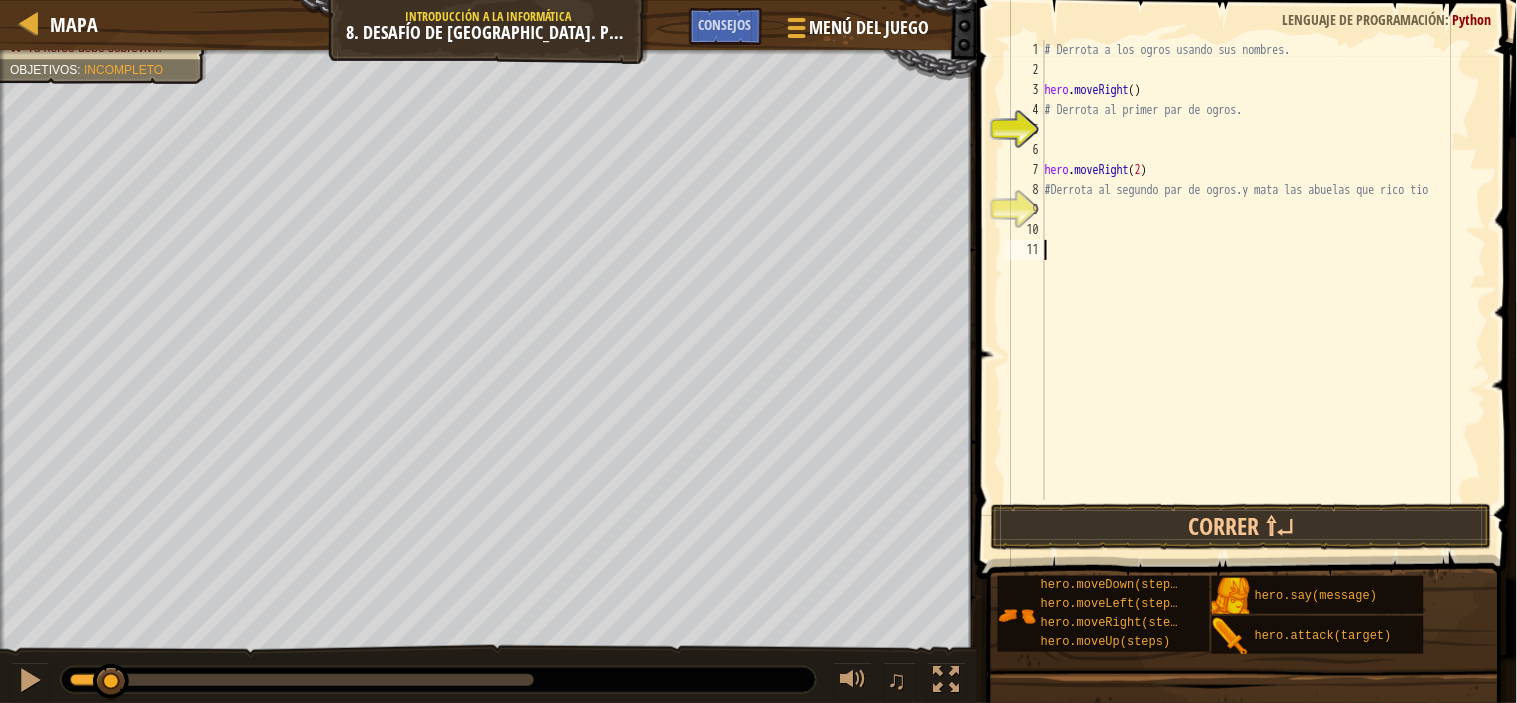 click on "# Derrota a los ogros usando sus nombres. hero . moveRight ( ) # Derrota al primer par de [PERSON_NAME]. hero . moveRight ( 2 ) #Derrota al segundo par de [PERSON_NAME].y mata las abuelas que rico tio" at bounding box center [1264, 290] 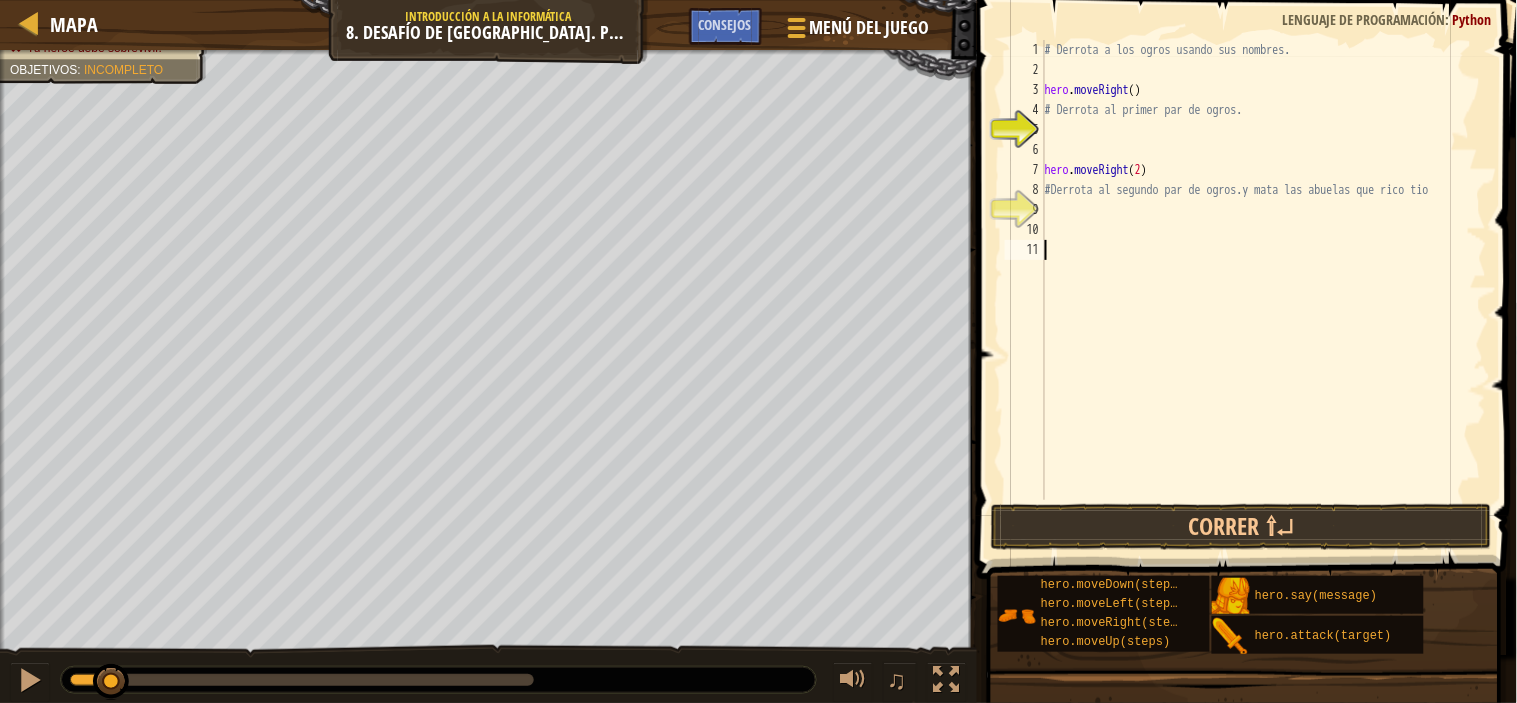 scroll, scrollTop: 8, scrollLeft: 0, axis: vertical 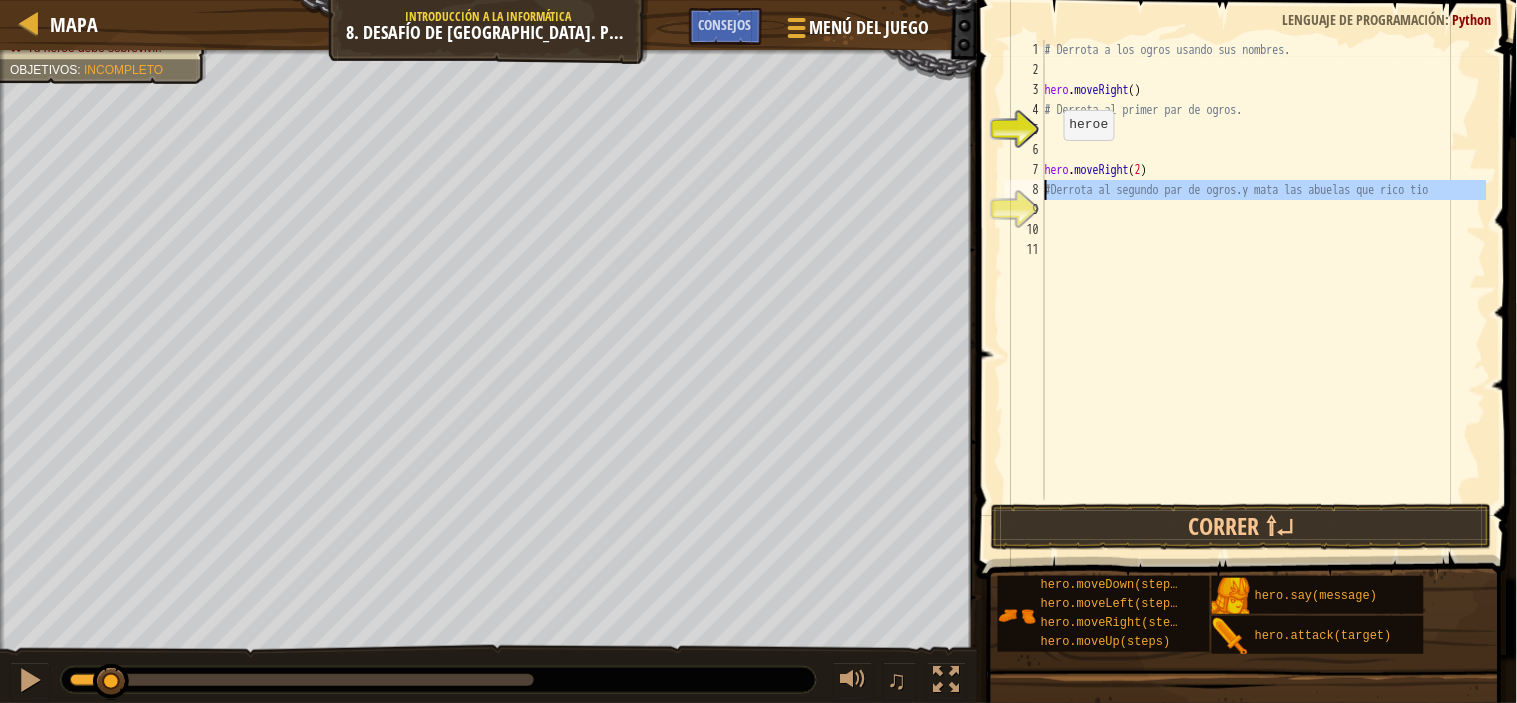 click on "8" at bounding box center (1025, 190) 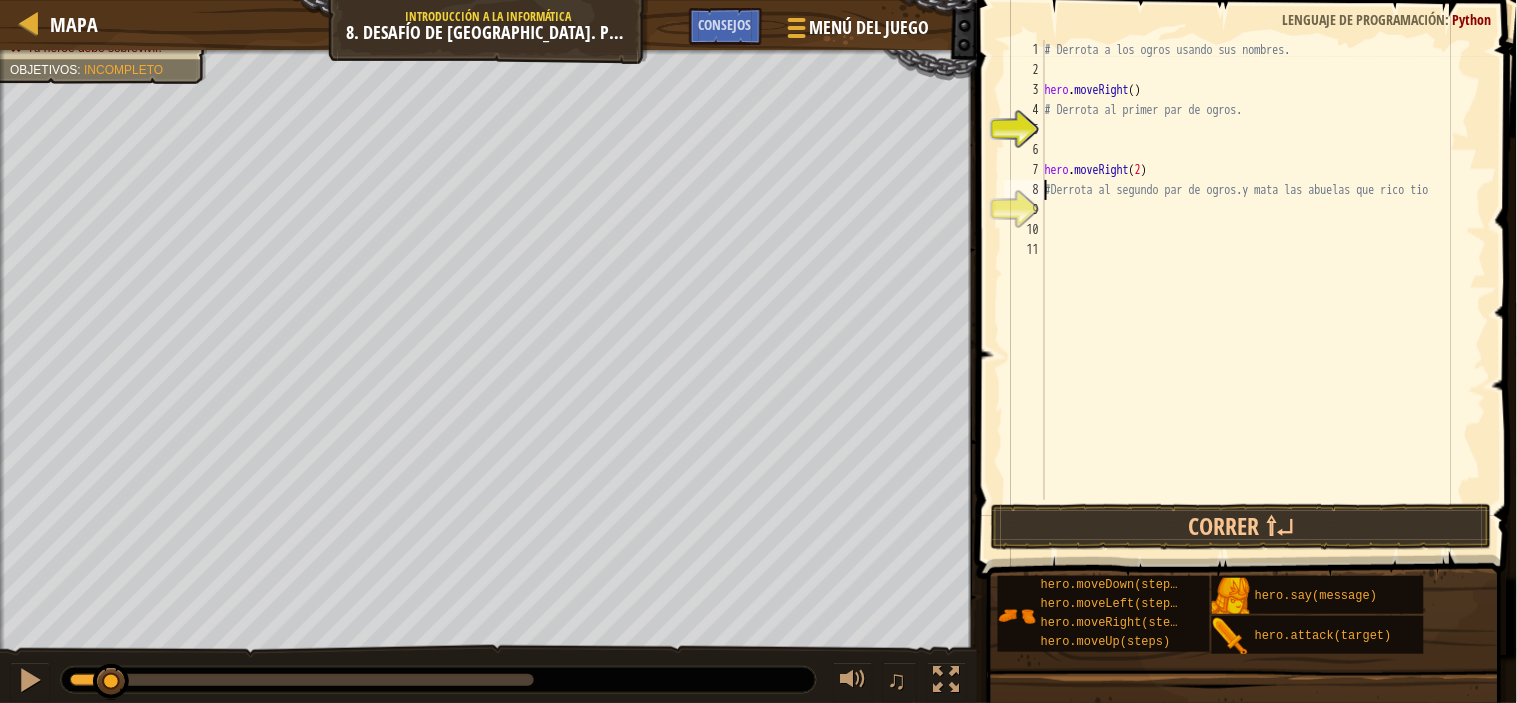 click on "# Derrota a los ogros usando sus nombres. hero . moveRight ( ) # Derrota al primer par de [PERSON_NAME]. hero . moveRight ( 2 ) #Derrota al segundo par de [PERSON_NAME].y mata las abuelas que rico tio" at bounding box center [1264, 290] 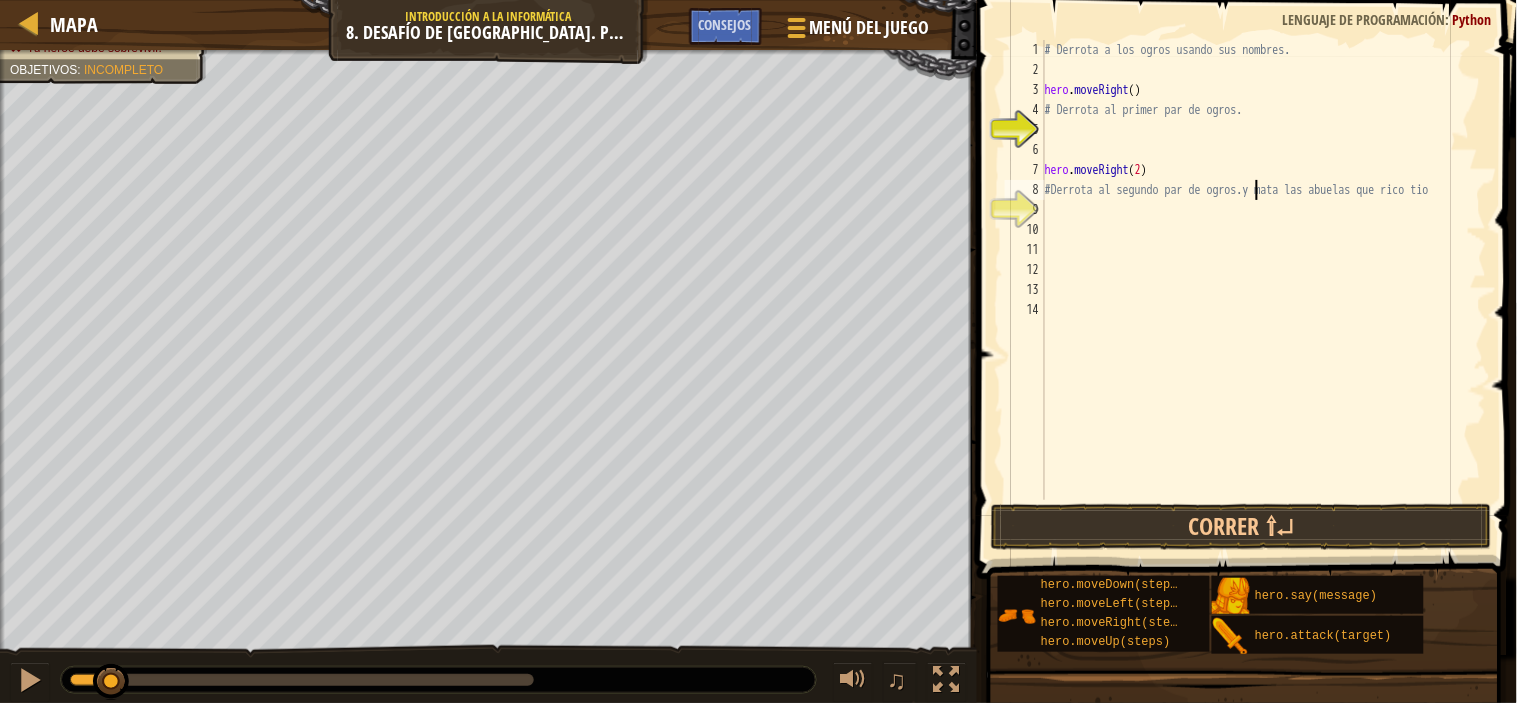 click on "# Derrota a los ogros usando sus nombres. hero . moveRight ( ) # Derrota al primer par de [PERSON_NAME]. hero . moveRight ( 2 ) #Derrota al segundo par de [PERSON_NAME].y mata las abuelas que rico tio" at bounding box center (1264, 290) 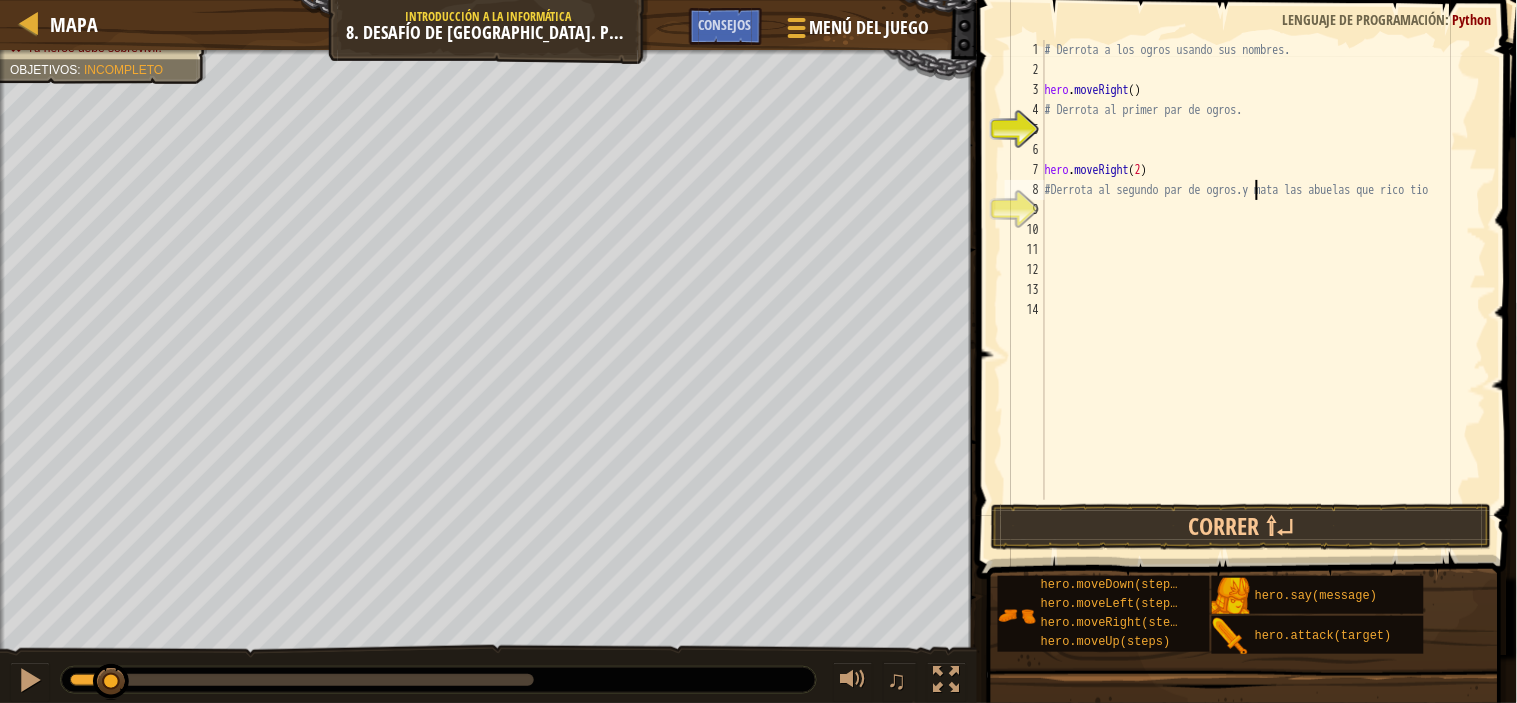 click on "# Derrota a los ogros usando sus nombres. hero . moveRight ( ) # Derrota al primer par de [PERSON_NAME]. hero . moveRight ( 2 ) #Derrota al segundo par de [PERSON_NAME].y mata las abuelas que rico tio" at bounding box center (1264, 290) 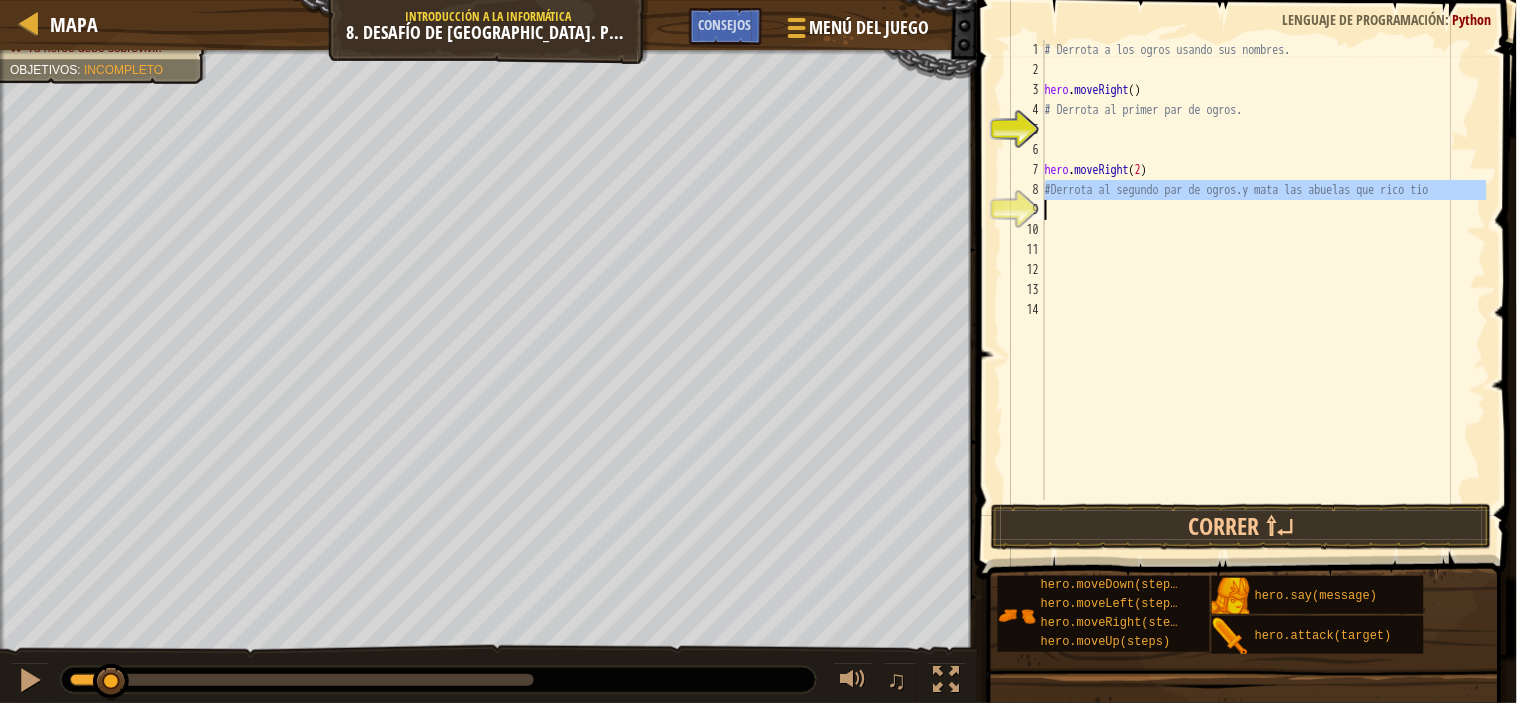 click on "# Derrota a los ogros usando sus nombres. hero . moveRight ( ) # Derrota al primer par de [PERSON_NAME]. hero . moveRight ( 2 ) #Derrota al segundo par de [PERSON_NAME].y mata las abuelas que rico tio" at bounding box center [1264, 290] 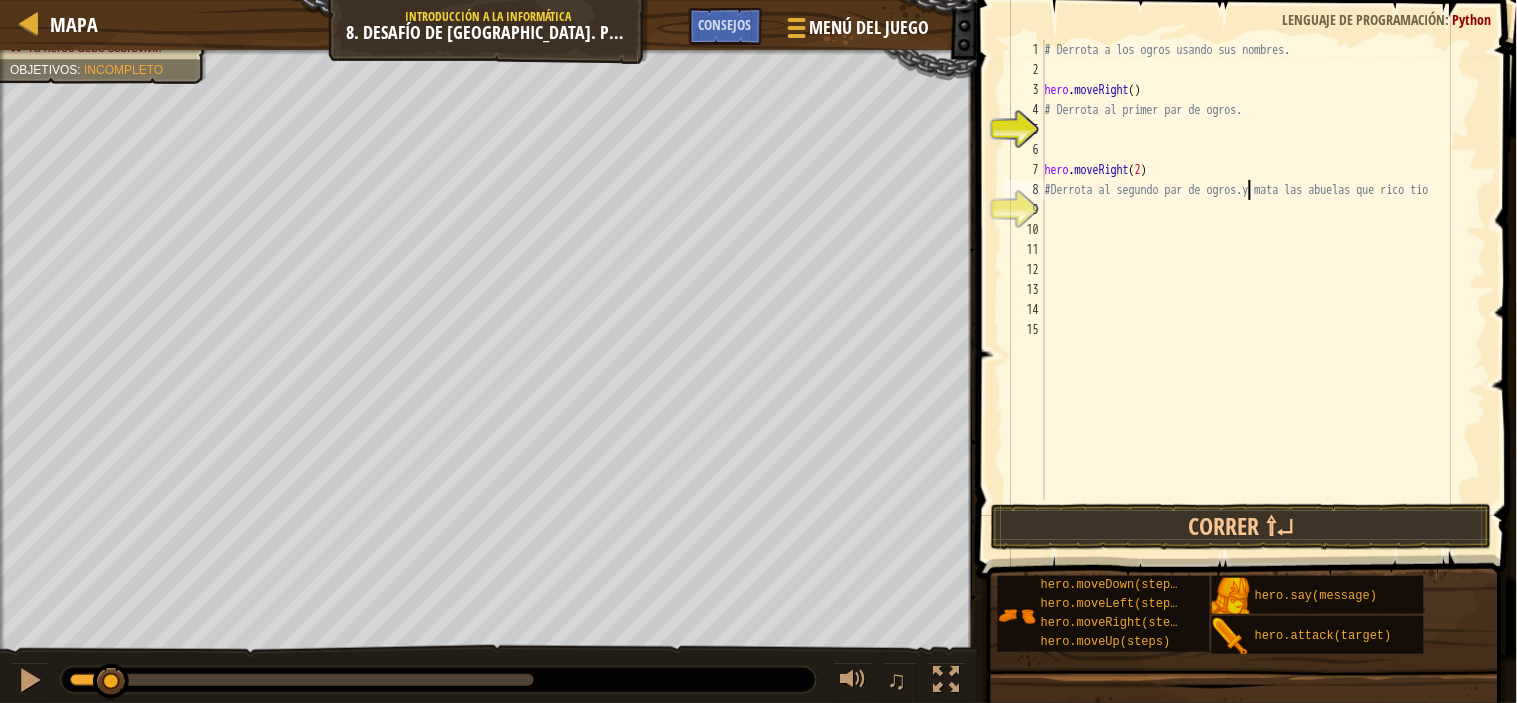 click on "# Derrota a los ogros usando sus nombres. hero . moveRight ( ) # Derrota al primer par de [PERSON_NAME]. hero . moveRight ( 2 ) #Derrota al segundo par de [PERSON_NAME].y mata las abuelas que rico tio" at bounding box center (1264, 290) 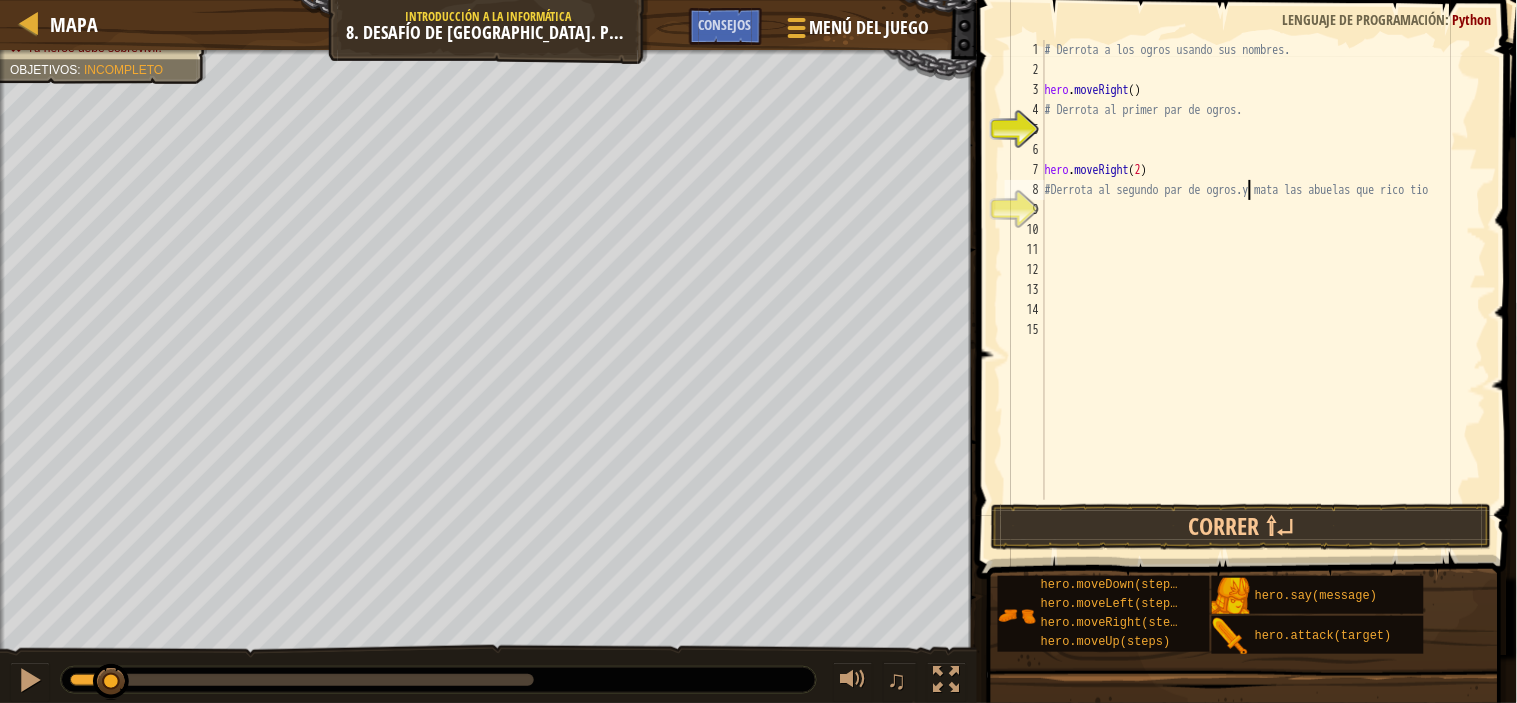 click on "# Derrota a los ogros usando sus nombres. hero . moveRight ( ) # Derrota al primer par de [PERSON_NAME]. hero . moveRight ( 2 ) #Derrota al segundo par de [PERSON_NAME].y mata las abuelas que rico tio" at bounding box center (1264, 290) 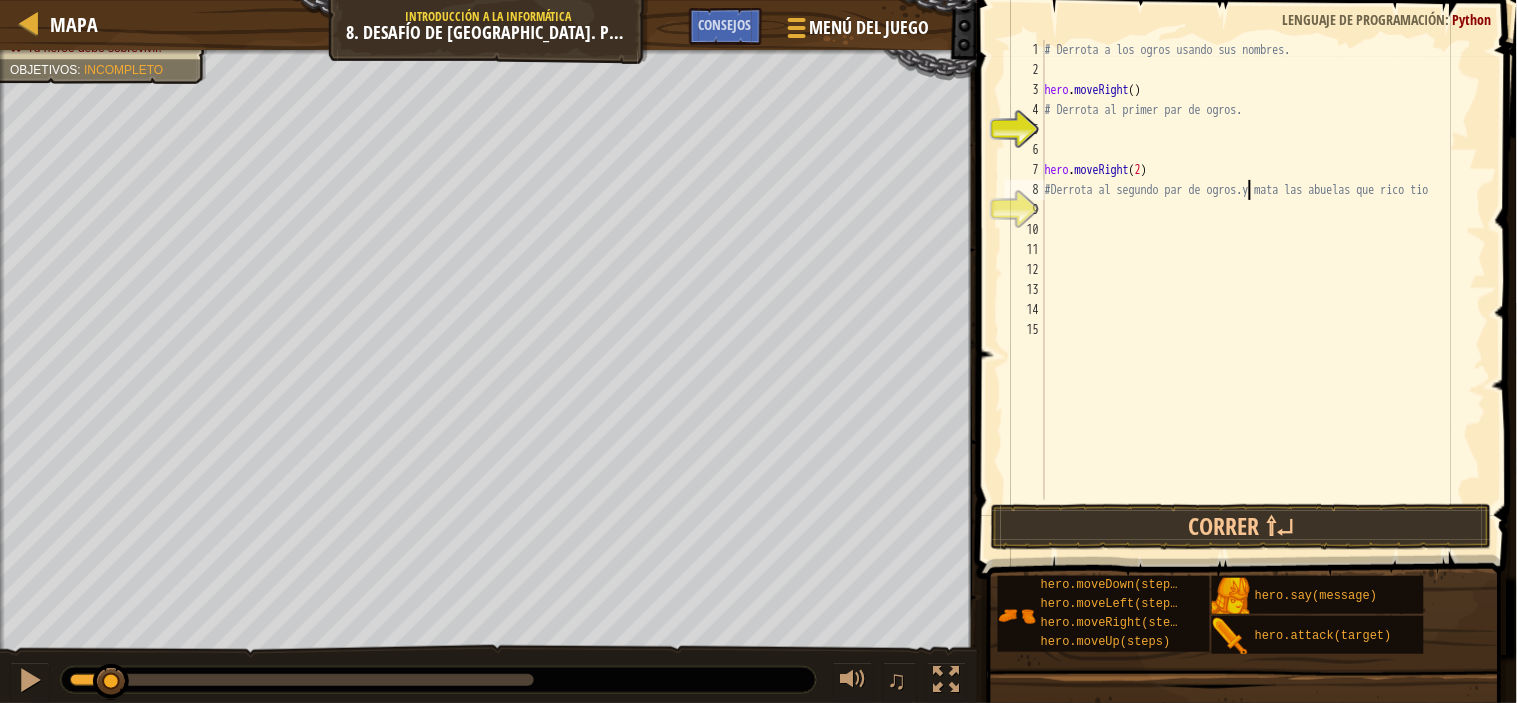 click on "# Derrota a los ogros usando sus nombres. hero . moveRight ( ) # Derrota al primer par de [PERSON_NAME]. hero . moveRight ( 2 ) #Derrota al segundo par de [PERSON_NAME].y mata las abuelas que rico tio" at bounding box center (1264, 290) 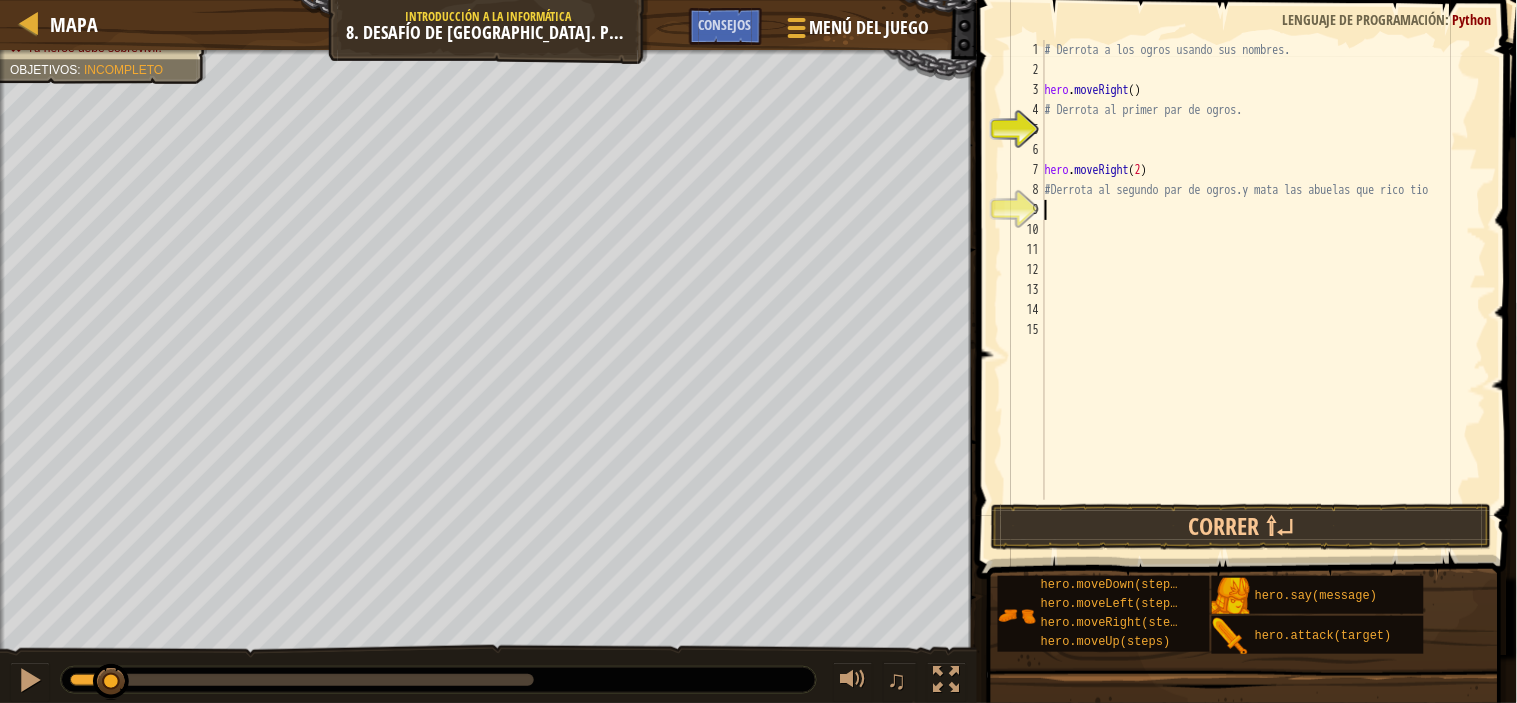 click on "# Derrota a los ogros usando sus nombres. hero . moveRight ( ) # Derrota al primer par de [PERSON_NAME]. hero . moveRight ( 2 ) #Derrota al segundo par de [PERSON_NAME].y mata las abuelas que rico tio" at bounding box center [1264, 290] 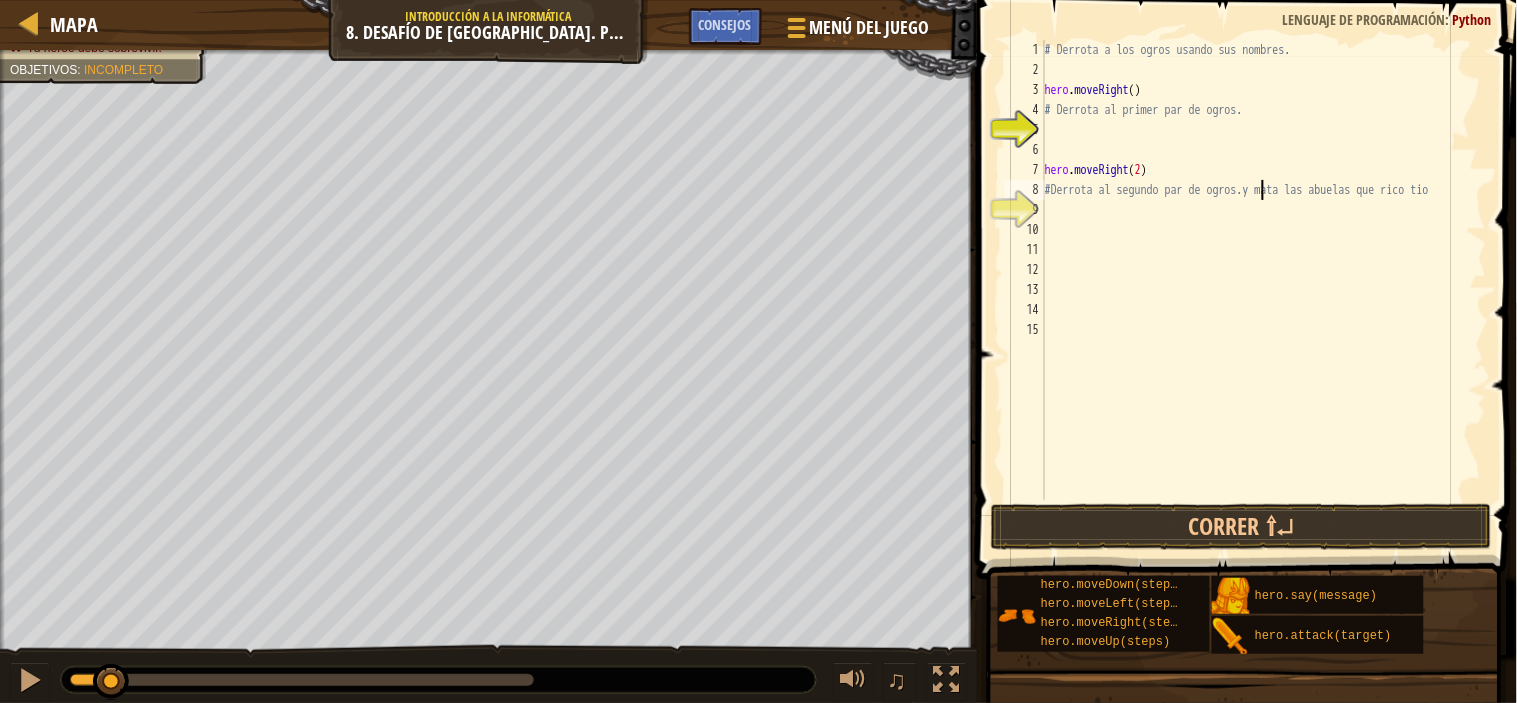 click on "# Derrota a los ogros usando sus nombres. hero . moveRight ( ) # Derrota al primer par de [PERSON_NAME]. hero . moveRight ( 2 ) #Derrota al segundo par de [PERSON_NAME].y mata las abuelas que rico tio" at bounding box center (1264, 290) 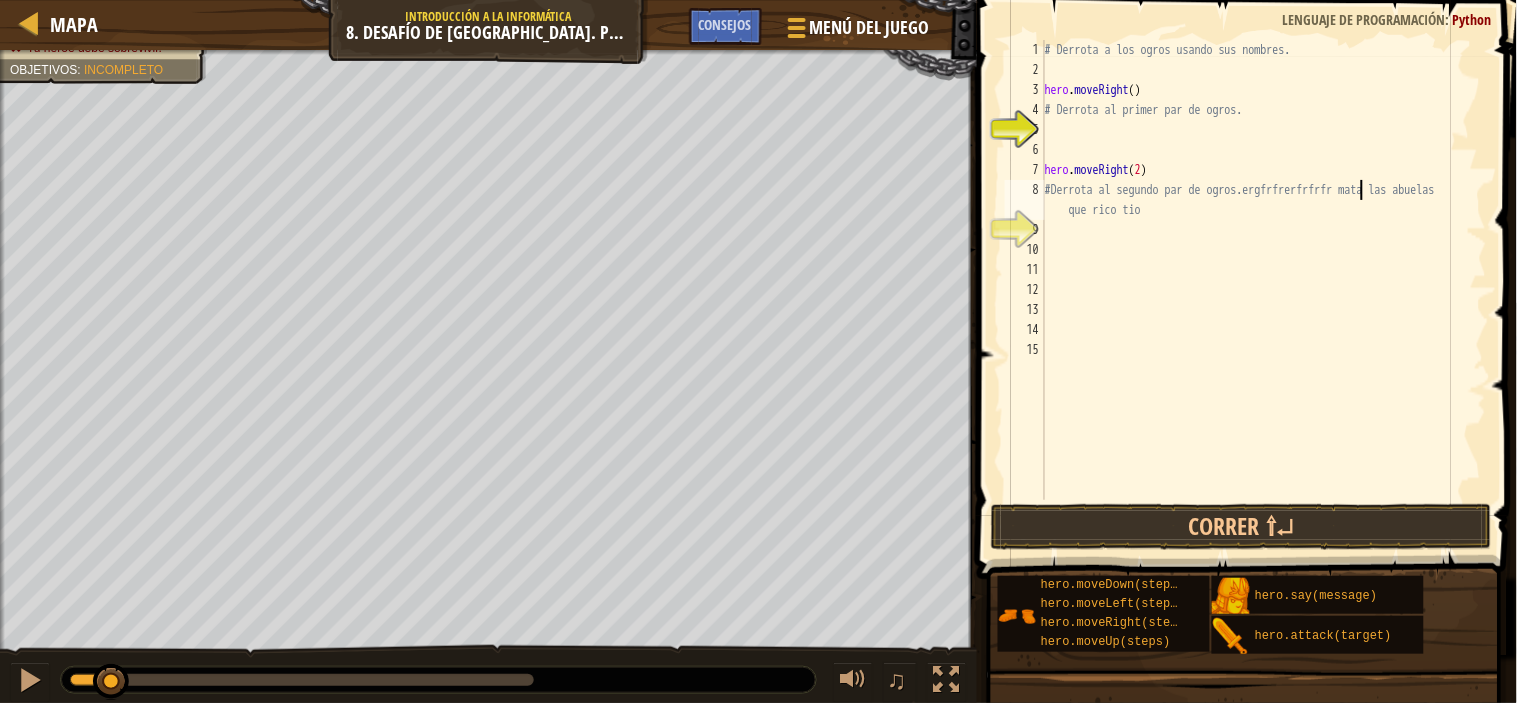 scroll, scrollTop: 8, scrollLeft: 27, axis: both 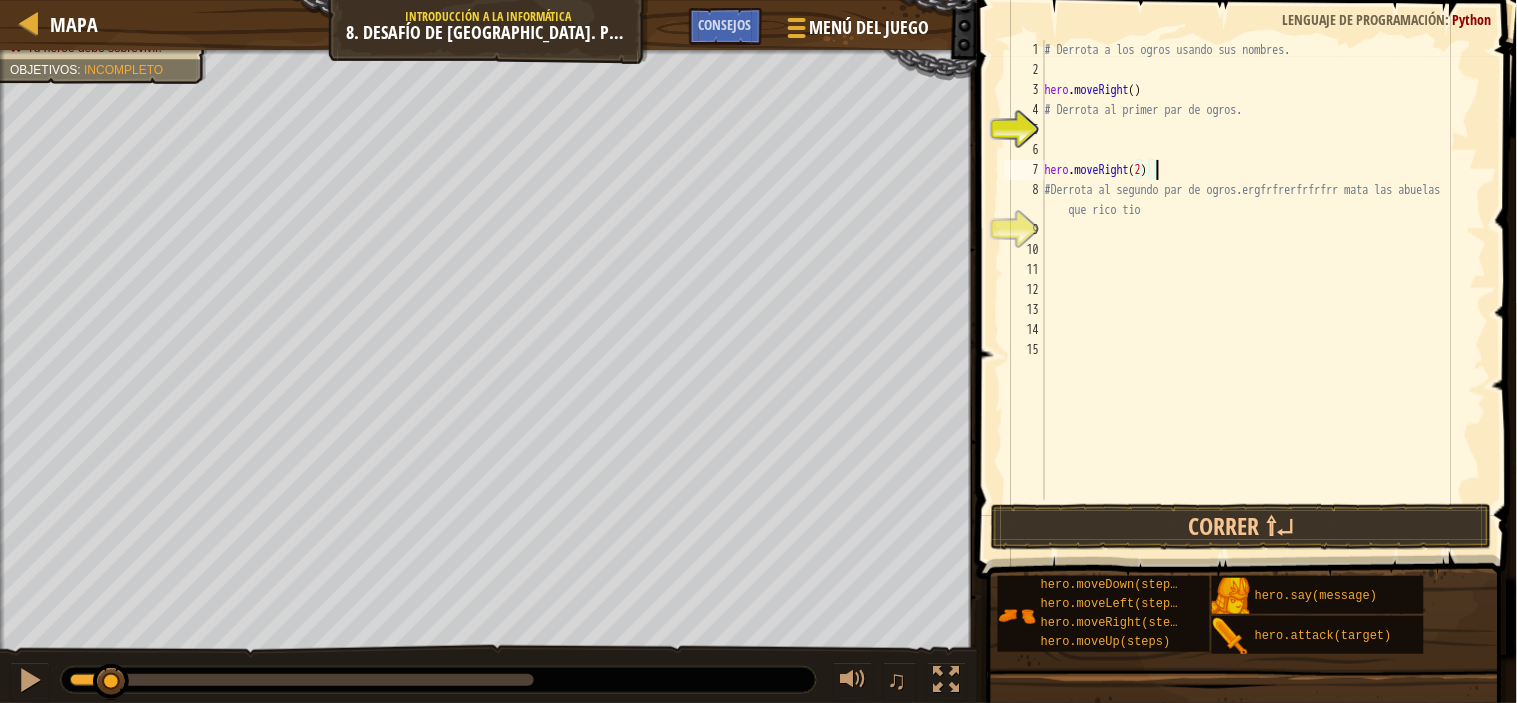 click on "# Derrota a los ogros usando sus nombres. hero . moveRight ( ) # Derrota al primer par de [PERSON_NAME]. hero . moveRight ( 2 ) #Derrota al segundo par de [PERSON_NAME].ergfrfrerfrfrfrr mata las abuelas       que rico tio" at bounding box center (1264, 290) 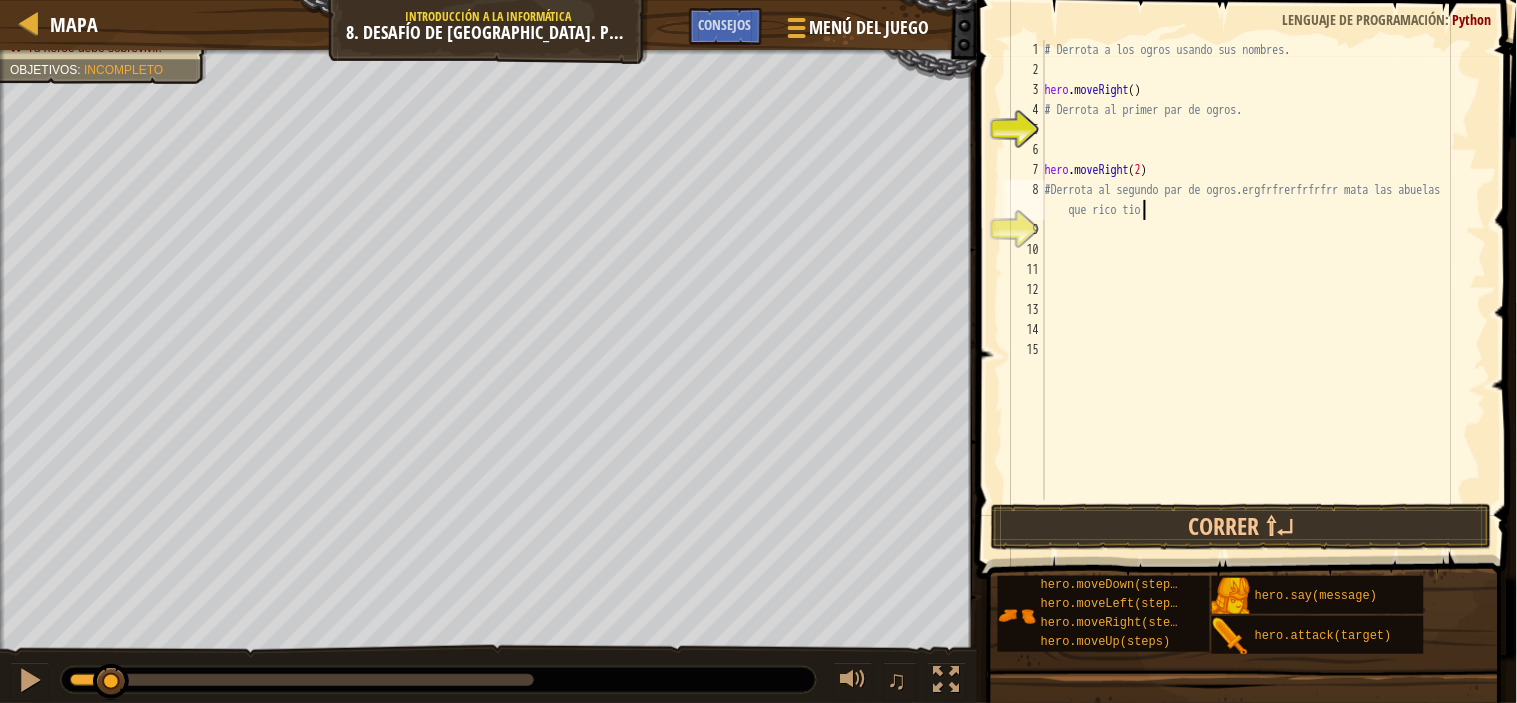 click on "# Derrota a los ogros usando sus nombres. hero . moveRight ( ) # Derrota al primer par de [PERSON_NAME]. hero . moveRight ( 2 ) #Derrota al segundo par de [PERSON_NAME].ergfrfrerfrfrfrr mata las abuelas       que rico tio" at bounding box center (1264, 290) 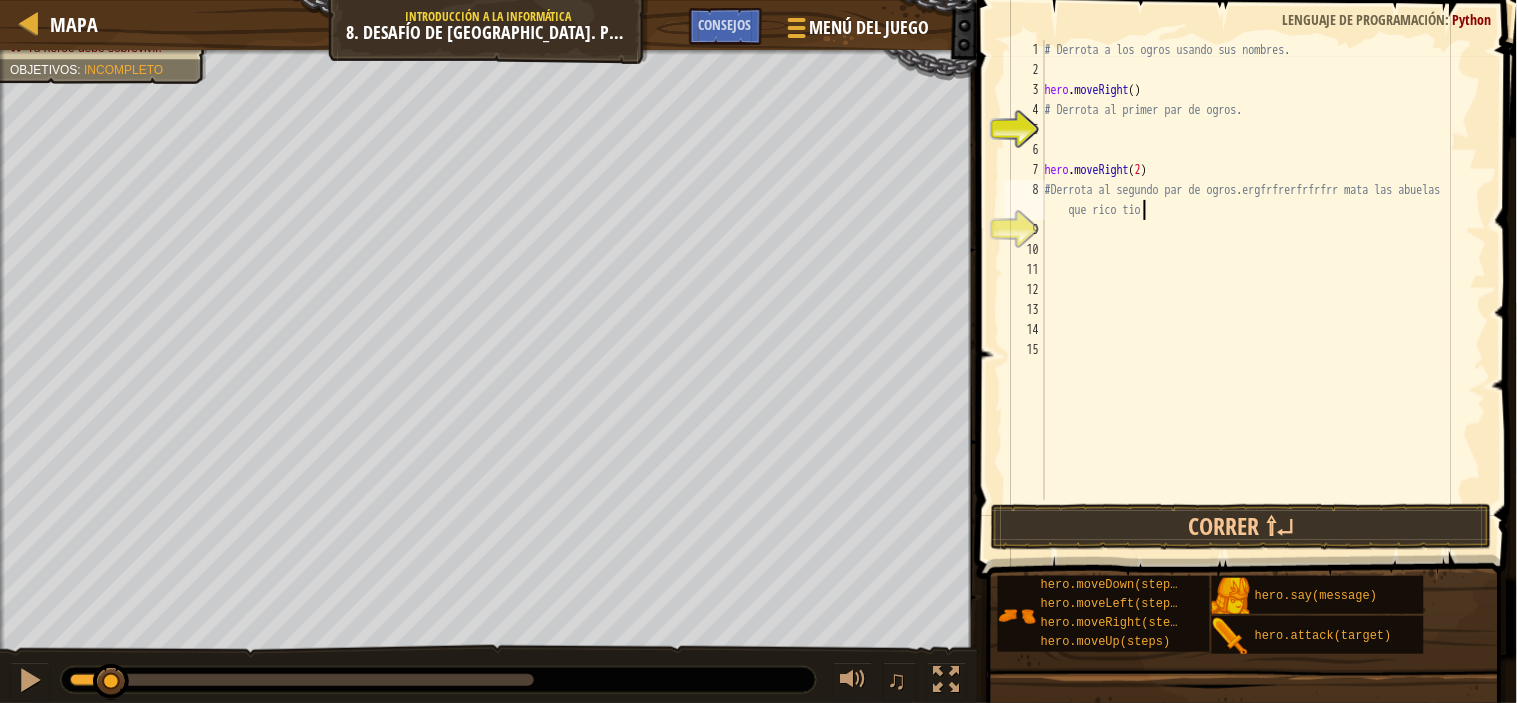 click on "# Derrota a los ogros usando sus nombres. hero . moveRight ( ) # Derrota al primer par de [PERSON_NAME]. hero . moveRight ( 2 ) #Derrota al segundo par de [PERSON_NAME].ergfrfrerfrfrfrr mata las abuelas       que rico tio" at bounding box center [1264, 290] 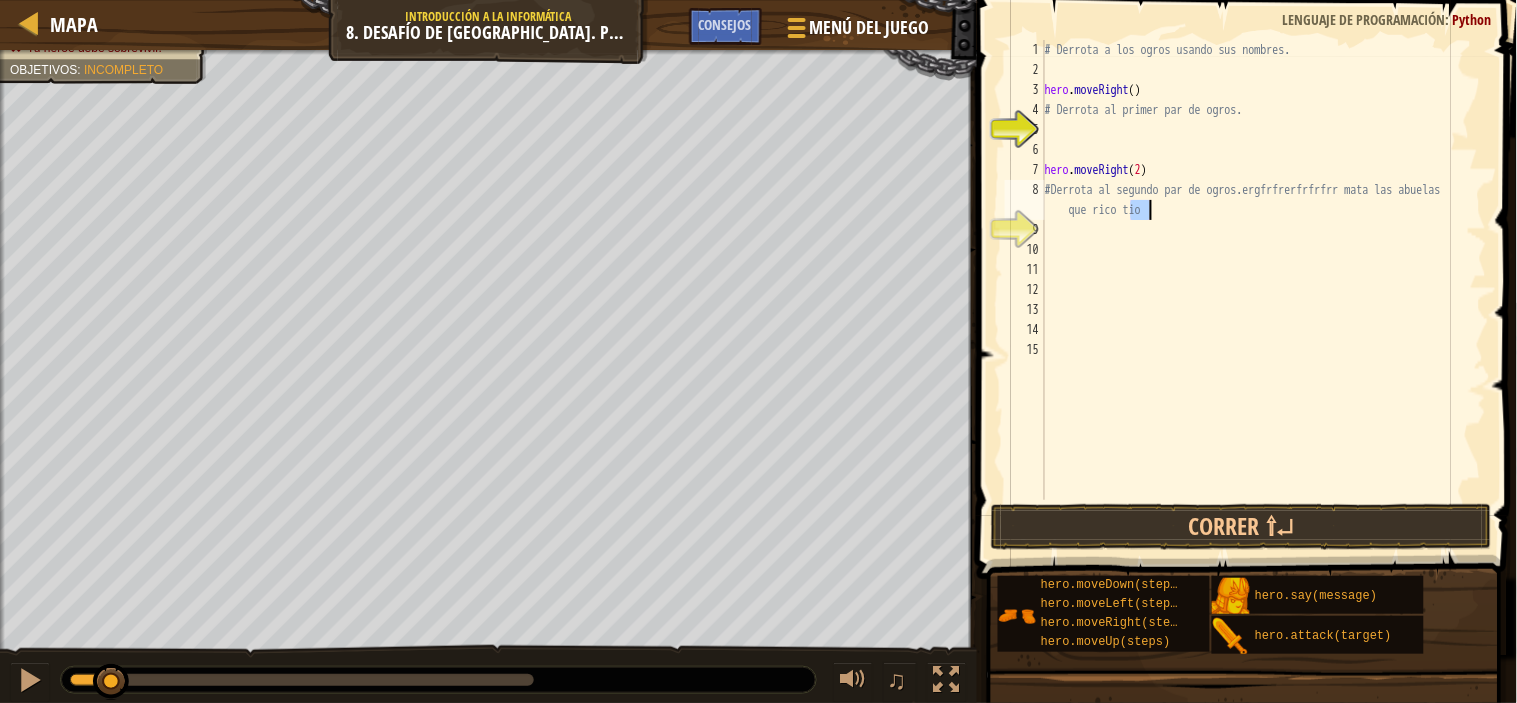 type on "#Derrota al segundo par de ogros.ergfrfrerfrfrfrr mata las abuelas que rico" 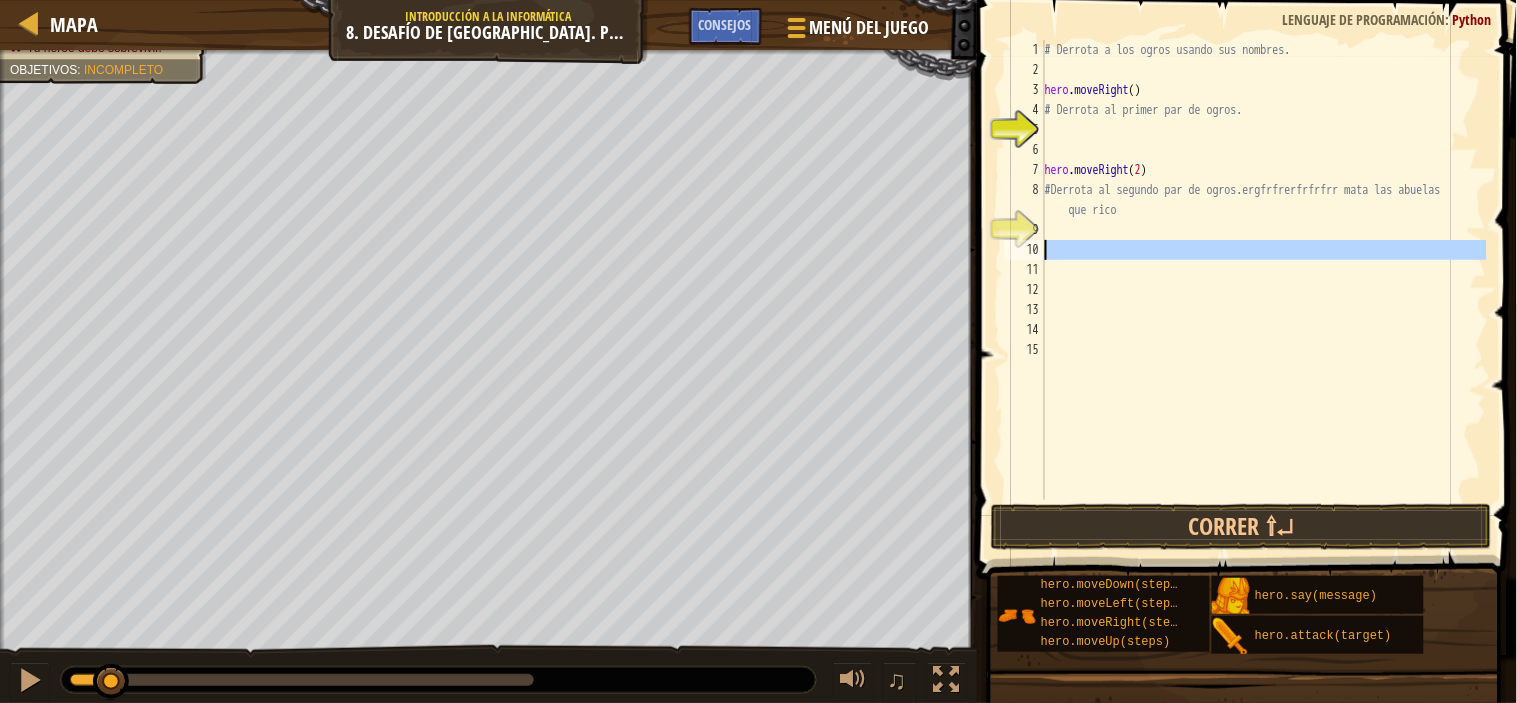 drag, startPoint x: 1036, startPoint y: 252, endPoint x: 1056, endPoint y: 254, distance: 20.09975 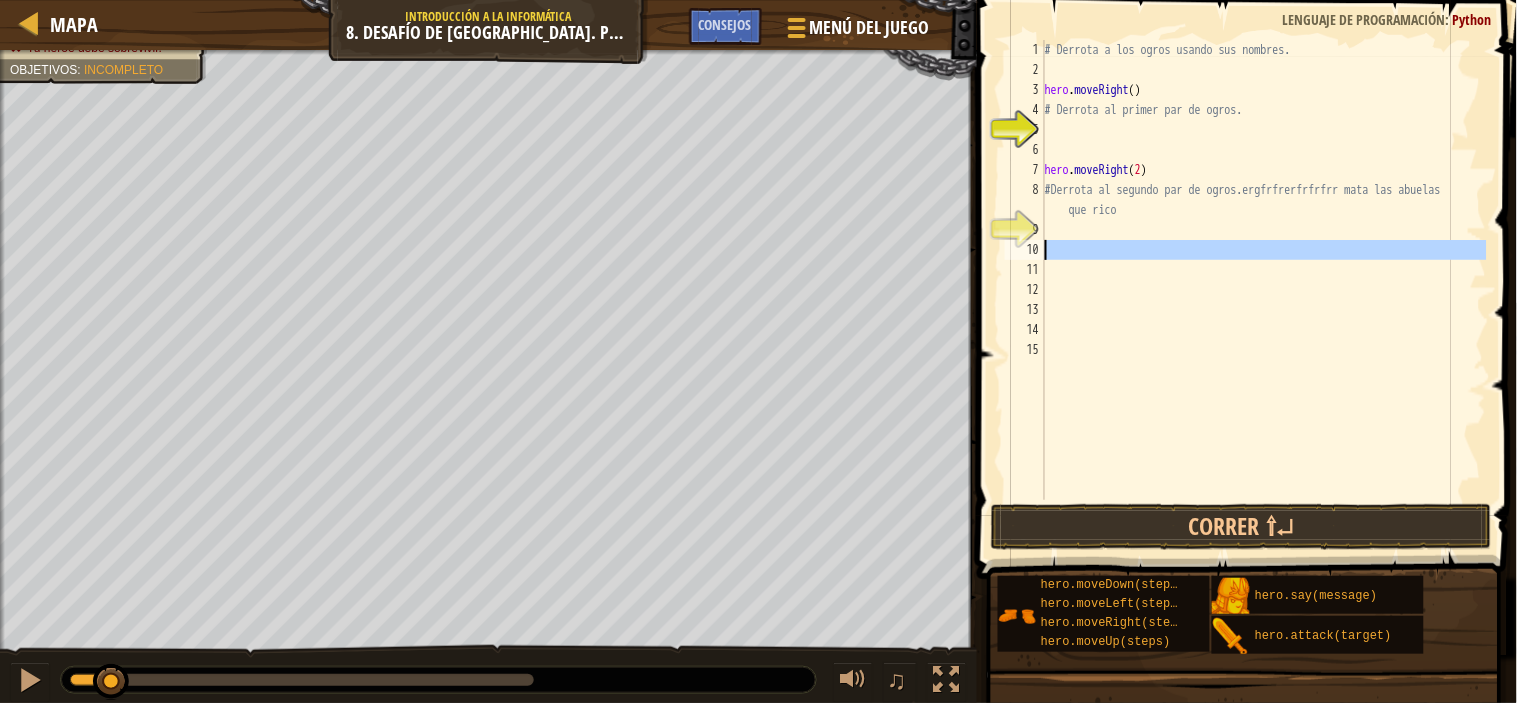 click on "#Derrota al segundo par de ogros.ergfrfrerfrfrfrr mata las abuelas que rico 1 2 3 4 5 6 7 8 9 10 11 12 13 14 15 # Derrota a los ogros usando sus nombres. hero . moveRight ( ) # Derrota al primer par de [PERSON_NAME]. hero . moveRight ( 2 ) #Derrota al segundo par de [PERSON_NAME].ergfrfrerfrfrfrr mata las abuelas       que rico      הההההההההההההההההההההההההההההההההההההההההההההההההההההההההההההההההההההההההההההההההההההההההההההההההההההההההההההההההההההההההההההההההההההההההההההההההההההההההההההההההההההההההההההההההההההההההההההההההההההההההההההההההההההההההההההההההההההההההההההההההההההההההההההההה" at bounding box center (1244, 270) 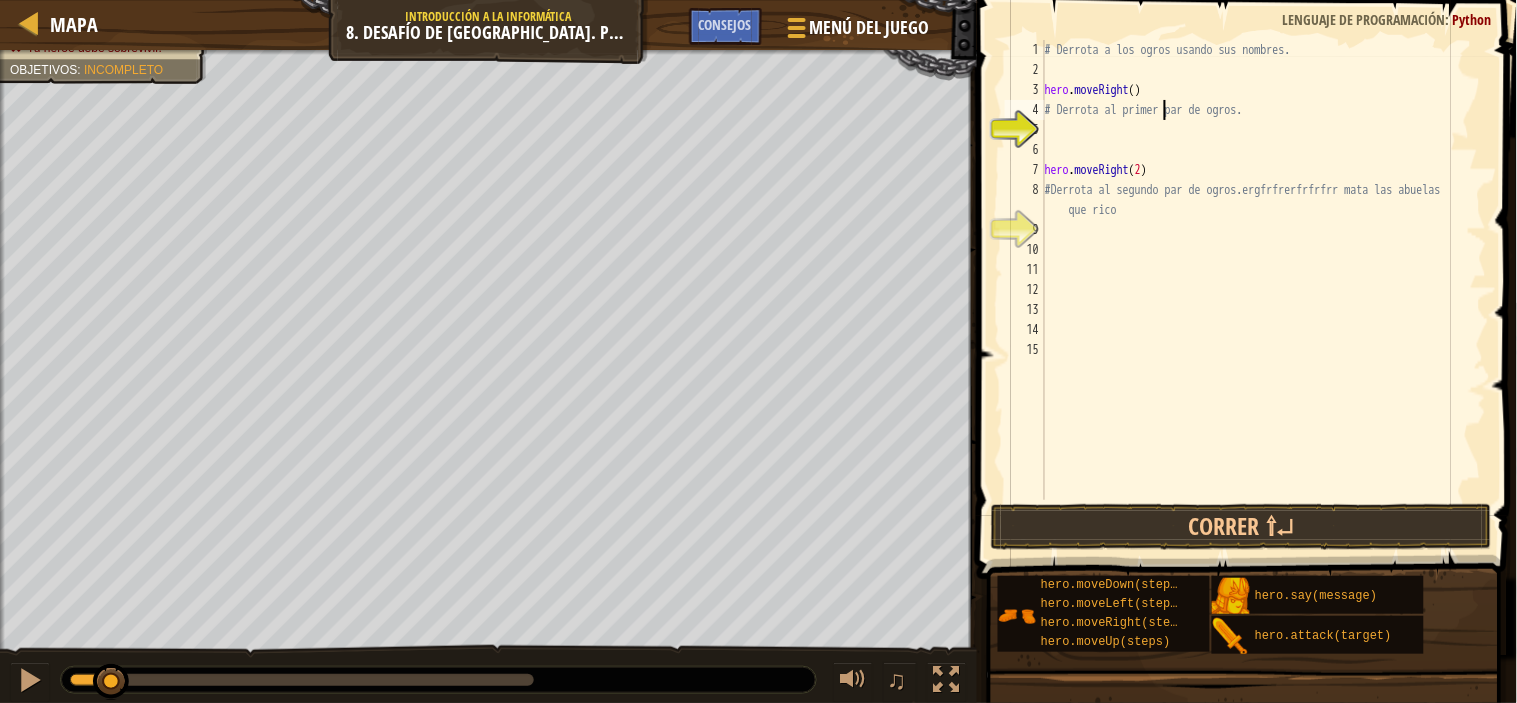 click on "# Derrota a los ogros usando sus nombres. hero . moveRight ( ) # Derrota al primer par de [PERSON_NAME]. hero . moveRight ( 2 ) #Derrota al segundo par de [PERSON_NAME].ergfrfrerfrfrfrr mata las abuelas       que rico" at bounding box center (1264, 290) 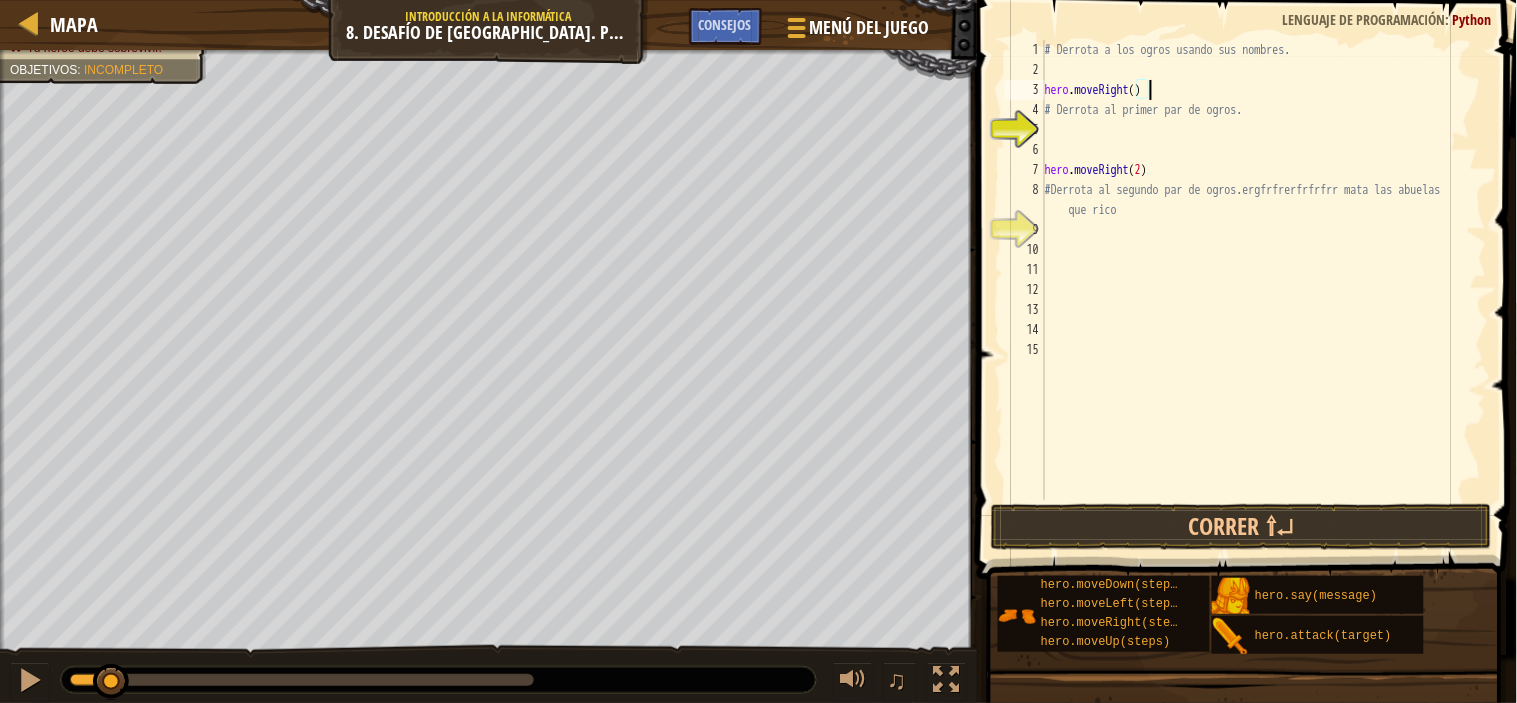 click on "# Derrota a los ogros usando sus nombres. hero . moveRight ( ) # Derrota al primer par de [PERSON_NAME]. hero . moveRight ( 2 ) #Derrota al segundo par de [PERSON_NAME].ergfrfrerfrfrfrr mata las abuelas       que rico" at bounding box center (1264, 290) 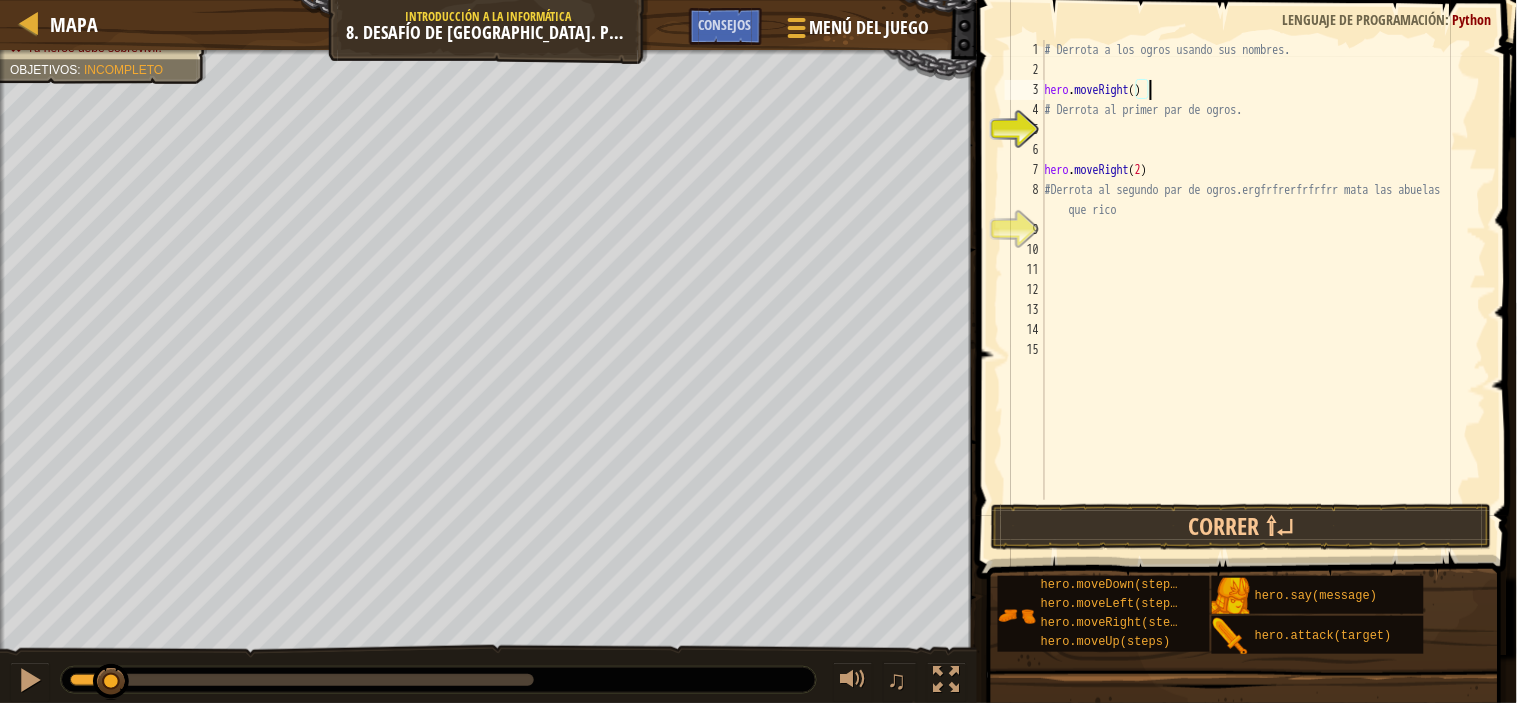 click on "# Derrota a los ogros usando sus nombres. hero . moveRight ( ) # Derrota al primer par de [PERSON_NAME]. hero . moveRight ( 2 ) #Derrota al segundo par de [PERSON_NAME].ergfrfrerfrfrfrr mata las abuelas       que rico" at bounding box center (1264, 290) 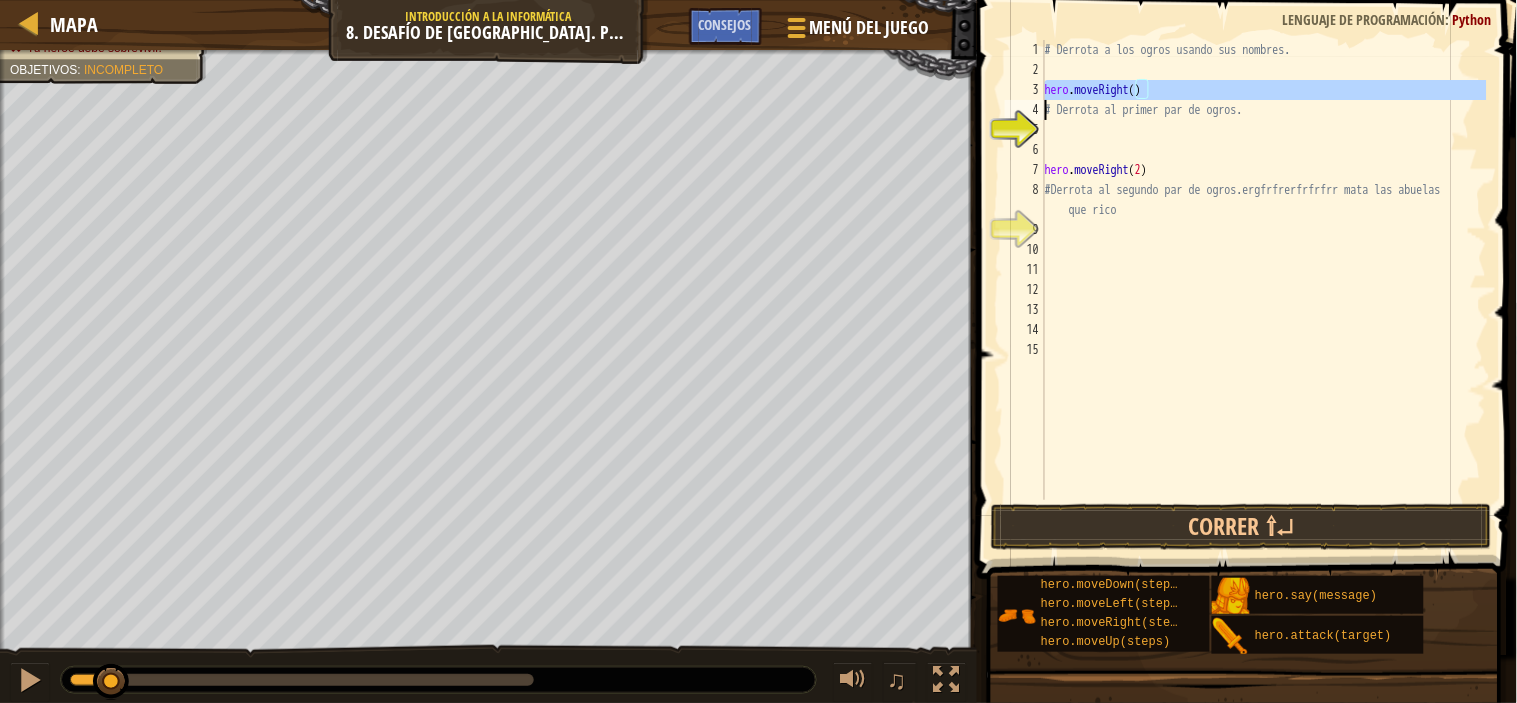 click on "# Derrota a los ogros usando sus nombres. hero . moveRight ( ) # Derrota al primer par de [PERSON_NAME]. hero . moveRight ( 2 ) #Derrota al segundo par de [PERSON_NAME].ergfrfrerfrfrfrr mata las abuelas       que rico" at bounding box center [1264, 290] 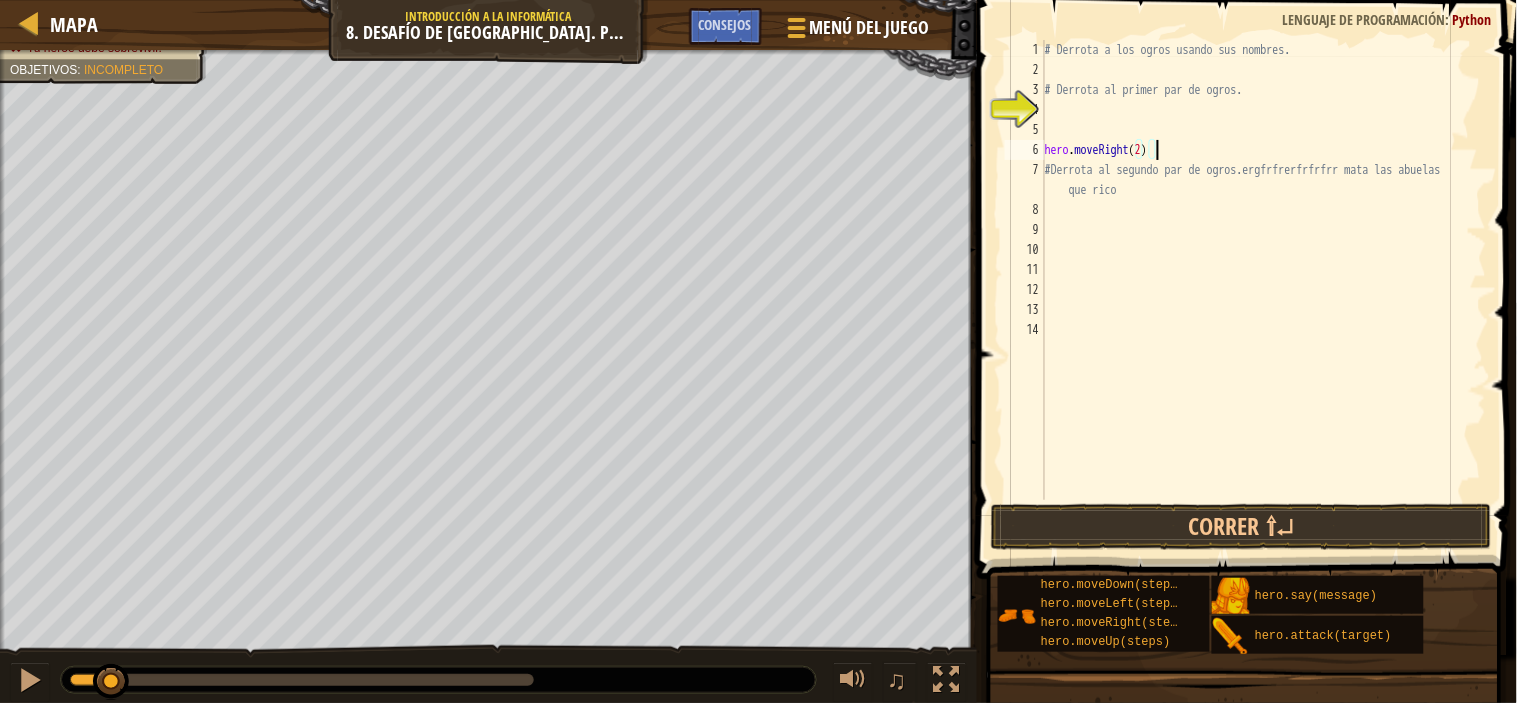 click on "# Derrota a los ogros usando sus nombres. # Derrota al primer par de [PERSON_NAME]. hero . moveRight ( 2 ) #Derrota al segundo par de [PERSON_NAME].ergfrfrerfrfrfrr mata las abuelas       que rico" at bounding box center (1264, 290) 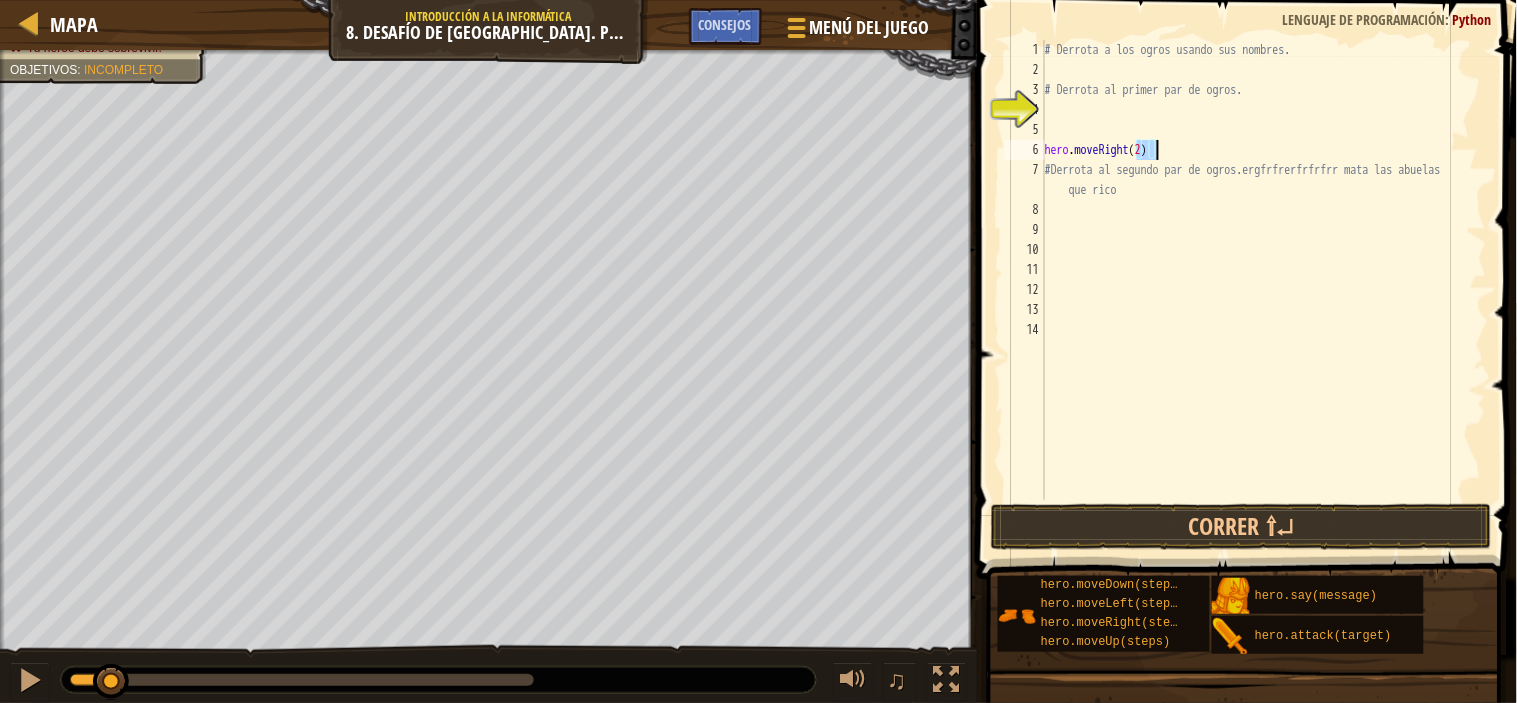 click on "# Derrota a los ogros usando sus nombres. # Derrota al primer par de [PERSON_NAME]. hero . moveRight ( 2 ) #Derrota al segundo par de [PERSON_NAME].ergfrfrerfrfrfrr mata las abuelas       que rico" at bounding box center (1264, 270) 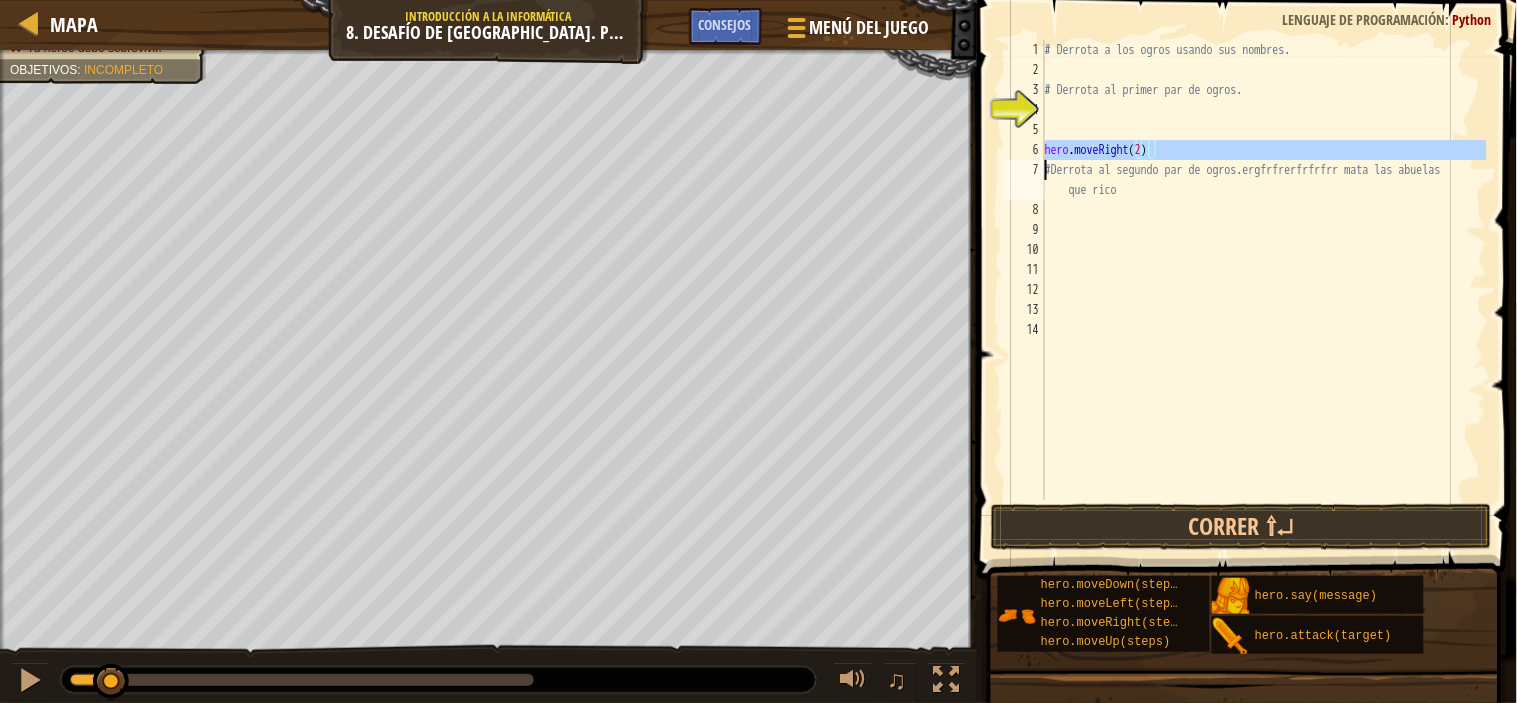 click on "# Derrota a los ogros usando sus nombres. # Derrota al primer par de [PERSON_NAME]. hero . moveRight ( 2 ) #Derrota al segundo par de [PERSON_NAME].ergfrfrerfrfrfrr mata las abuelas       que rico" at bounding box center (1264, 290) 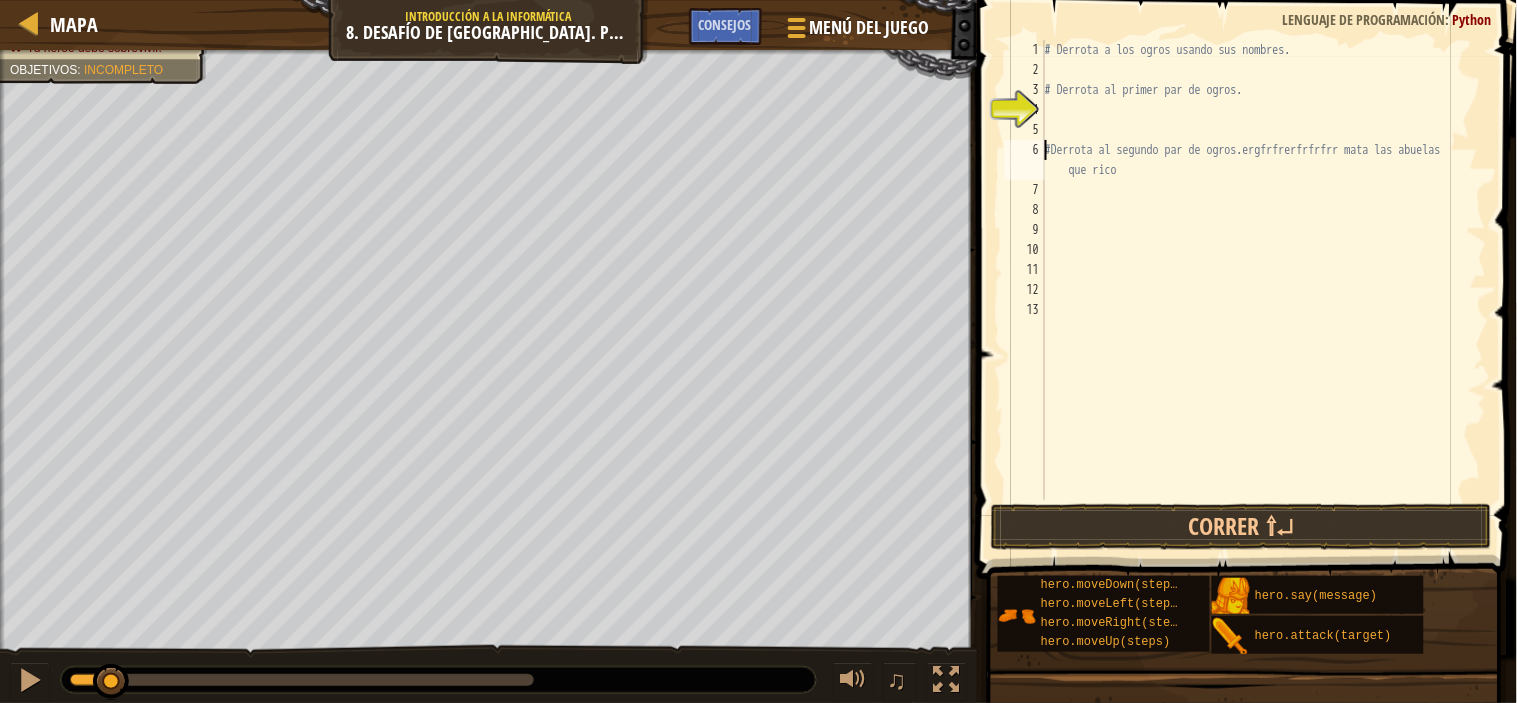 click on "# Derrota a los ogros usando sus nombres. # Derrota al primer par de [PERSON_NAME]. #Derrota al segundo par de [PERSON_NAME].ergfrfrerfrfrfrr mata las abuelas       que rico" at bounding box center (1264, 290) 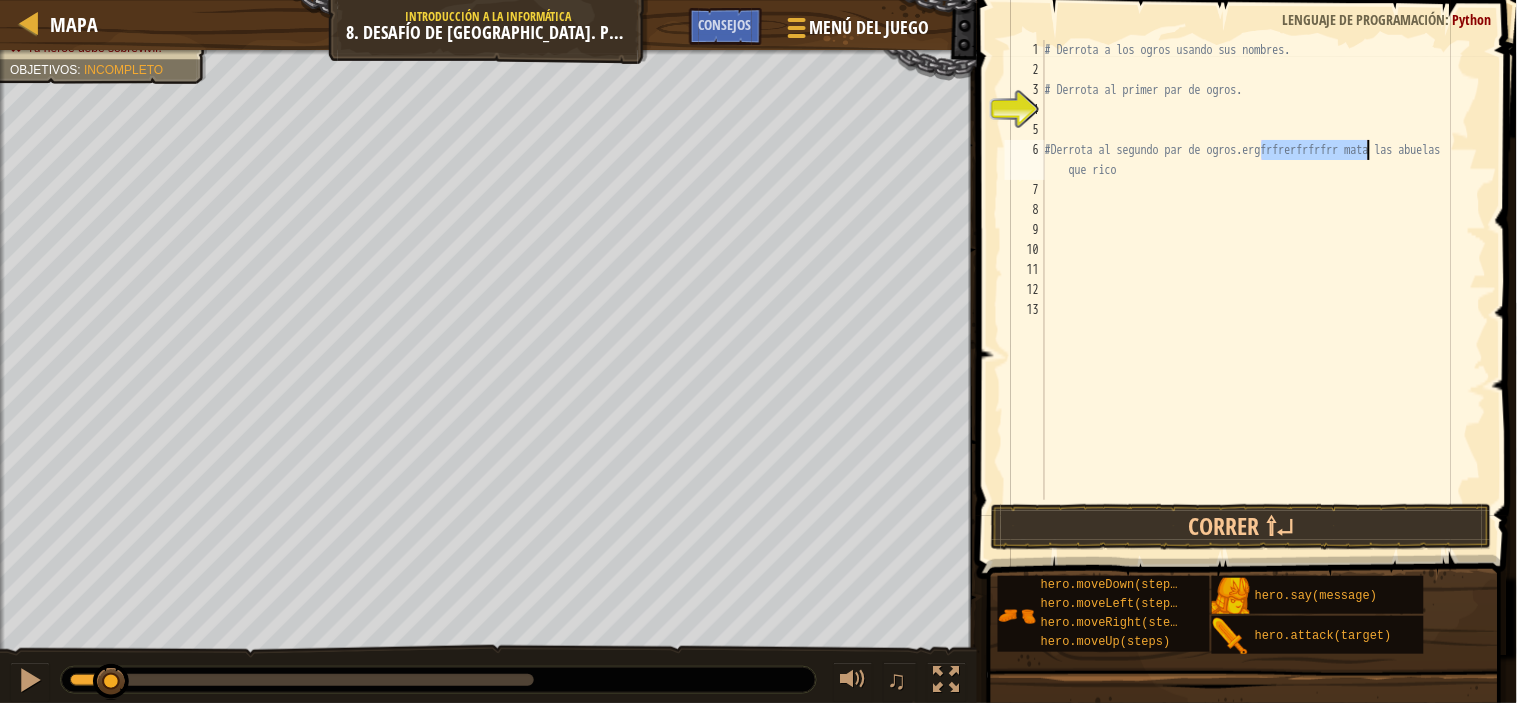 click on "# Derrota a los ogros usando sus nombres. # Derrota al primer par de [PERSON_NAME]. #Derrota al segundo par de [PERSON_NAME].ergfrfrerfrfrfrr mata las abuelas       que rico" at bounding box center [1264, 290] 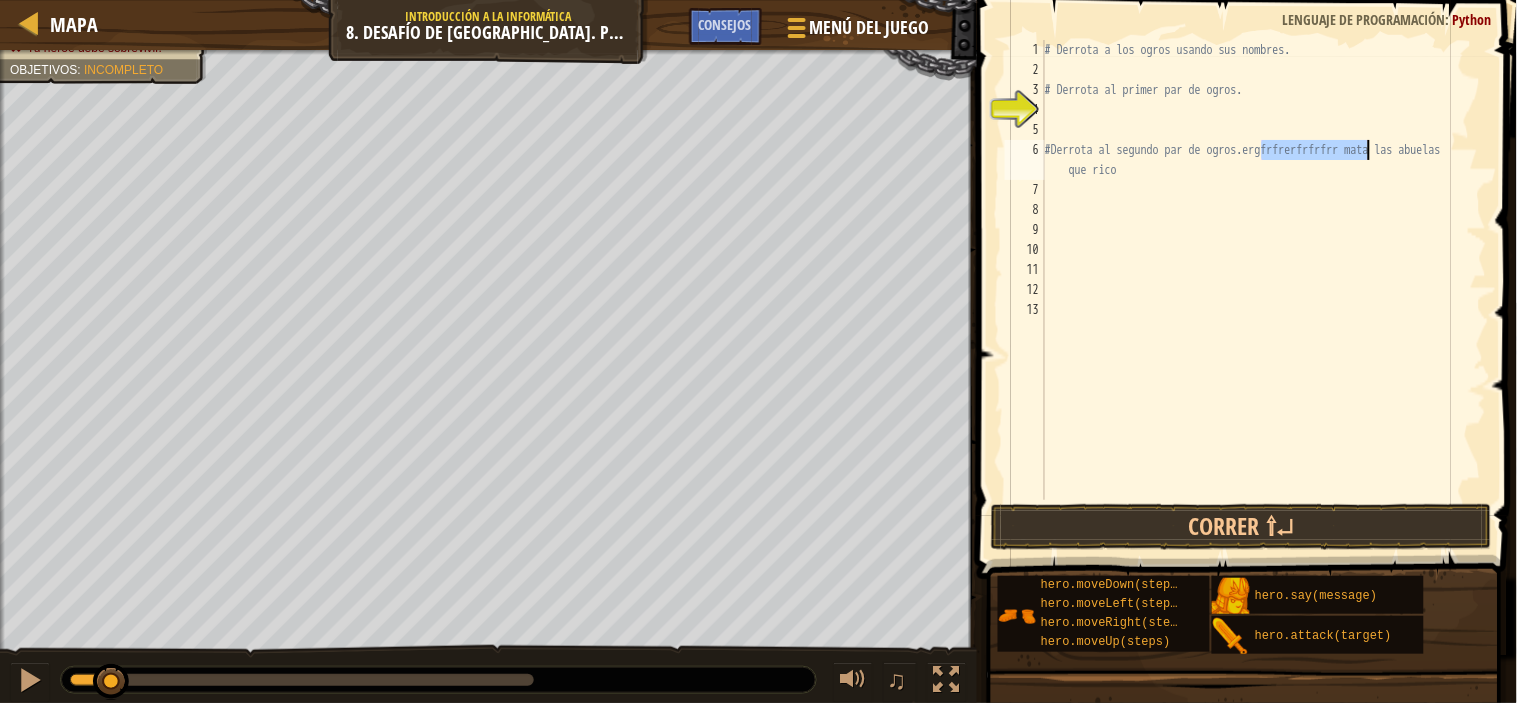 click on "# Derrota a los ogros usando sus nombres. # Derrota al primer par de [PERSON_NAME]. #Derrota al segundo par de [PERSON_NAME].ergfrfrerfrfrfrr mata las abuelas       que rico" at bounding box center [1264, 270] 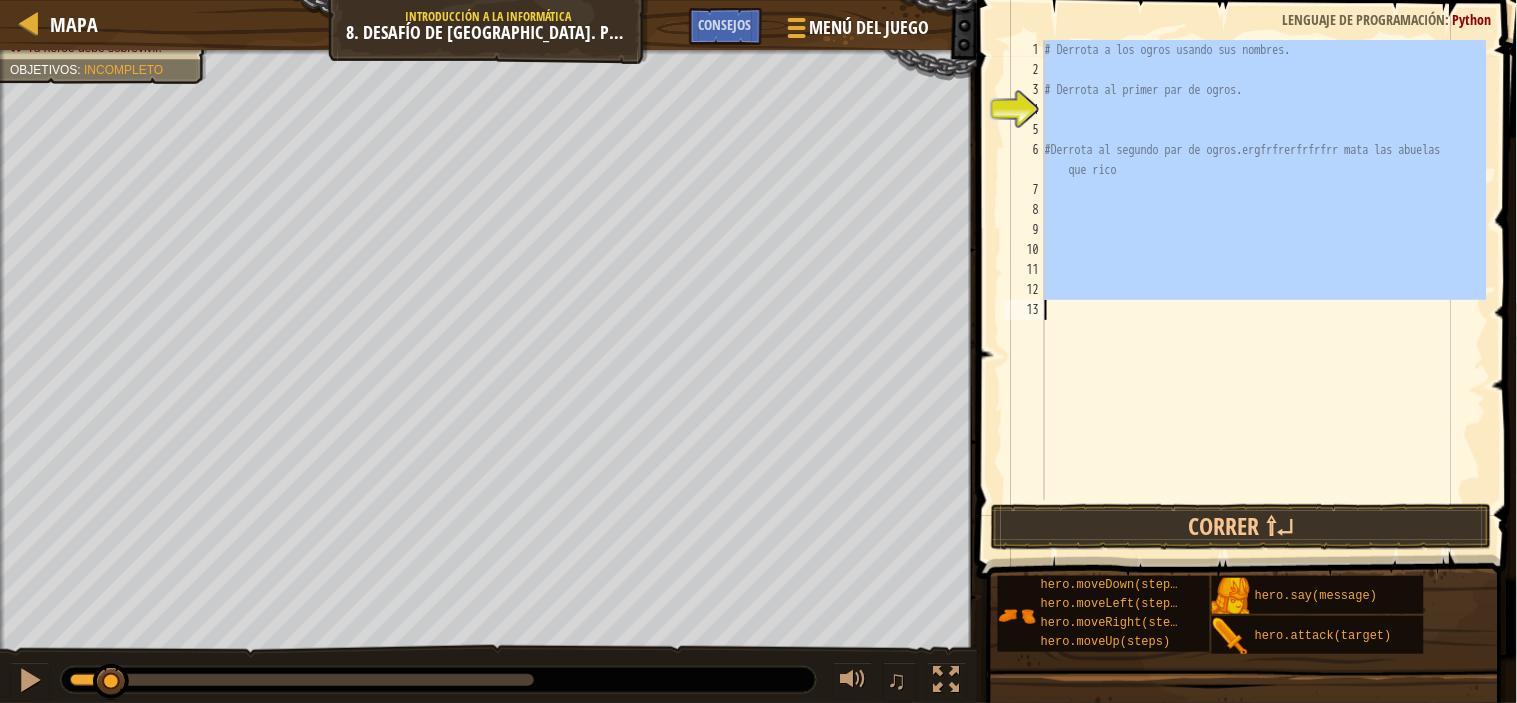click on "# Derrota a los ogros usando sus nombres. # Derrota al primer par de [PERSON_NAME]. #Derrota al segundo par de [PERSON_NAME].ergfrfrerfrfrfrr mata las abuelas       que rico" at bounding box center [1264, 290] 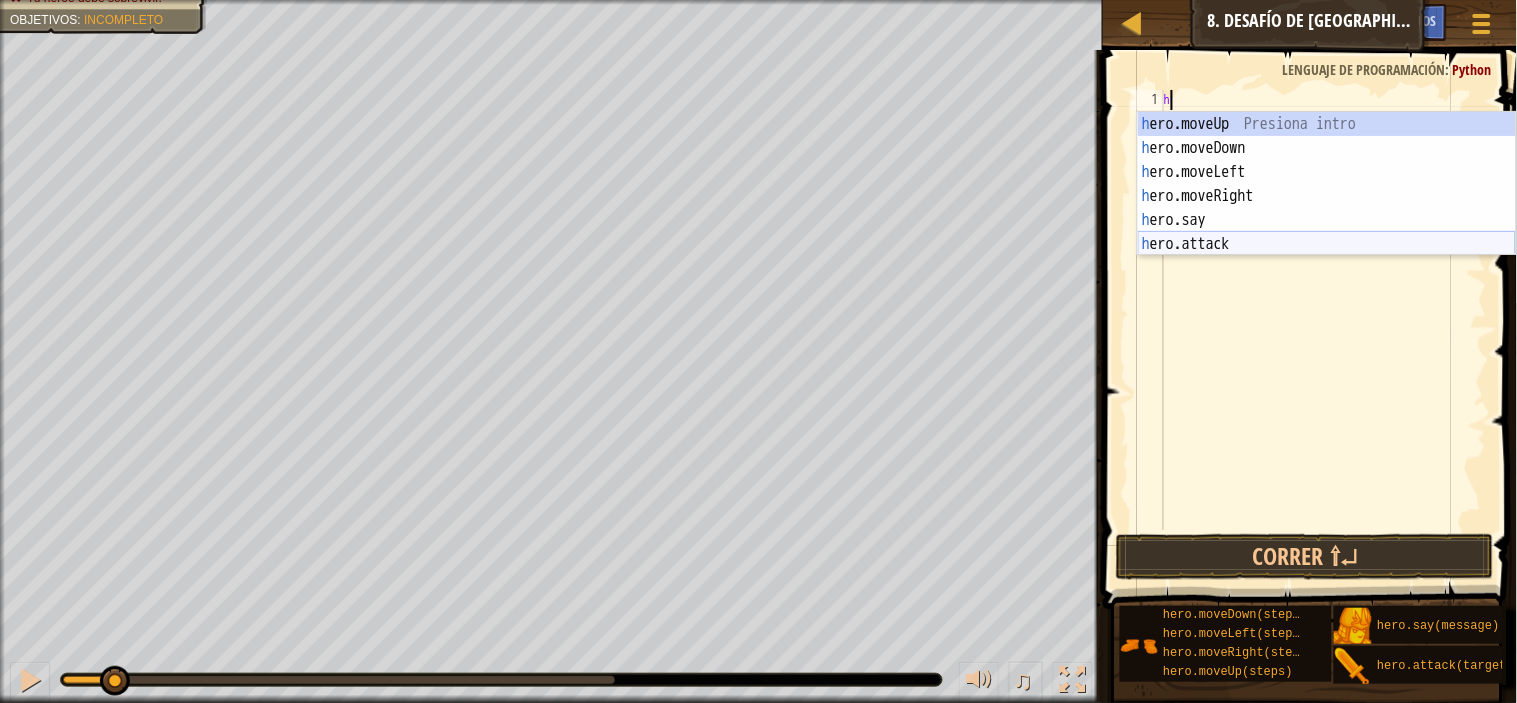 click on "h ero.moveUp Presiona intro h ero.moveDown Presiona intro h ero.moveLeft Presiona intro h ero.moveRight Presiona intro h ero.say Presiona intro h ero.attack Presiona intro" at bounding box center (1327, 208) 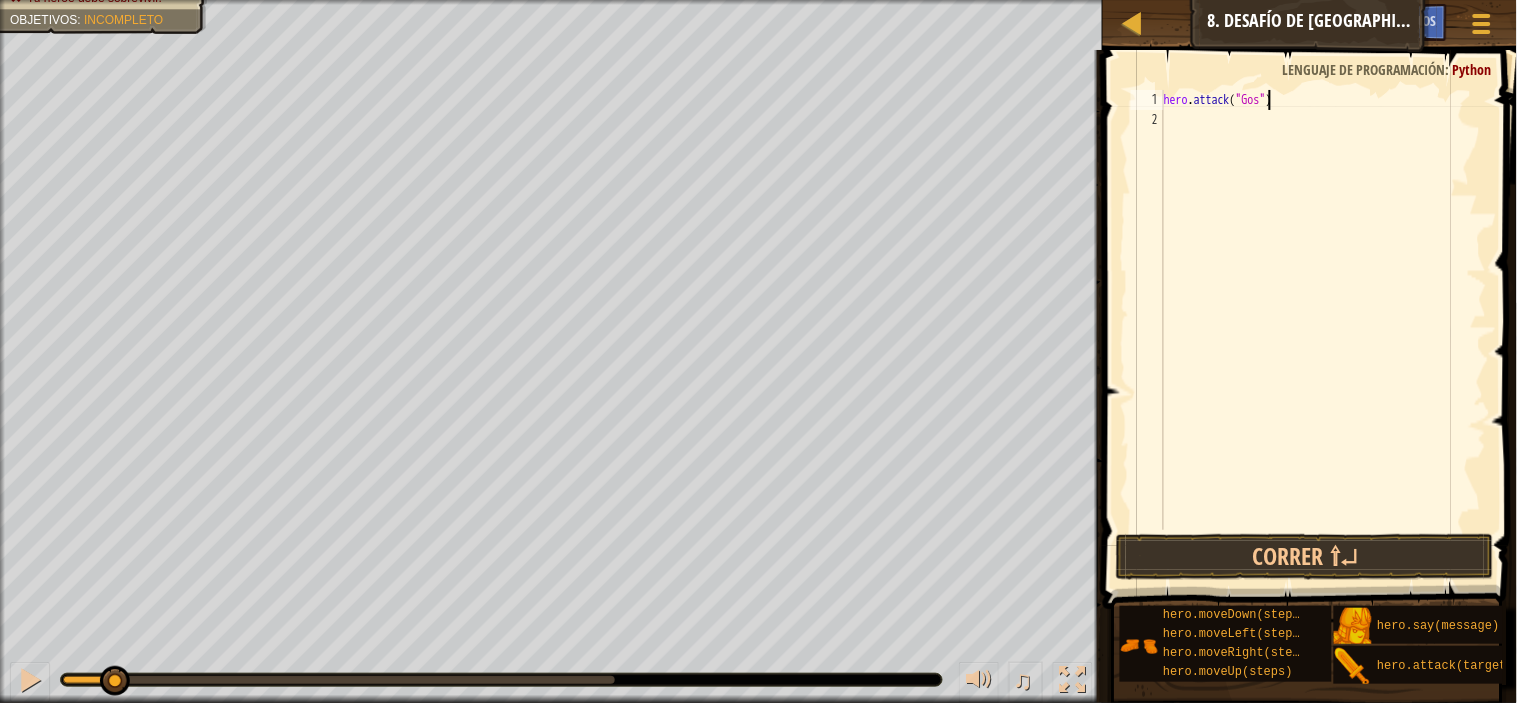 scroll, scrollTop: 8, scrollLeft: 8, axis: both 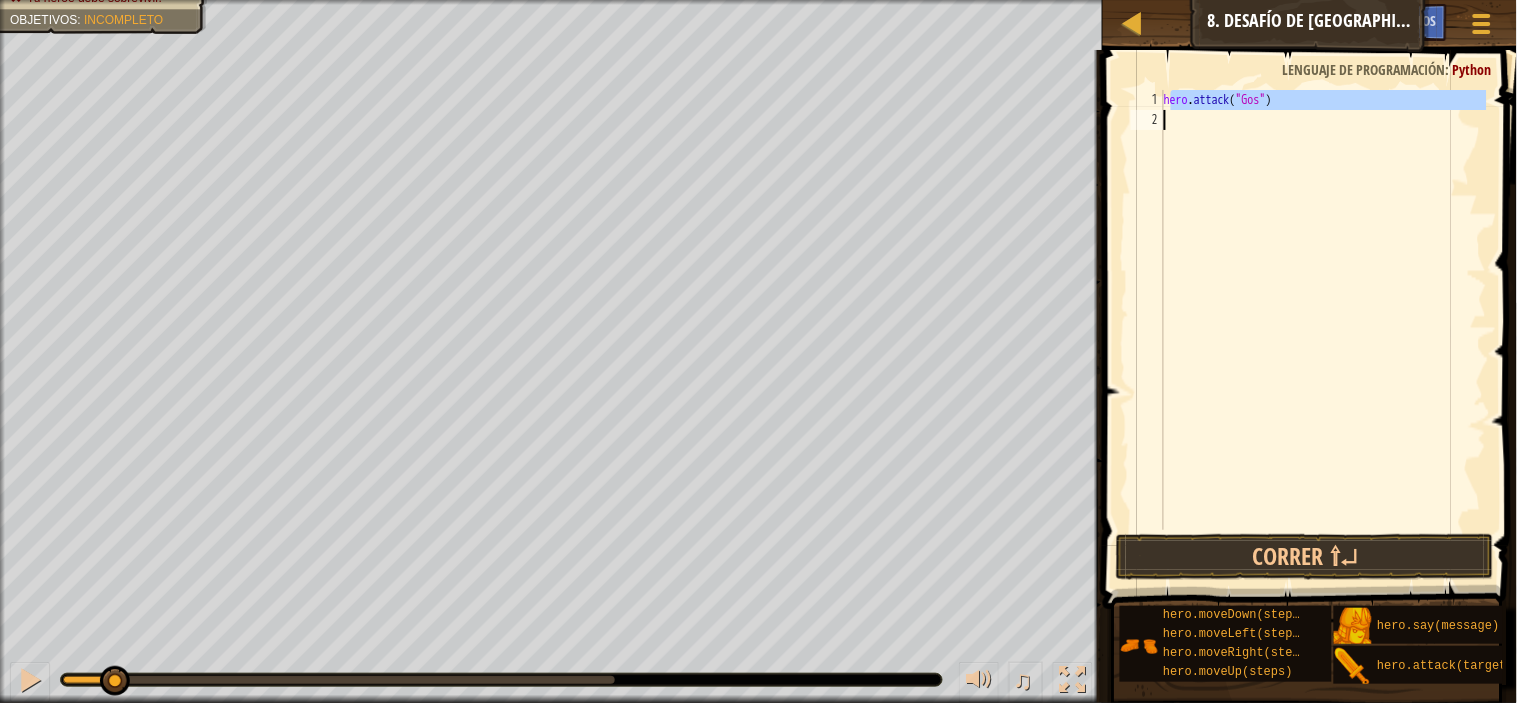 drag, startPoint x: 1174, startPoint y: 103, endPoint x: 1166, endPoint y: 116, distance: 15.264338 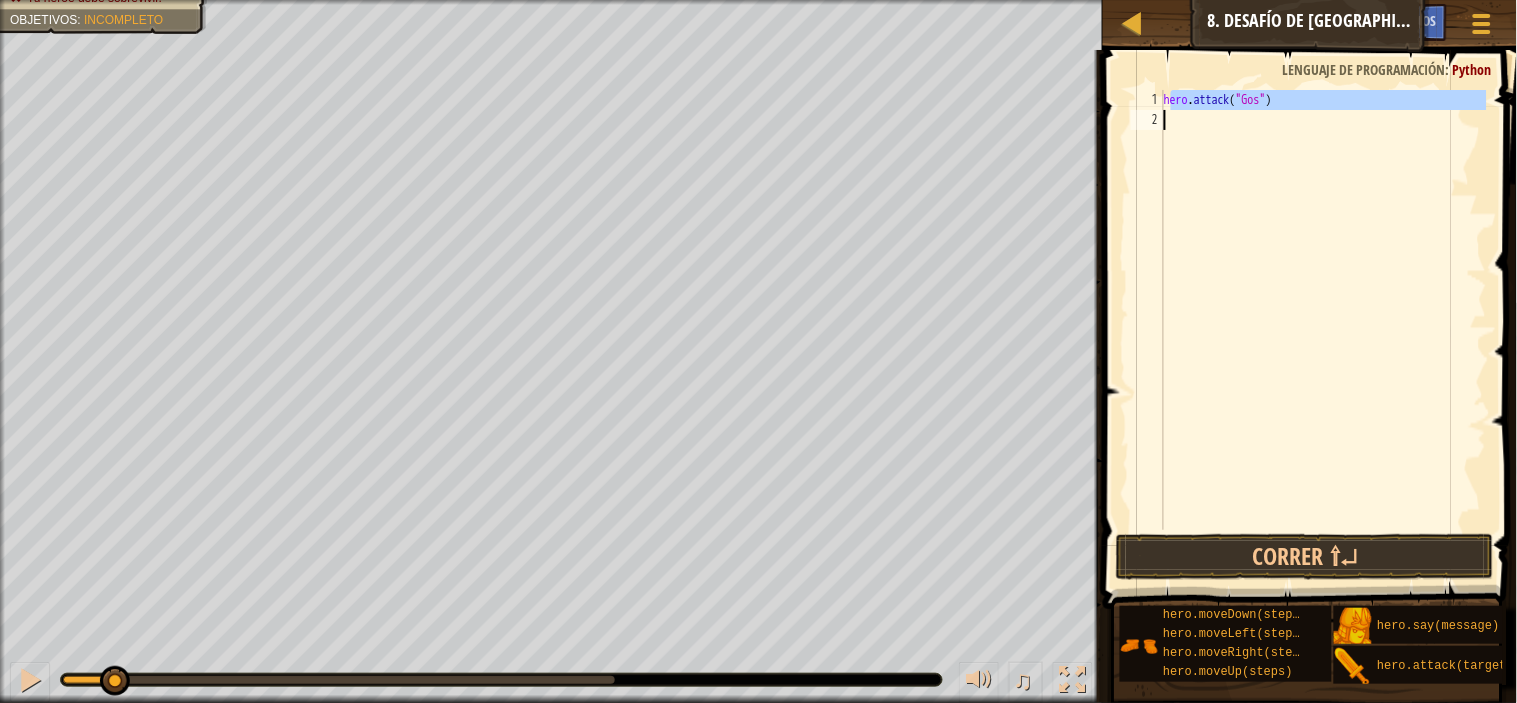 click on "hero . attack ( "Gos" )" at bounding box center [1323, 330] 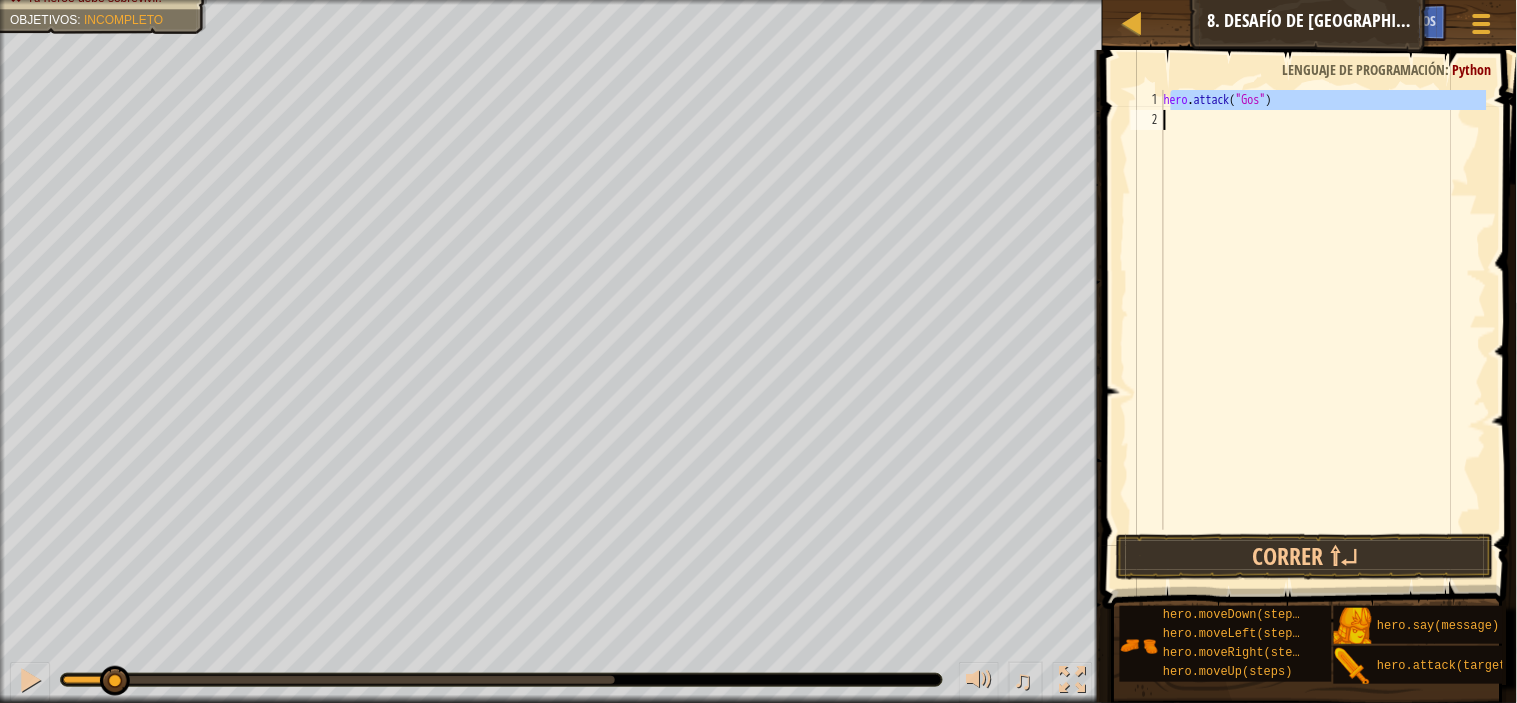 type on "hero.attack("Gos")" 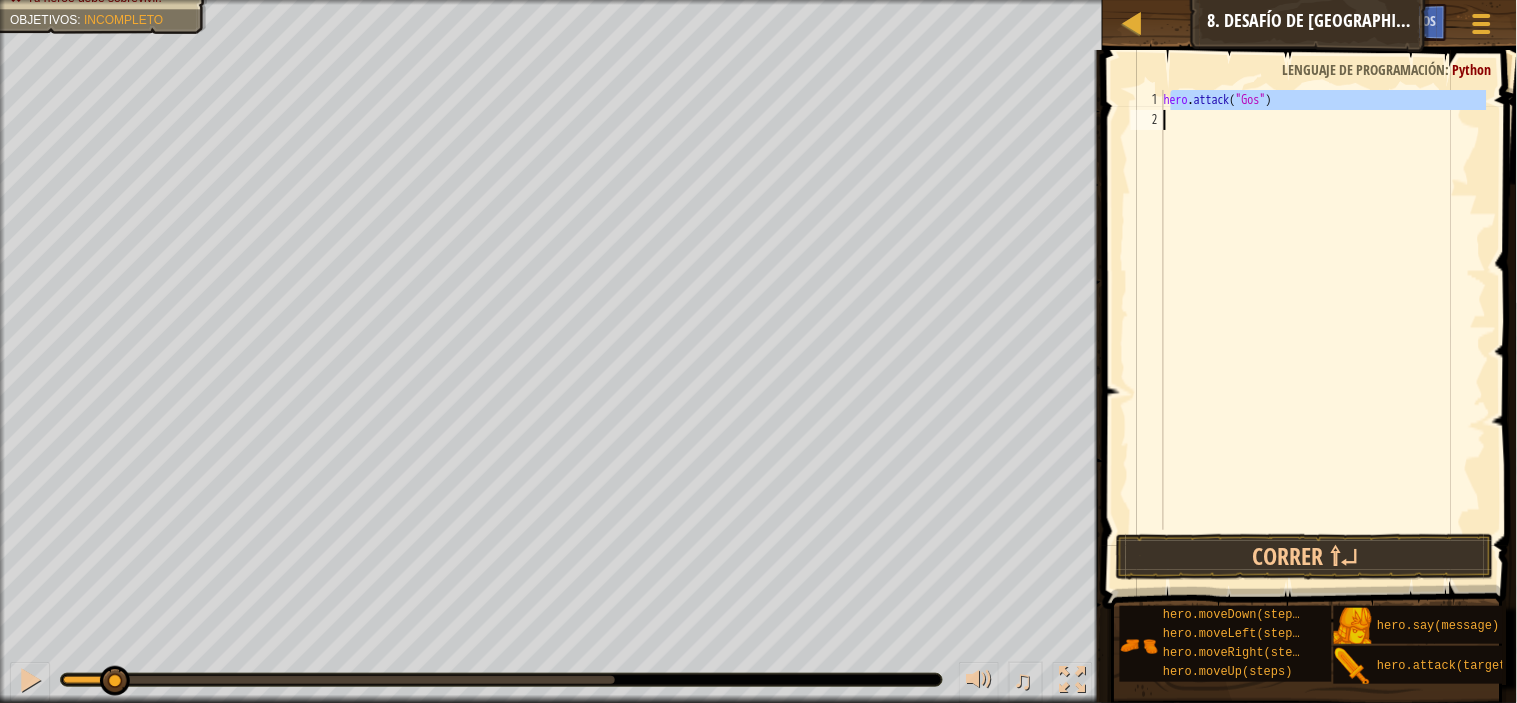 click on "hero . attack ( "Gos" )" at bounding box center (1323, 310) 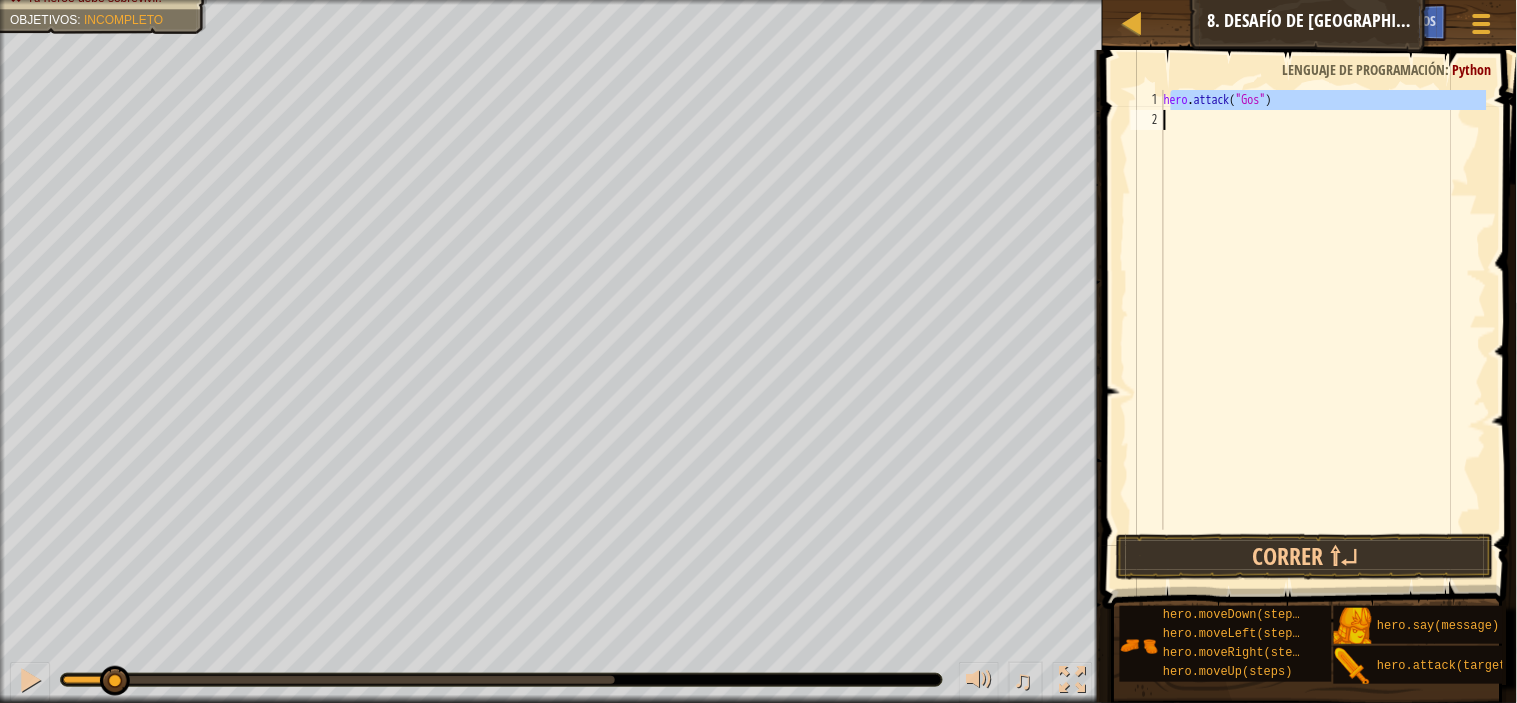 scroll, scrollTop: 8, scrollLeft: 0, axis: vertical 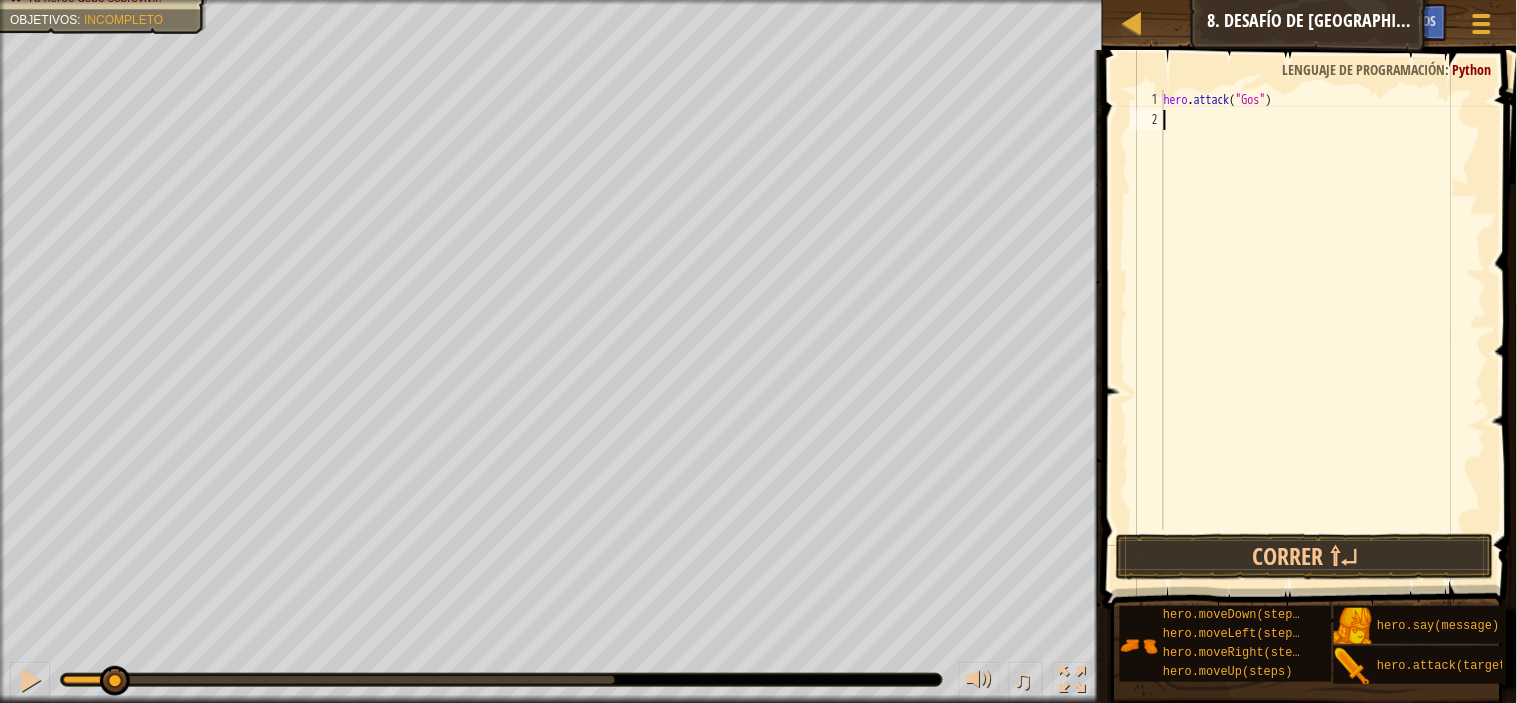 click on "hero . attack ( "Gos" )" at bounding box center [1323, 330] 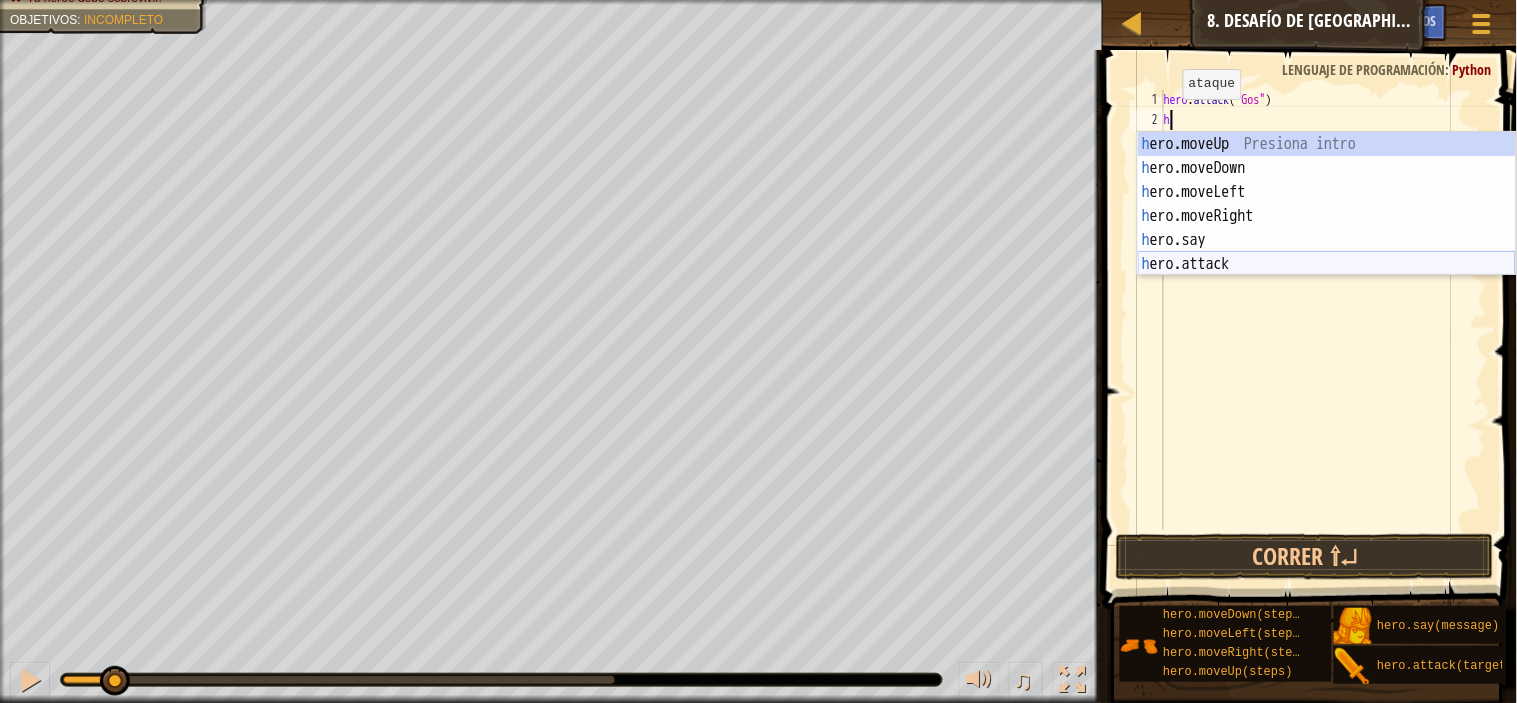 click on "h ero.moveUp Presiona intro h ero.moveDown Presiona intro h ero.moveLeft Presiona intro h ero.moveRight Presiona intro h ero.say Presiona intro h ero.attack Presiona intro" at bounding box center [1327, 228] 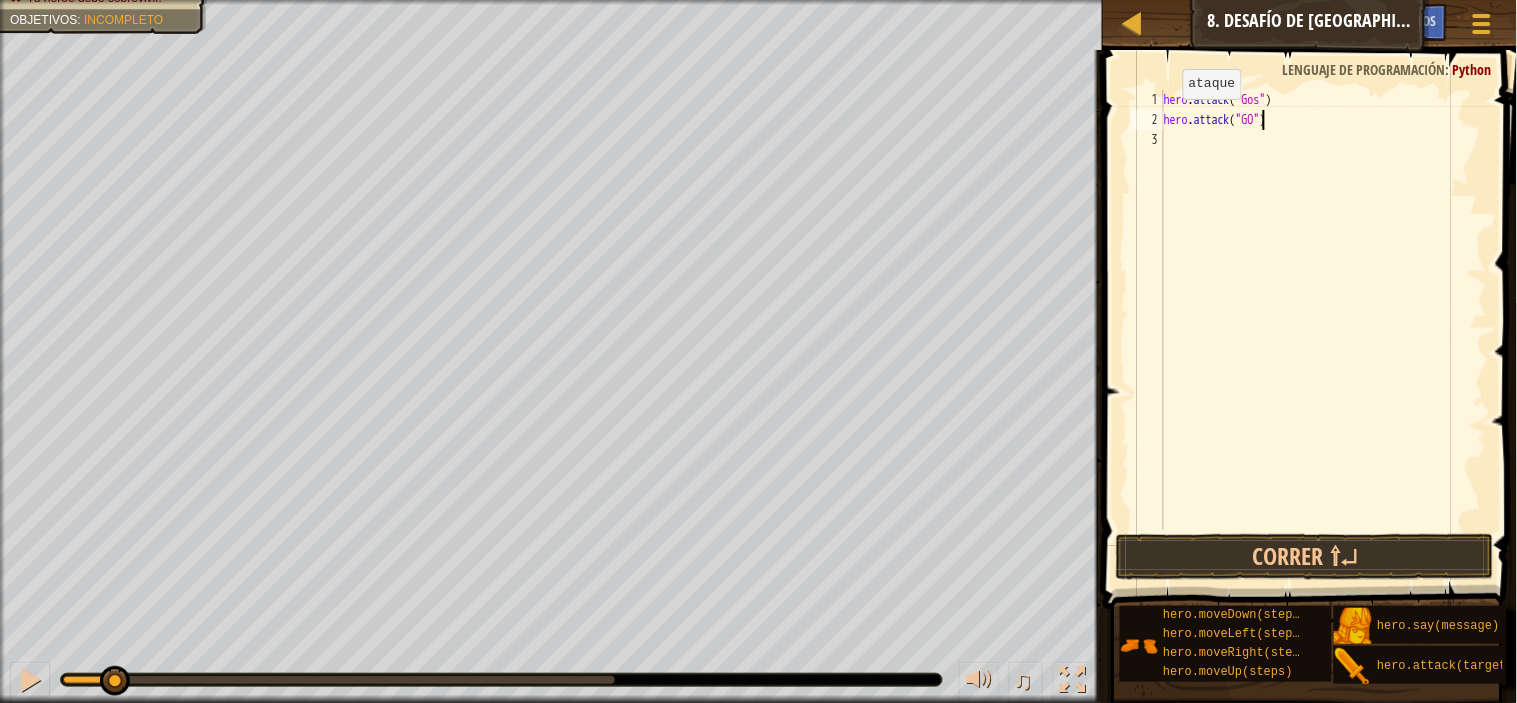 scroll, scrollTop: 8, scrollLeft: 7, axis: both 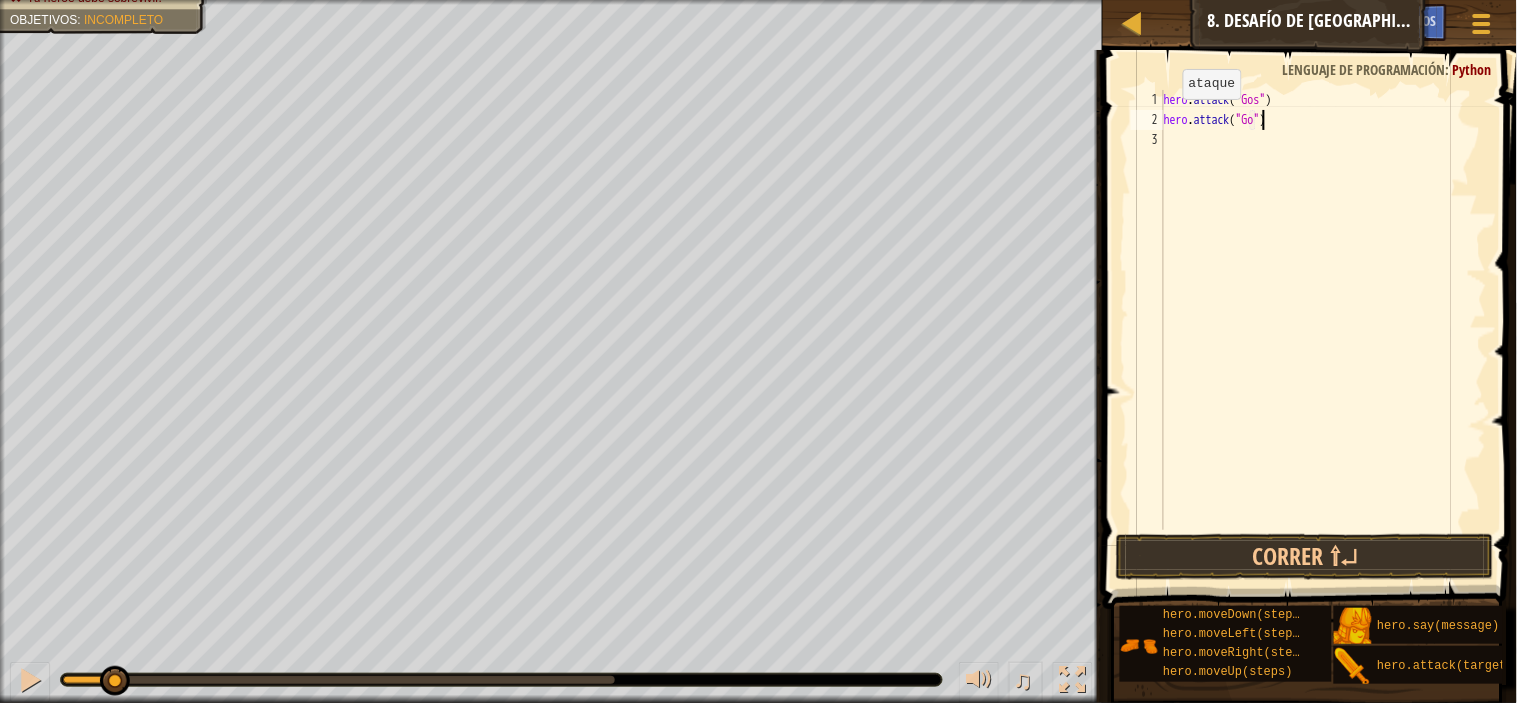 type on "hero.attack("Gos")" 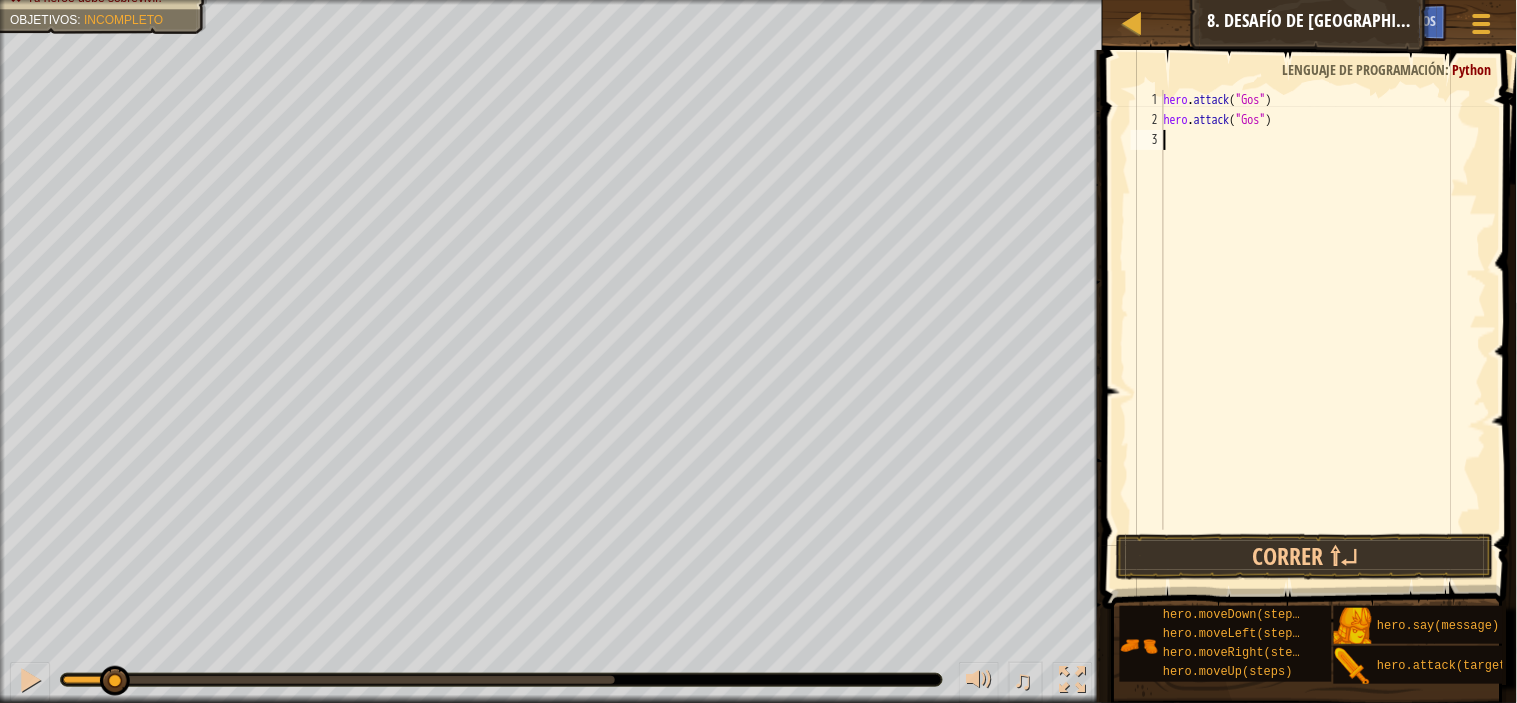 scroll, scrollTop: 8, scrollLeft: 0, axis: vertical 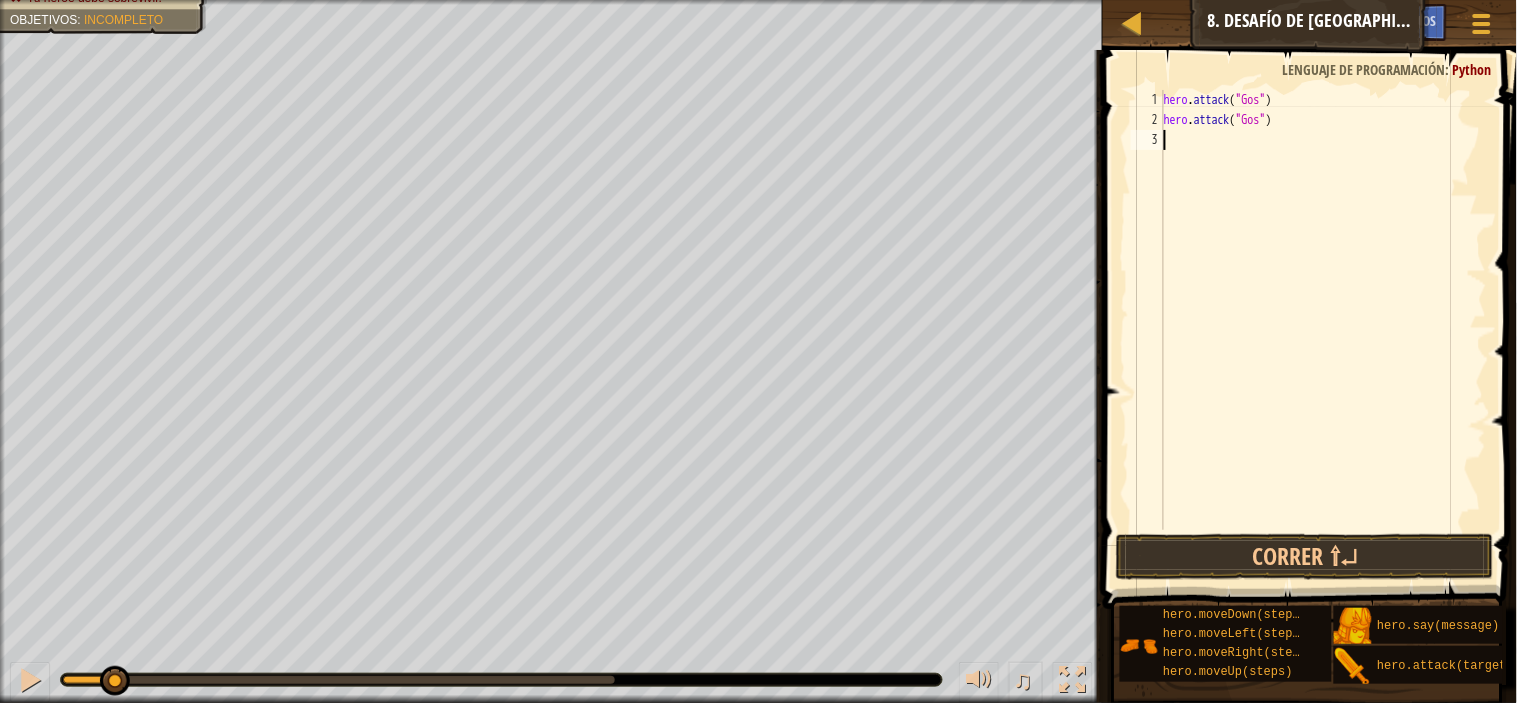 click on "hero . attack ( "Gos" ) hero . attack ( "Gos" )" at bounding box center [1323, 330] 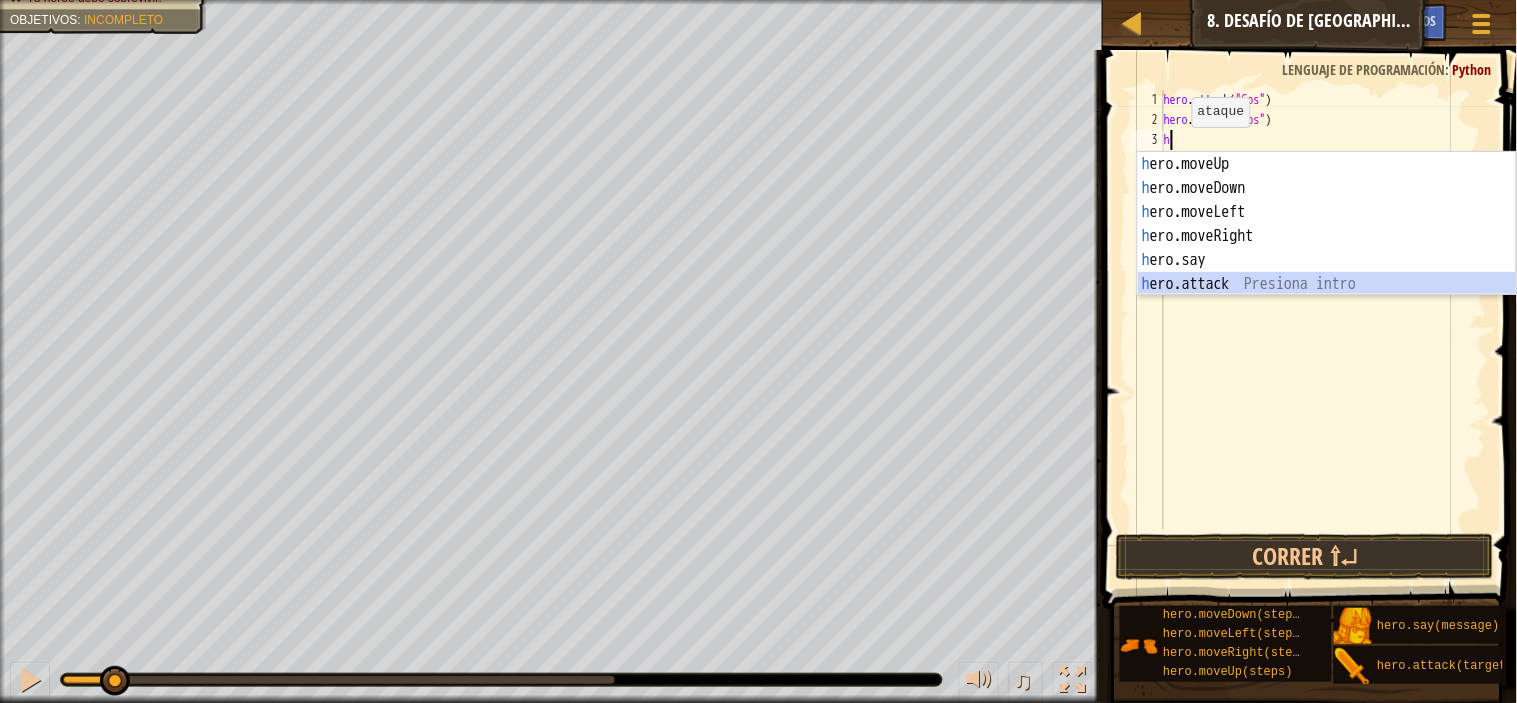click on "h ero.moveUp Presiona intro h ero.moveDown Presiona intro h ero.moveLeft Presiona intro h ero.moveRight Presiona intro h ero.say Presiona intro h ero.attack Presiona intro" at bounding box center [1327, 248] 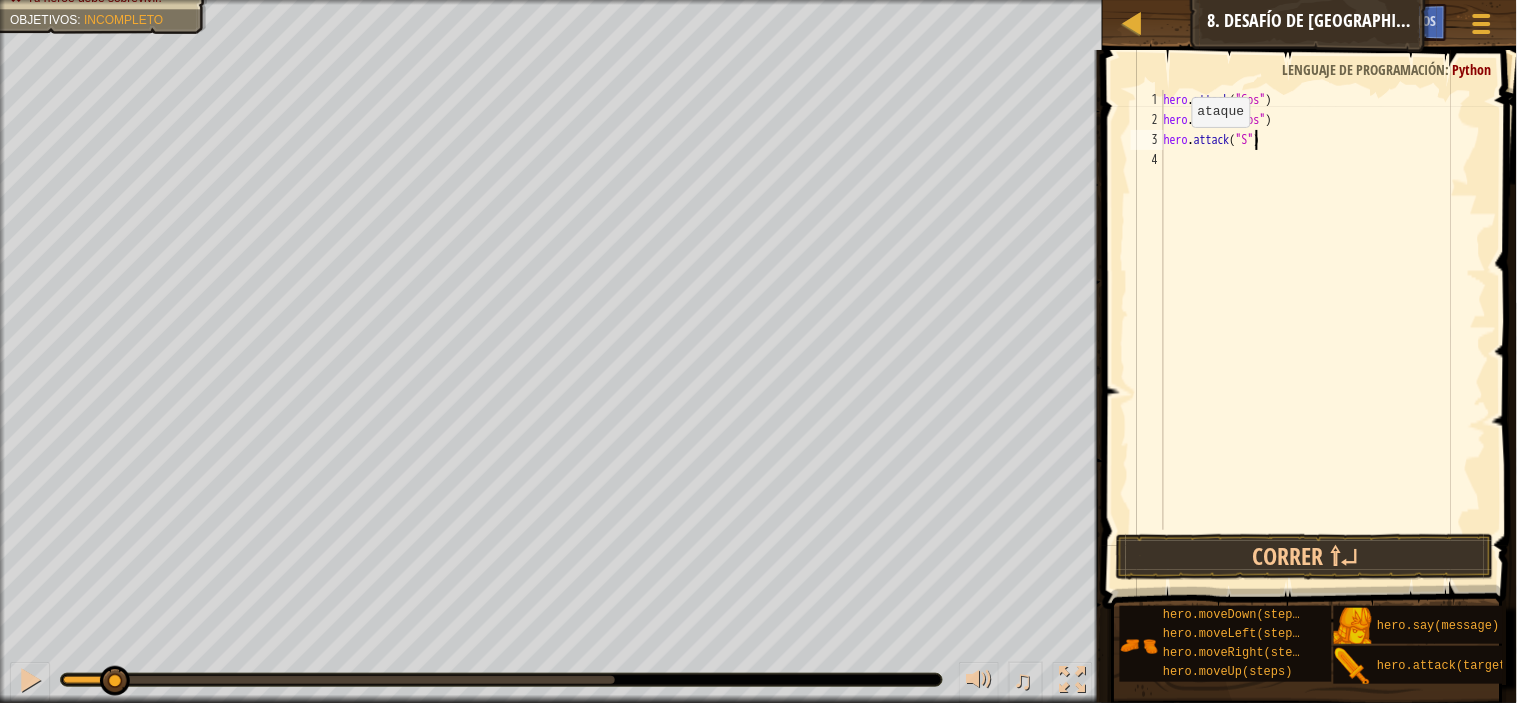 scroll, scrollTop: 8, scrollLeft: 6, axis: both 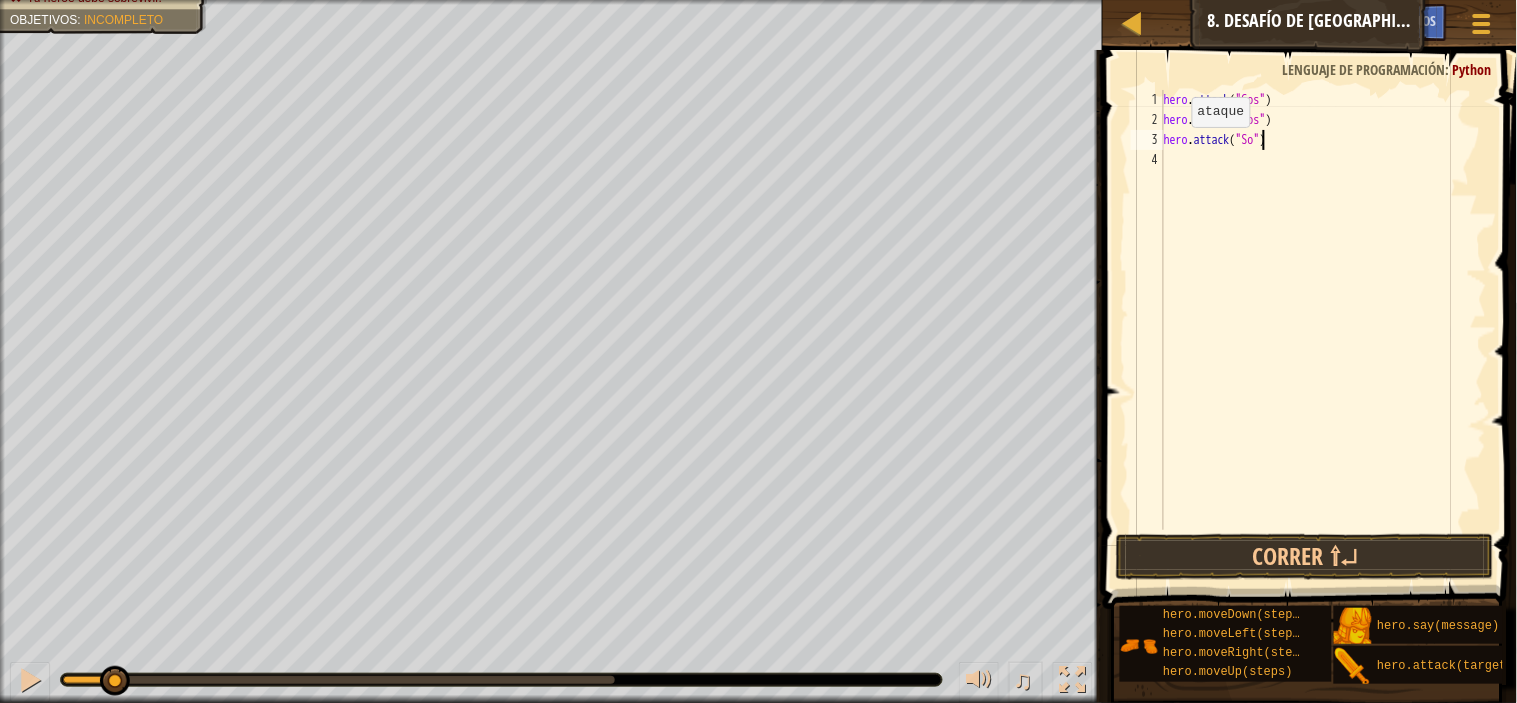 type on "hero.attack("Sog")" 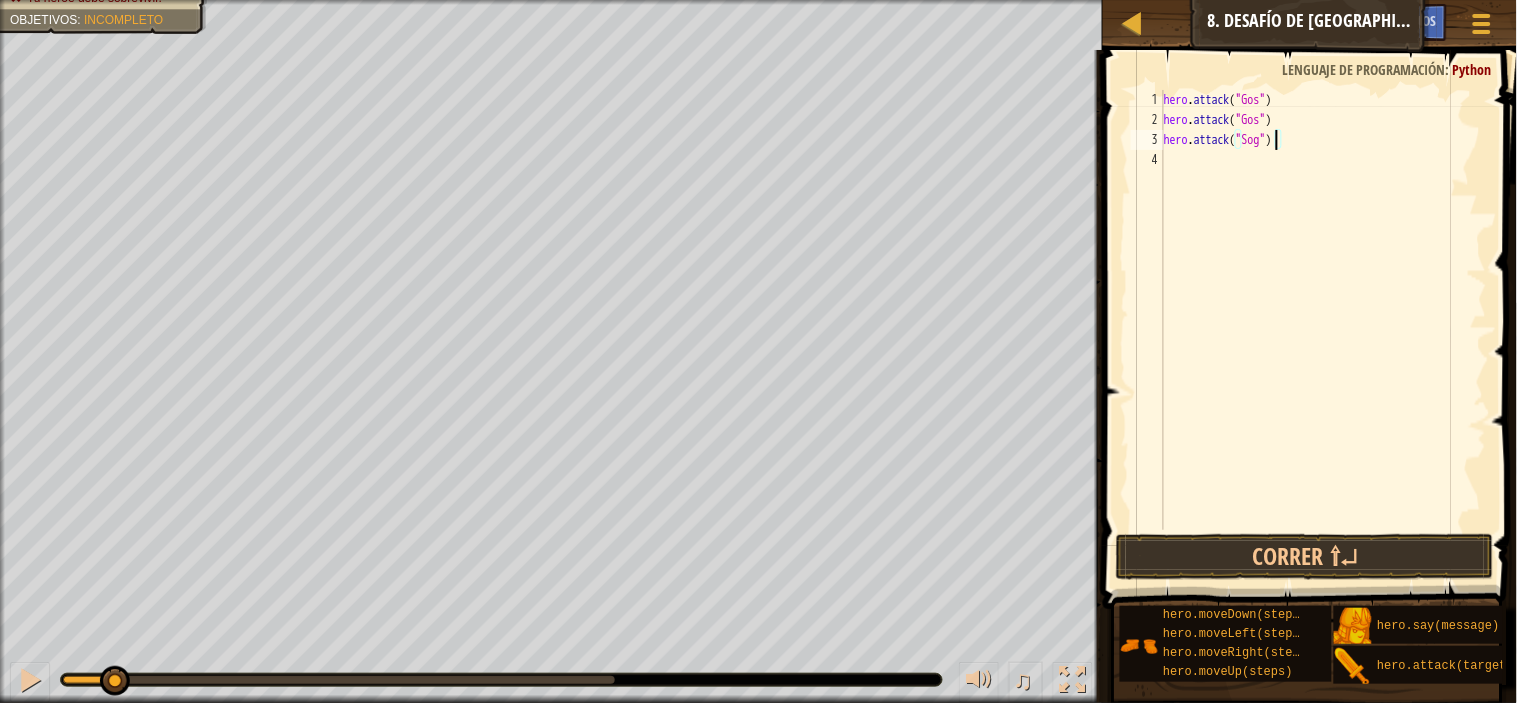 scroll, scrollTop: 8, scrollLeft: 0, axis: vertical 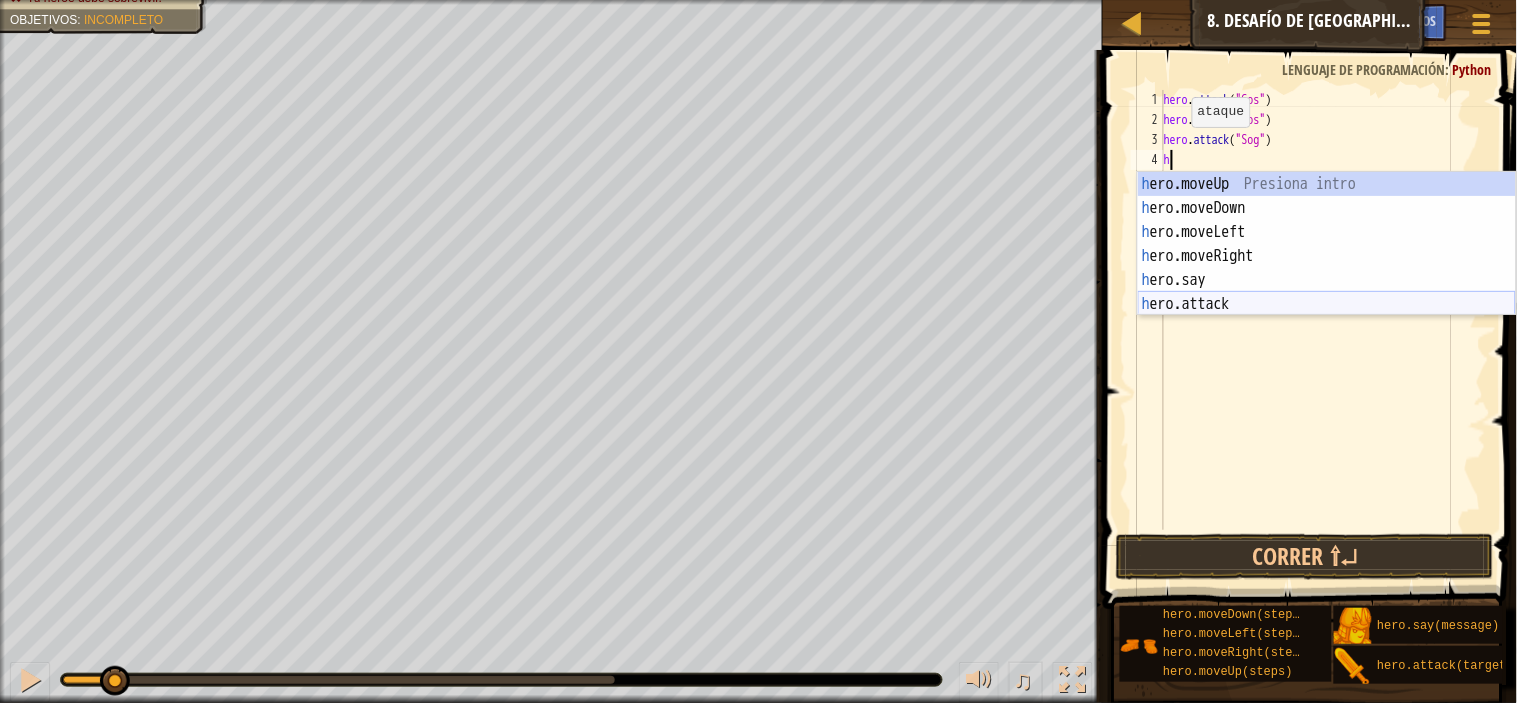click on "h ero.moveUp Presiona intro h ero.moveDown Presiona intro h ero.moveLeft Presiona intro h ero.moveRight Presiona intro h ero.say Presiona intro h ero.attack Presiona intro" at bounding box center (1327, 268) 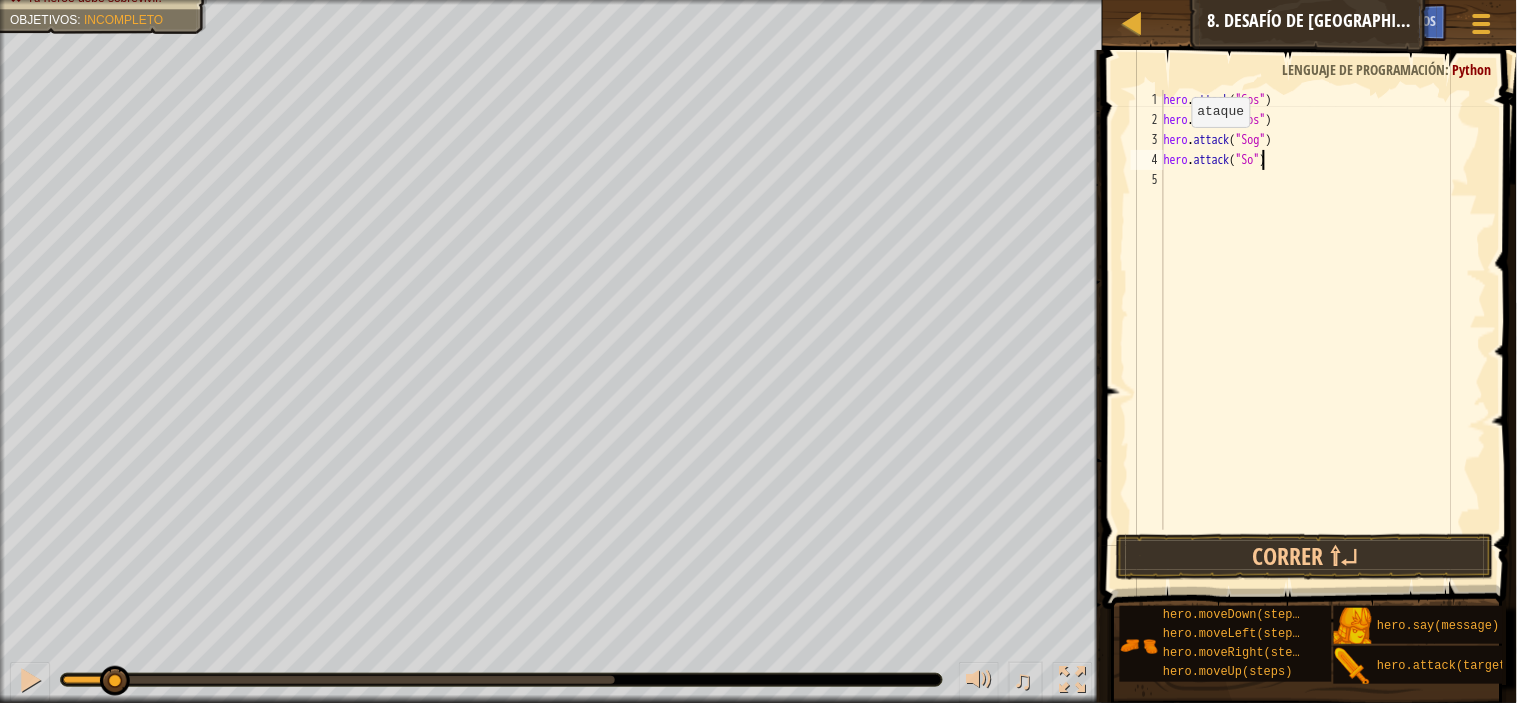 scroll, scrollTop: 8, scrollLeft: 8, axis: both 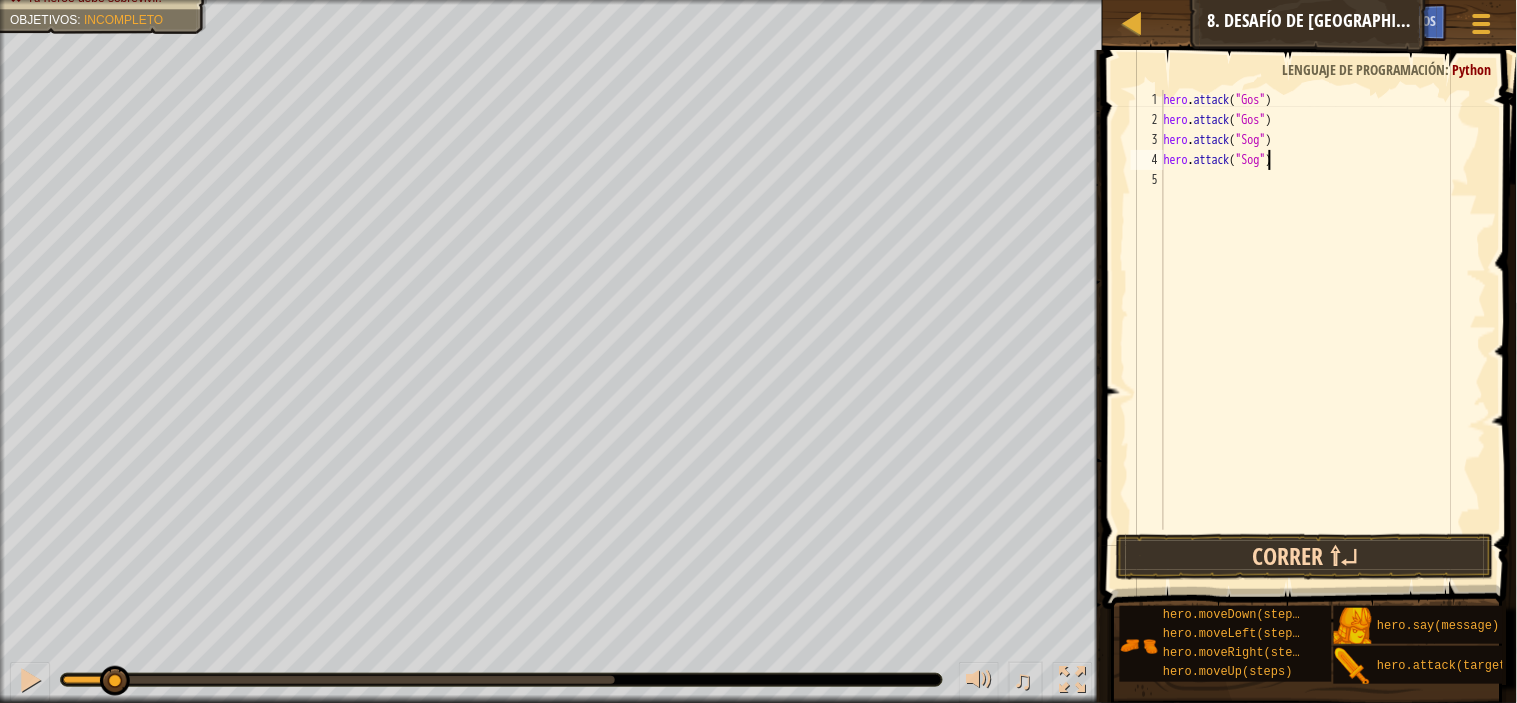 type on "hero.attack("Sog")" 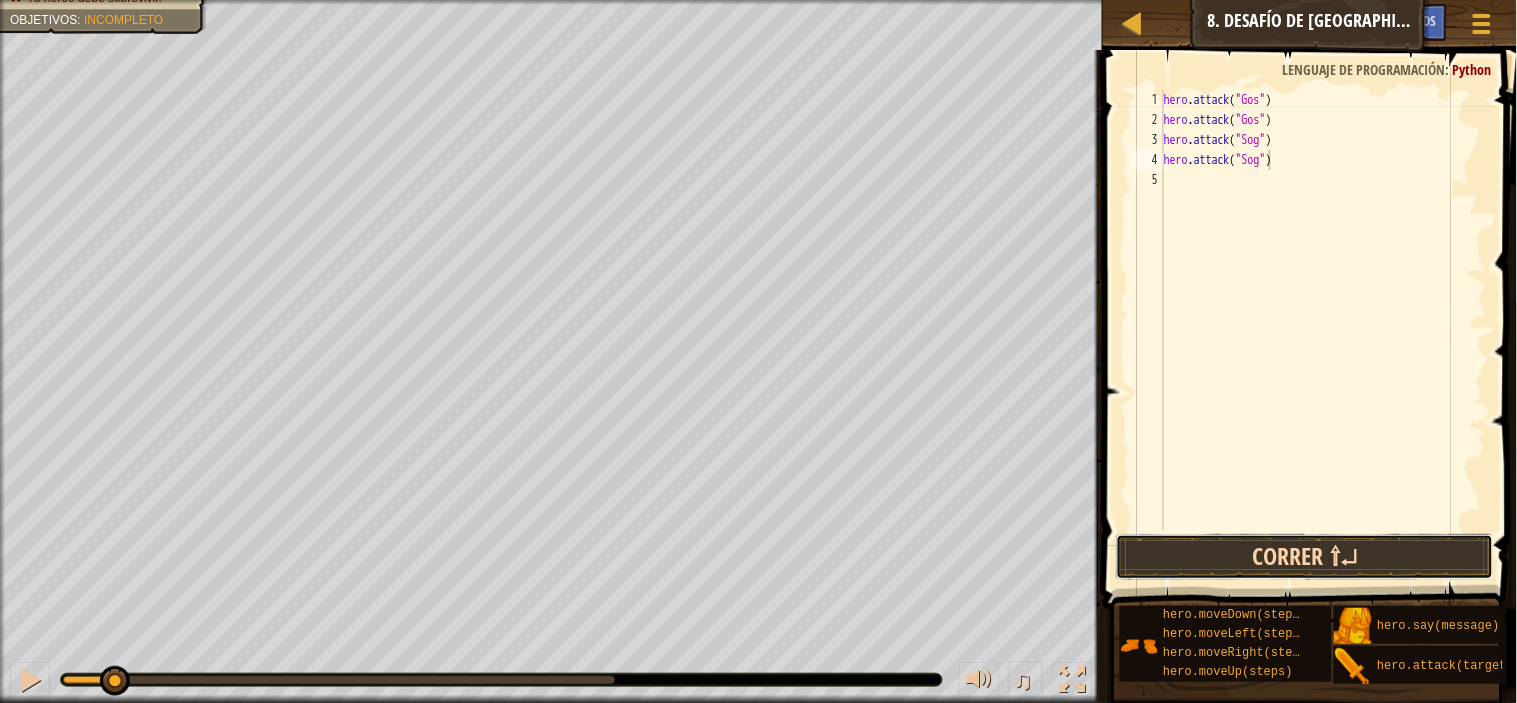 click on "Correr ⇧↵" at bounding box center (1305, 557) 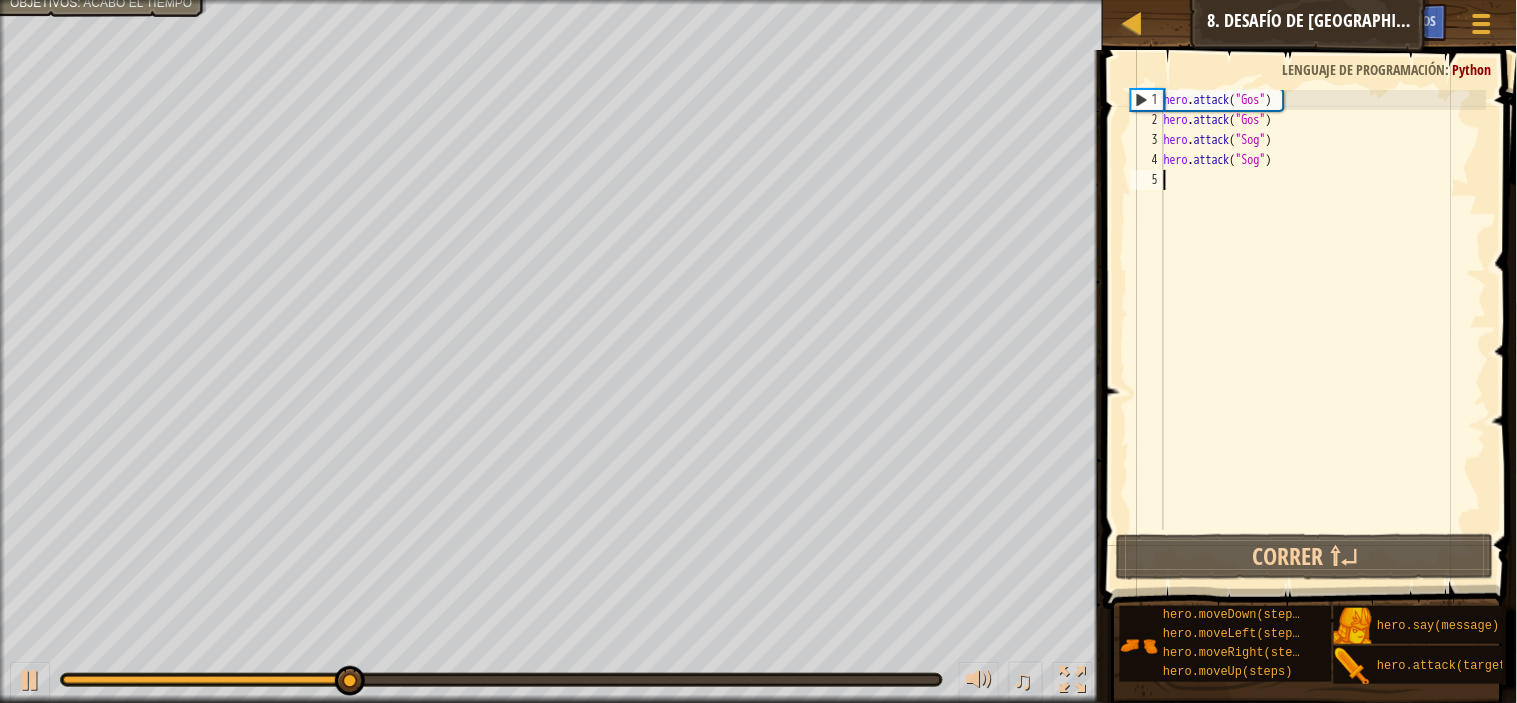 click on "hero . attack ( "Gos" ) hero . attack ( "Gos" ) hero . attack ( "Sog" ) hero . attack ( "Sog" )" at bounding box center [1323, 330] 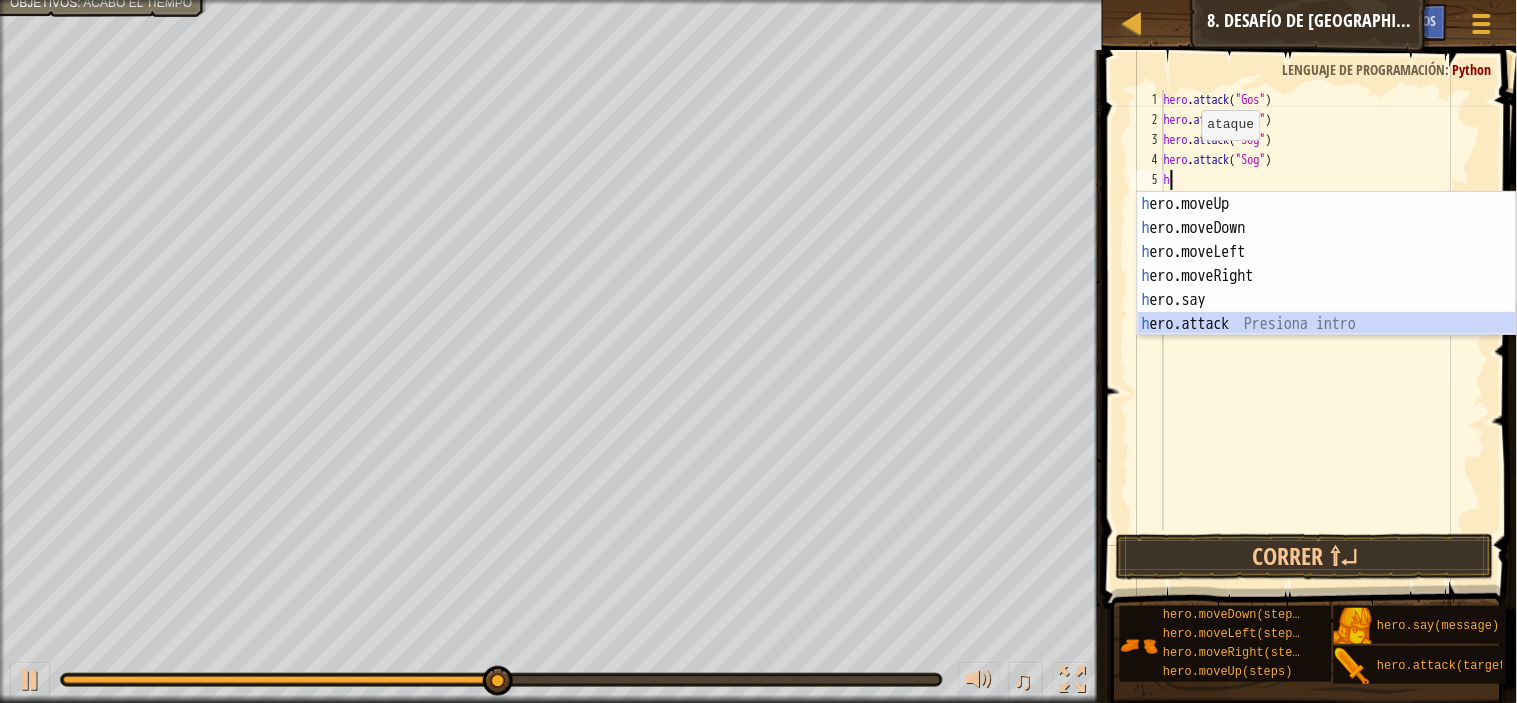 click on "h ero.moveUp Presiona intro h ero.moveDown Presiona intro h ero.moveLeft Presiona intro h ero.moveRight Presiona intro h ero.say Presiona intro h ero.attack Presiona intro" at bounding box center (1327, 288) 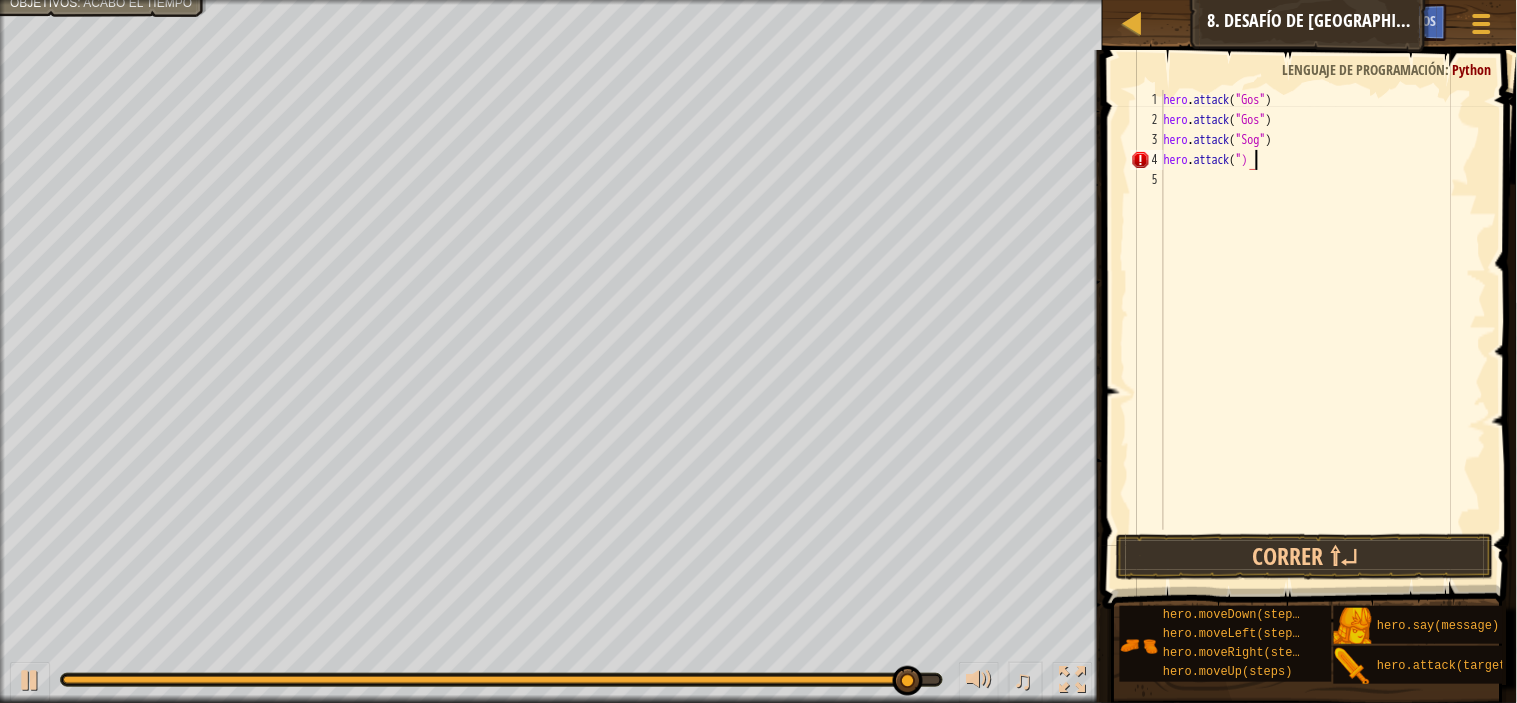 click on "hero . attack ( "Gos" ) hero . attack ( "Gos" ) hero . attack ( "Sog" ) hero . attack ( ")" at bounding box center (1323, 330) 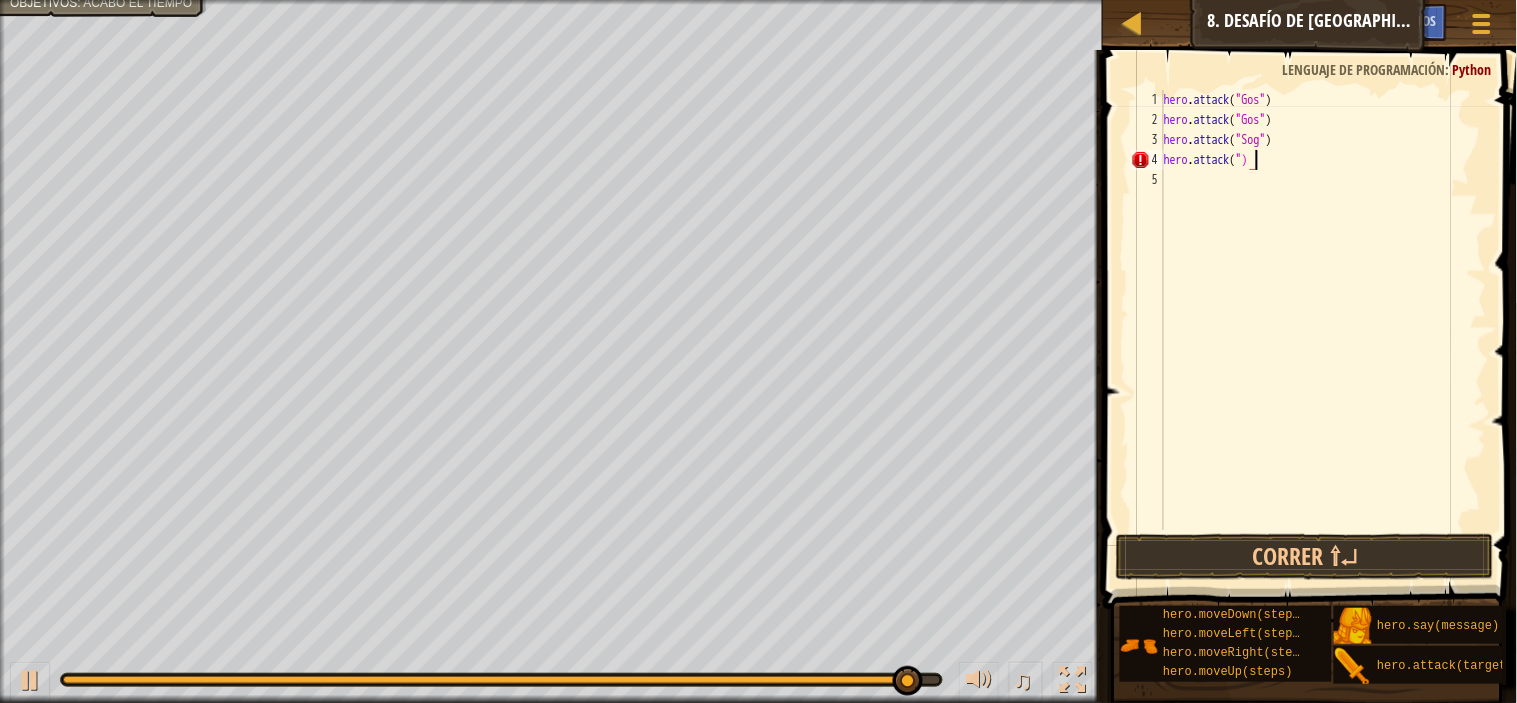 click on "hero . attack ( "Gos" ) hero . attack ( "Gos" ) hero . attack ( "Sog" ) hero . attack ( ")" at bounding box center (1323, 330) 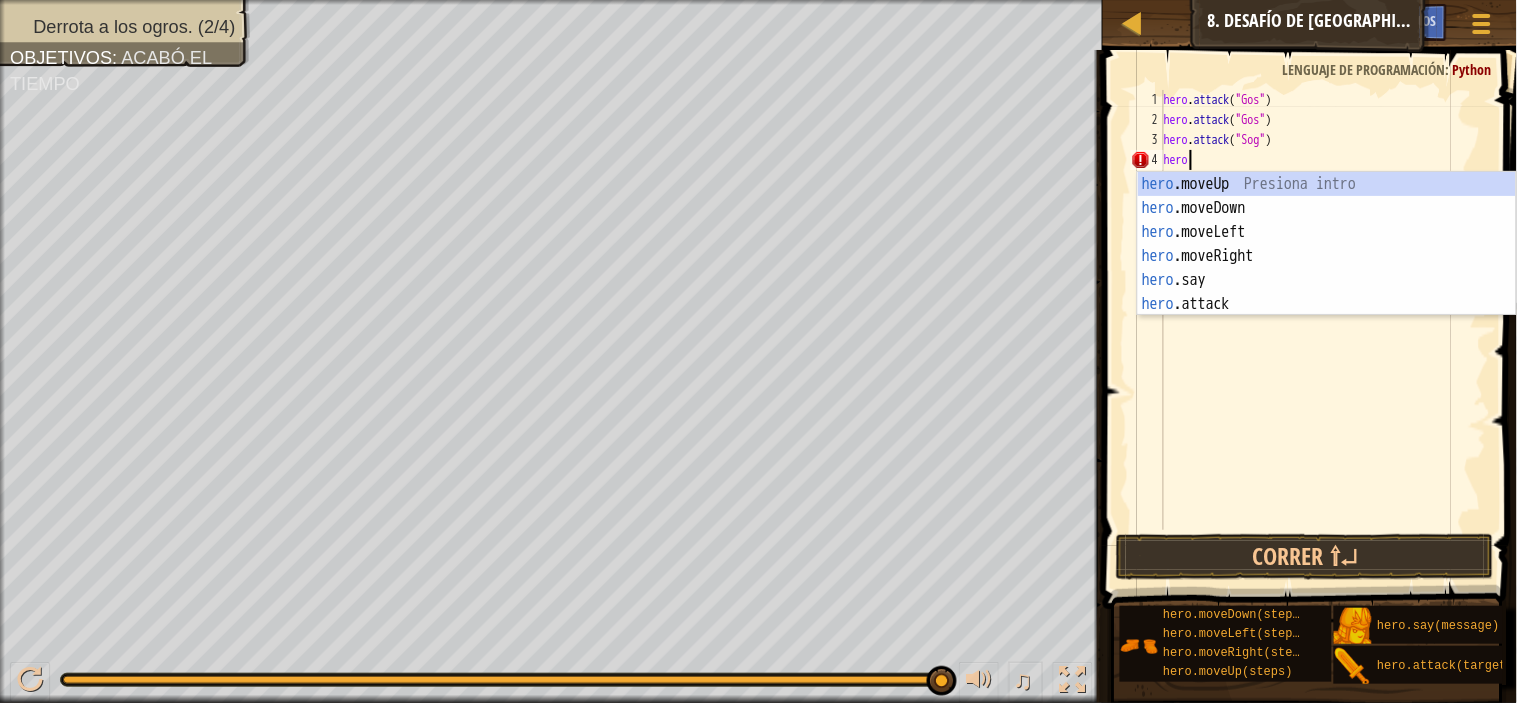 type on "h" 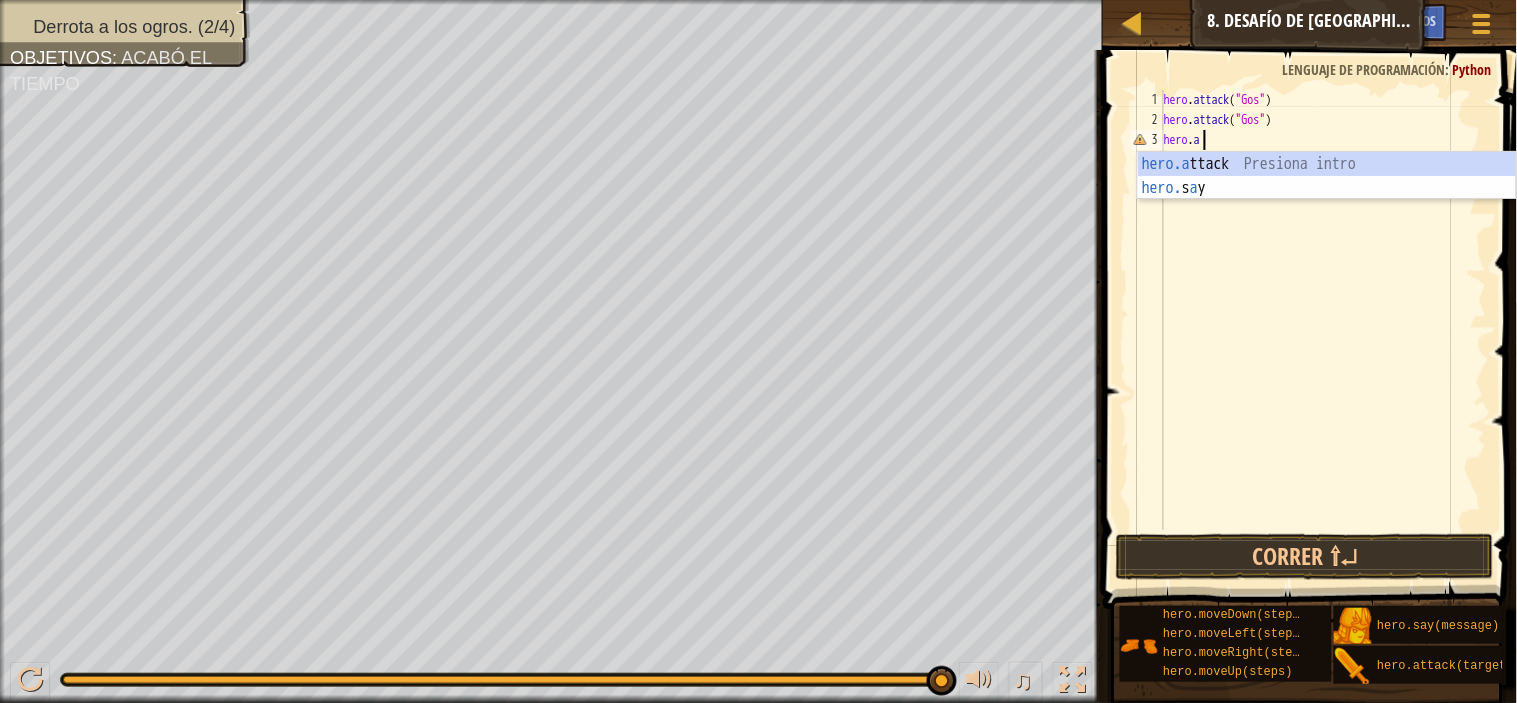 type on "h" 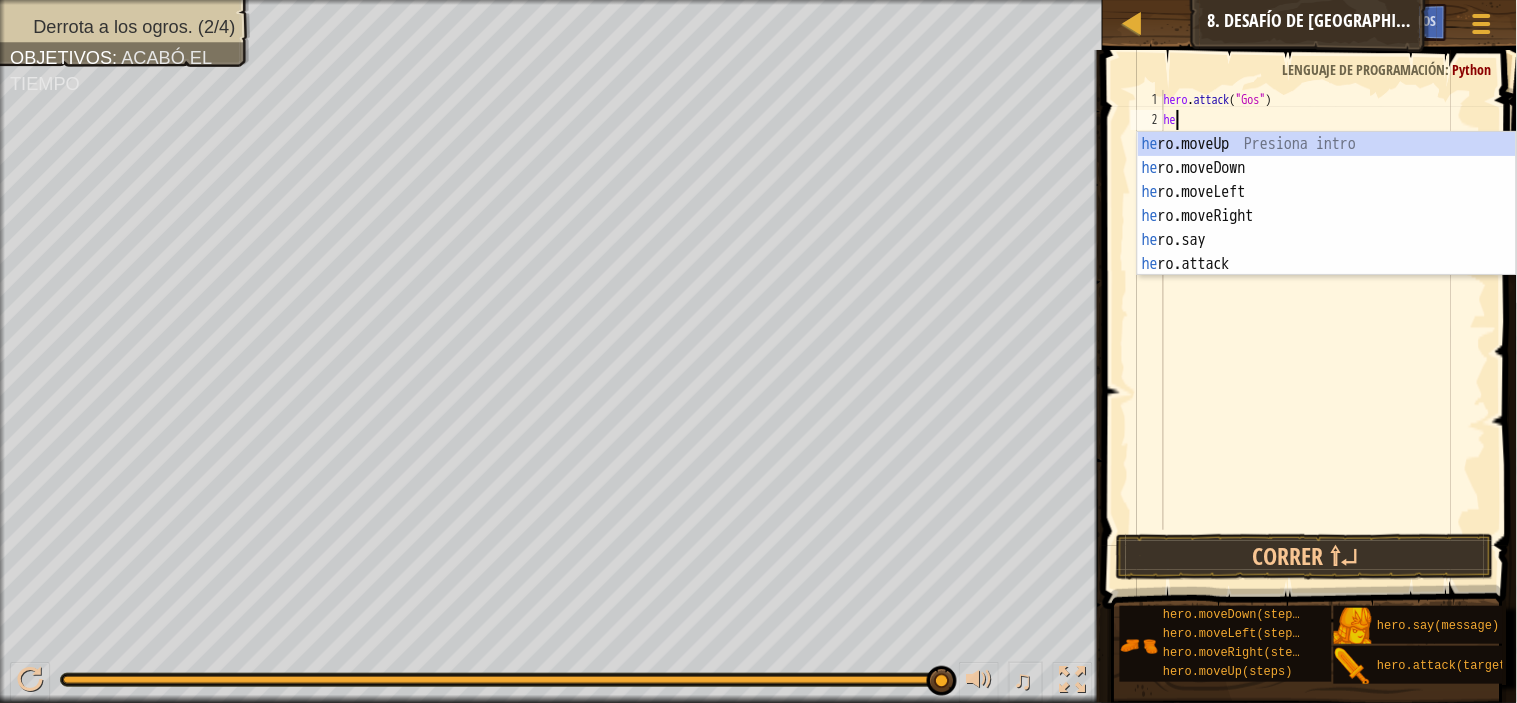 type on "h" 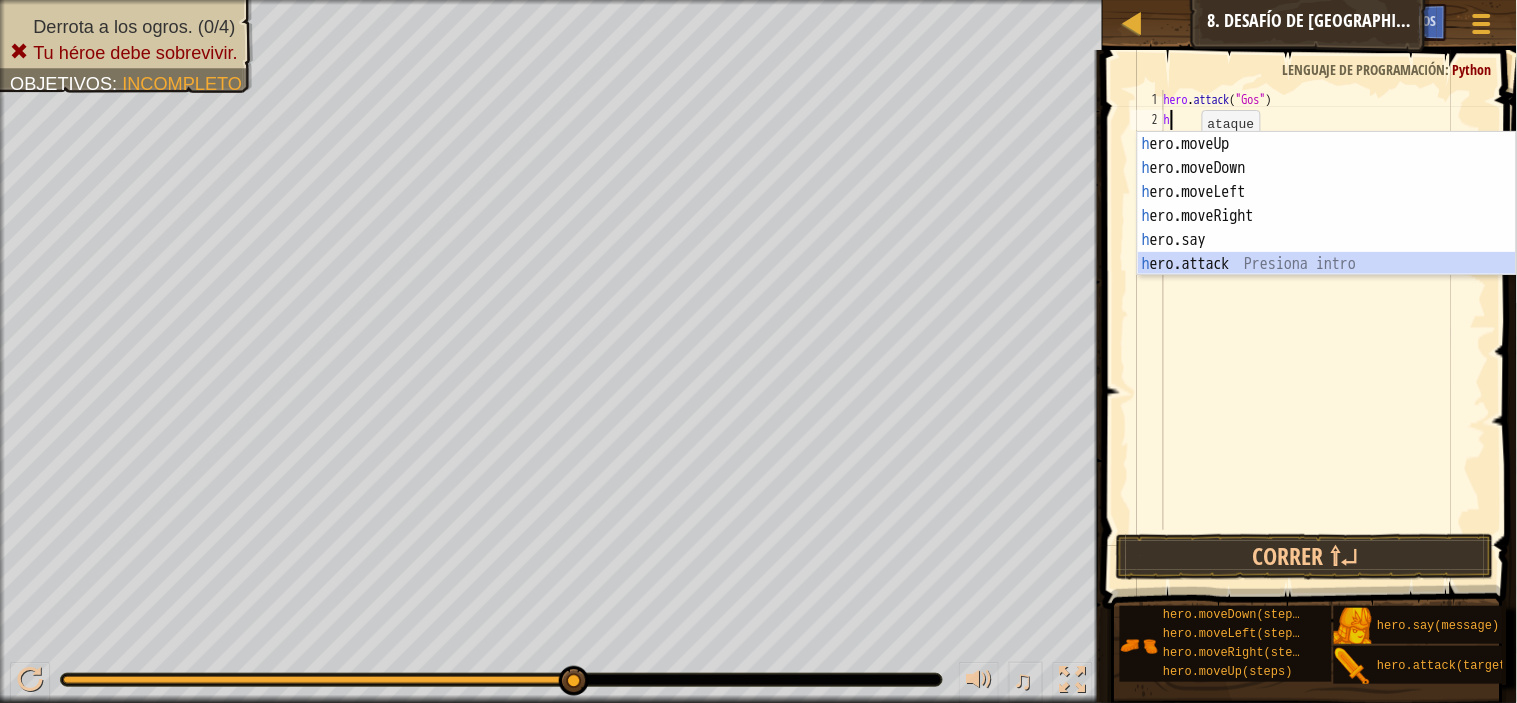 click on "h ero.moveUp Presiona intro h ero.moveDown Presiona intro h ero.moveLeft Presiona intro h ero.moveRight Presiona intro h ero.say Presiona intro h ero.attack Presiona intro" at bounding box center [1327, 228] 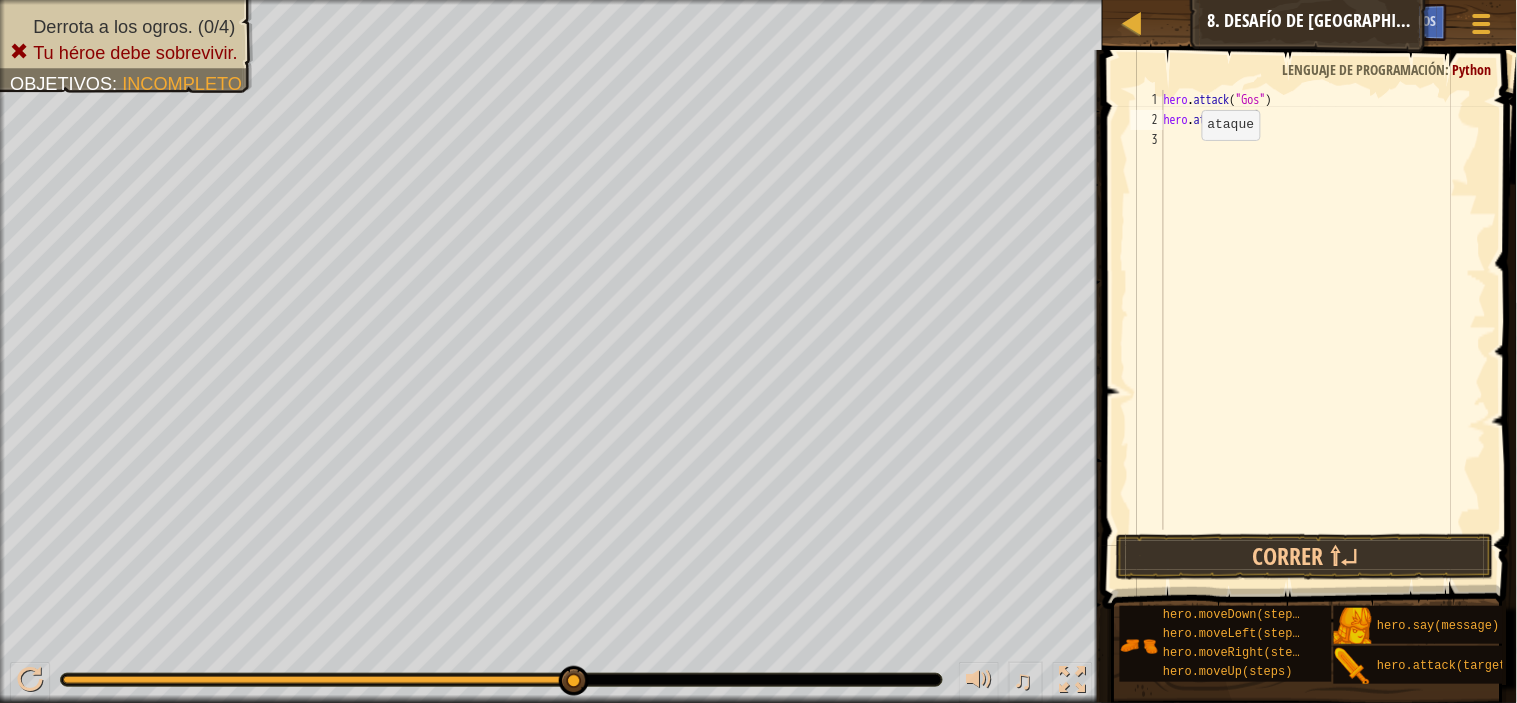 scroll, scrollTop: 8, scrollLeft: 6, axis: both 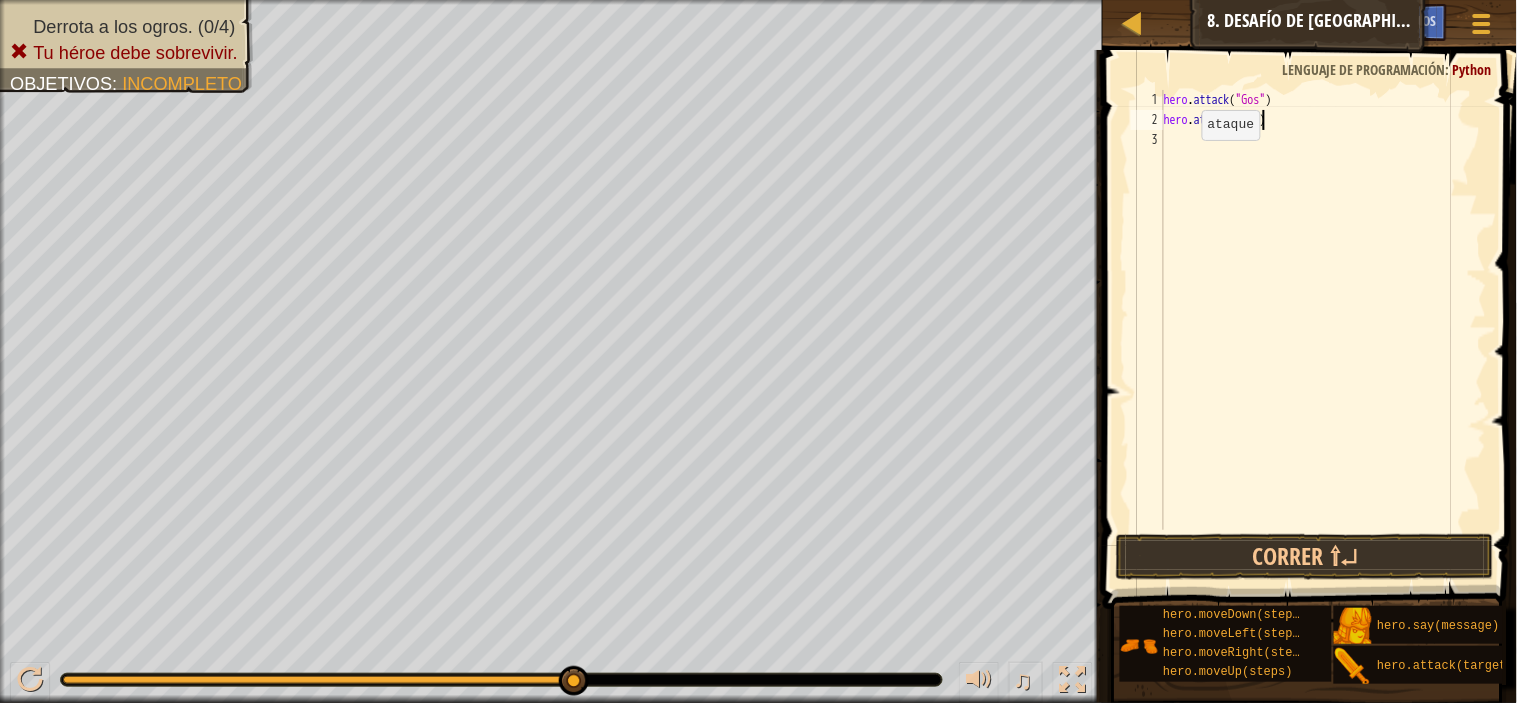 type on "hero.attack("Gos")" 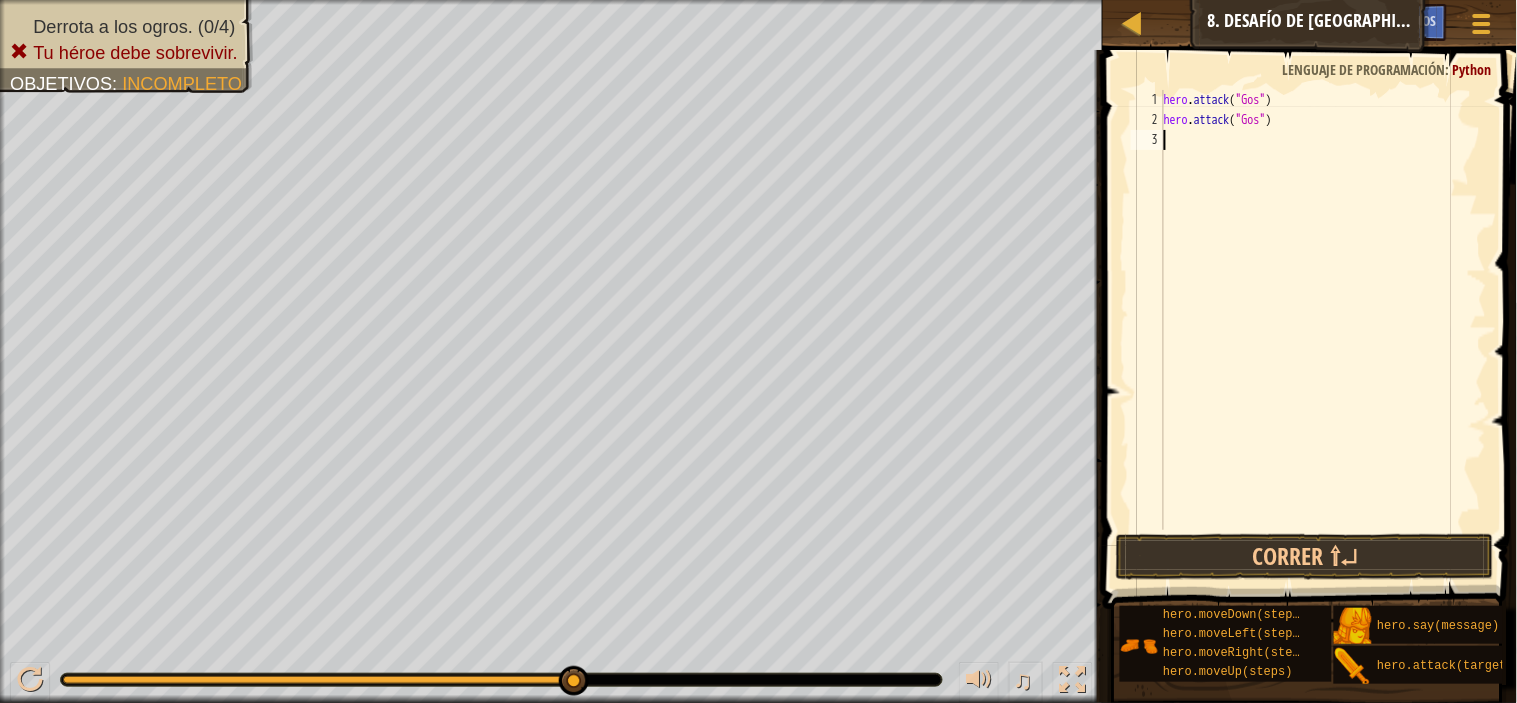 click on "hero . attack ( "Gos" ) hero . attack ( "Gos" )" at bounding box center [1323, 330] 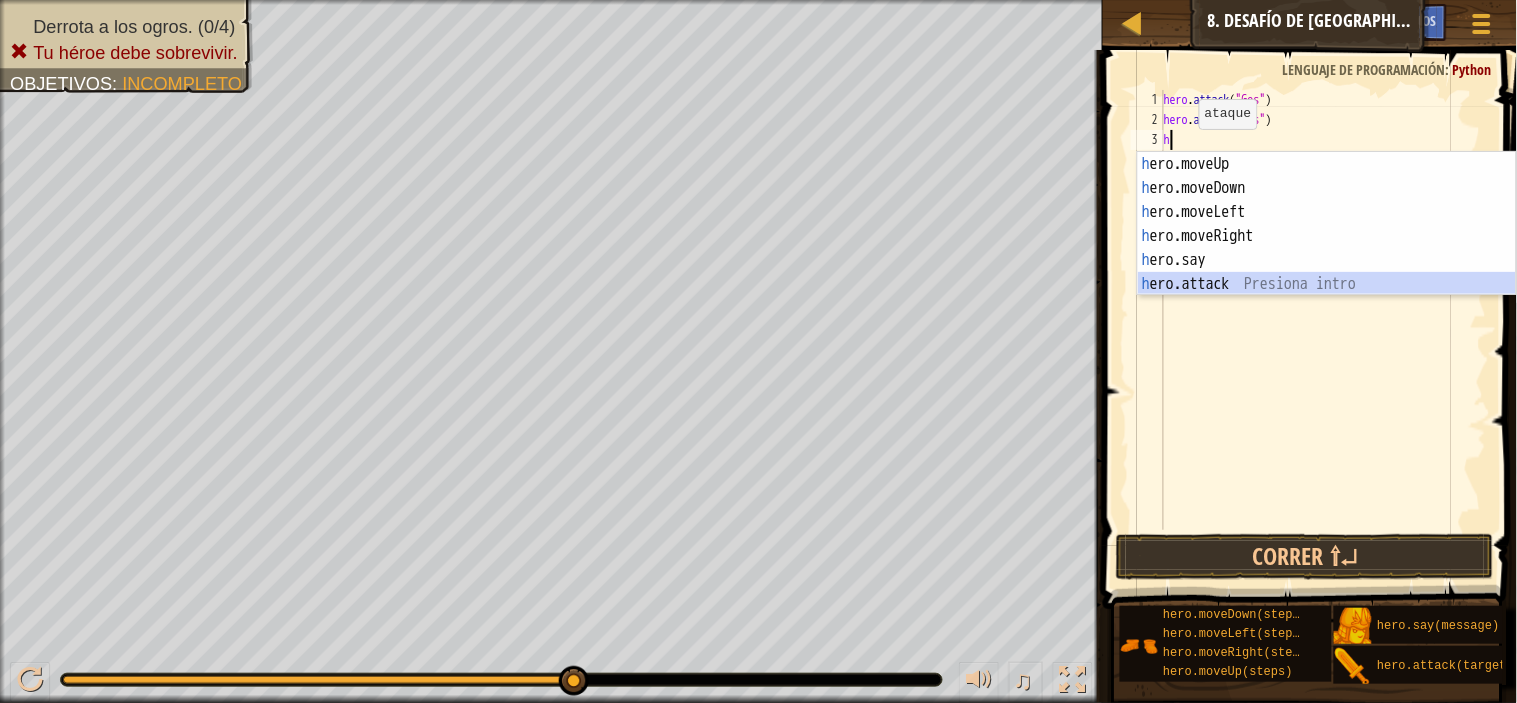 click on "h ero.moveUp Presiona intro h ero.moveDown Presiona intro h ero.moveLeft Presiona intro h ero.moveRight Presiona intro h ero.say Presiona intro h ero.attack Presiona intro" at bounding box center [1327, 248] 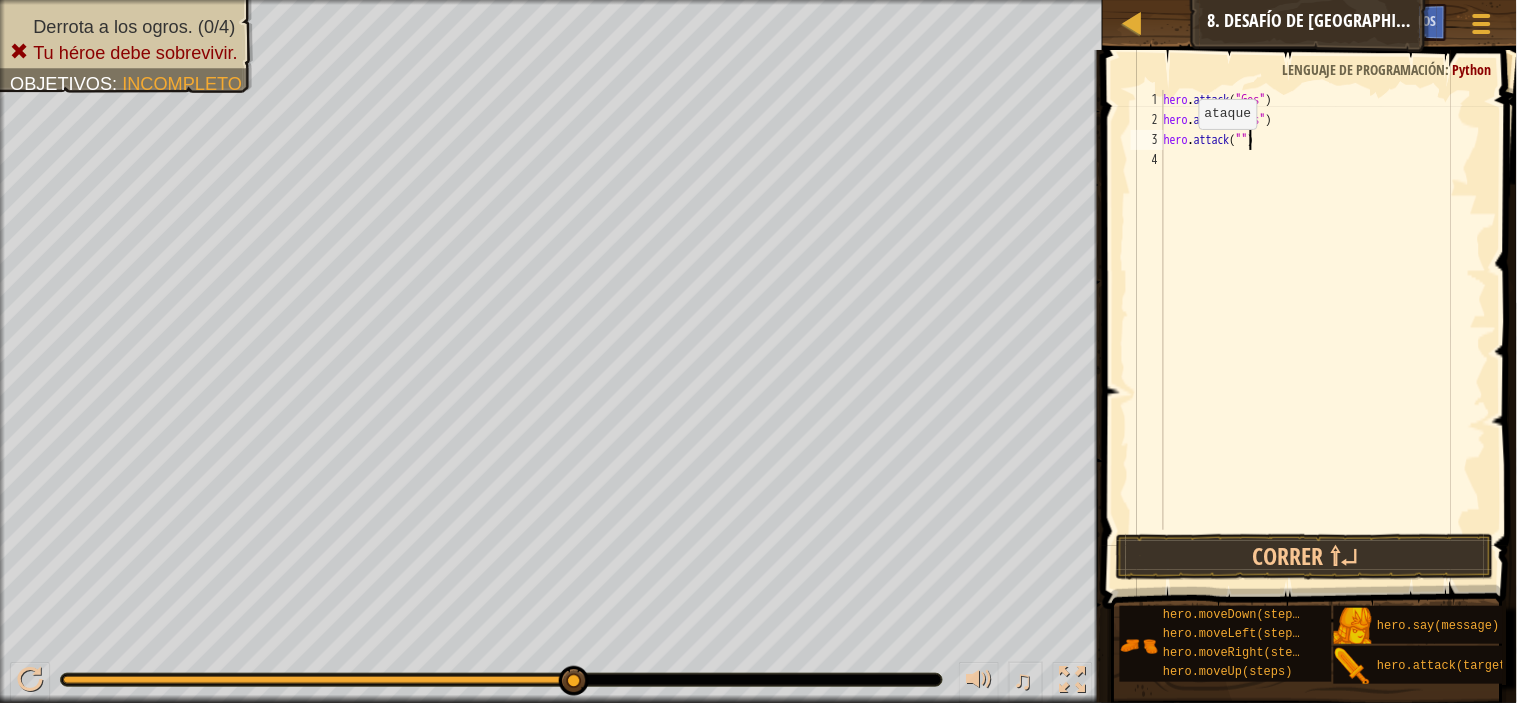 scroll, scrollTop: 8, scrollLeft: 6, axis: both 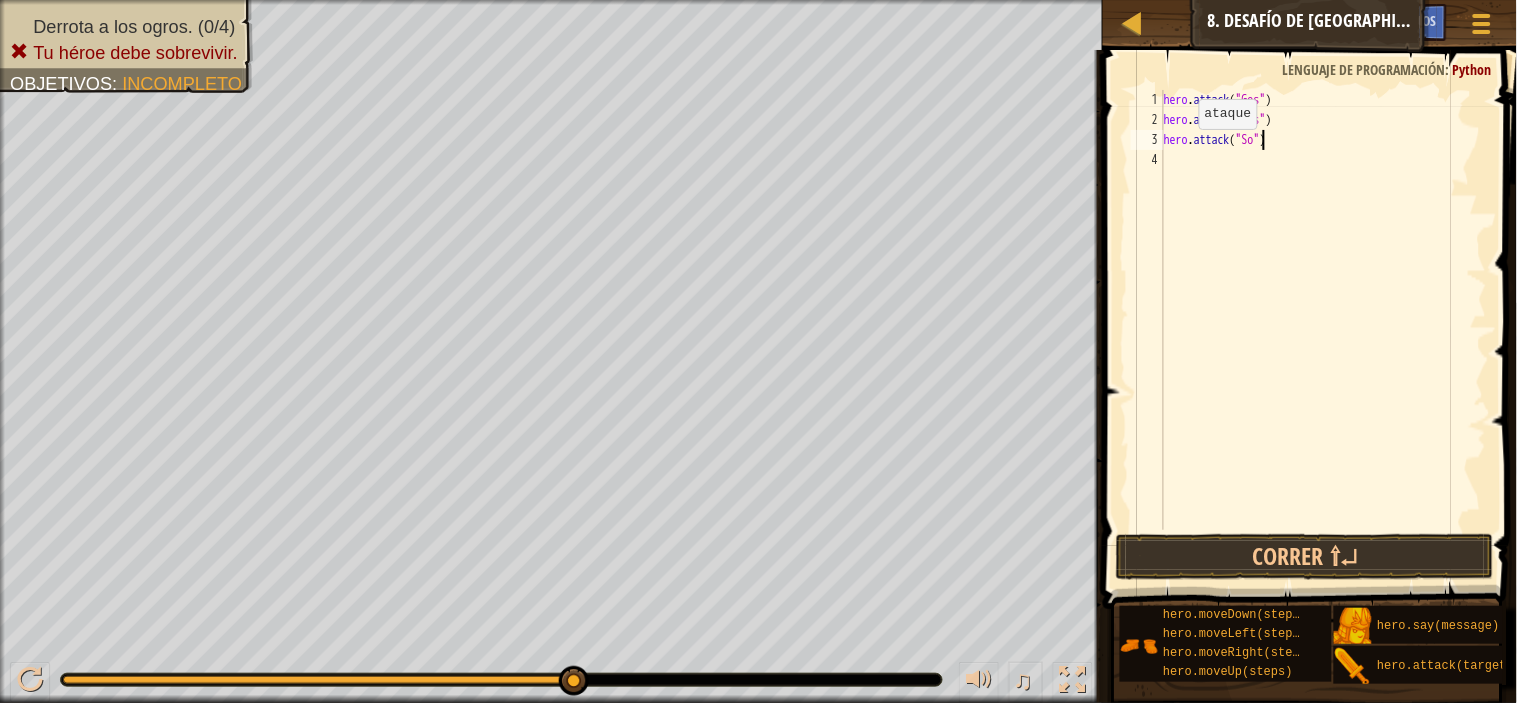 type on "hero.attack("Sog")" 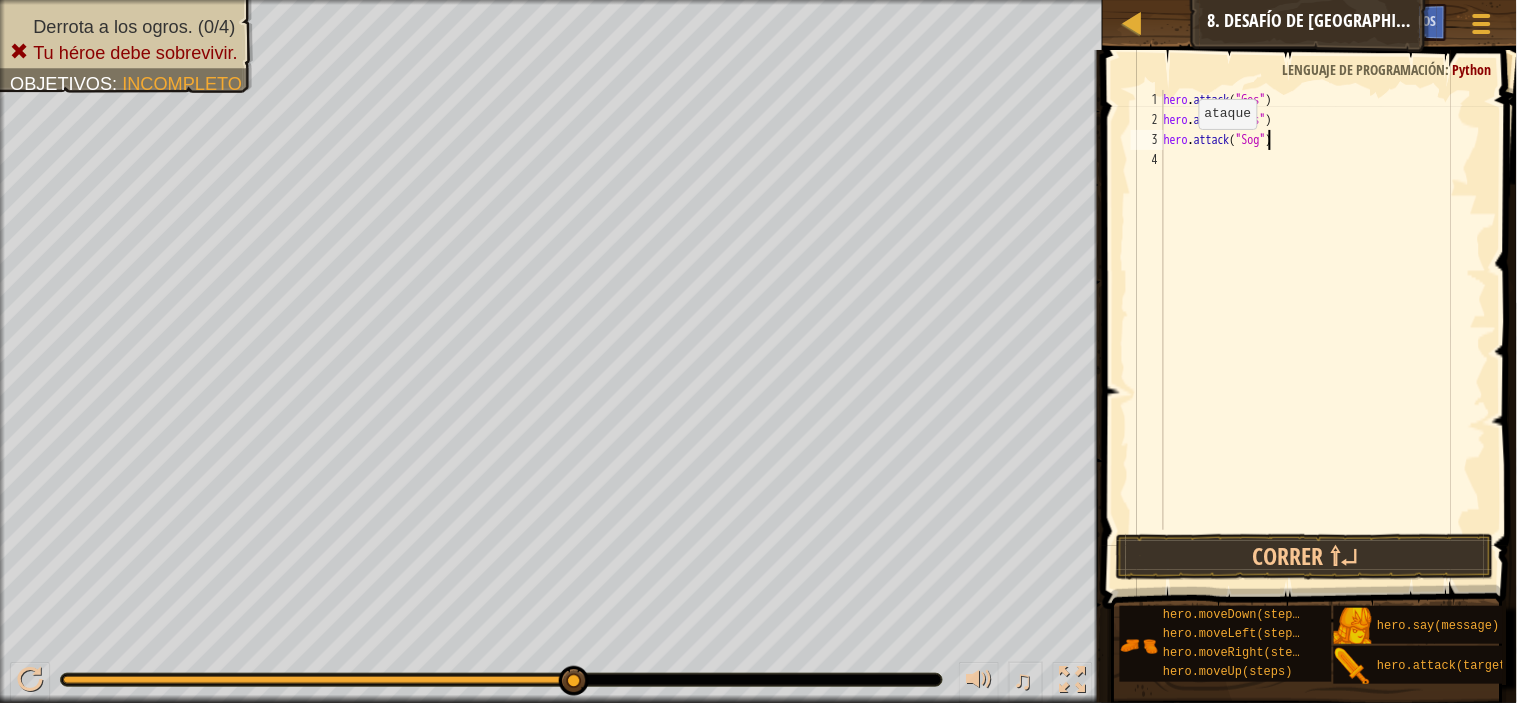 scroll, scrollTop: 8, scrollLeft: 0, axis: vertical 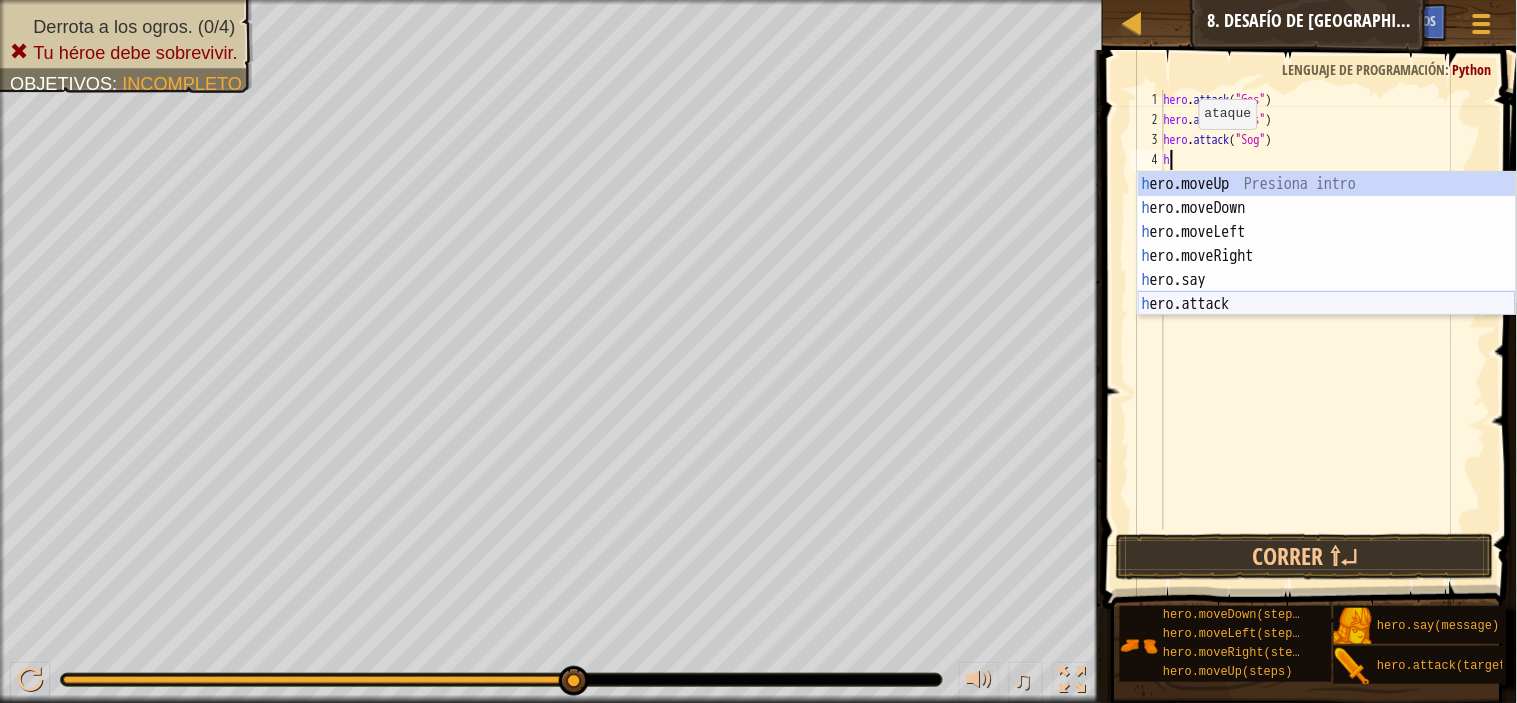click on "h ero.moveUp Presiona intro h ero.moveDown Presiona intro h ero.moveLeft Presiona intro h ero.moveRight Presiona intro h ero.say Presiona intro h ero.attack Presiona intro" at bounding box center (1327, 268) 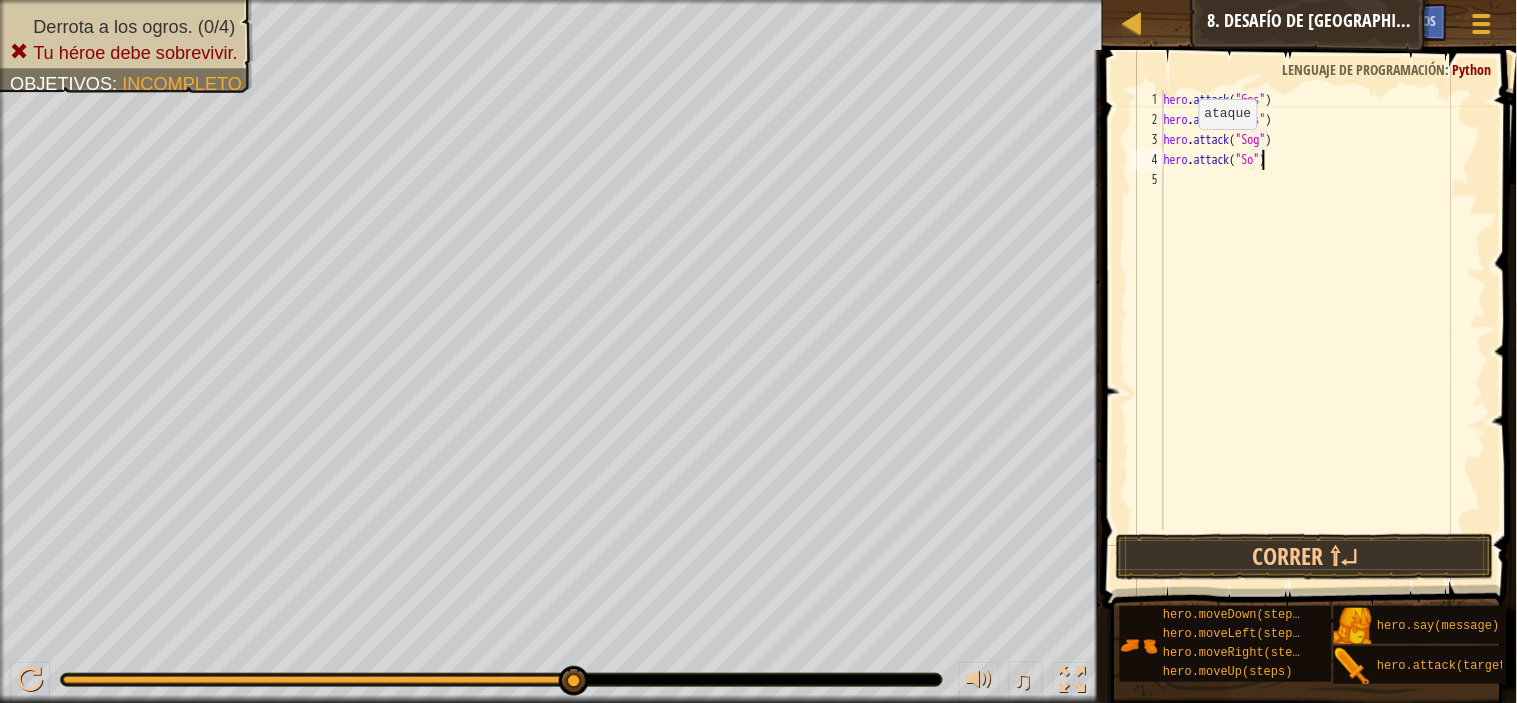 scroll, scrollTop: 8, scrollLeft: 8, axis: both 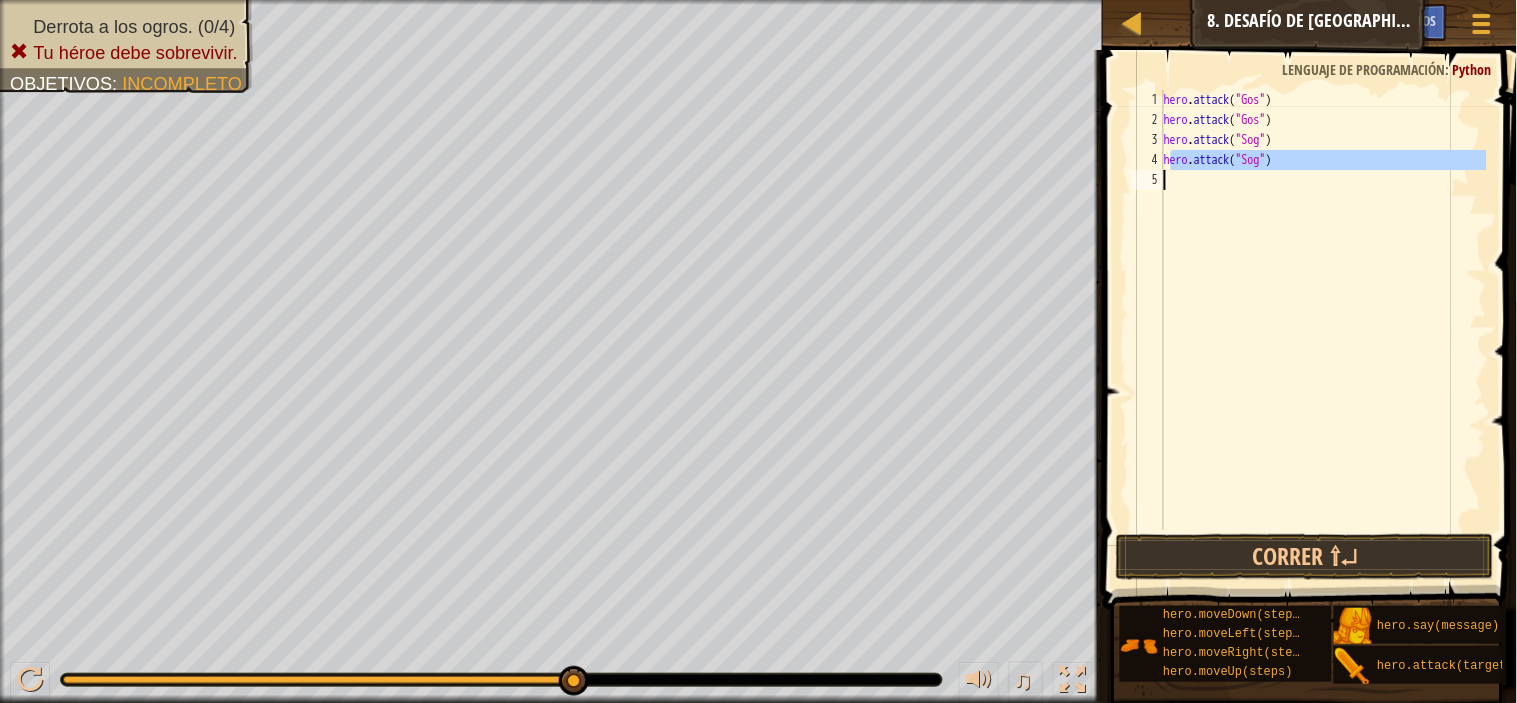 drag, startPoint x: 1170, startPoint y: 170, endPoint x: 1173, endPoint y: 182, distance: 12.369317 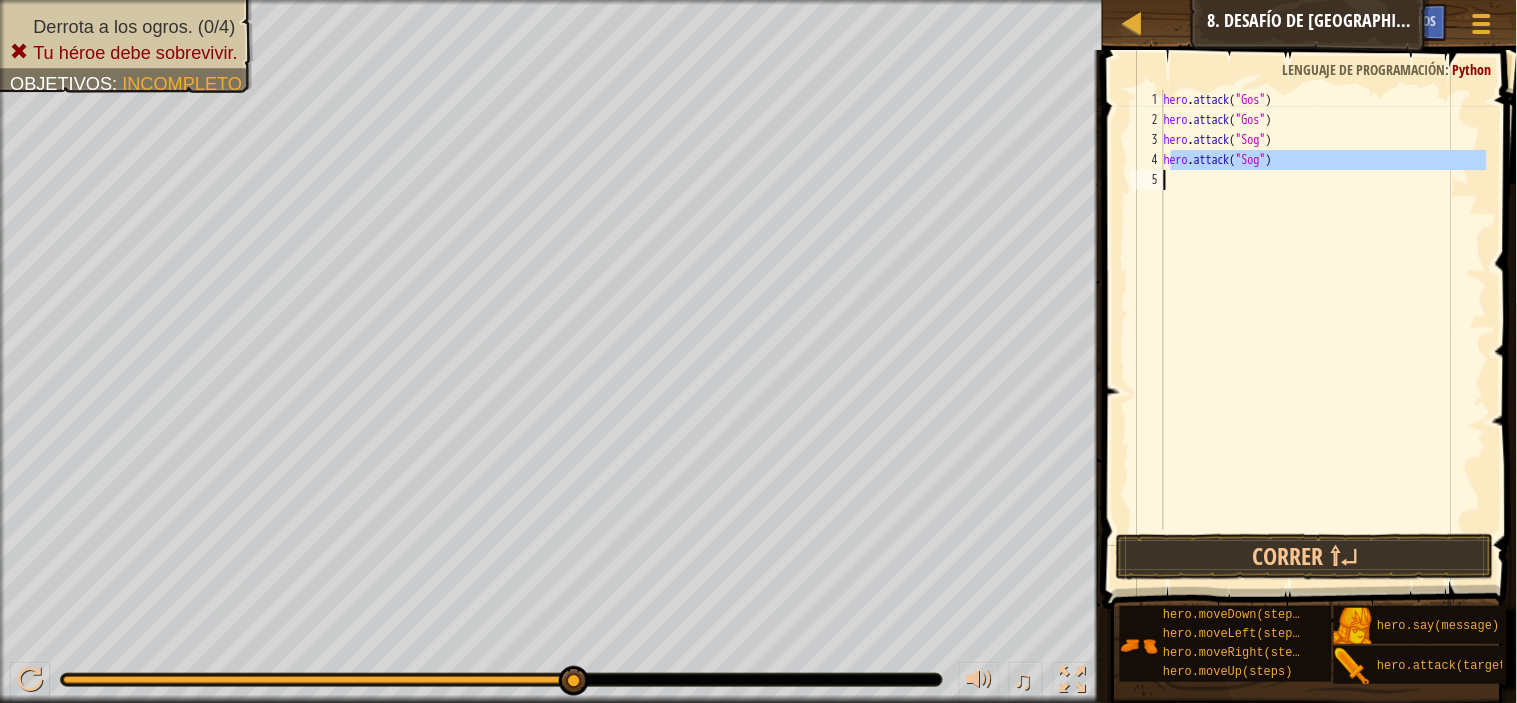 click on "hero . attack ( "Gos" ) hero . attack ( "Gos" ) hero . attack ( "Sog" ) hero . attack ( "Sog" )" at bounding box center (1323, 330) 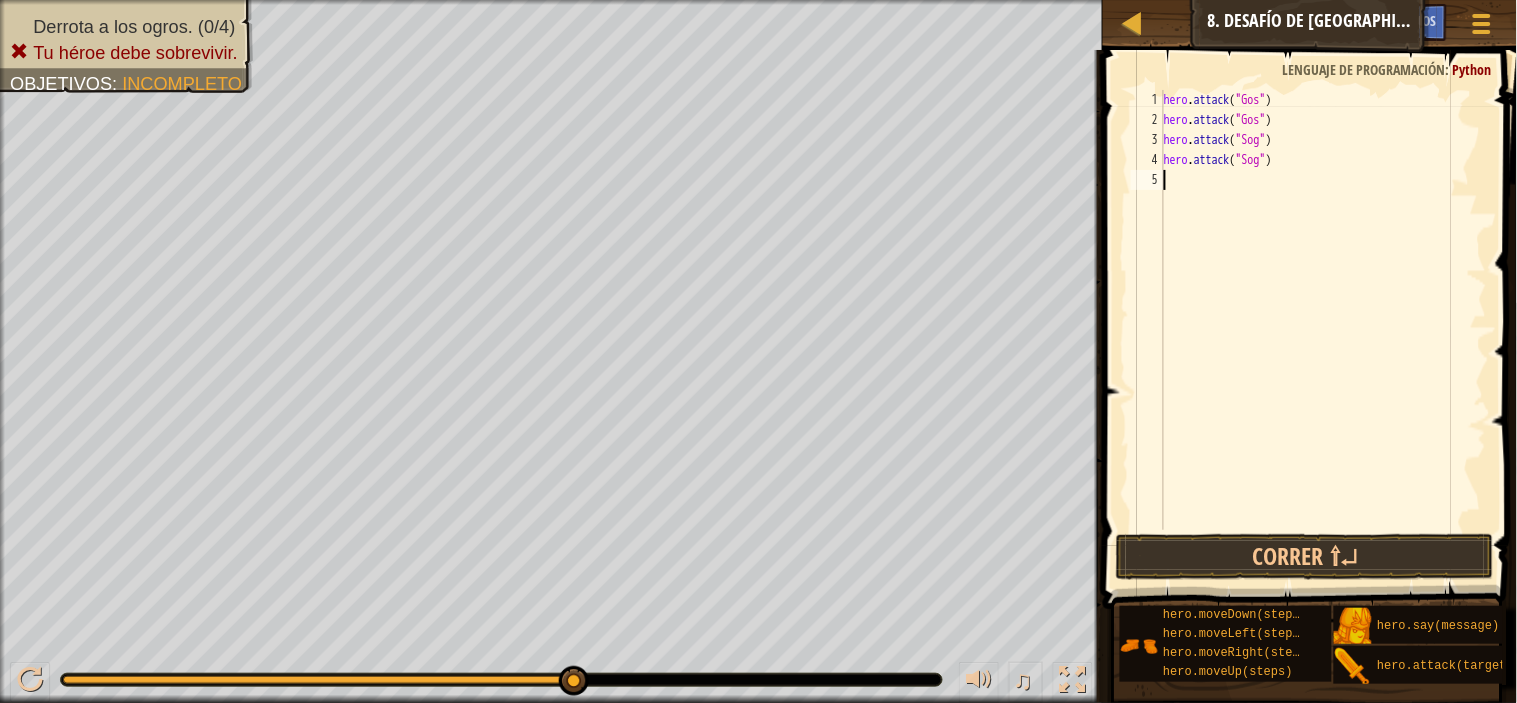 scroll, scrollTop: 8, scrollLeft: 0, axis: vertical 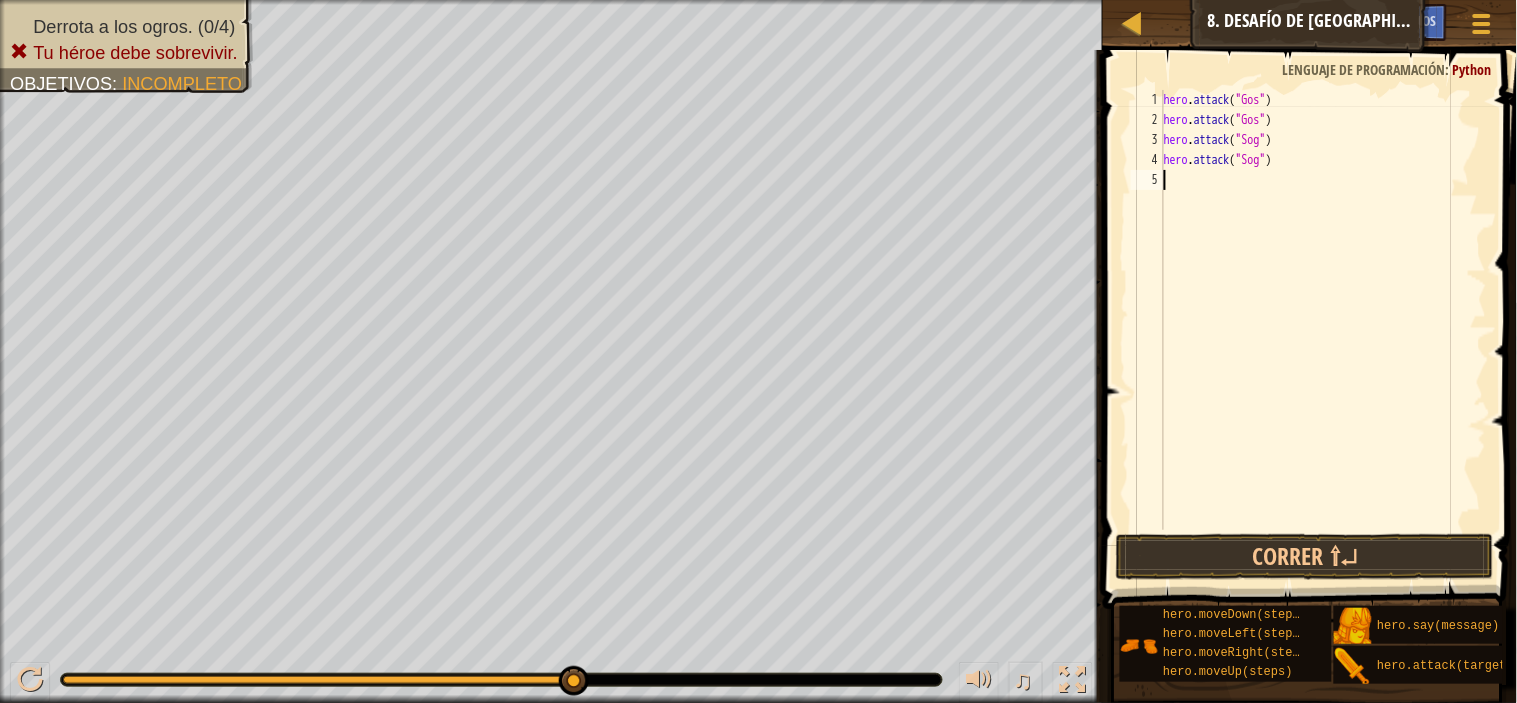 type on "h" 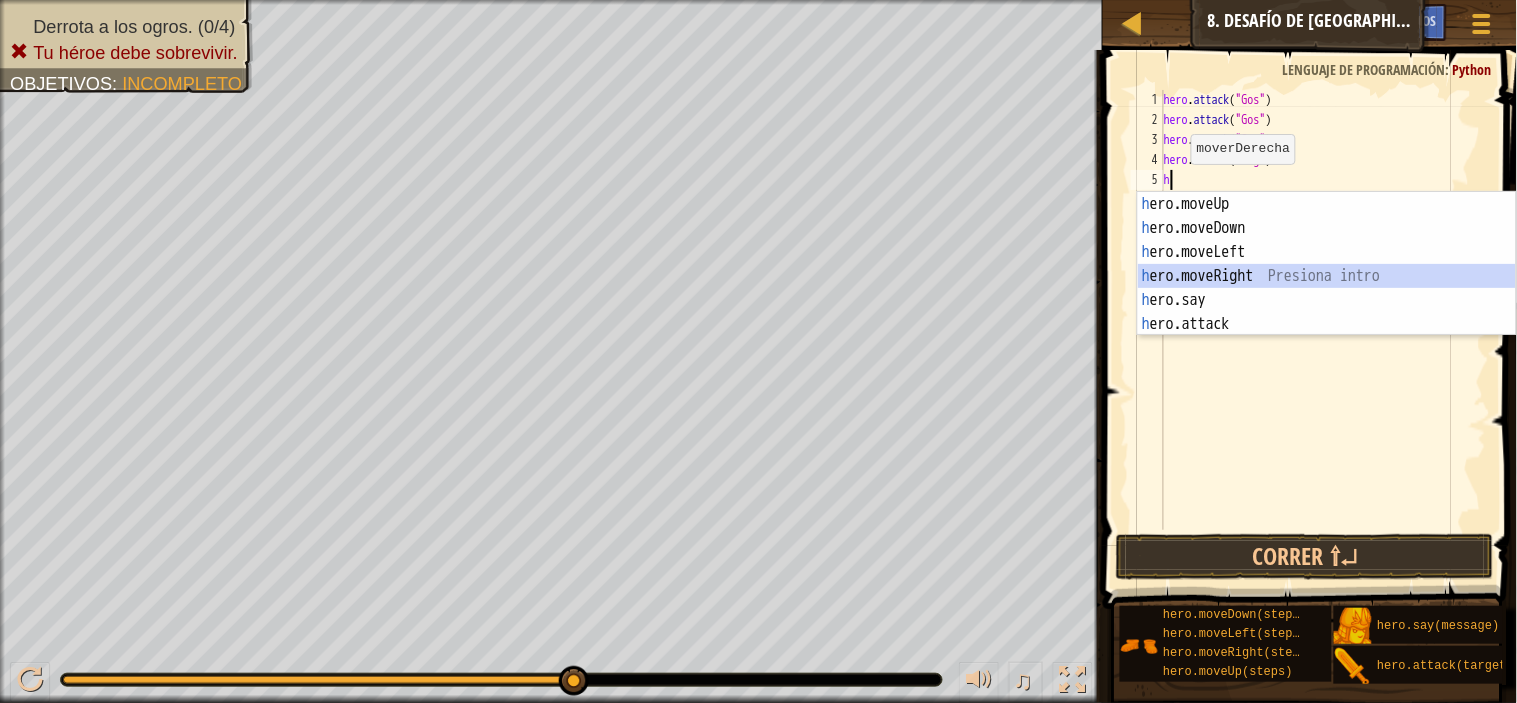 click on "h ero.moveUp Presiona intro h ero.moveDown Presiona intro h ero.moveLeft Presiona intro h ero.moveRight Presiona intro h ero.say Presiona intro h ero.attack Presiona intro" at bounding box center [1327, 288] 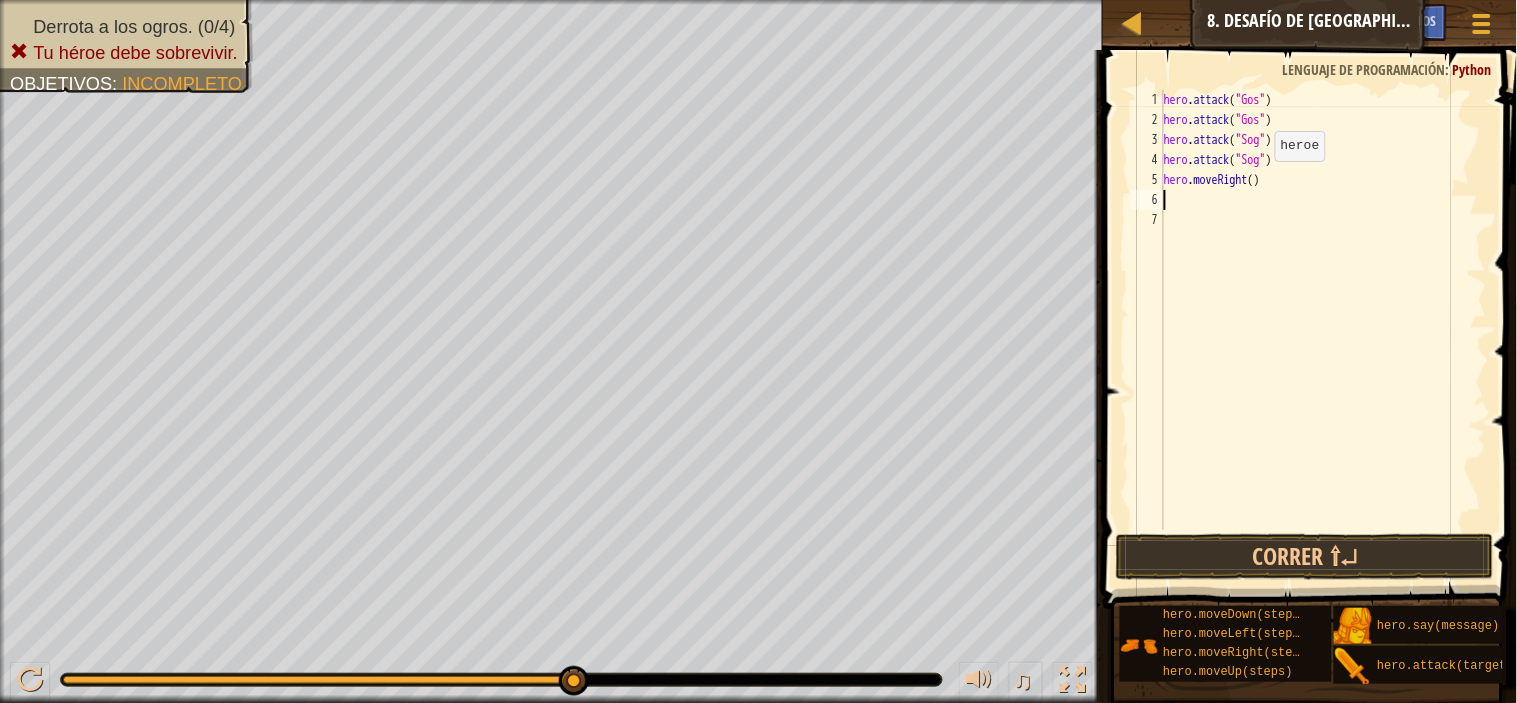 click on "hero . attack ( "Gos" ) hero . attack ( "Gos" ) hero . attack ( "Sog" ) hero . attack ( "Sog" ) hero . moveRight ( )" at bounding box center (1323, 330) 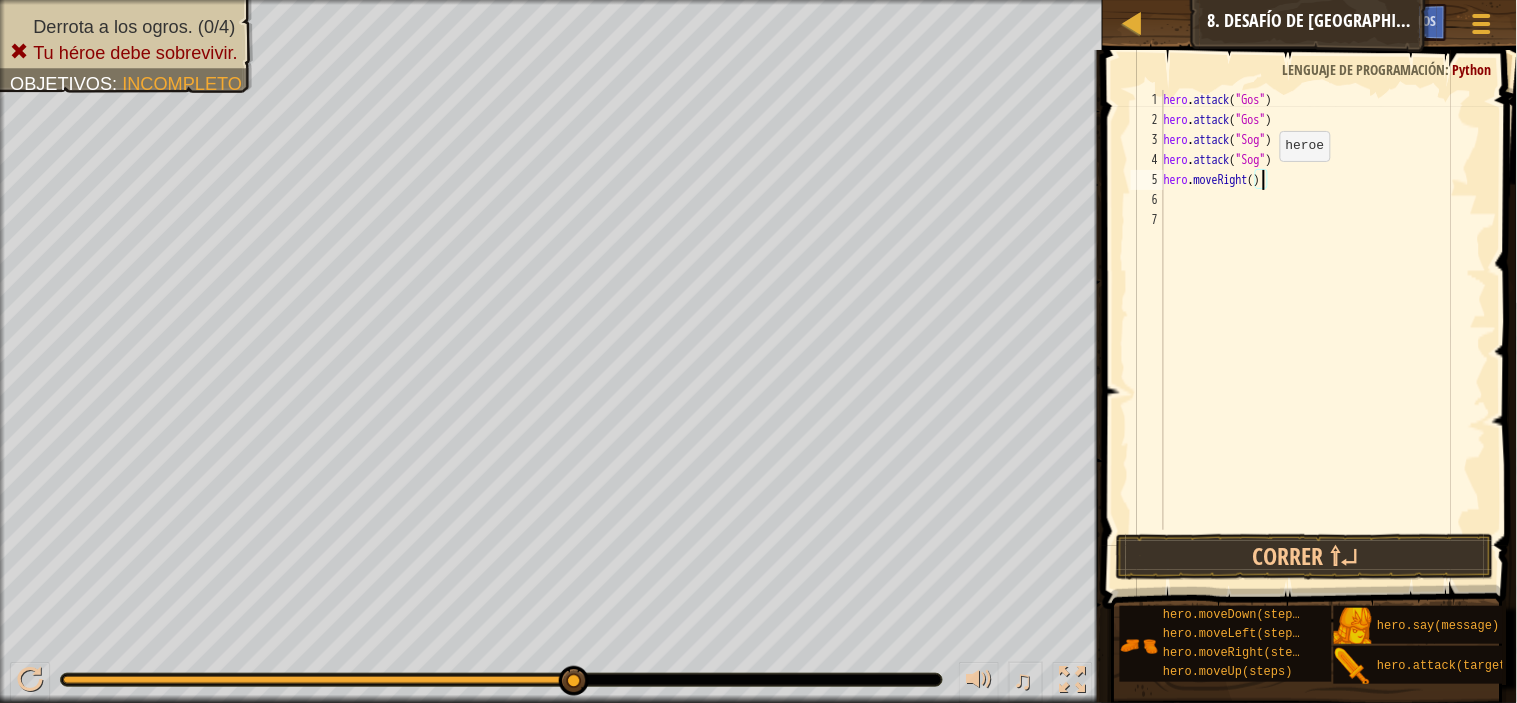 click on "hero . attack ( "Gos" ) hero . attack ( "Gos" ) hero . attack ( "Sog" ) hero . attack ( "Sog" ) hero . moveRight ( )" at bounding box center [1323, 330] 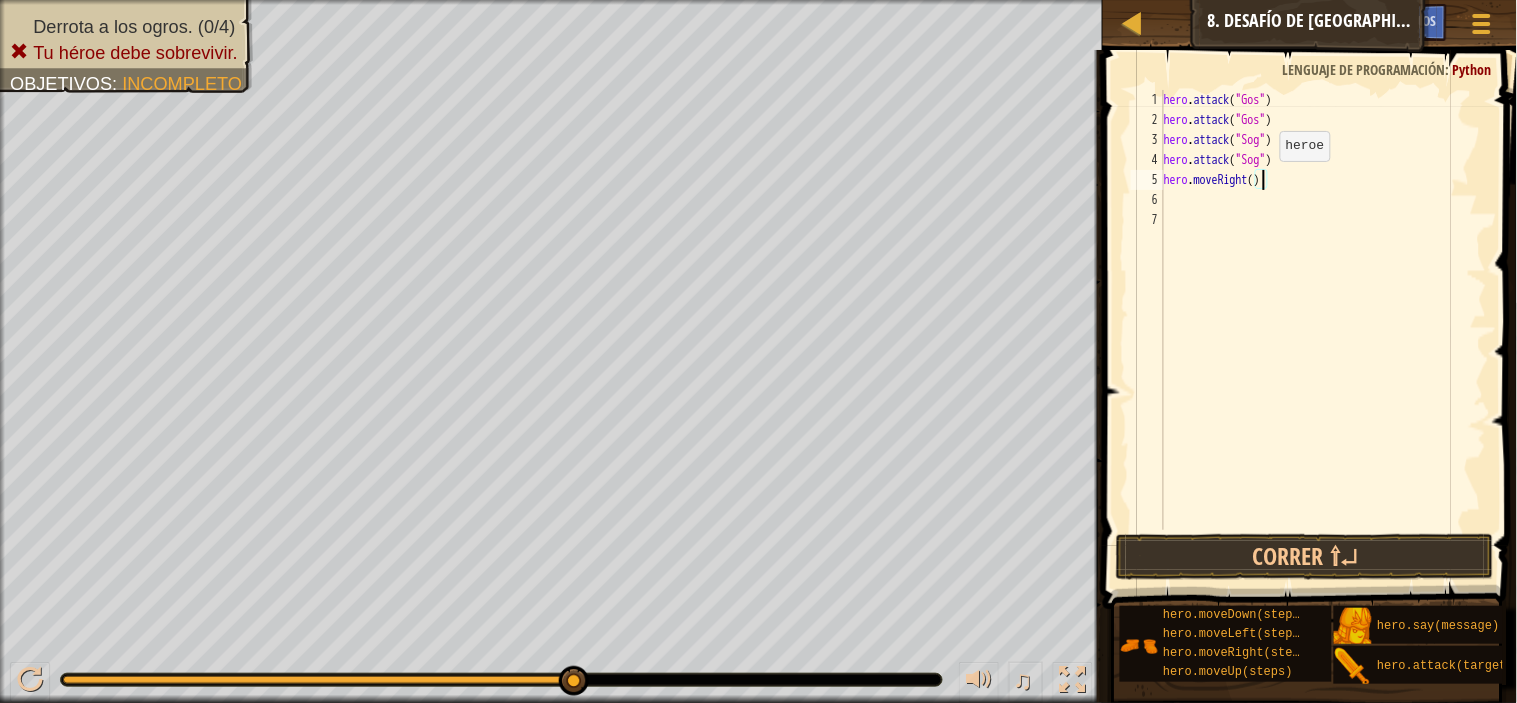 scroll, scrollTop: 8, scrollLeft: 7, axis: both 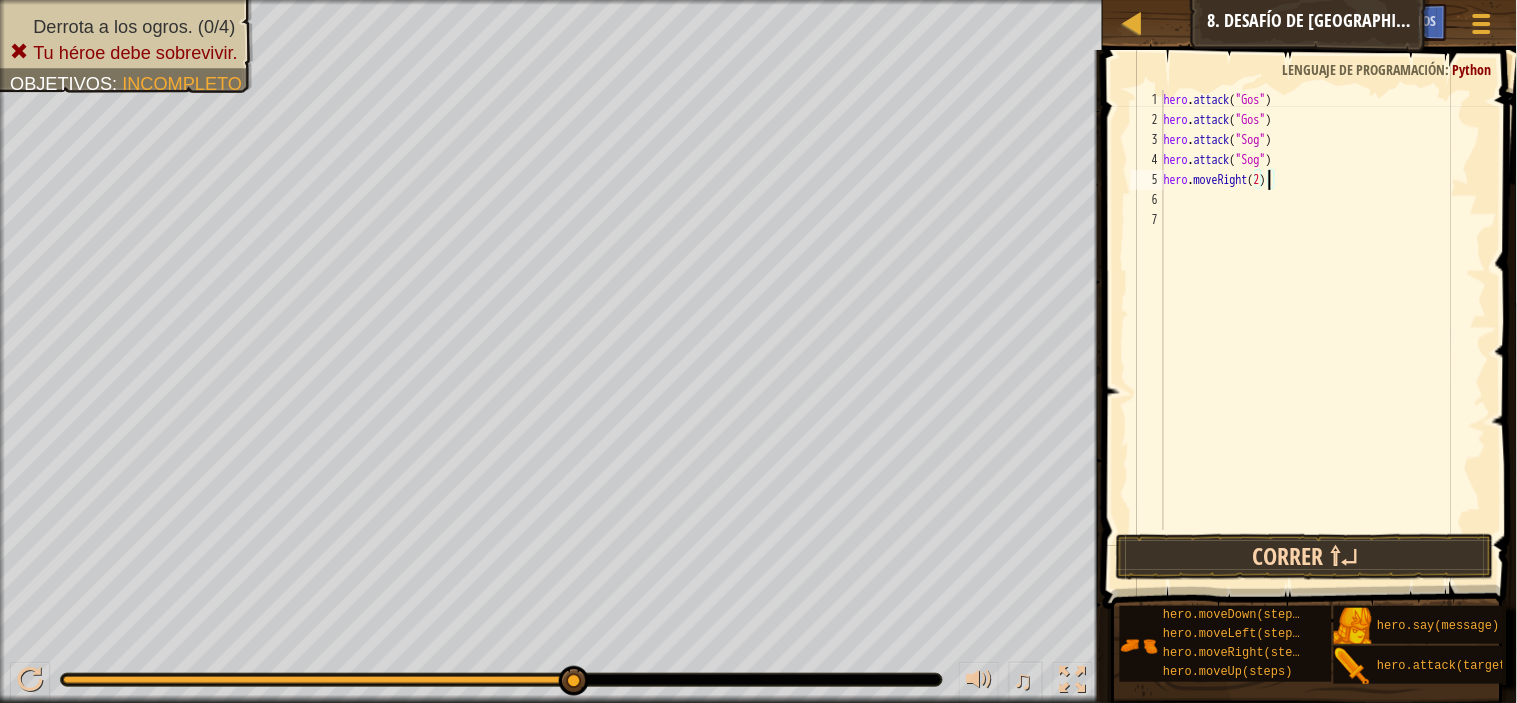 type on "hero.moveRight(2)" 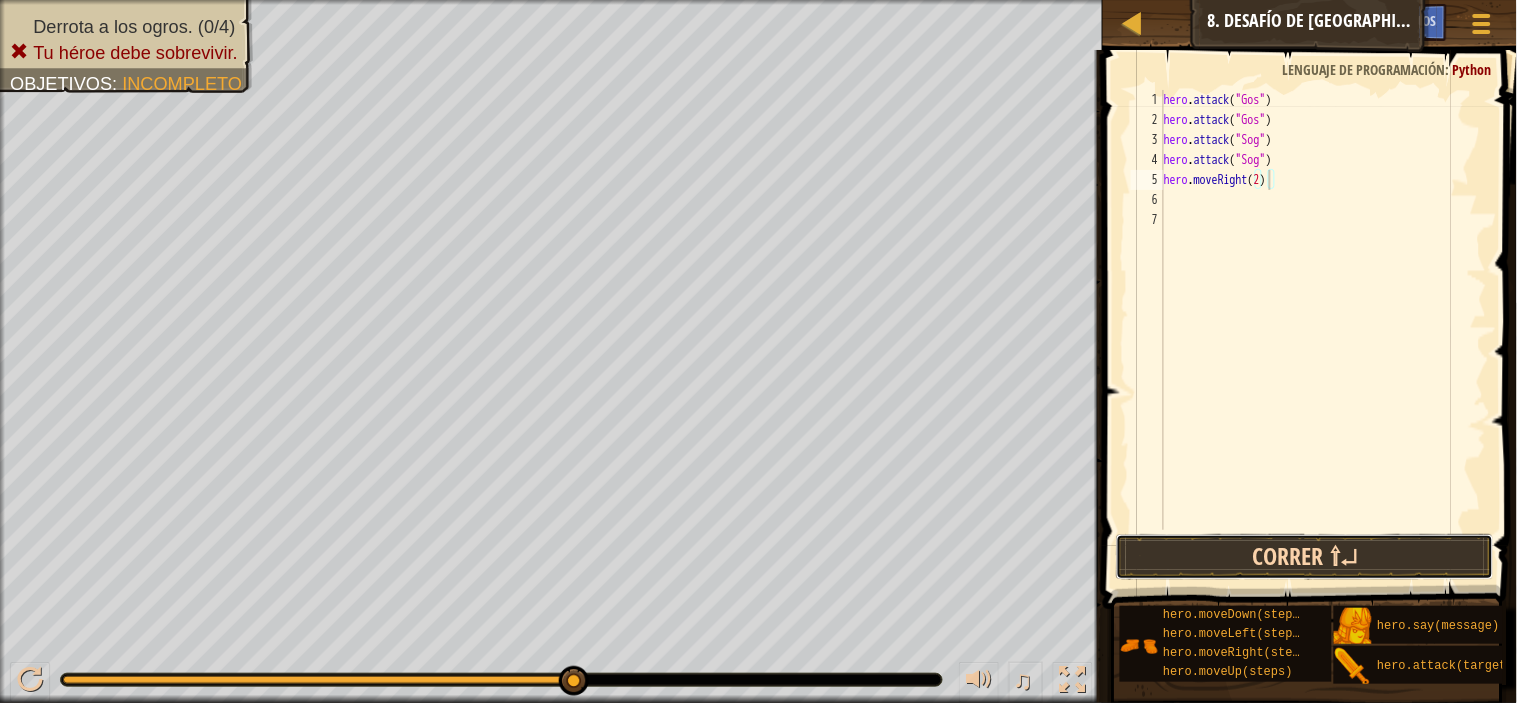 click on "Correr ⇧↵" at bounding box center [1305, 557] 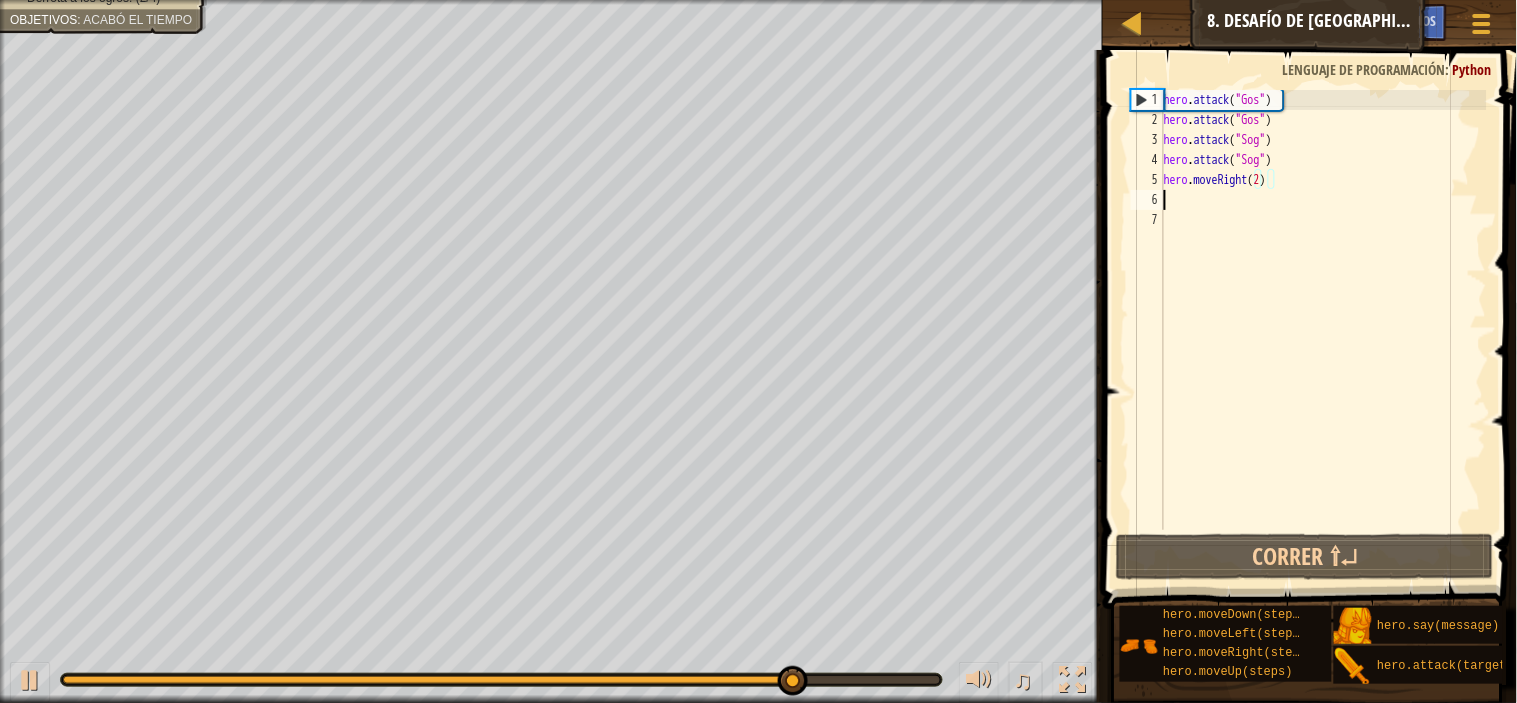 click on "hero . attack ( "Gos" ) hero . attack ( "Gos" ) hero . attack ( "Sog" ) hero . attack ( "Sog" ) hero . moveRight ( 2 )" at bounding box center (1323, 330) 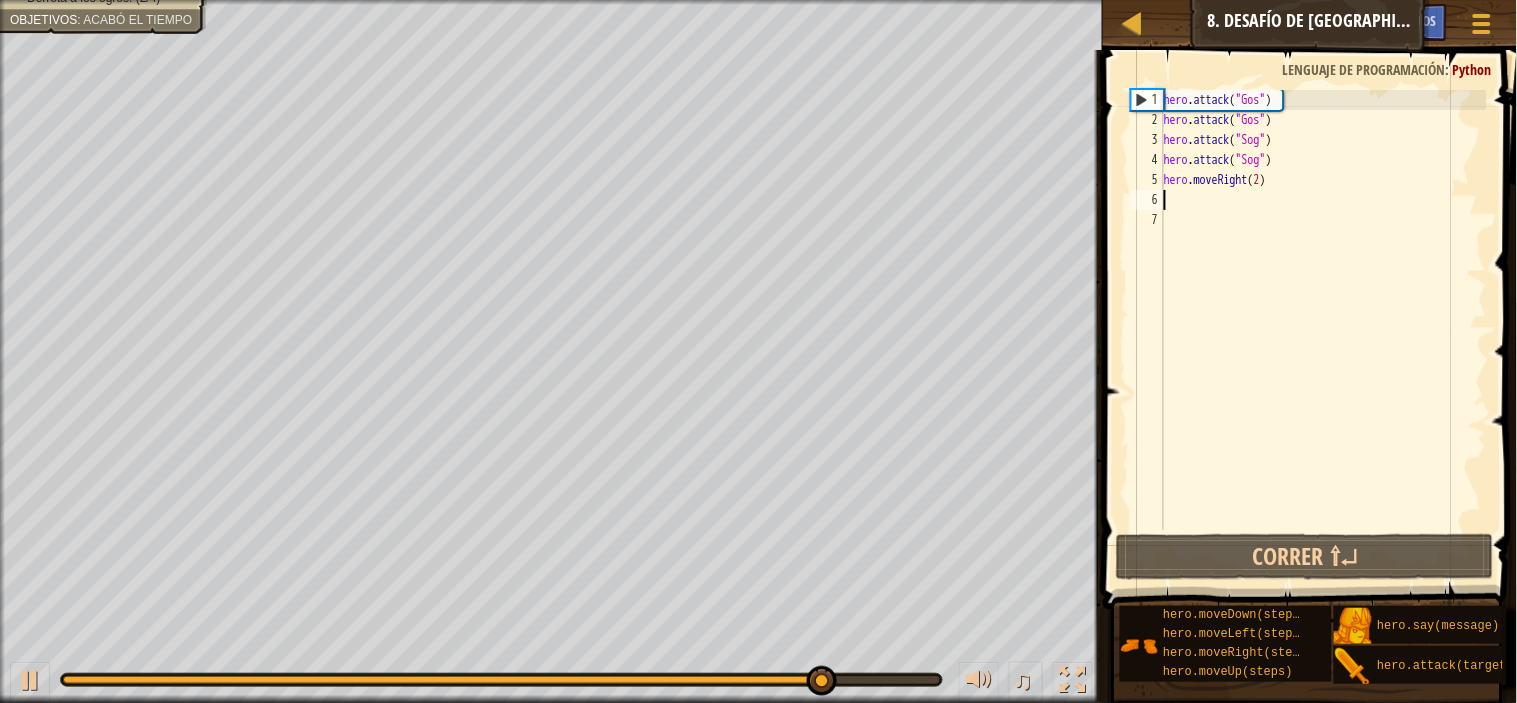 click on "hero . attack ( "Gos" ) hero . attack ( "Gos" ) hero . attack ( "Sog" ) hero . attack ( "Sog" ) hero . moveRight ( 2 )" at bounding box center (1323, 330) 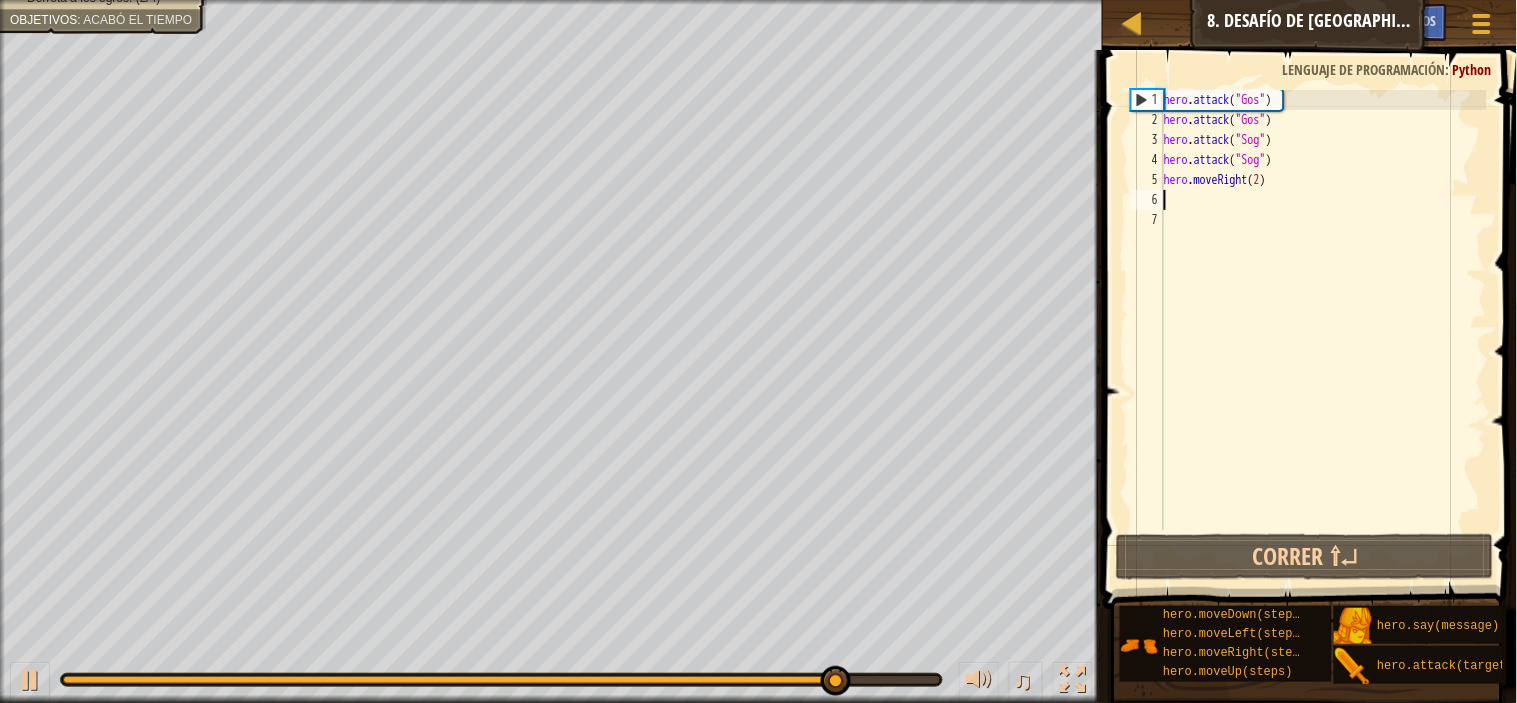 click on "hero . attack ( "Gos" ) hero . attack ( "Gos" ) hero . attack ( "Sog" ) hero . attack ( "Sog" ) hero . moveRight ( 2 )" at bounding box center (1323, 330) 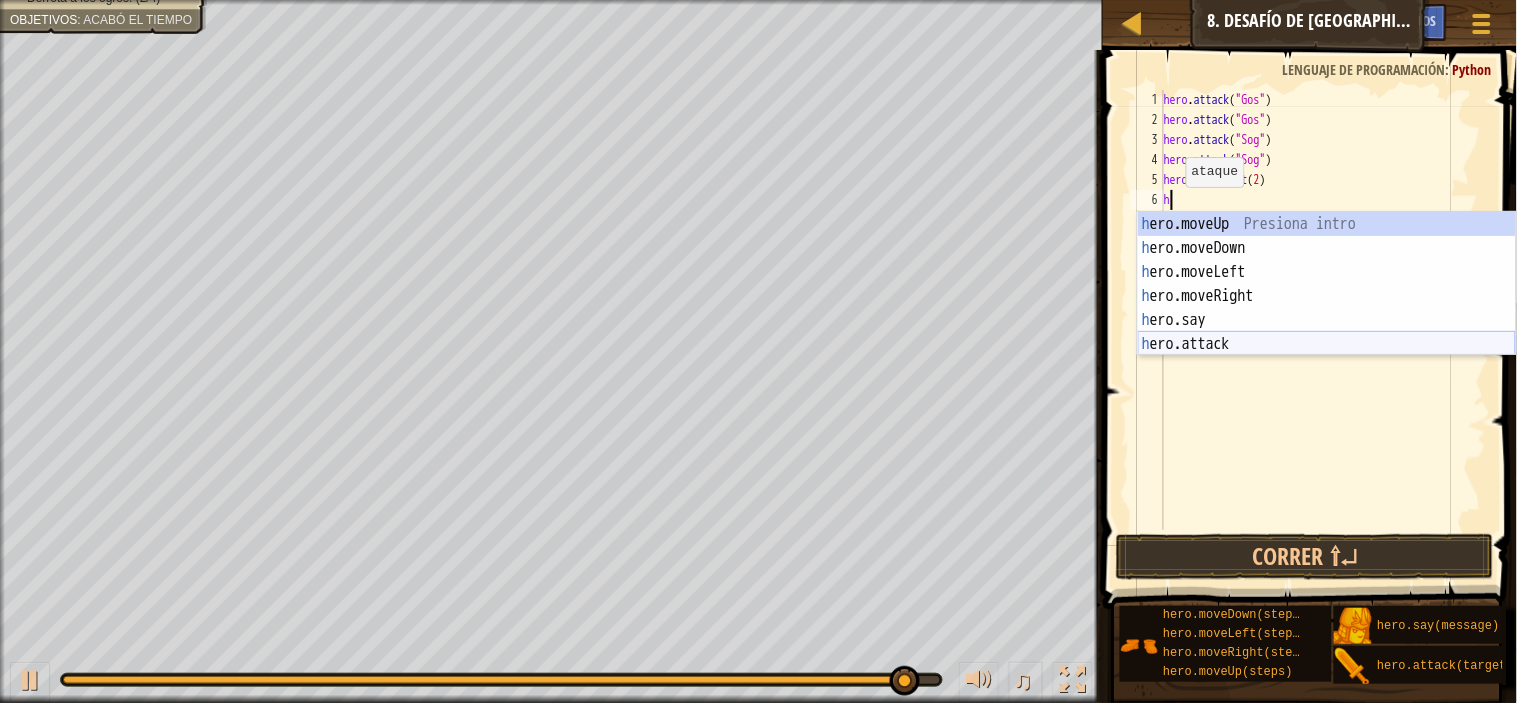 click on "h ero.moveUp Presiona intro h ero.moveDown Presiona intro h ero.moveLeft Presiona intro h ero.moveRight Presiona intro h ero.say Presiona intro h ero.attack Presiona intro" at bounding box center [1327, 308] 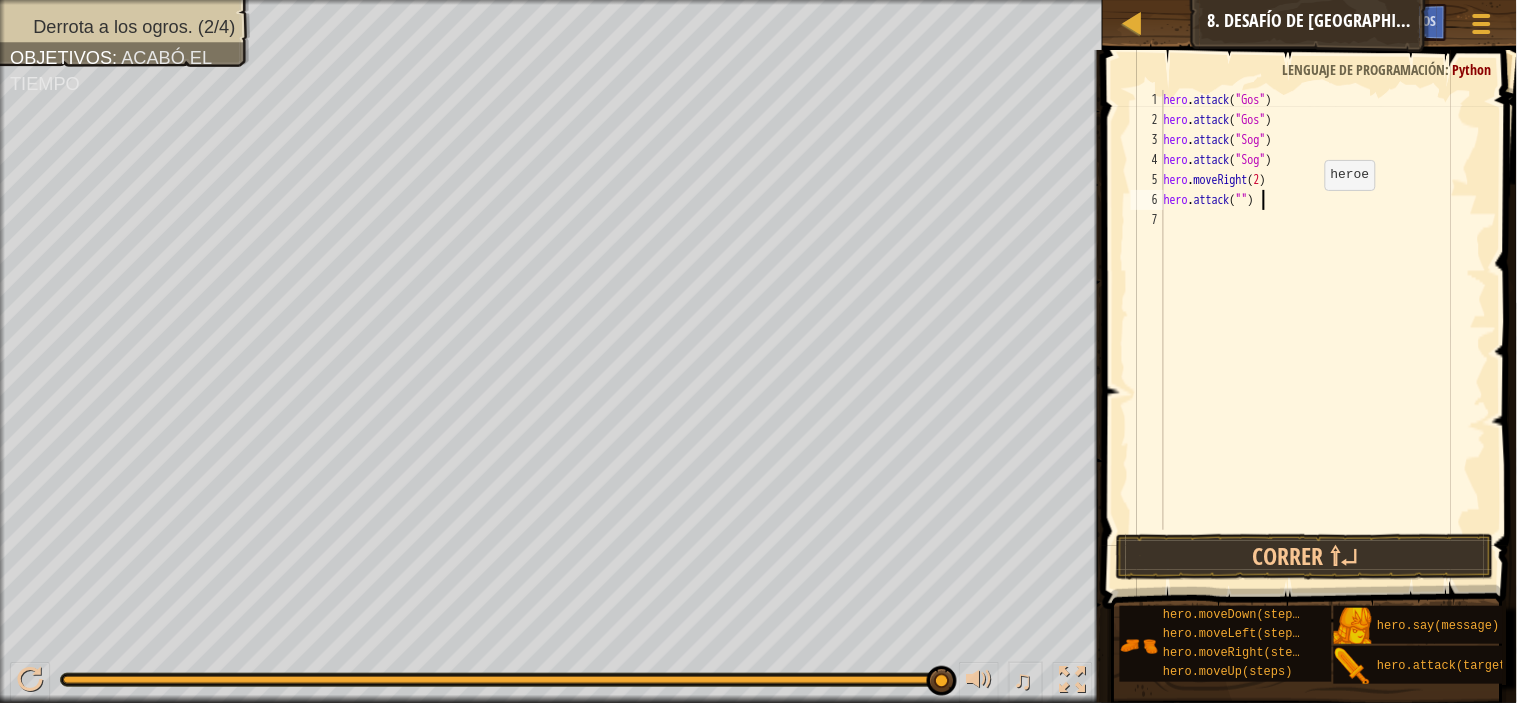 click on "hero . attack ( "Gos" ) hero . attack ( "Gos" ) hero . attack ( "Sog" ) hero . attack ( "Sog" ) hero . moveRight ( 2 ) hero . attack ( "" )" at bounding box center [1323, 330] 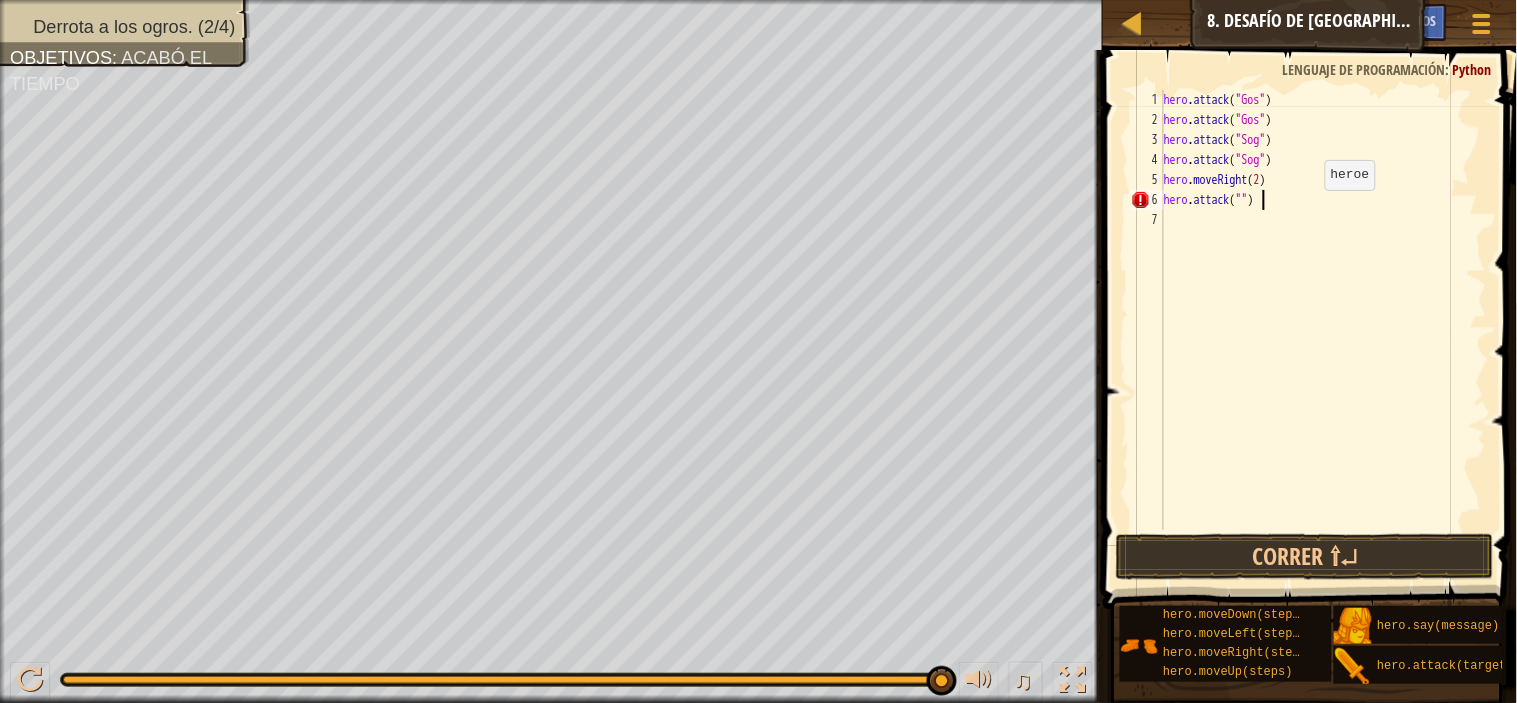 scroll, scrollTop: 8, scrollLeft: 6, axis: both 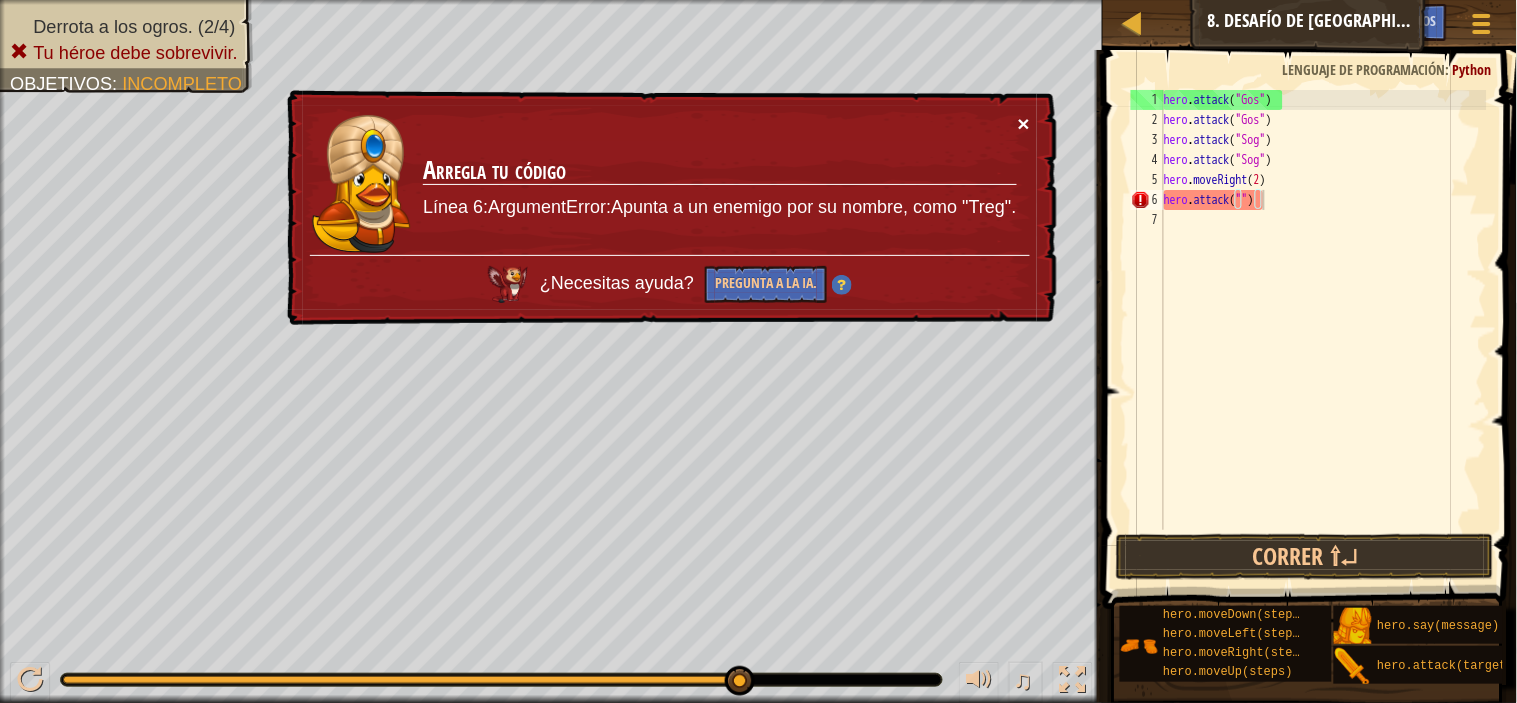click on "×" at bounding box center [1024, 123] 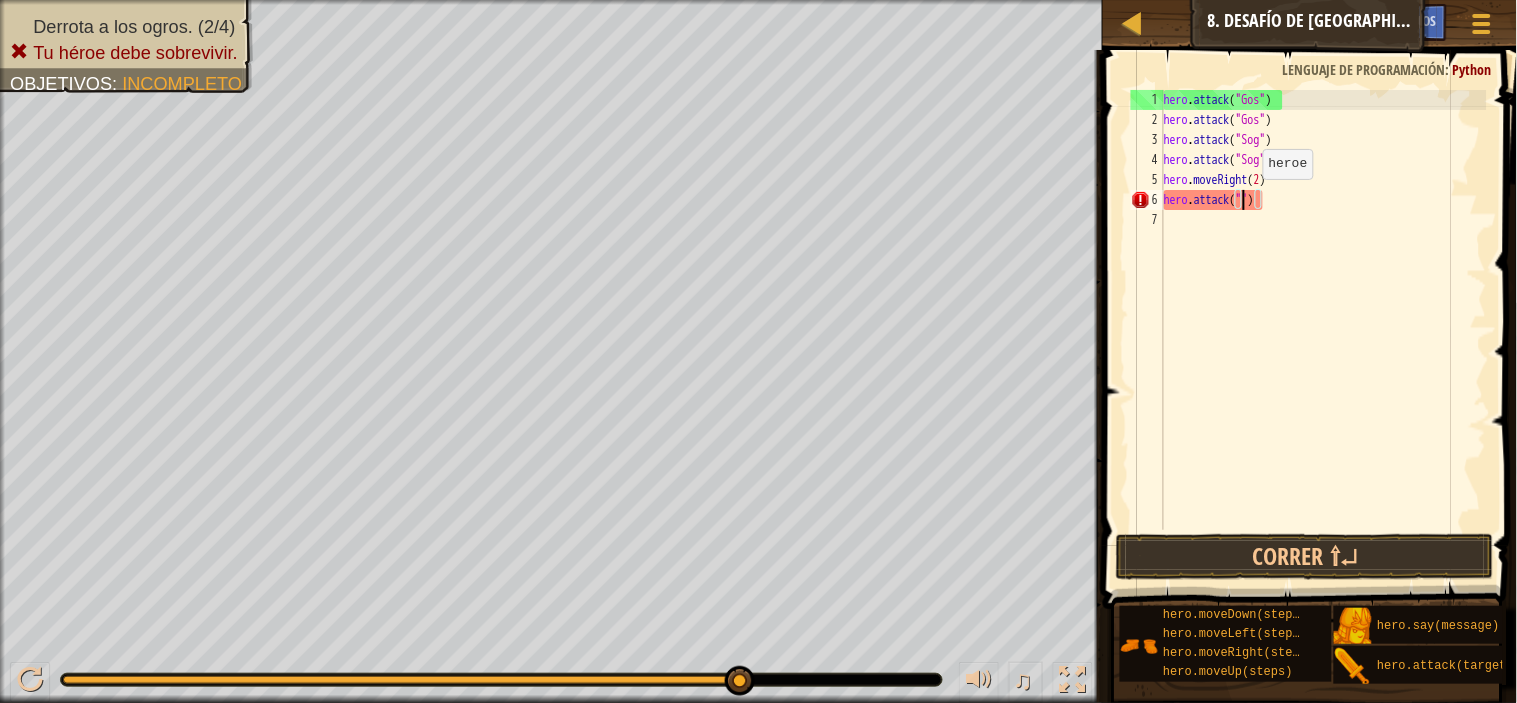 click on "hero . attack ( "Gos" ) hero . attack ( "Gos" ) hero . attack ( "Sog" ) hero . attack ( "Sog" ) hero . moveRight ( 2 ) hero . attack ( "" )" at bounding box center [1323, 330] 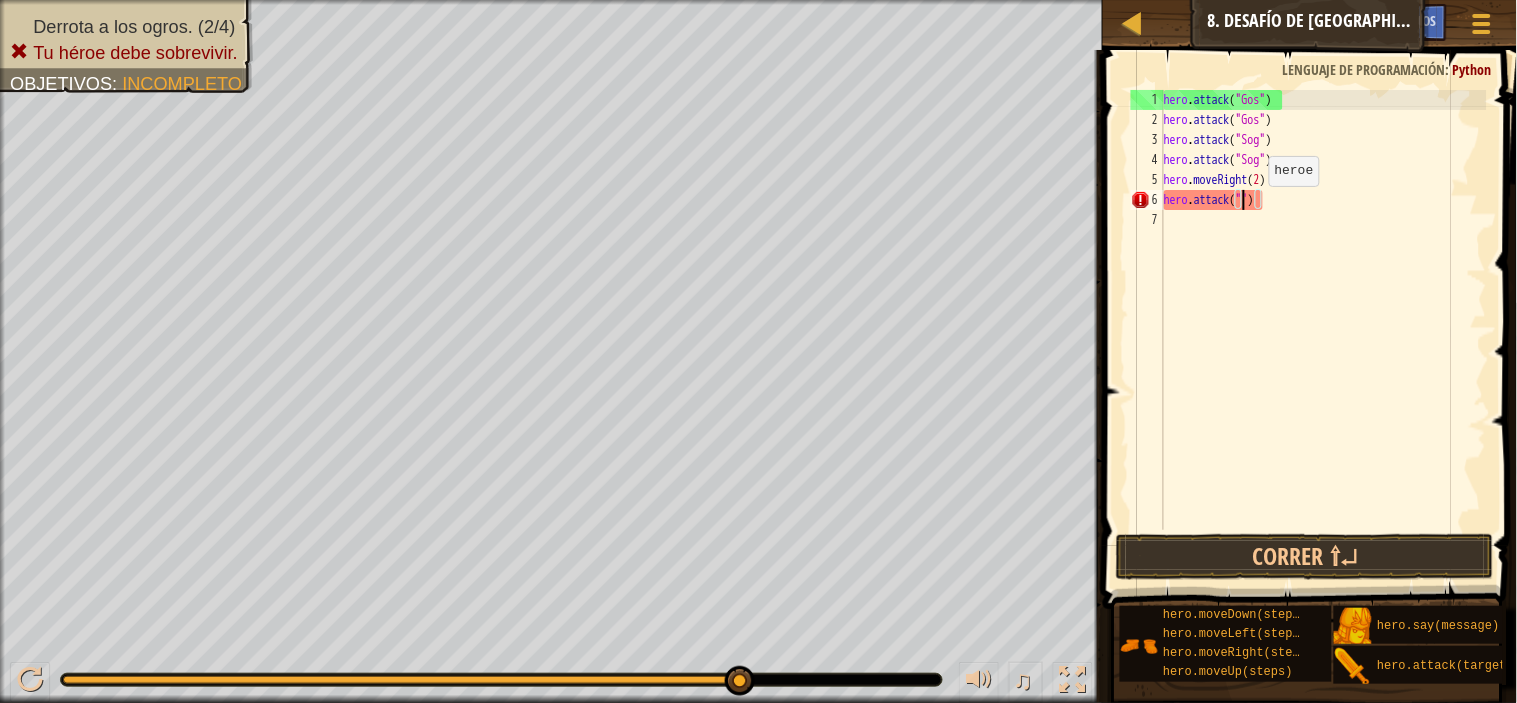 click on "hero . attack ( "Gos" ) hero . attack ( "Gos" ) hero . attack ( "Sog" ) hero . attack ( "Sog" ) hero . moveRight ( 2 ) hero . attack ( "" )" at bounding box center [1323, 330] 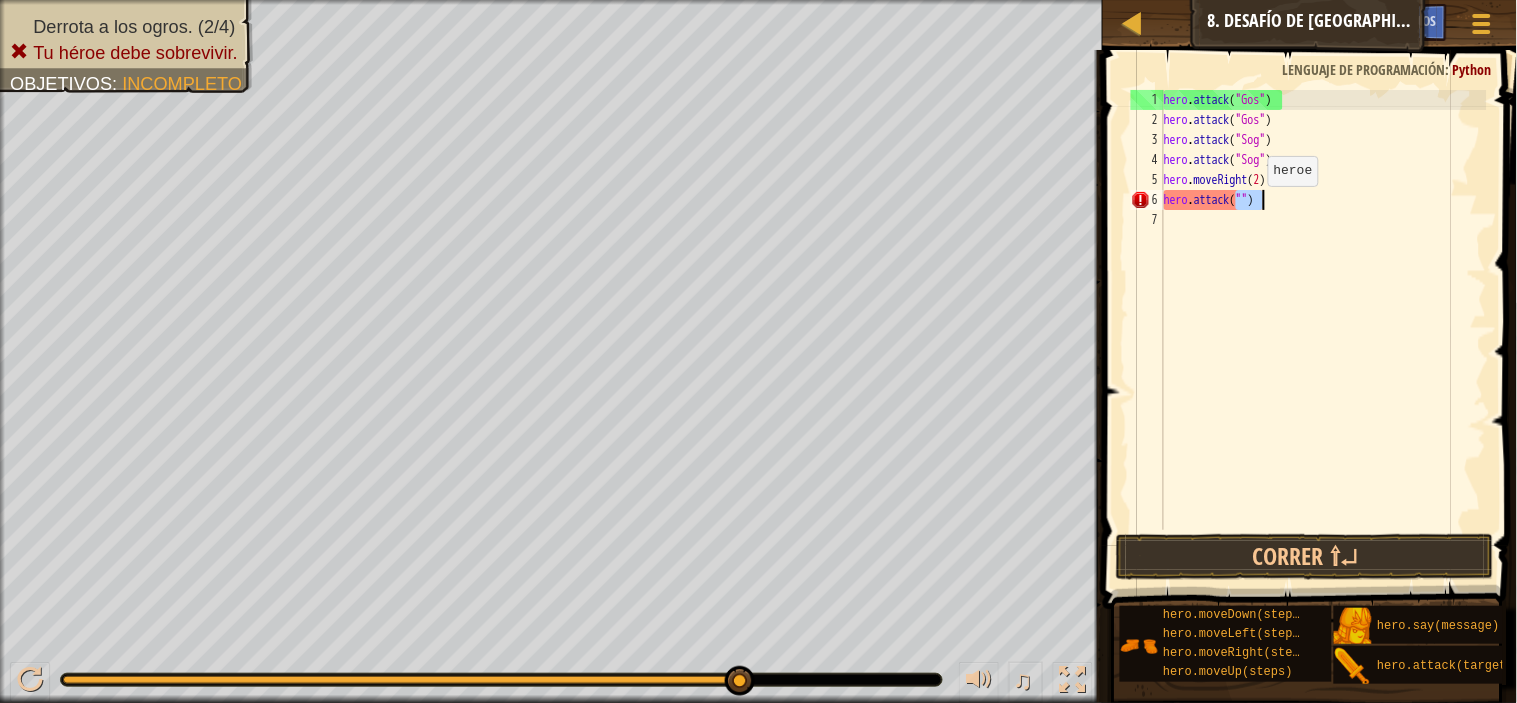 click on "hero . attack ( "Gos" ) hero . attack ( "Gos" ) hero . attack ( "Sog" ) hero . attack ( "Sog" ) hero . moveRight ( 2 ) hero . attack ( "" )" at bounding box center (1323, 330) 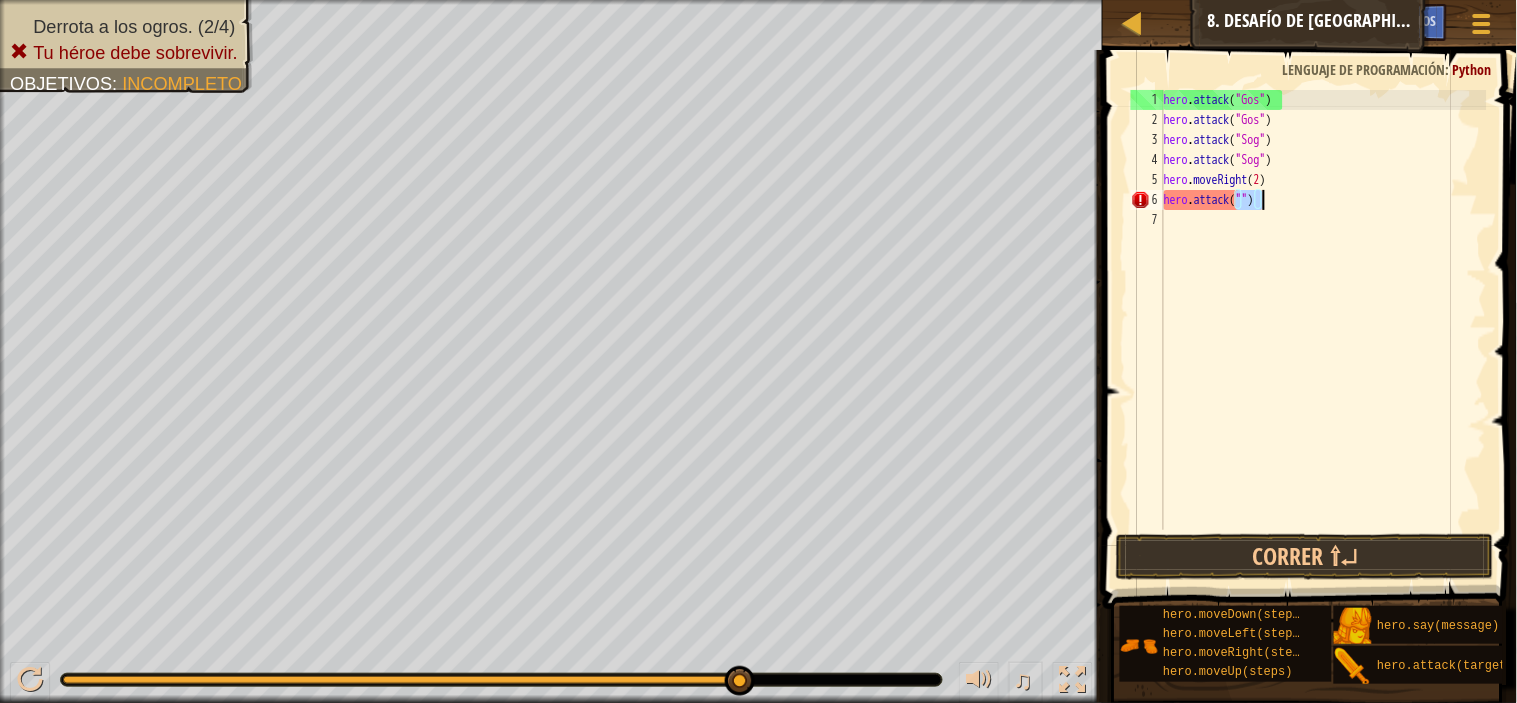 click on "hero . attack ( "Gos" ) hero . attack ( "Gos" ) hero . attack ( "Sog" ) hero . attack ( "Sog" ) hero . moveRight ( 2 ) hero . attack ( "" )" at bounding box center (1323, 330) 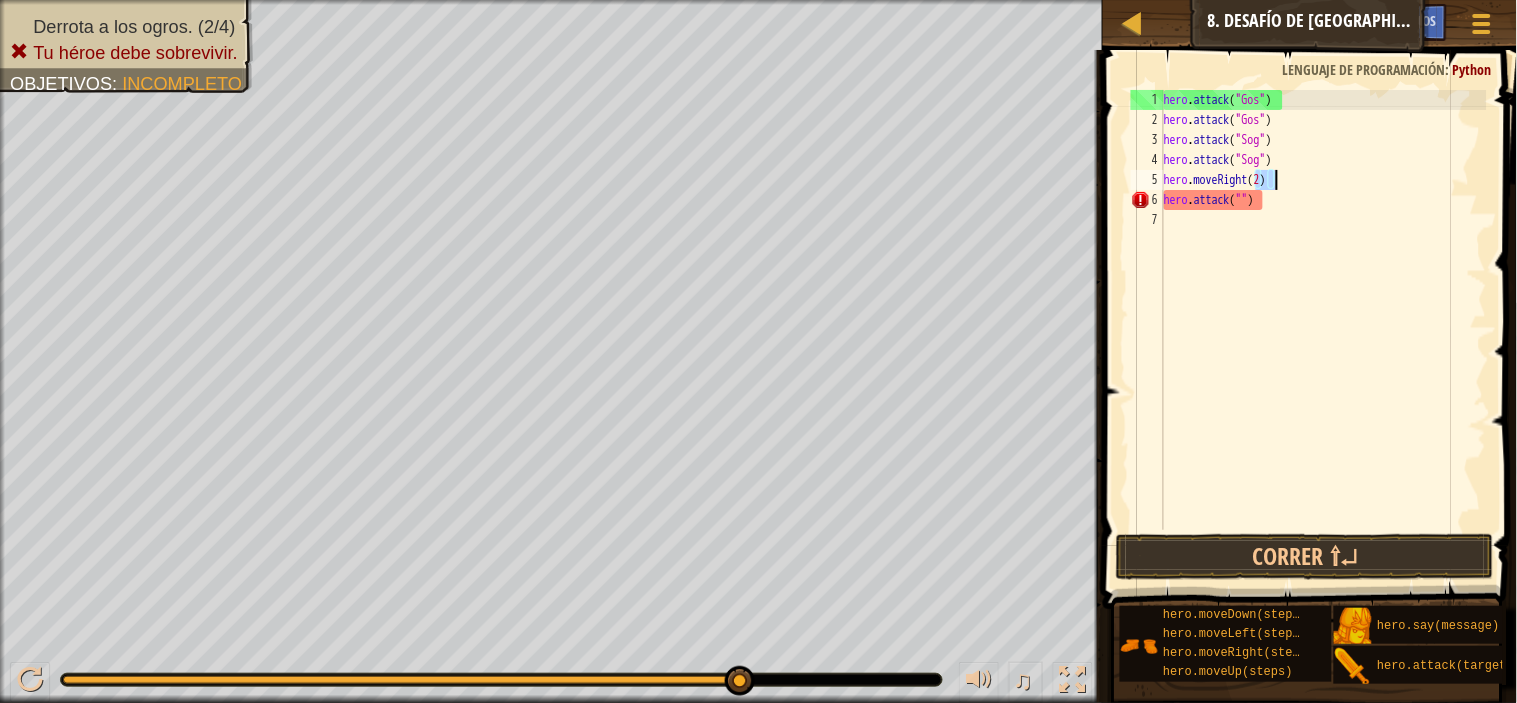 click on "hero . attack ( "Gos" ) hero . attack ( "Gos" ) hero . attack ( "Sog" ) hero . attack ( "Sog" ) hero . moveRight ( 2 ) hero . attack ( "" )" at bounding box center (1323, 330) 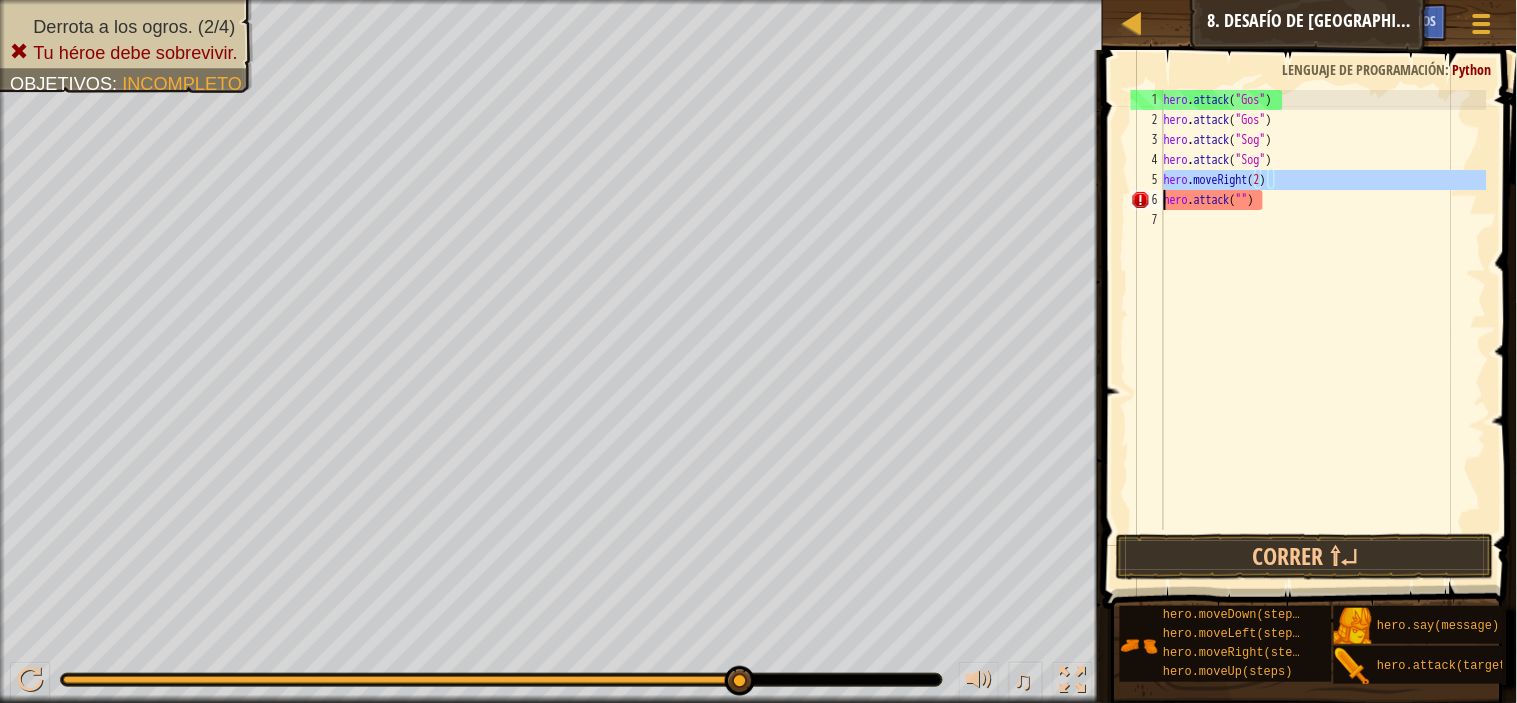 click on "hero . attack ( "Gos" ) hero . attack ( "Gos" ) hero . attack ( "Sog" ) hero . attack ( "Sog" ) hero . moveRight ( 2 ) hero . attack ( "" )" at bounding box center (1323, 330) 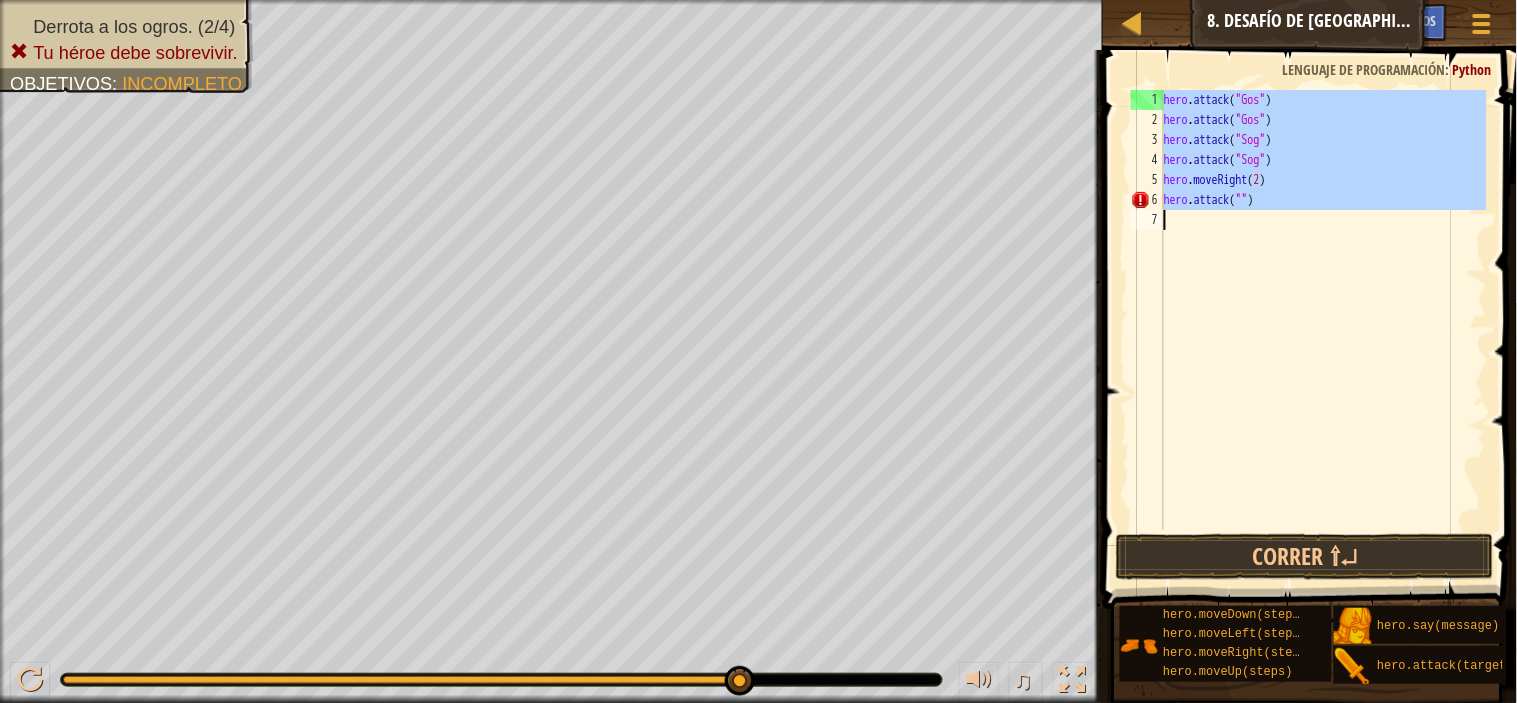 click on "hero . attack ( "Gos" ) hero . attack ( "Gos" ) hero . attack ( "Sog" ) hero . attack ( "Sog" ) hero . moveRight ( 2 ) hero . attack ( "" )" at bounding box center (1323, 310) 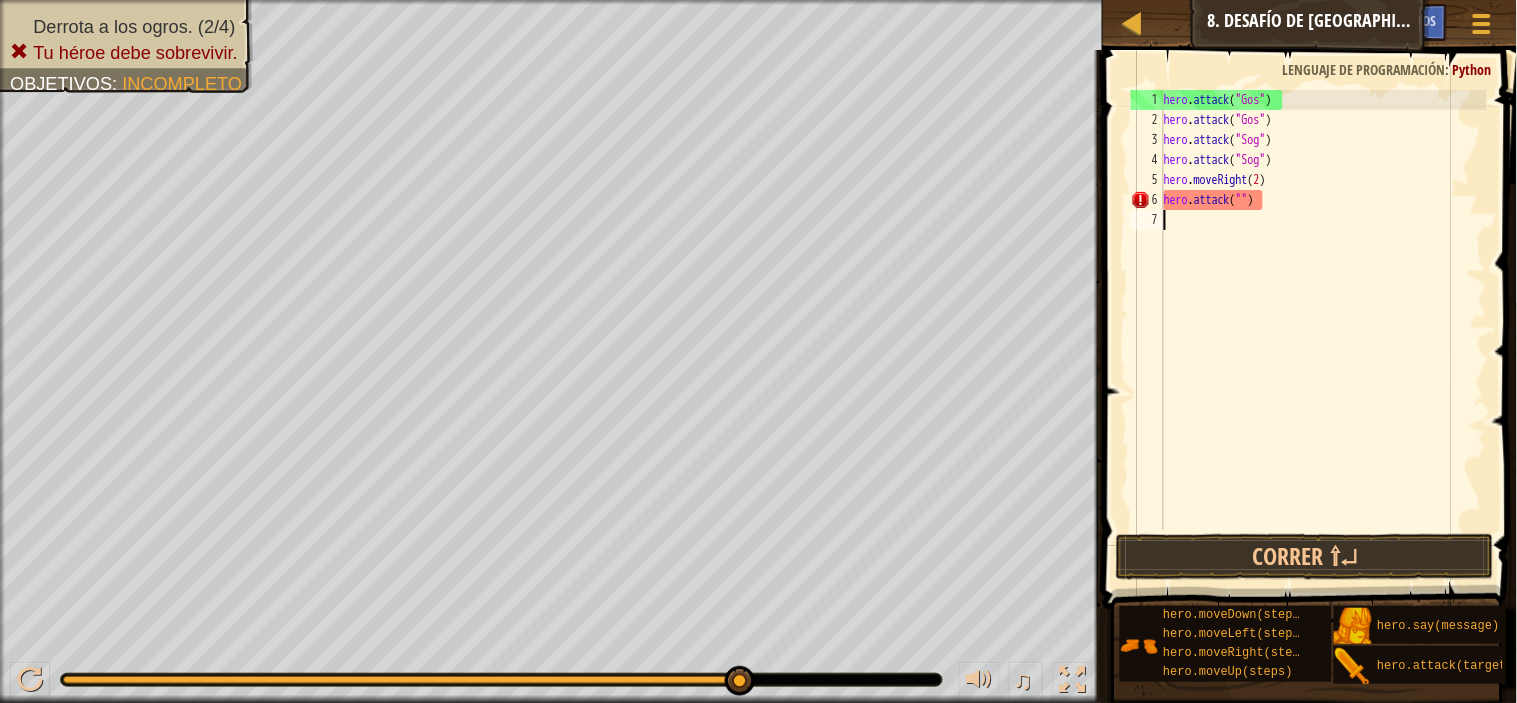 click on "hero . attack ( "Gos" ) hero . attack ( "Gos" ) hero . attack ( "Sog" ) hero . attack ( "Sog" ) hero . moveRight ( 2 ) hero . attack ( "" )" at bounding box center [1323, 330] 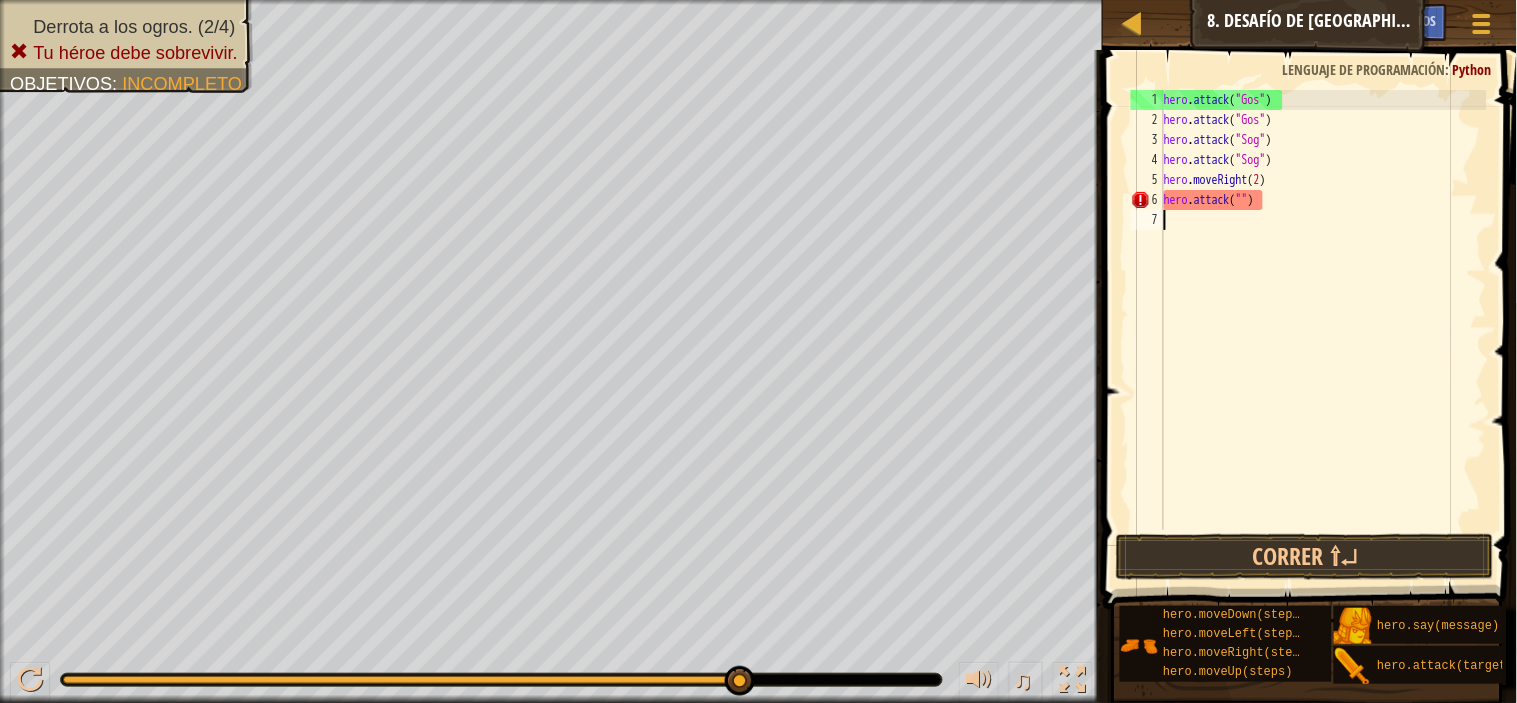 click on "hero . attack ( "Gos" ) hero . attack ( "Gos" ) hero . attack ( "Sog" ) hero . attack ( "Sog" ) hero . moveRight ( 2 ) hero . attack ( "" )" at bounding box center (1323, 330) 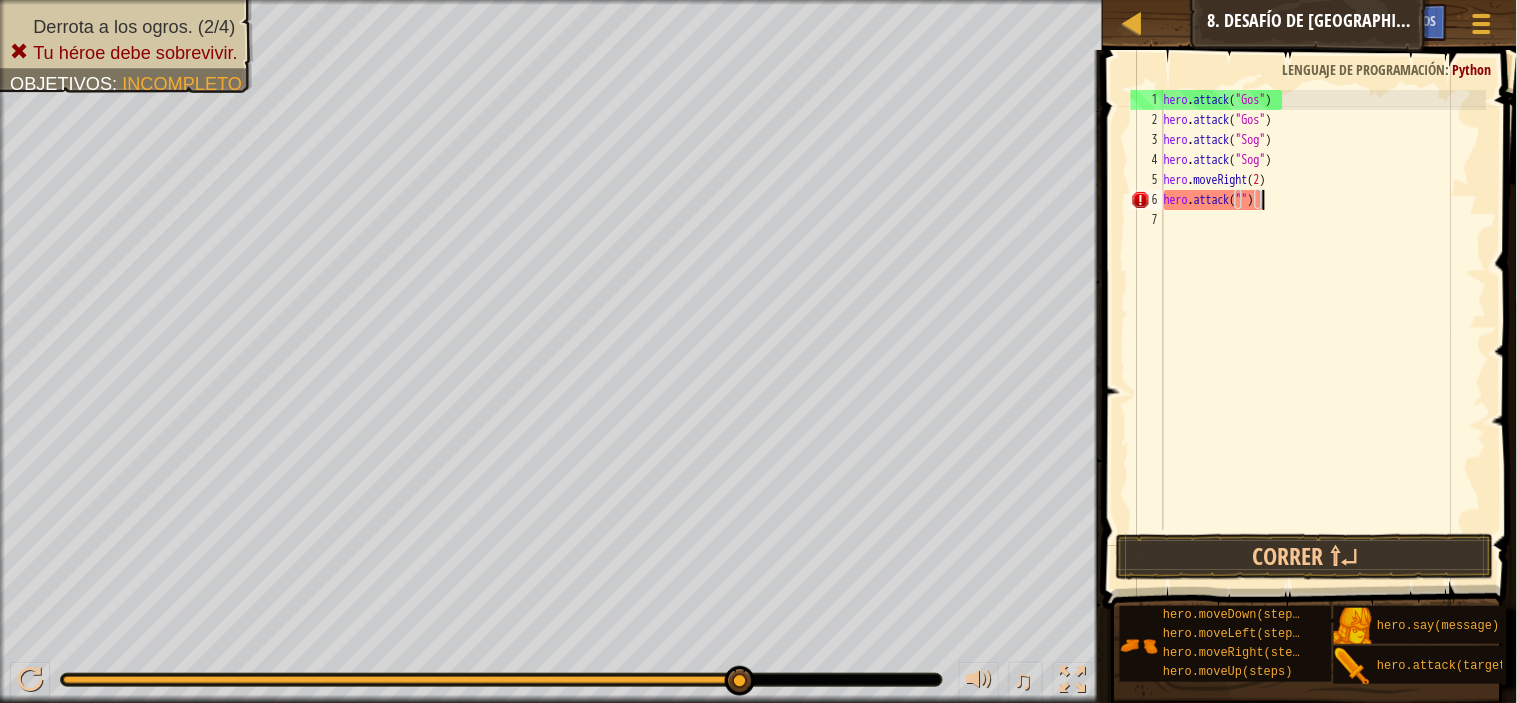 click on "hero . attack ( "Gos" ) hero . attack ( "Gos" ) hero . attack ( "Sog" ) hero . attack ( "Sog" ) hero . moveRight ( 2 ) hero . attack ( "" )" at bounding box center [1323, 330] 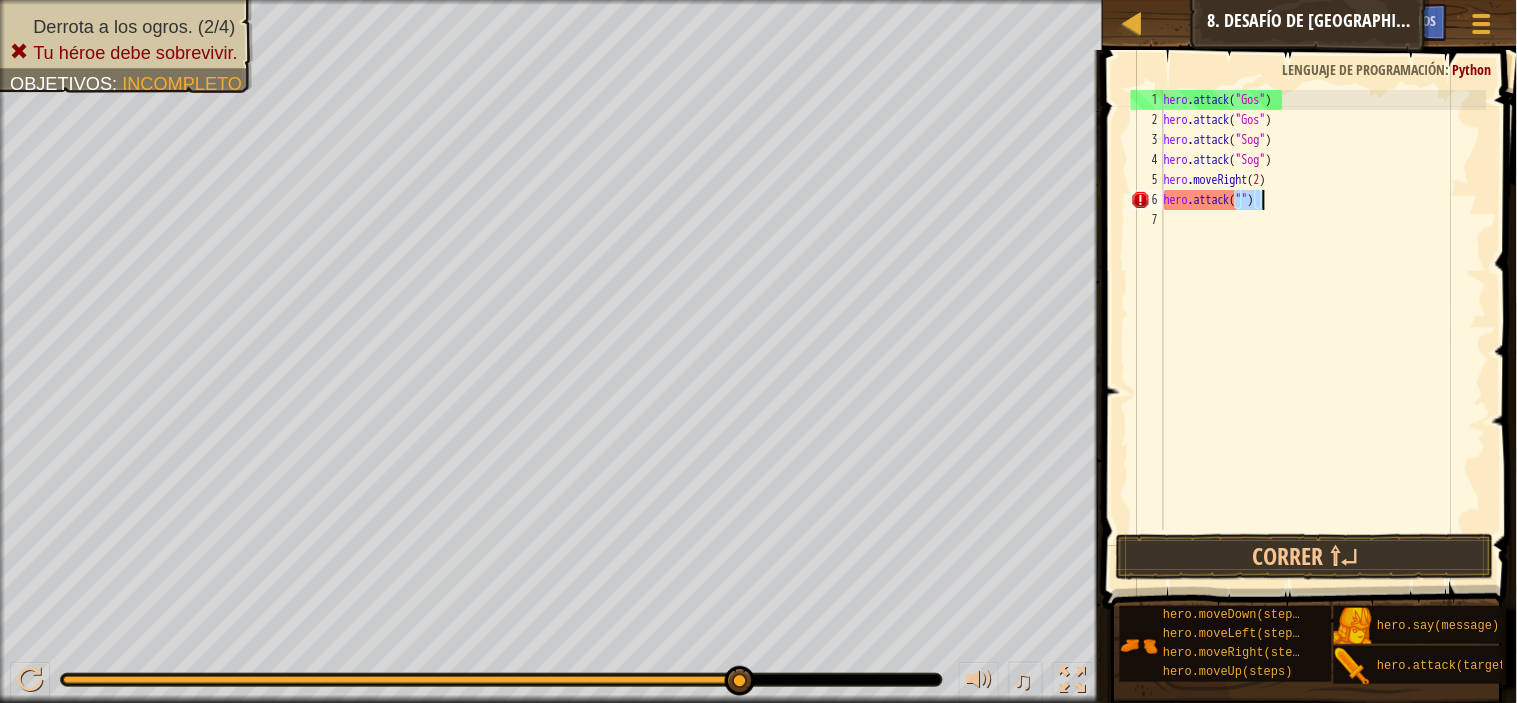 click on "hero . attack ( "Gos" ) hero . attack ( "Gos" ) hero . attack ( "Sog" ) hero . attack ( "Sog" ) hero . moveRight ( 2 ) hero . attack ( "" )" at bounding box center [1323, 310] 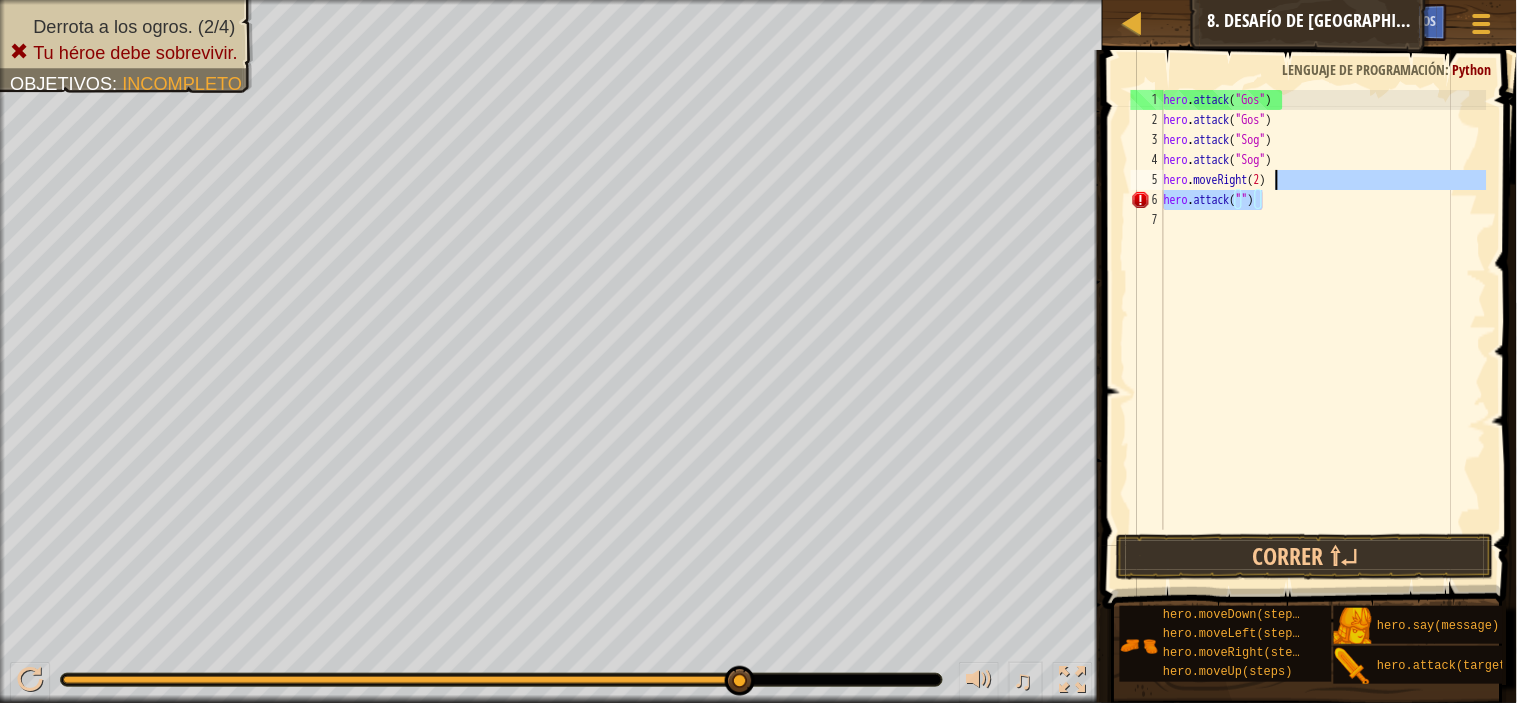 drag, startPoint x: 1287, startPoint y: 205, endPoint x: 1367, endPoint y: 186, distance: 82.2253 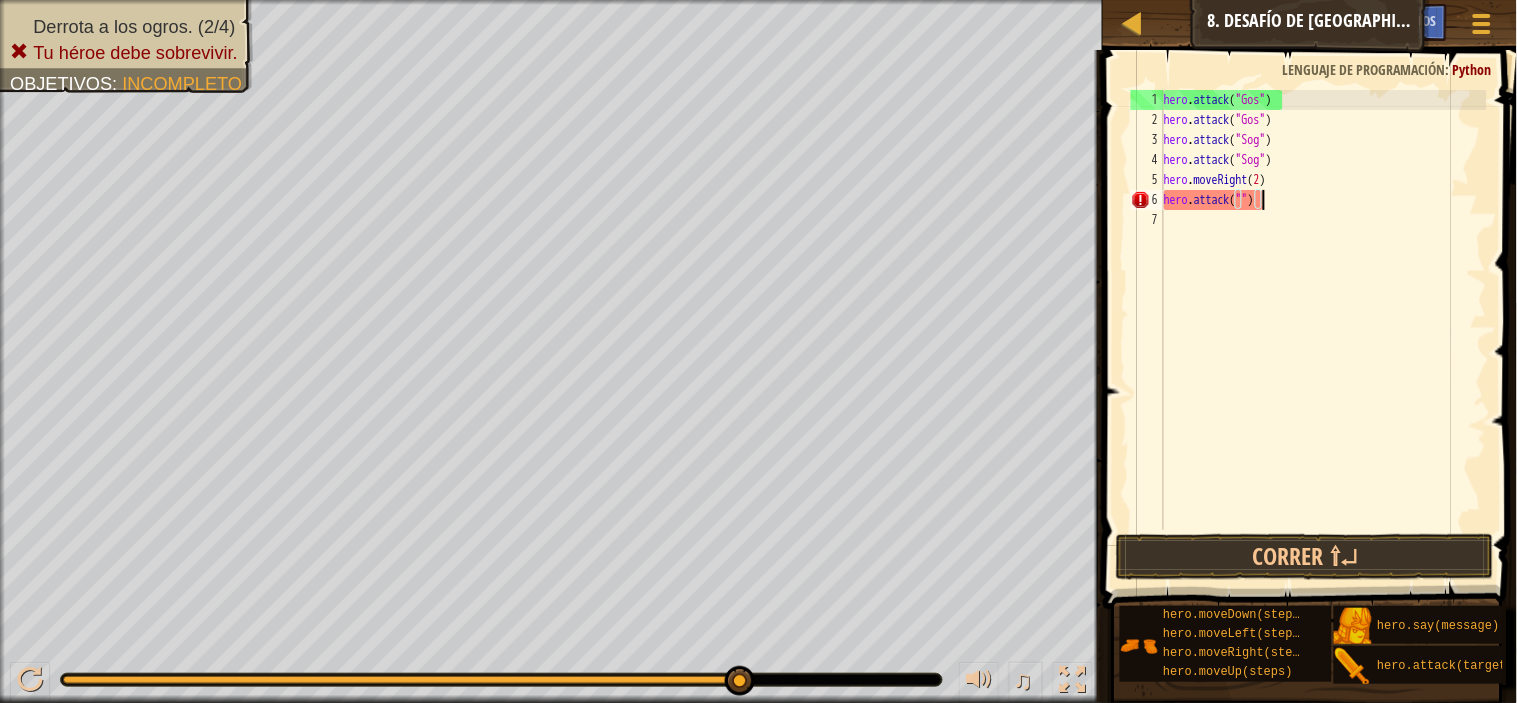 click on "hero . attack ( "Gos" ) hero . attack ( "Gos" ) hero . attack ( "Sog" ) hero . attack ( "Sog" ) hero . moveRight ( 2 ) hero . attack ( "" )" at bounding box center (1323, 330) 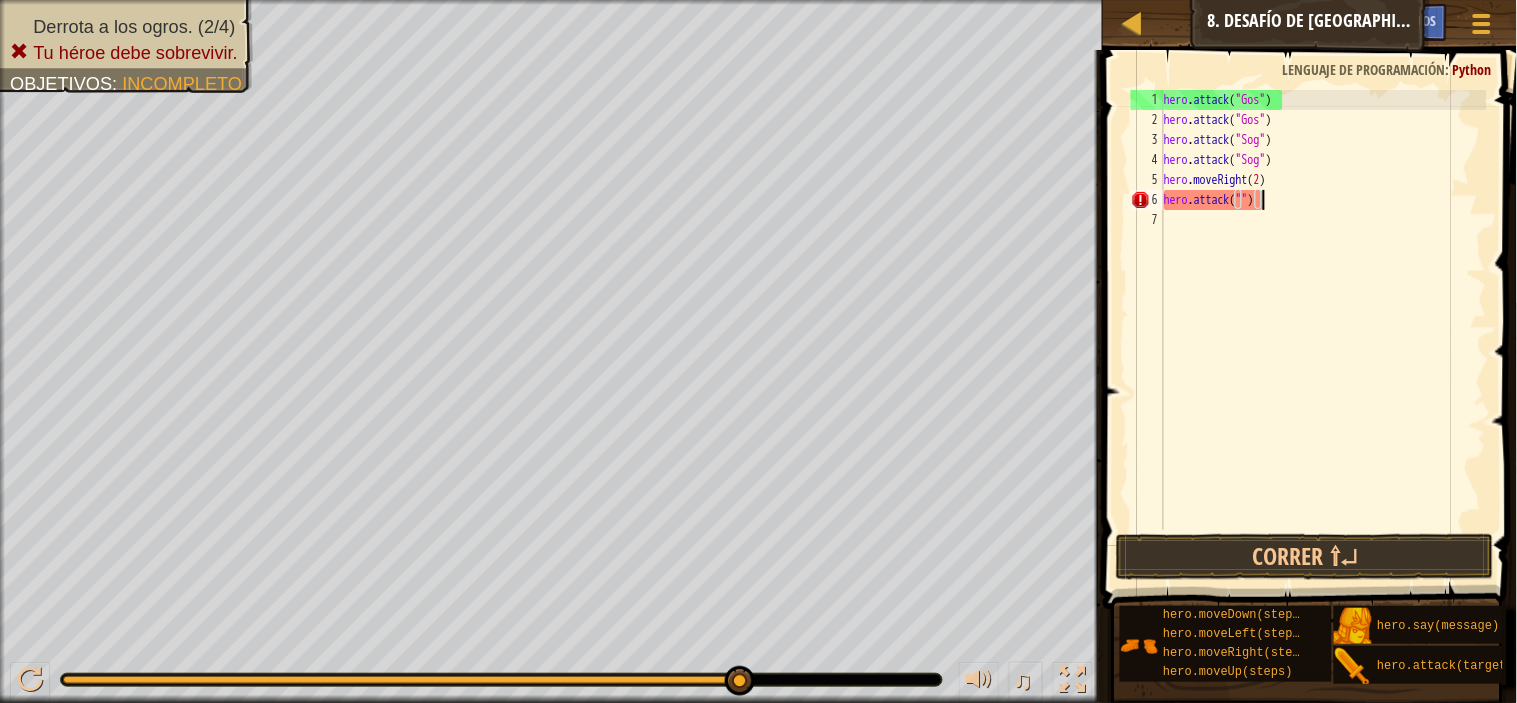 click on "hero . attack ( "Gos" ) hero . attack ( "Gos" ) hero . attack ( "Sog" ) hero . attack ( "Sog" ) hero . moveRight ( 2 ) hero . attack ( "" )" at bounding box center (1323, 330) 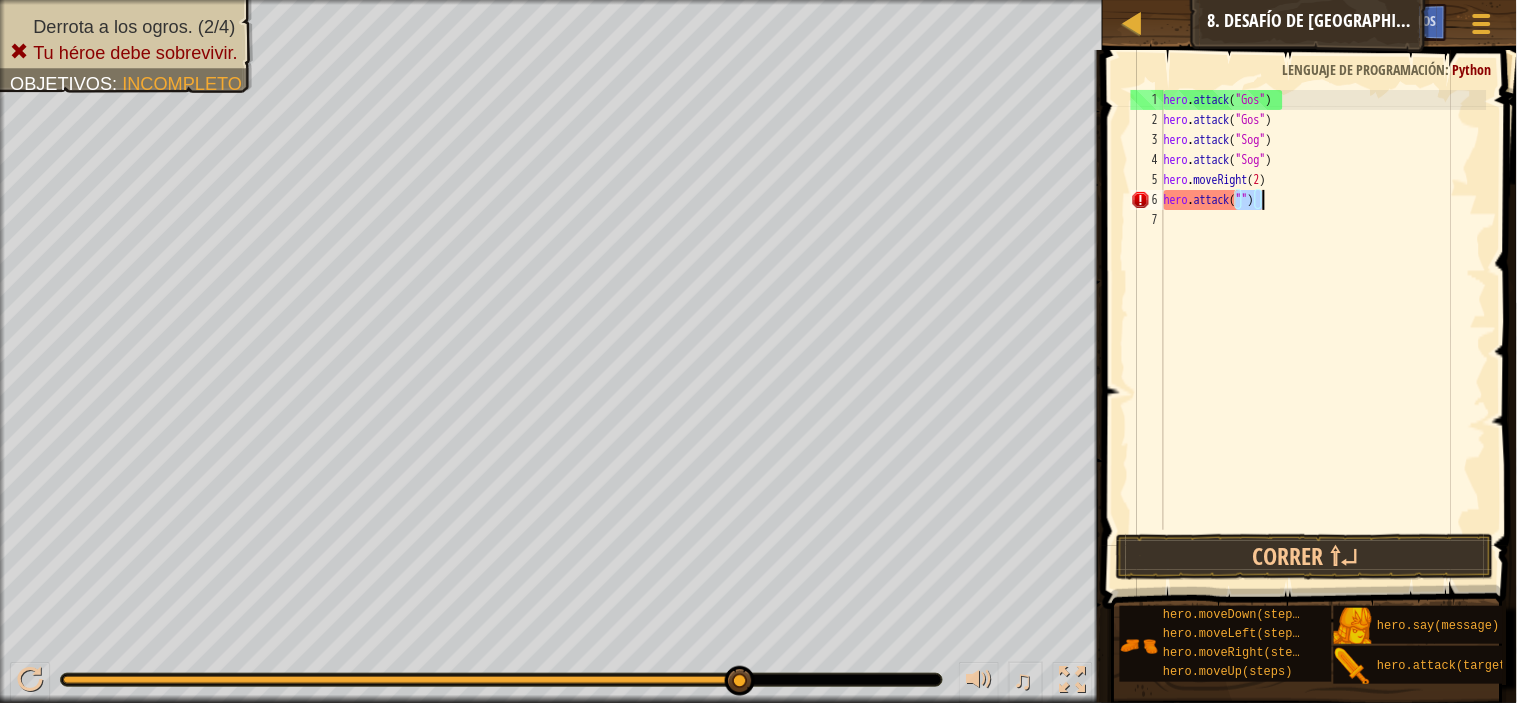 click on "hero . attack ( "Gos" ) hero . attack ( "Gos" ) hero . attack ( "Sog" ) hero . attack ( "Sog" ) hero . moveRight ( 2 ) hero . attack ( "" )" at bounding box center (1323, 330) 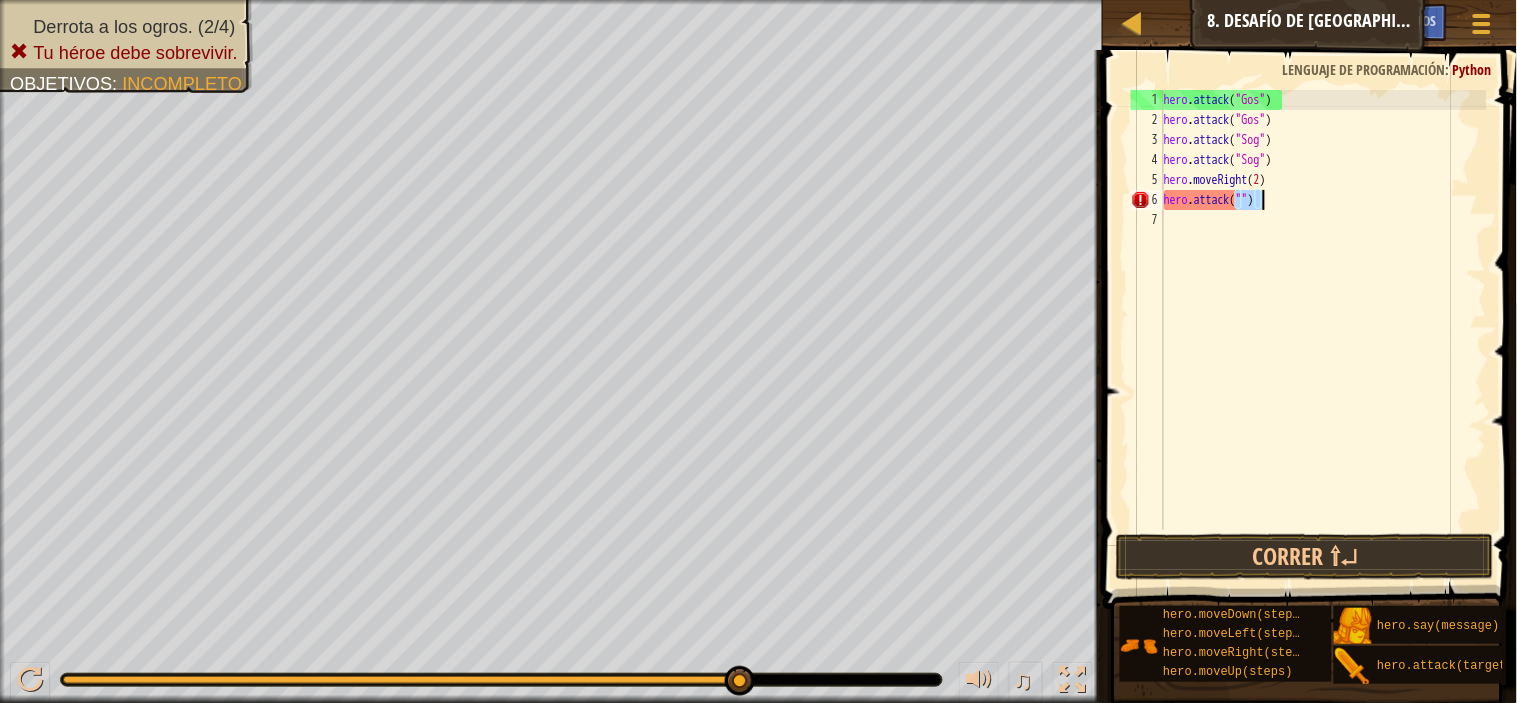 type on "hero.attack("")" 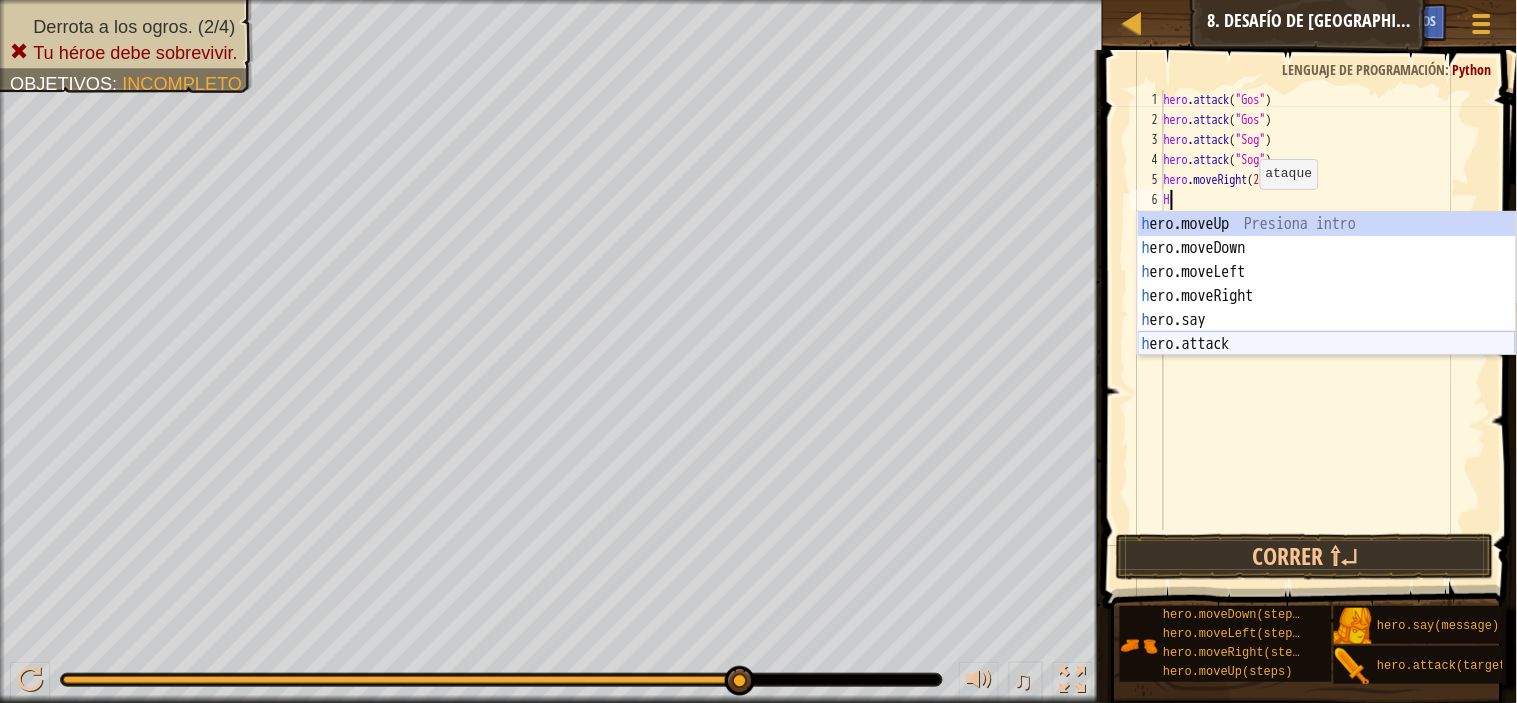 click on "h ero.moveUp Presiona intro h ero.moveDown Presiona intro h ero.moveLeft Presiona intro h ero.moveRight Presiona intro h ero.say Presiona intro h ero.attack Presiona intro" at bounding box center (1327, 308) 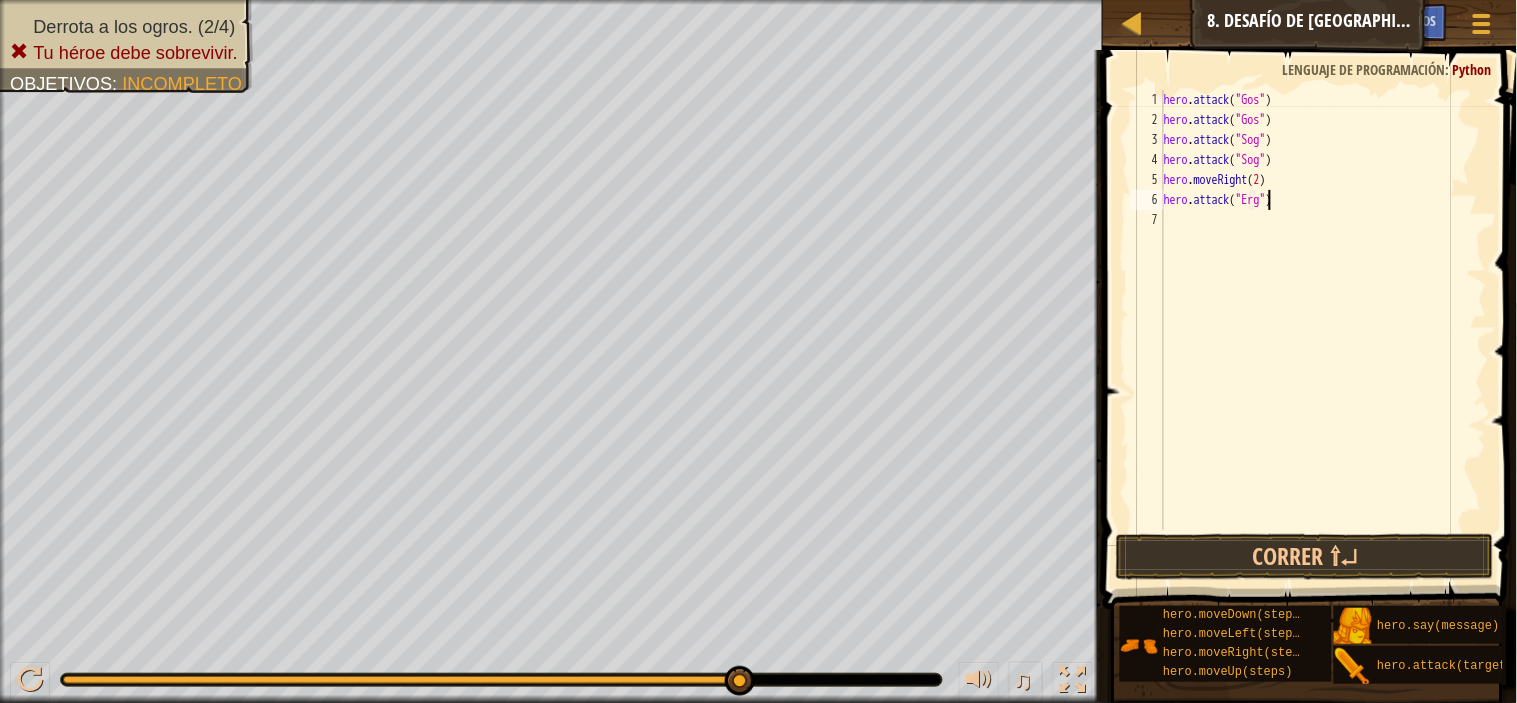 scroll, scrollTop: 8, scrollLeft: 8, axis: both 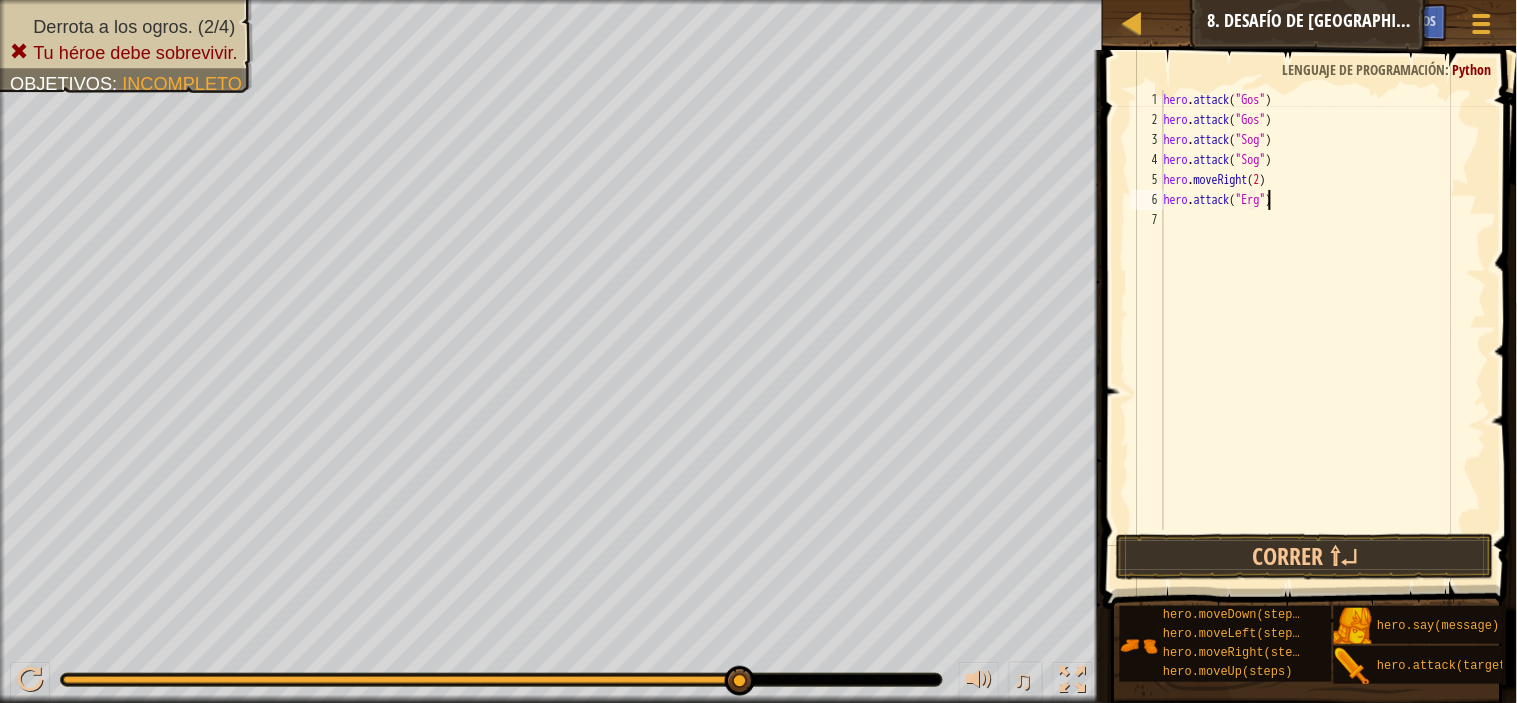 type on "hero.attack("Ergo")" 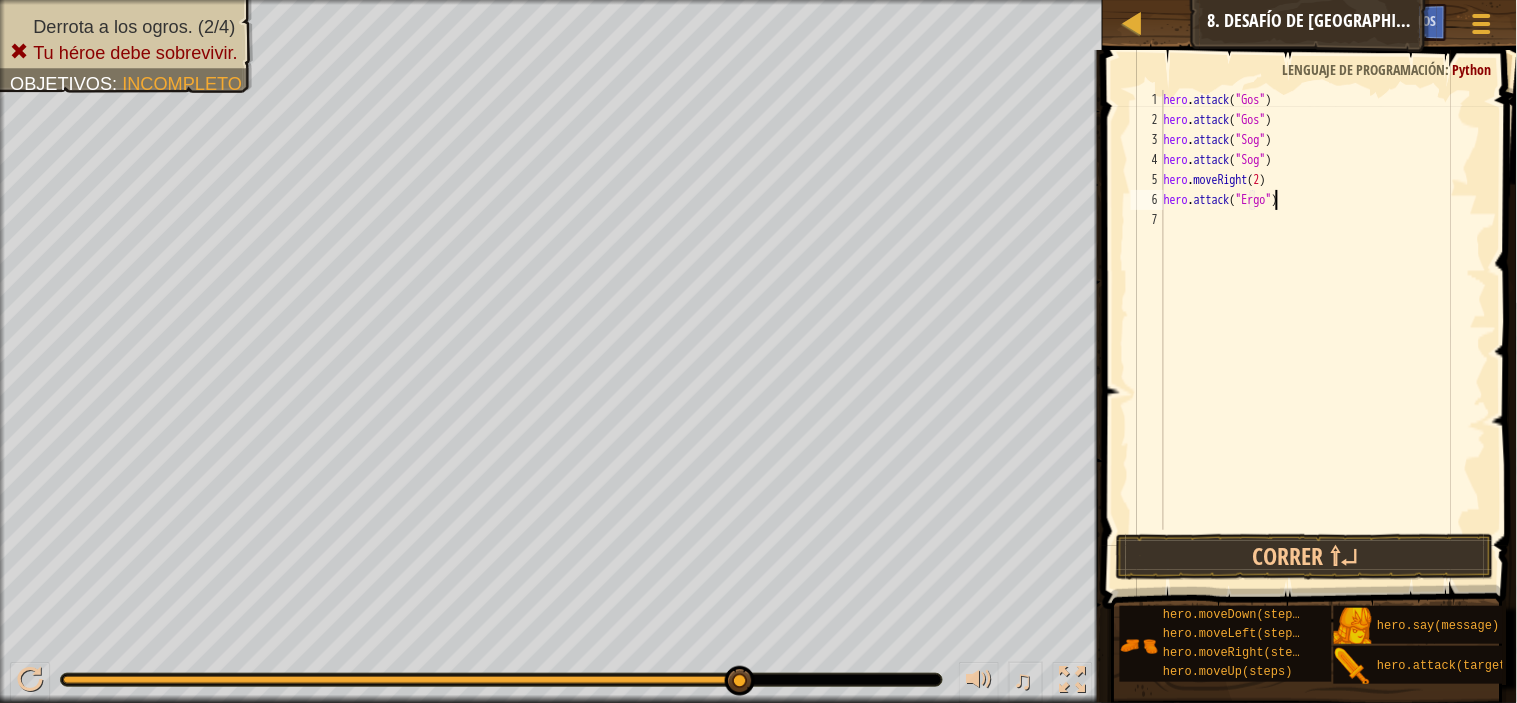 click on "hero . attack ( "Gos" ) hero . attack ( "Gos" ) hero . attack ( "Sog" ) hero . attack ( "Sog" ) hero . moveRight ( 2 ) hero . attack ( "Ergo" )" at bounding box center [1323, 330] 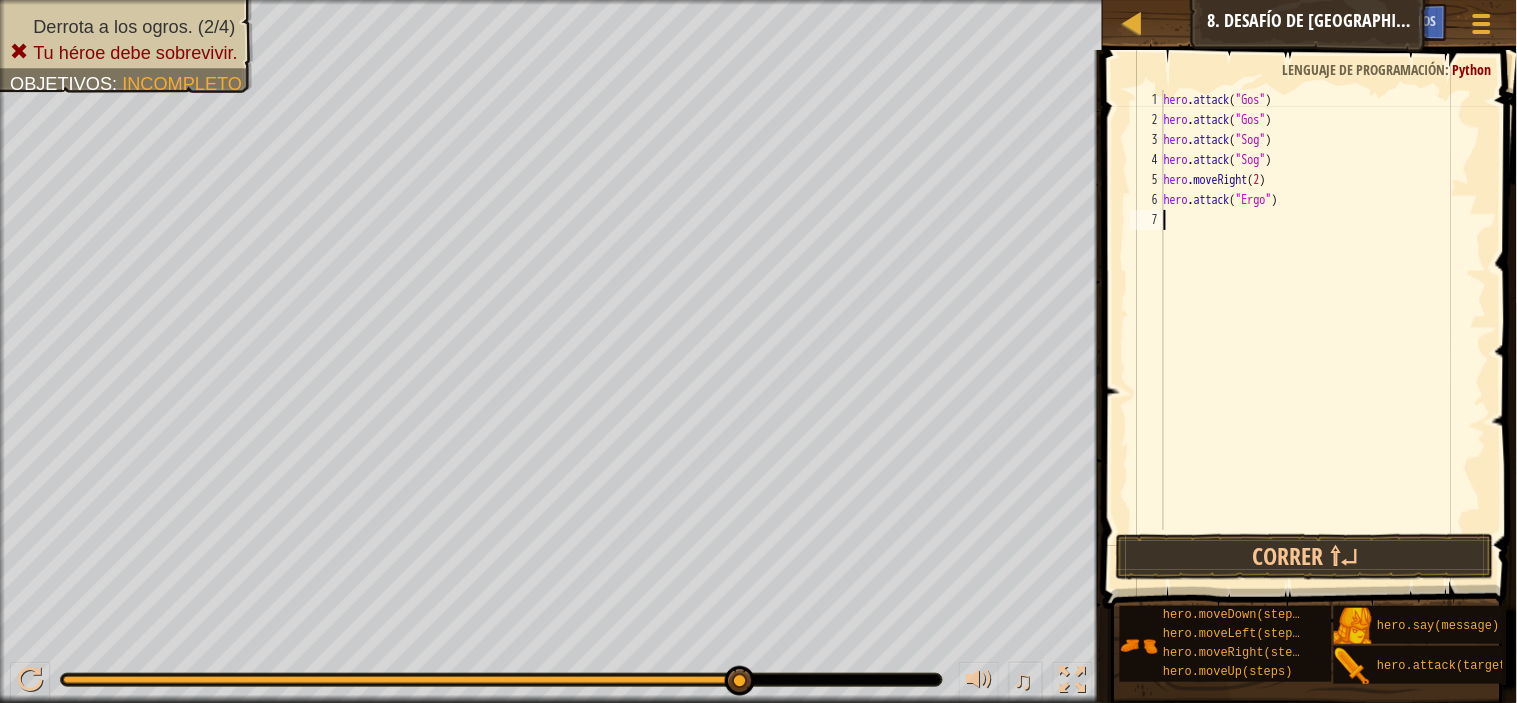 scroll, scrollTop: 8, scrollLeft: 0, axis: vertical 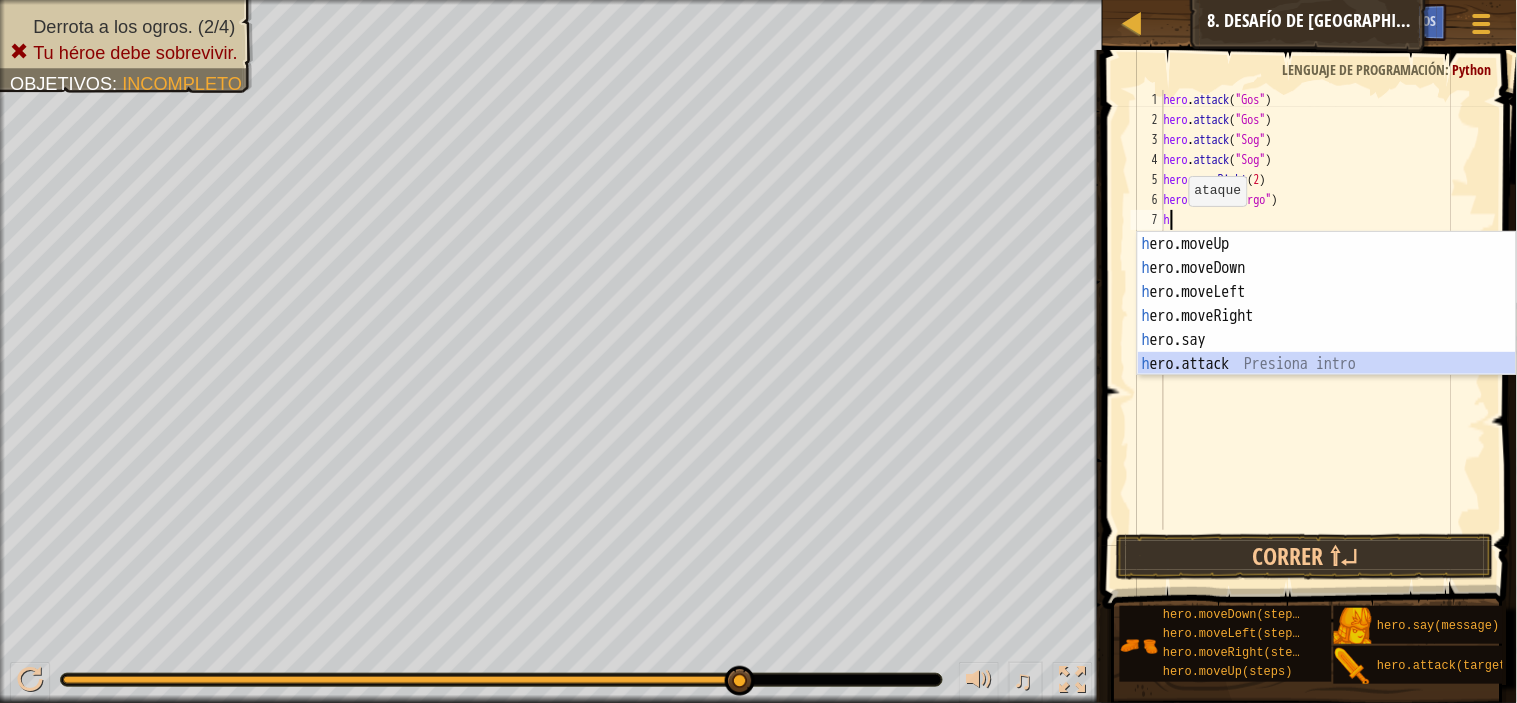 click on "h ero.moveUp Presiona intro h ero.moveDown Presiona intro h ero.moveLeft Presiona intro h ero.moveRight Presiona intro h ero.say Presiona intro h ero.attack Presiona intro" at bounding box center (1327, 328) 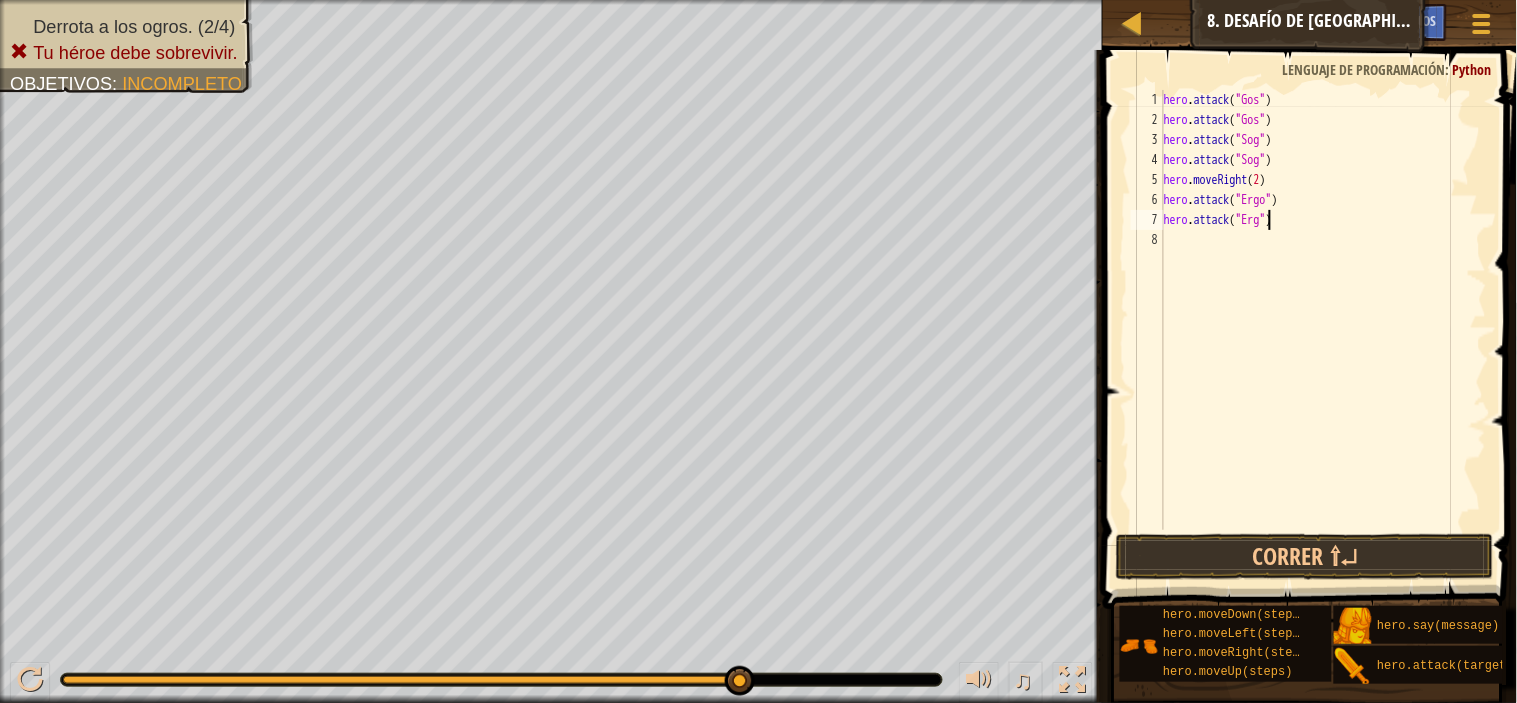 scroll, scrollTop: 8, scrollLeft: 8, axis: both 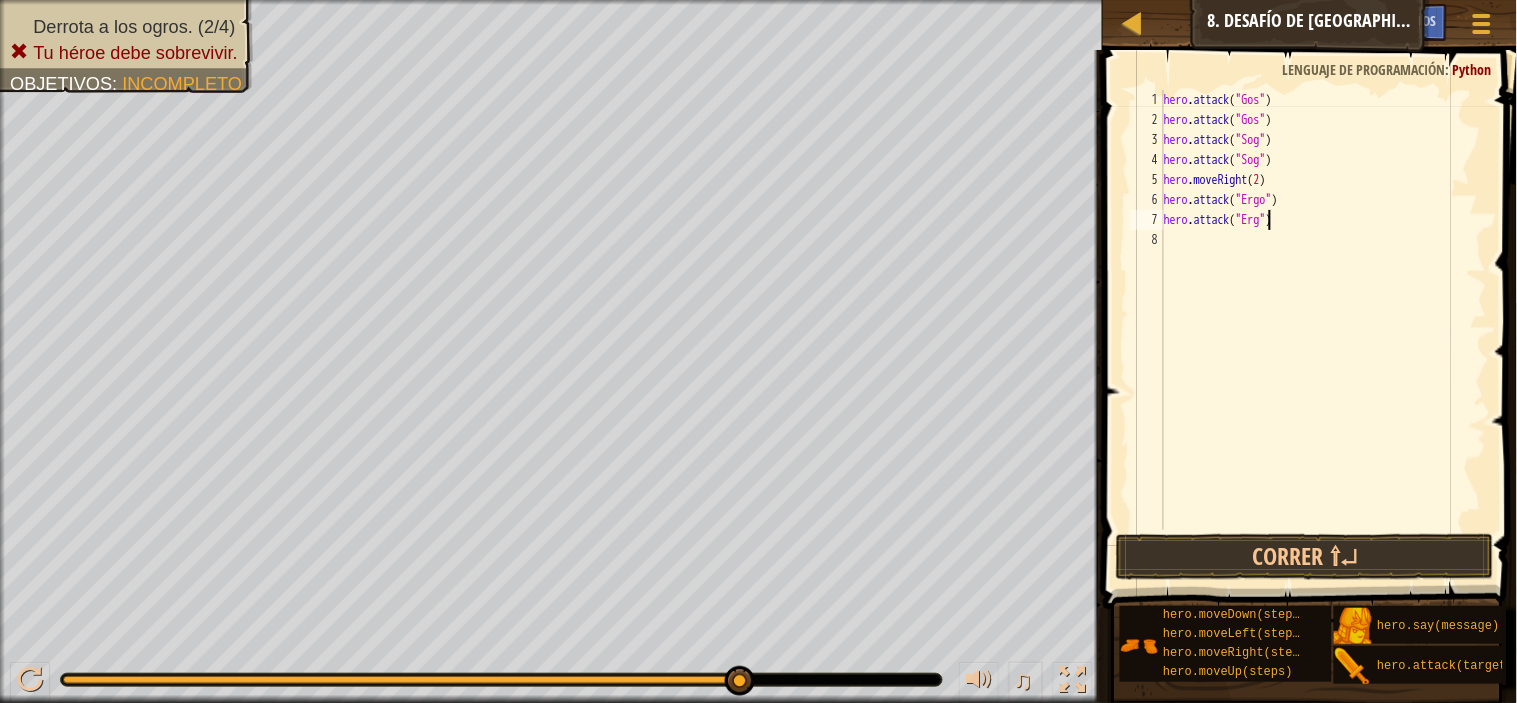 type on "hero.attack("Ergo")" 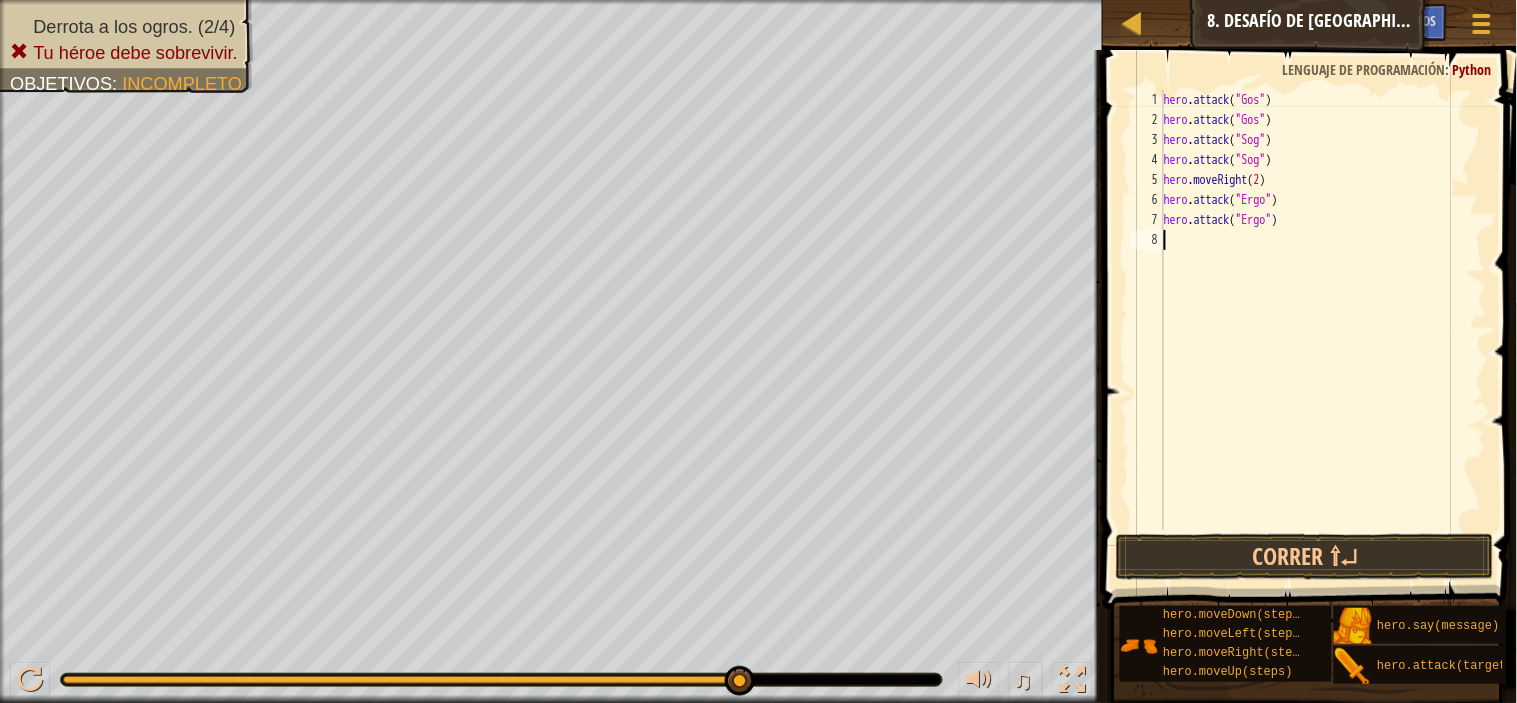 click on "hero . attack ( "Gos" ) hero . attack ( "Gos" ) hero . attack ( "Sog" ) hero . attack ( "Sog" ) hero . moveRight ( 2 ) hero . attack ( "Ergo" ) hero . attack ( "Ergo" )" at bounding box center [1323, 330] 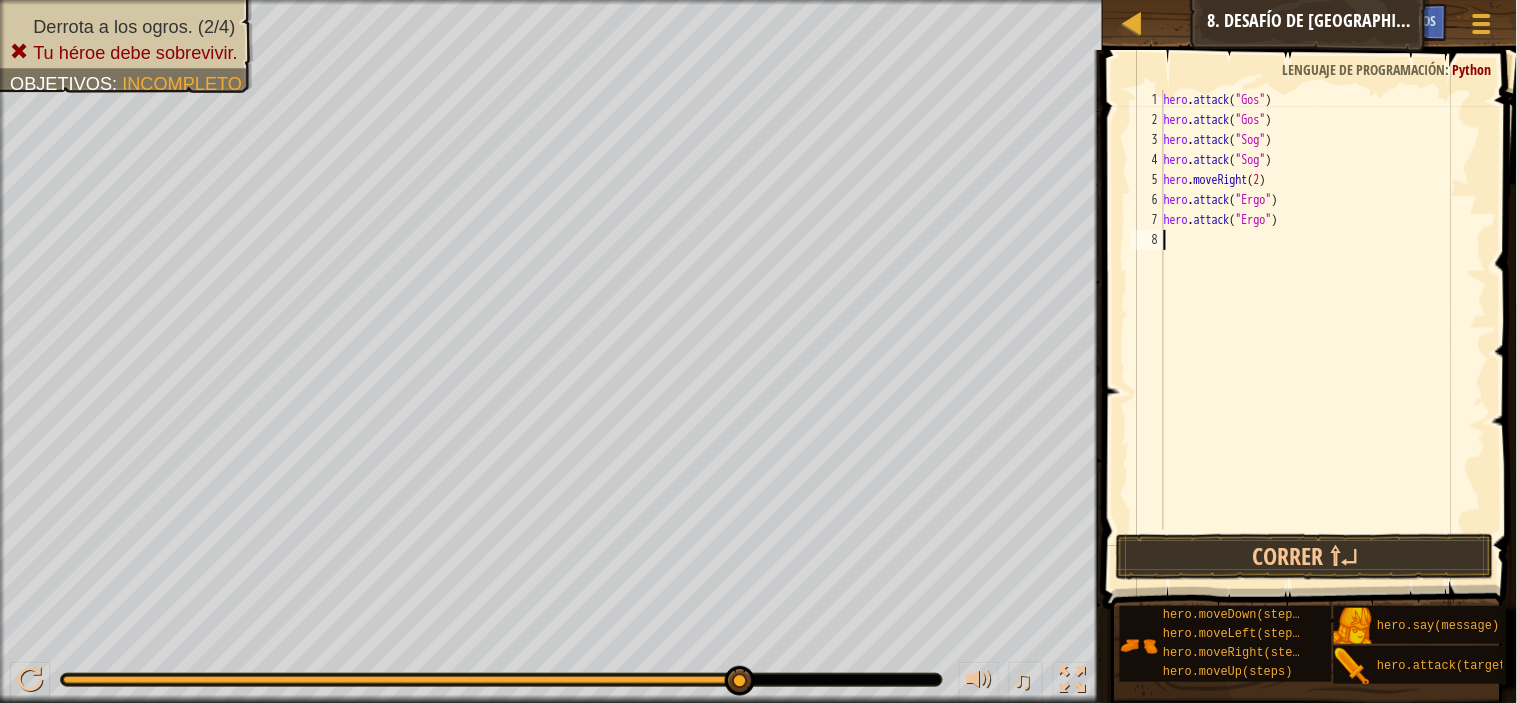 scroll, scrollTop: 8, scrollLeft: 0, axis: vertical 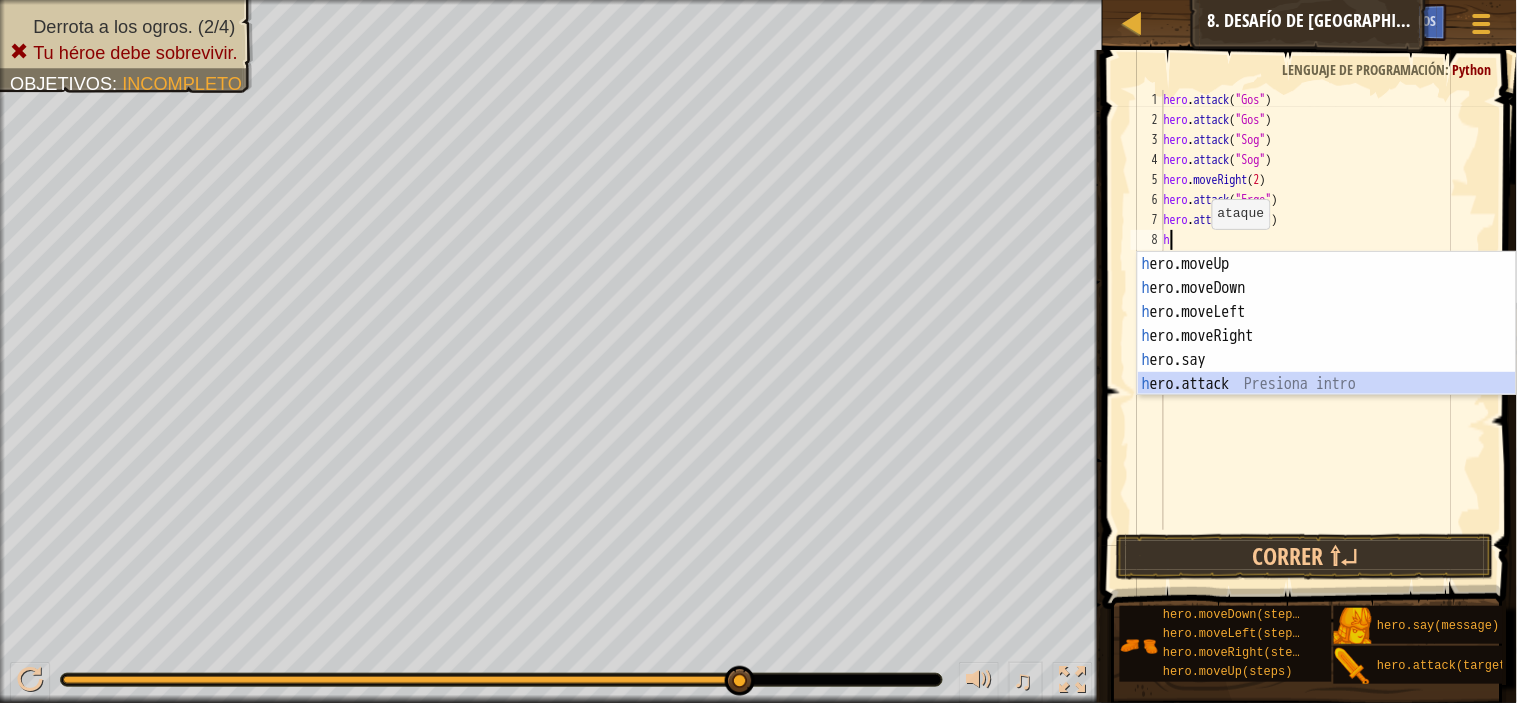 click on "h ero.moveUp Presiona intro h ero.moveDown Presiona intro h ero.moveLeft Presiona intro h ero.moveRight Presiona intro h ero.say Presiona intro h ero.attack Presiona intro" at bounding box center [1327, 348] 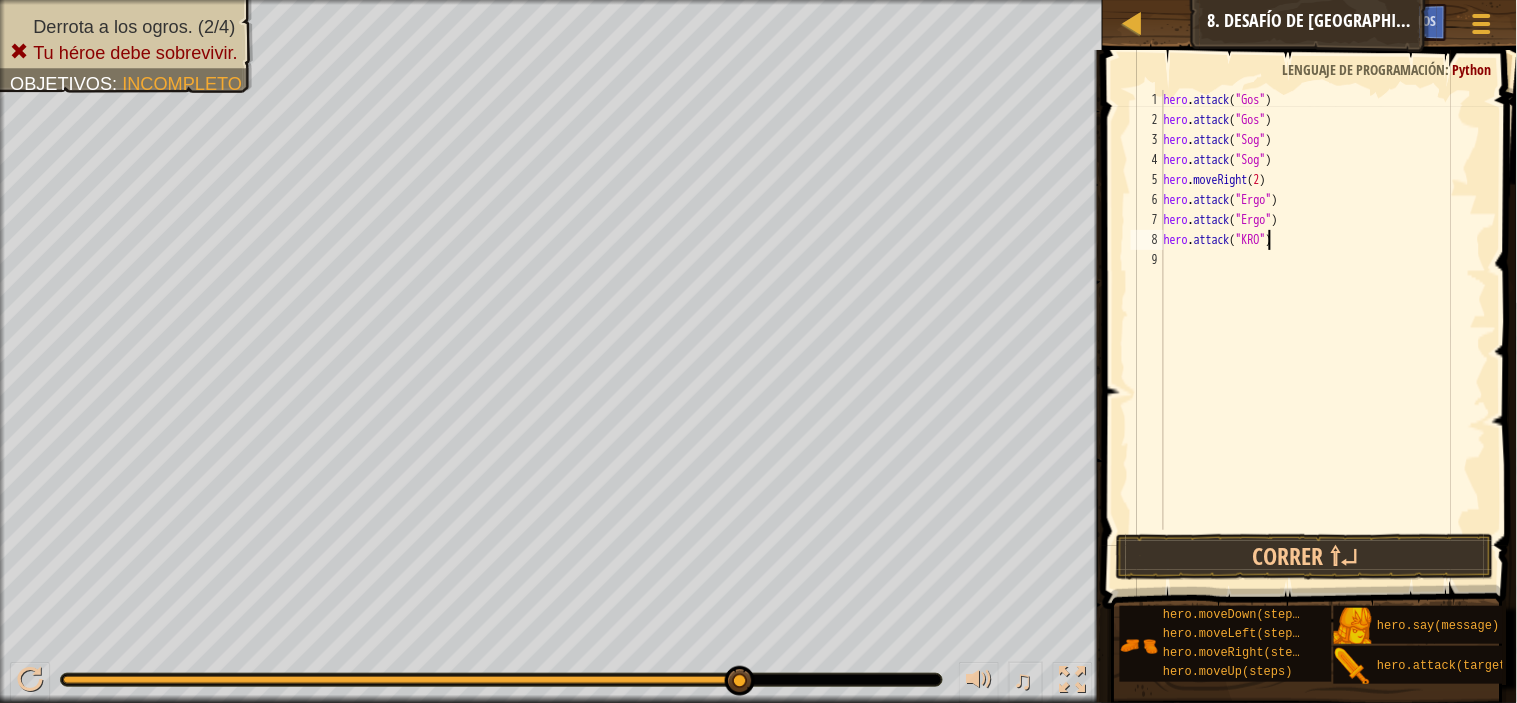 scroll, scrollTop: 8, scrollLeft: 7, axis: both 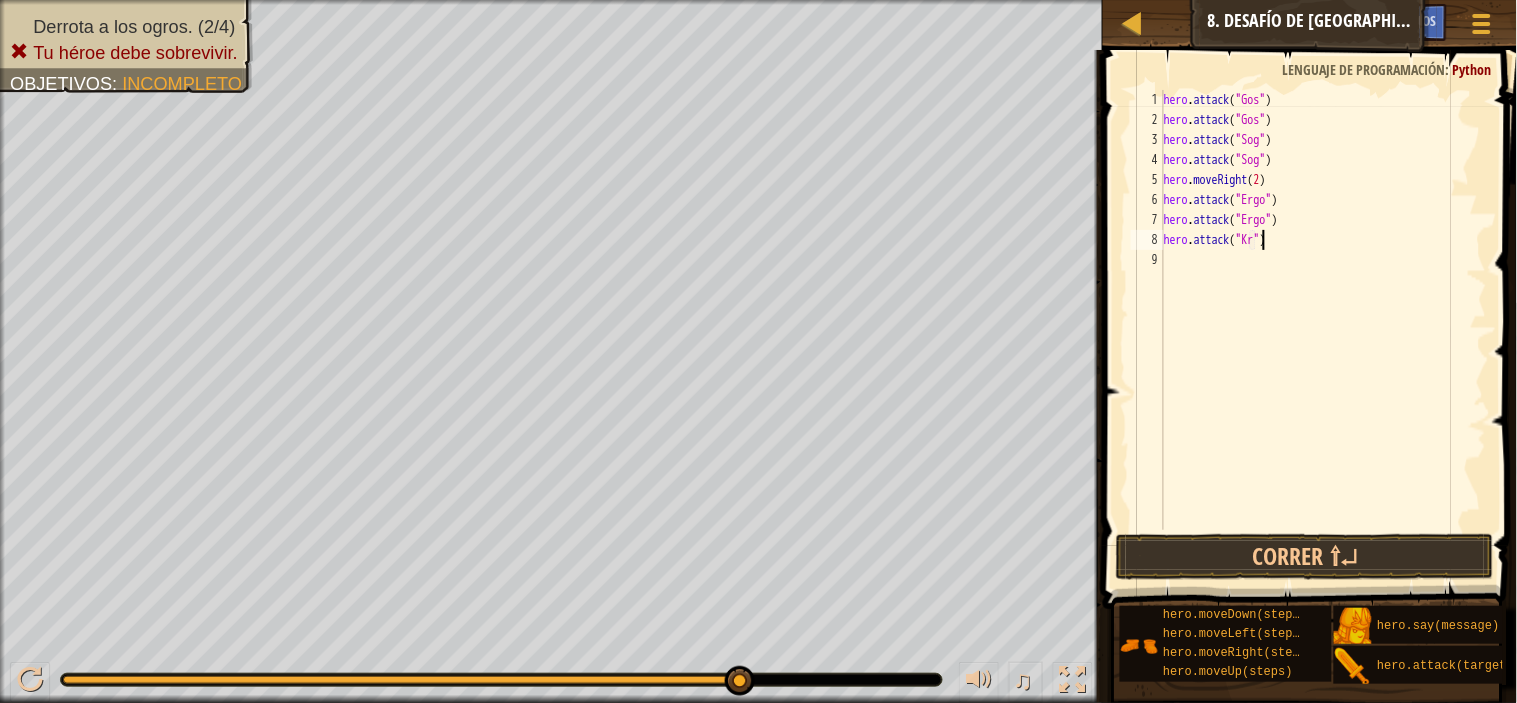type on "hero.attack("Kro")" 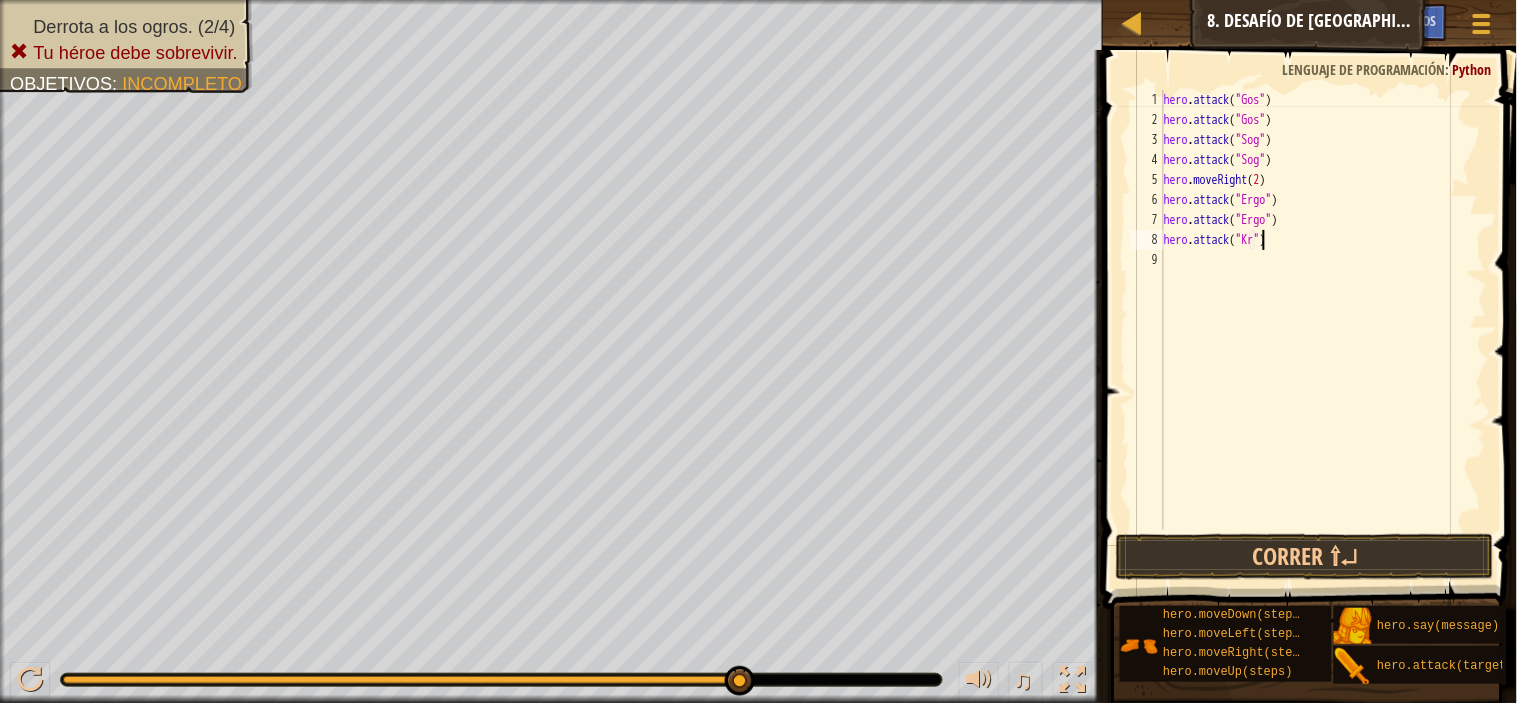 scroll, scrollTop: 8, scrollLeft: 8, axis: both 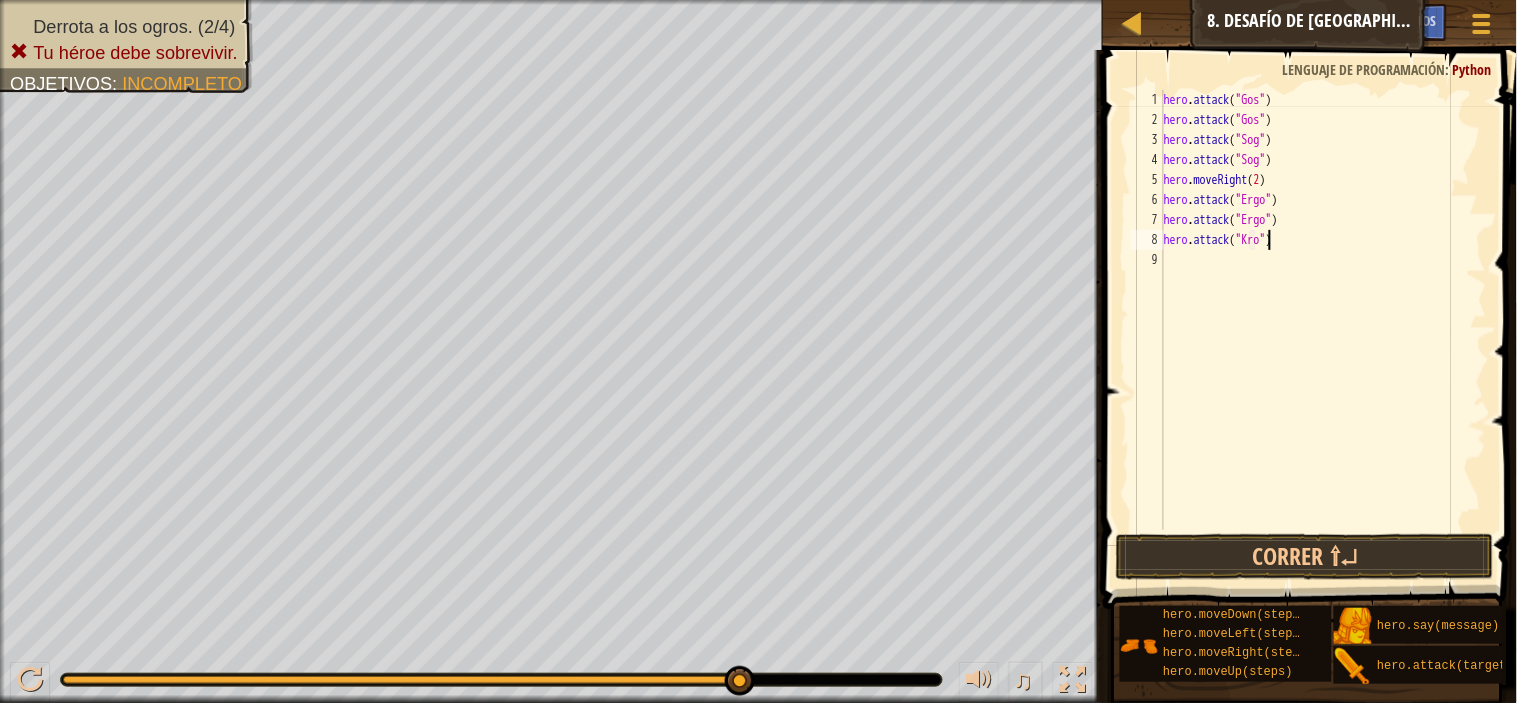 click on "hero . attack ( "Gos" ) hero . attack ( "Gos" ) hero . attack ( "Sog" ) hero . attack ( "Sog" ) hero . moveRight ( 2 ) hero . attack ( "Ergo" ) hero . attack ( "Ergo" ) hero . attack ( "Kro" )" at bounding box center (1323, 330) 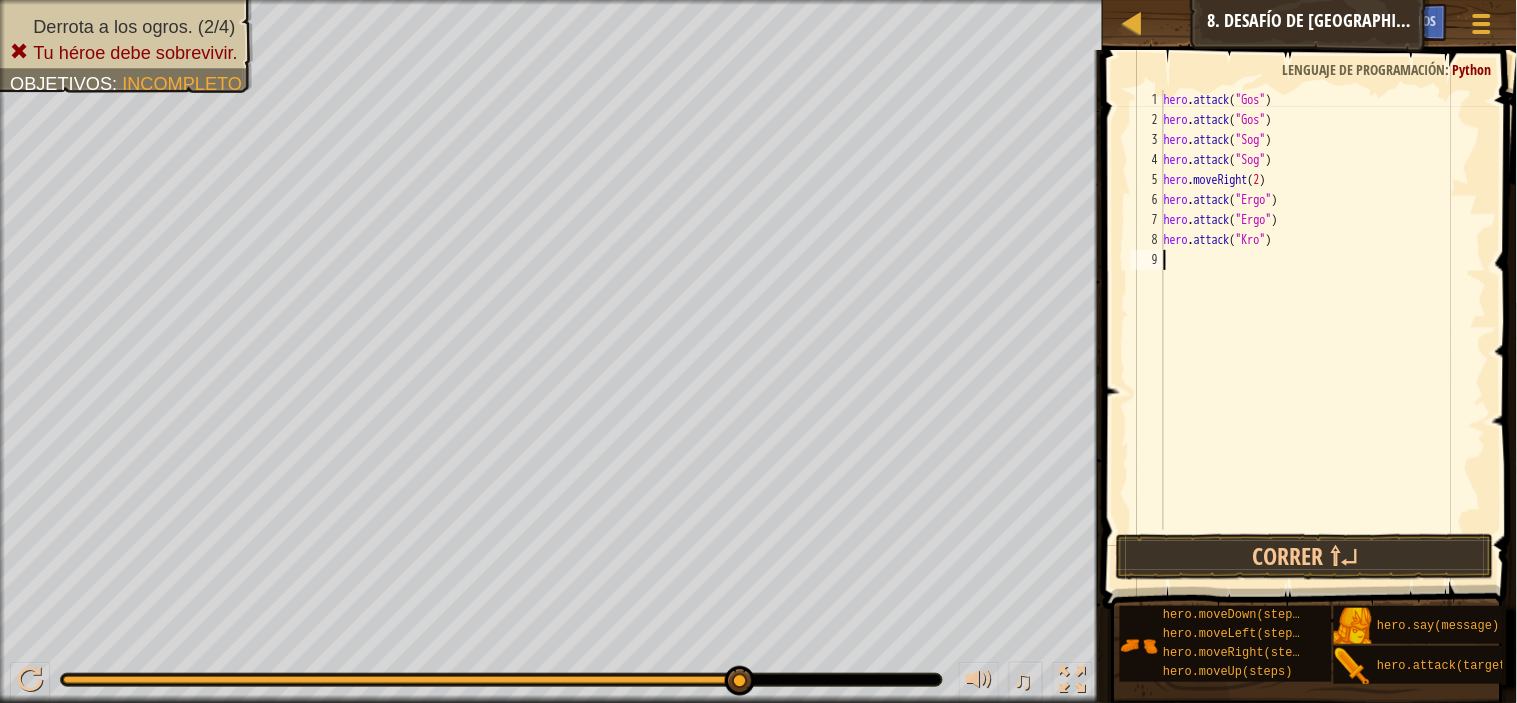 scroll, scrollTop: 8, scrollLeft: 0, axis: vertical 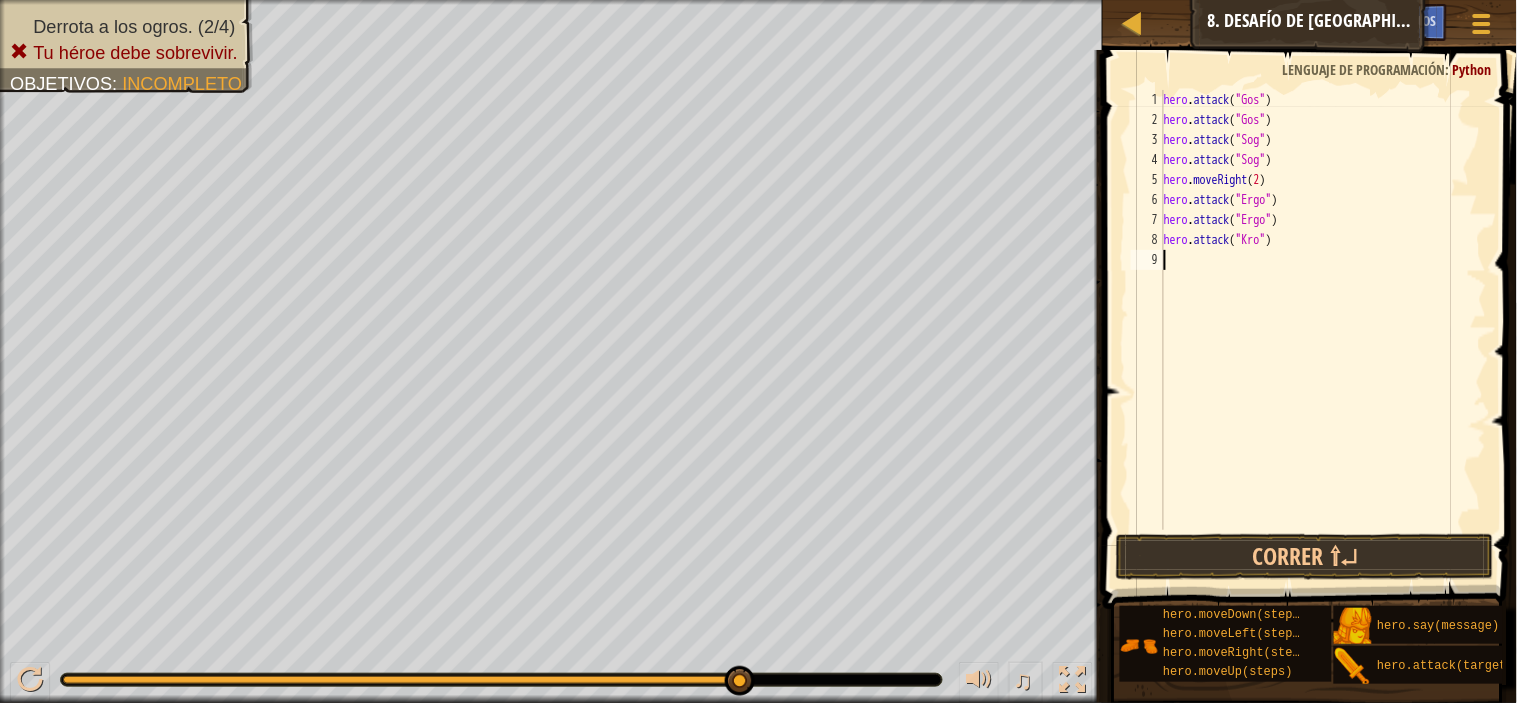 click on "hero . attack ( "Gos" ) hero . attack ( "Gos" ) hero . attack ( "Sog" ) hero . attack ( "Sog" ) hero . moveRight ( 2 ) hero . attack ( "Ergo" ) hero . attack ( "Ergo" ) hero . attack ( "Kro" )" at bounding box center (1323, 330) 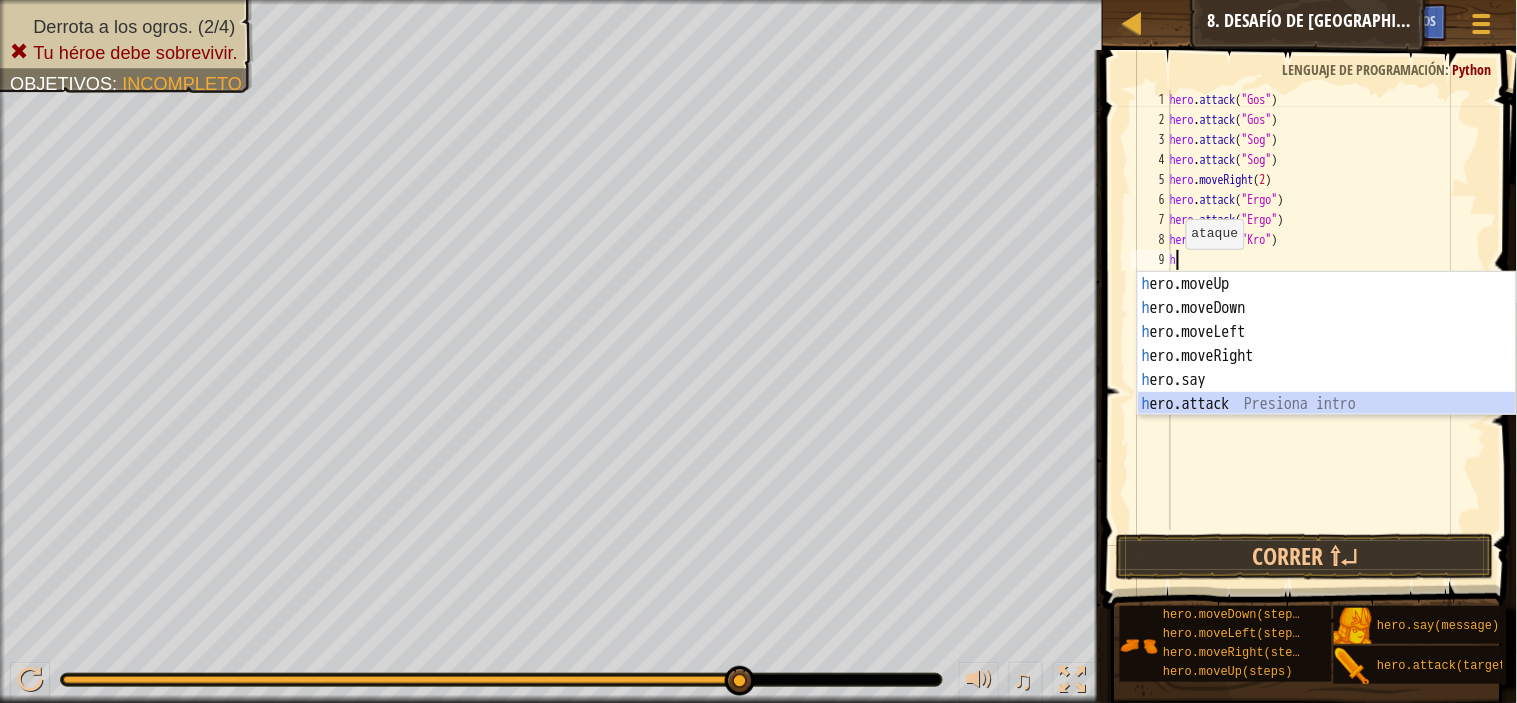 click on "h ero.moveUp Presiona intro h ero.moveDown Presiona intro h ero.moveLeft Presiona intro h ero.moveRight Presiona intro h ero.say Presiona intro h ero.attack Presiona intro" at bounding box center (1327, 368) 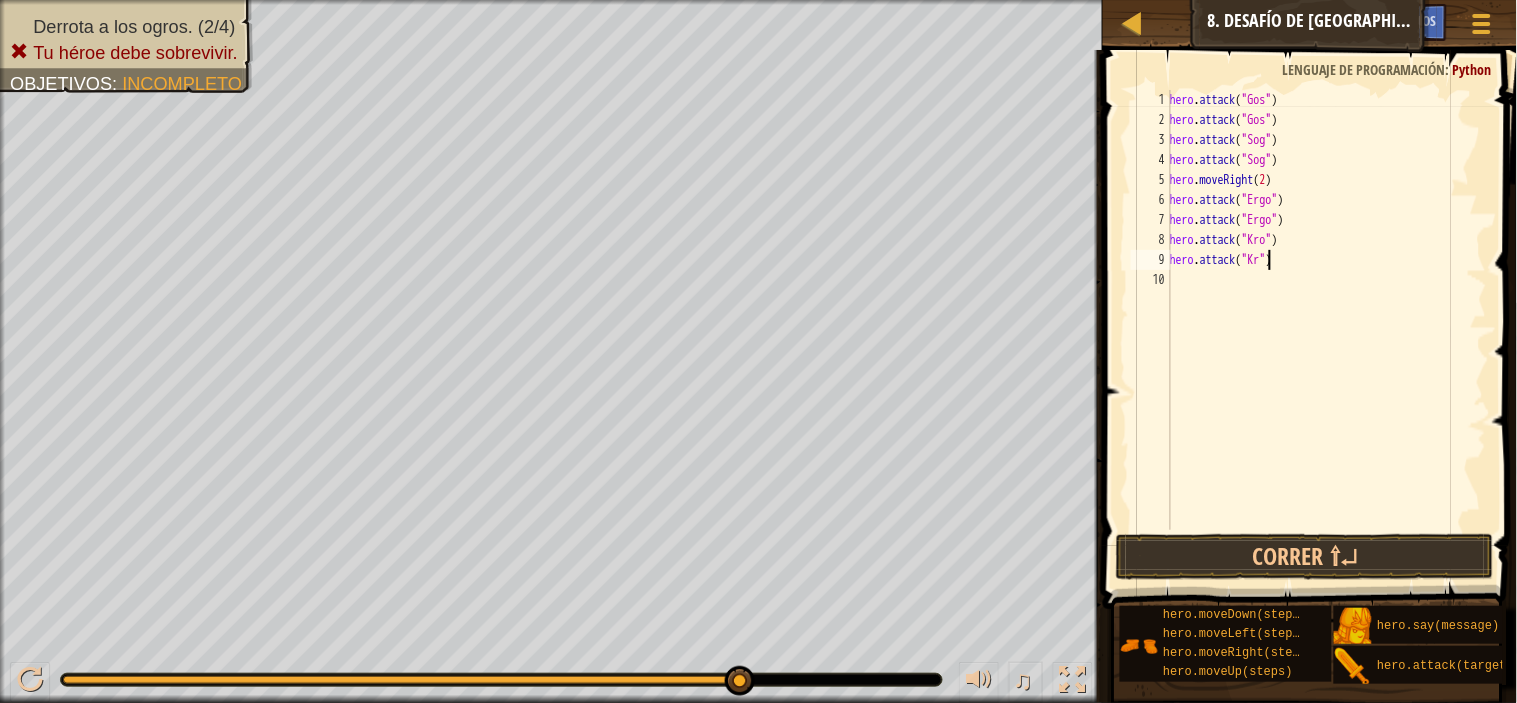 scroll, scrollTop: 8, scrollLeft: 7, axis: both 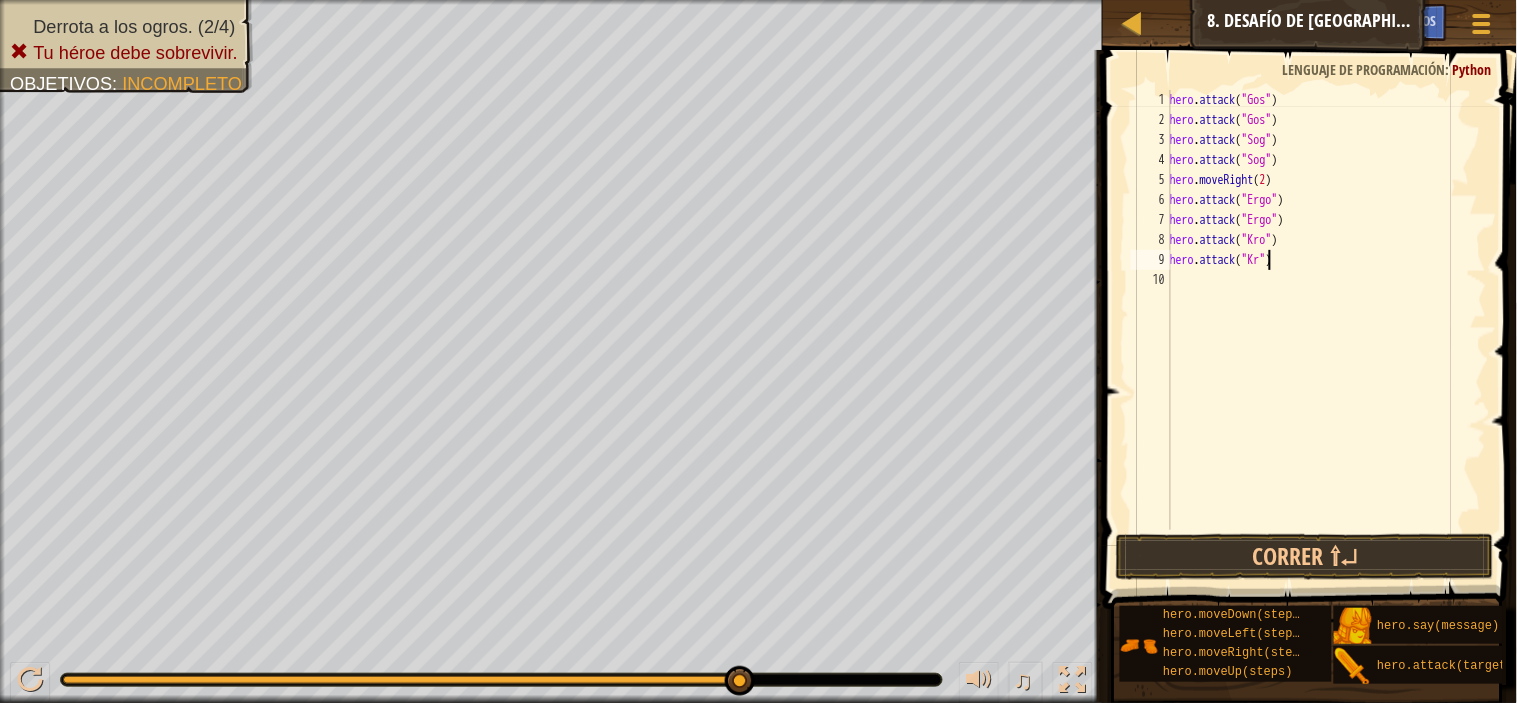 type on "hero.attack("Kro")" 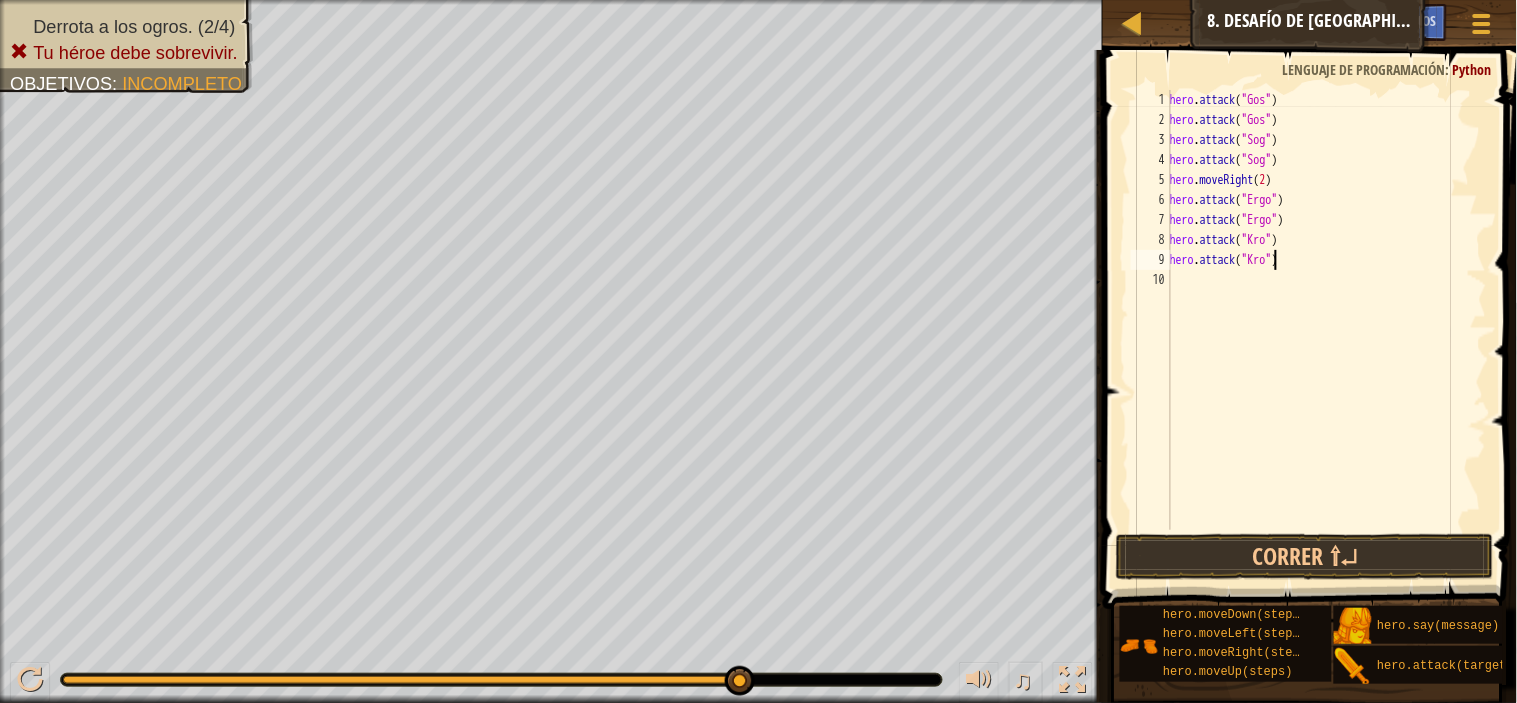 click on "hero . attack ( "Gos" ) hero . attack ( "Gos" ) hero . attack ( "Sog" ) hero . attack ( "Sog" ) hero . moveRight ( 2 ) hero . attack ( "Ergo" ) hero . attack ( "Ergo" ) hero . attack ( "Kro" ) hero . attack ( "Kro" )" at bounding box center (1326, 330) 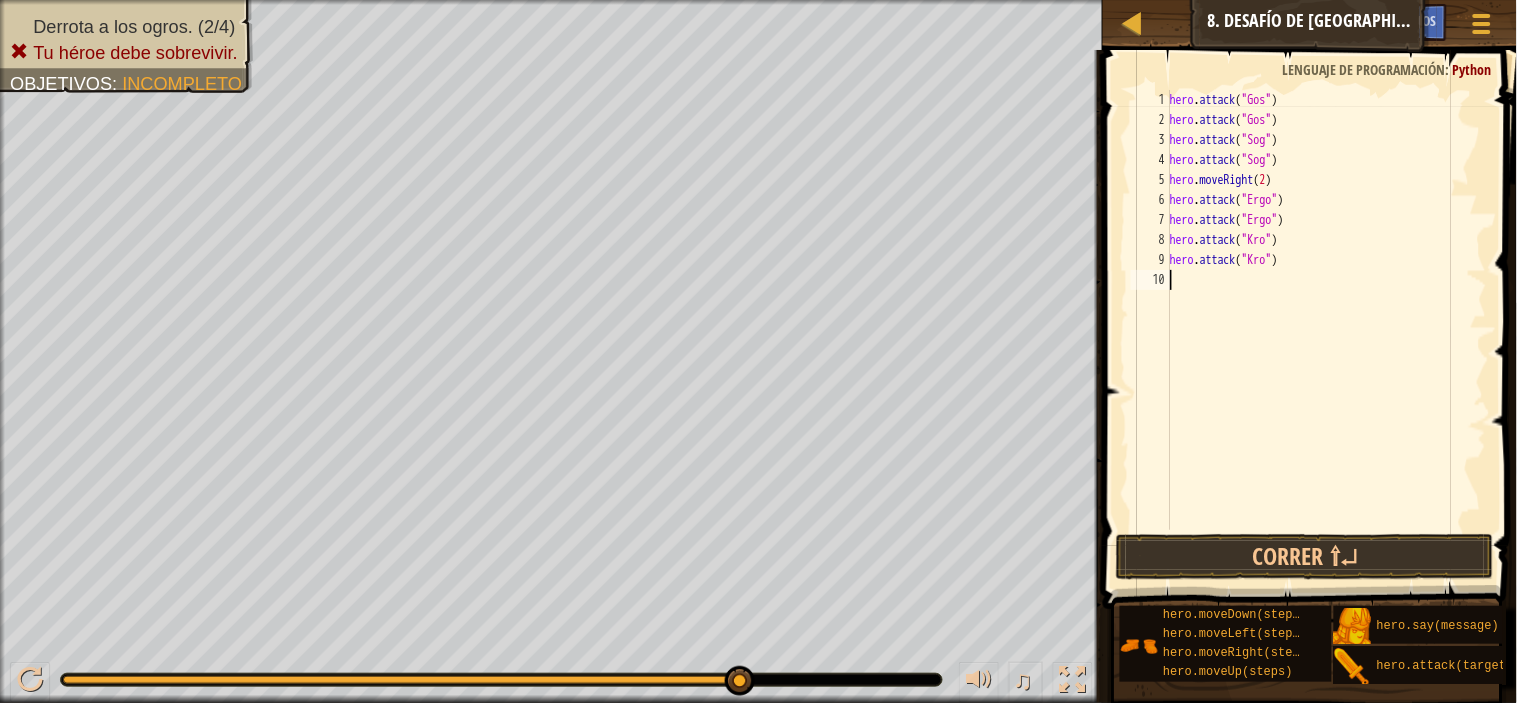 scroll, scrollTop: 8, scrollLeft: 0, axis: vertical 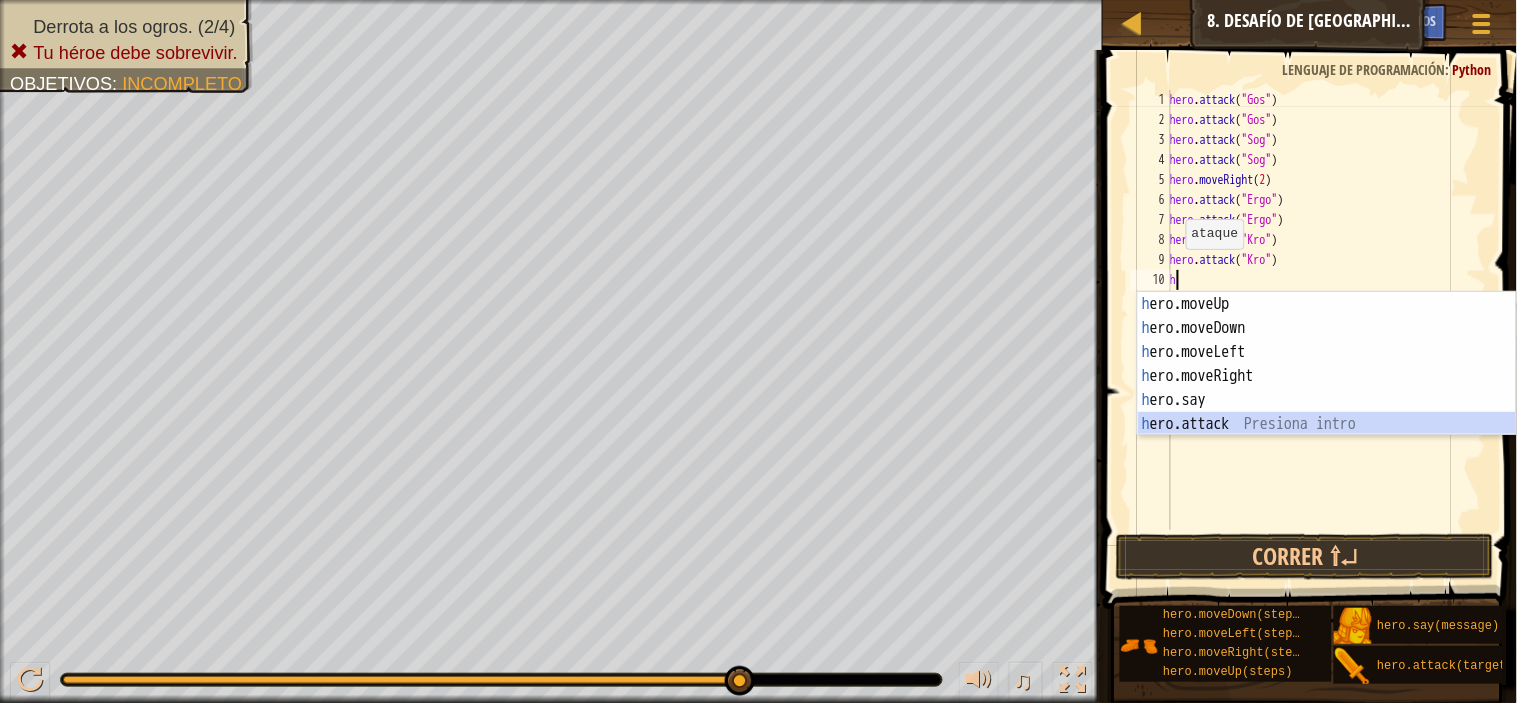 click on "h ero.moveUp Presiona intro h ero.moveDown Presiona intro h ero.moveLeft Presiona intro h ero.moveRight Presiona intro h ero.say Presiona intro h ero.attack Presiona intro" at bounding box center (1327, 388) 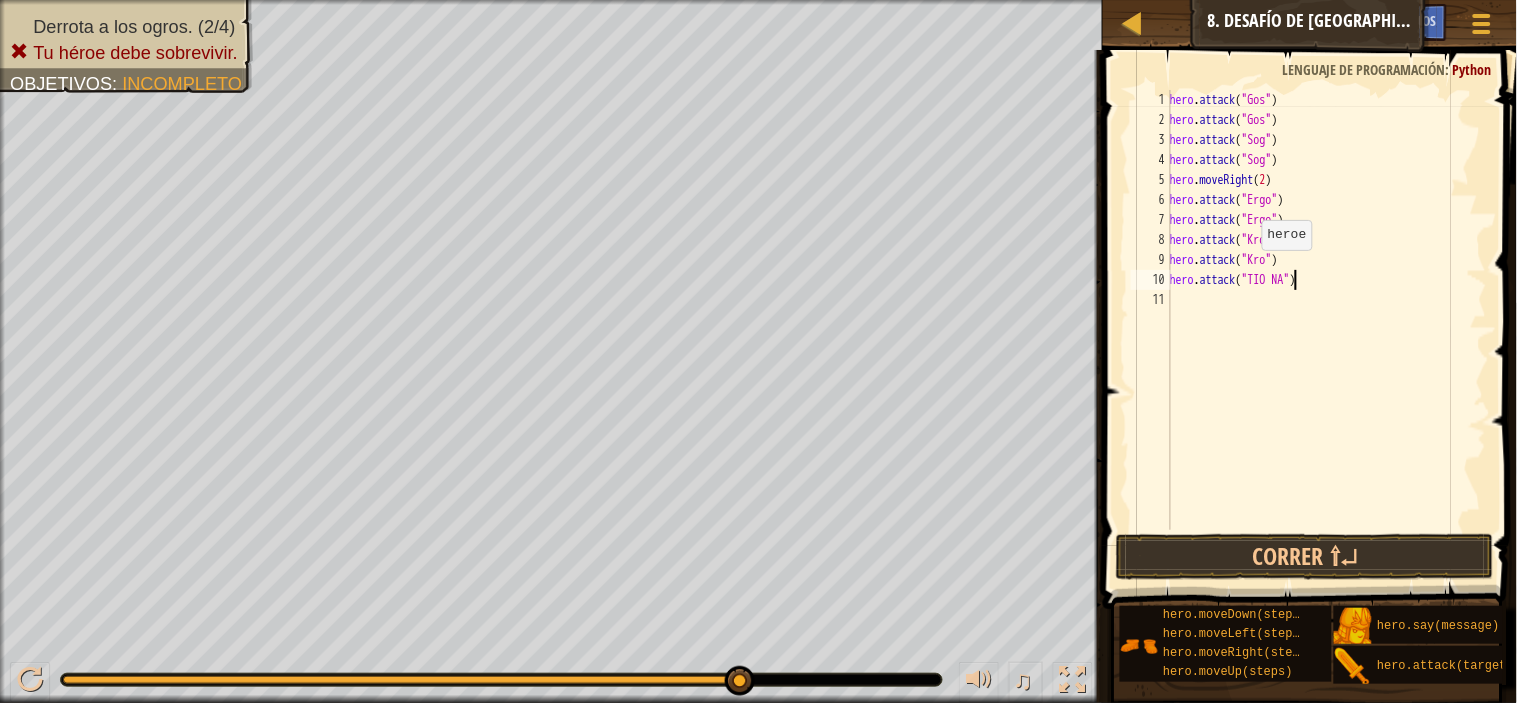 scroll, scrollTop: 8, scrollLeft: 11, axis: both 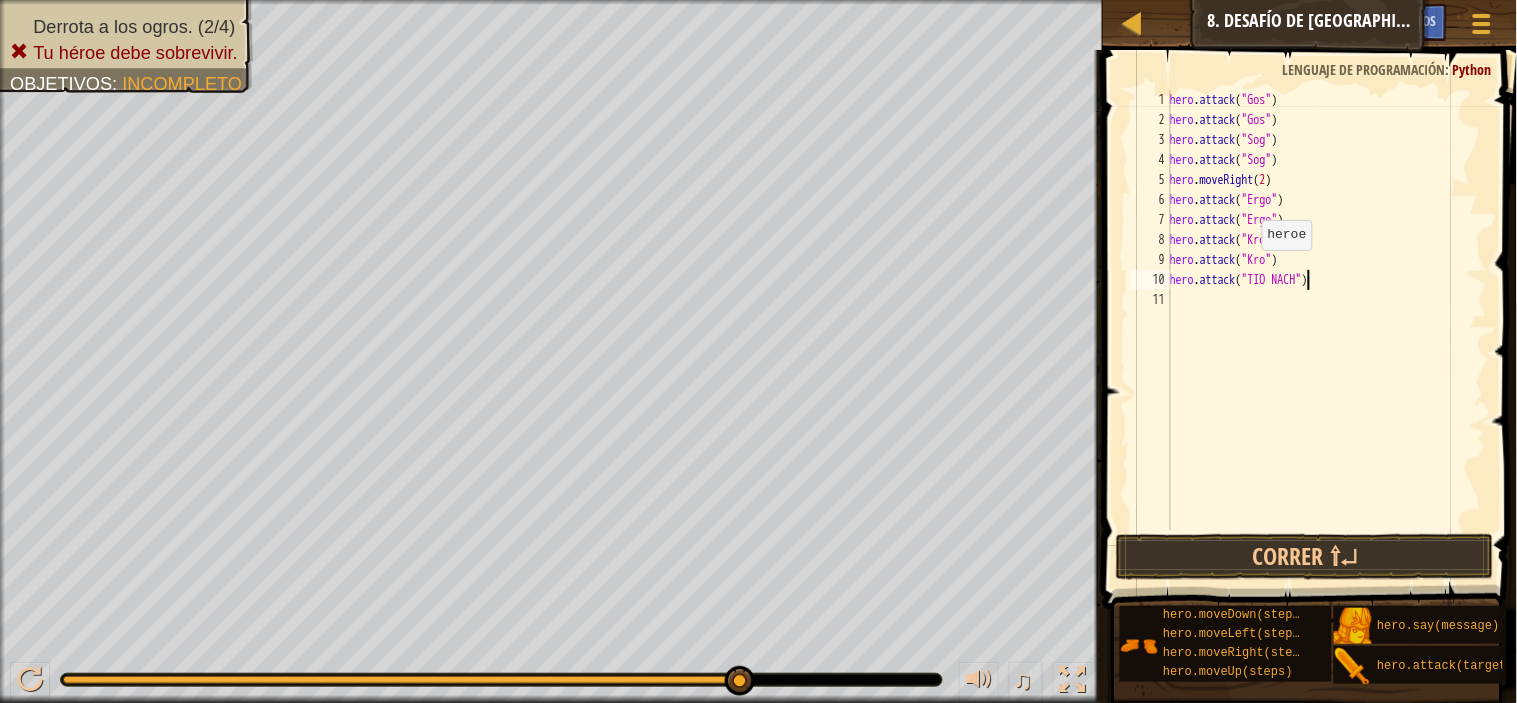 type on "hero.attack("TIO NACHO")" 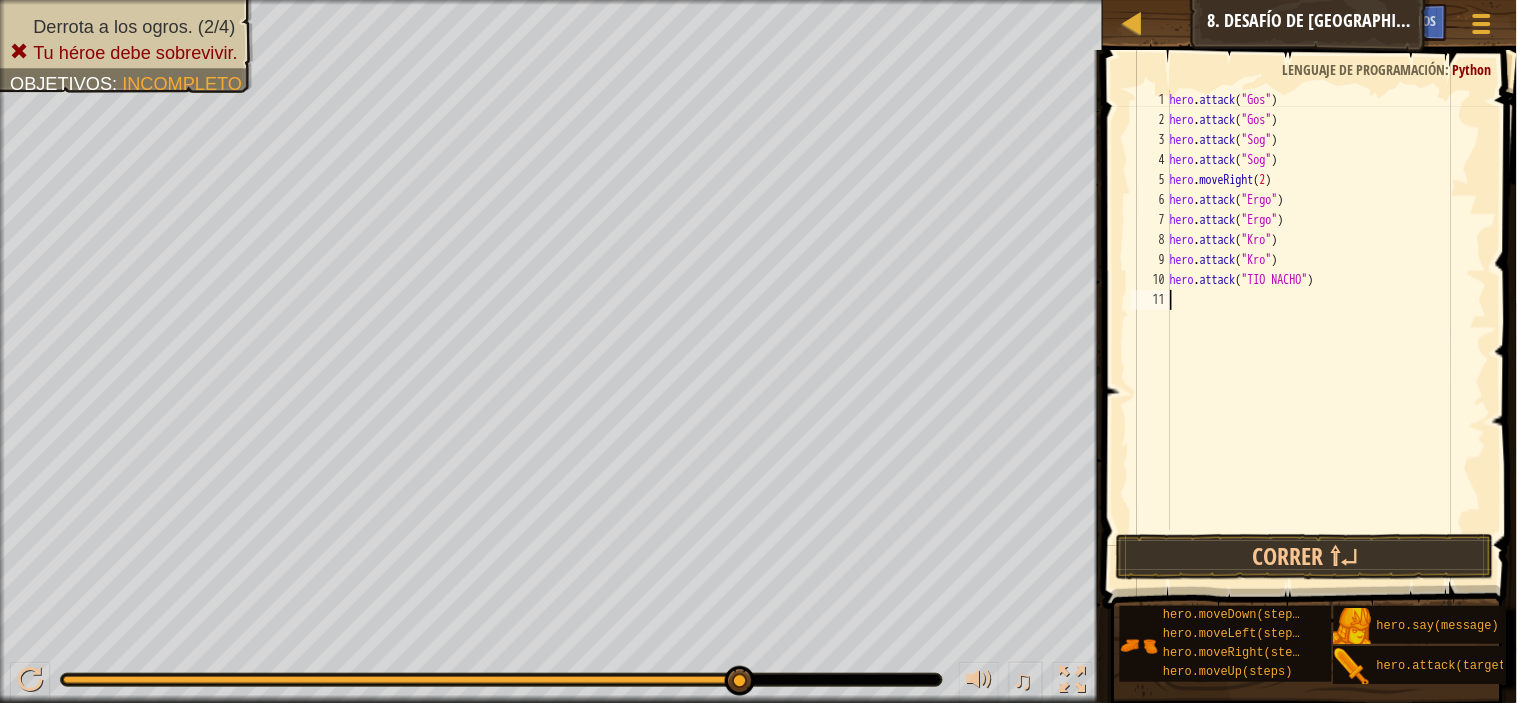 click on "hero . attack ( "Gos" ) hero . attack ( "Gos" ) hero . attack ( "Sog" ) hero . attack ( "Sog" ) hero . moveRight ( 2 ) hero . attack ( "Ergo" ) hero . attack ( "Ergo" ) hero . attack ( "Kro" ) hero . attack ( "Kro" ) hero . attack ( "TIO NACHO" )" at bounding box center (1326, 330) 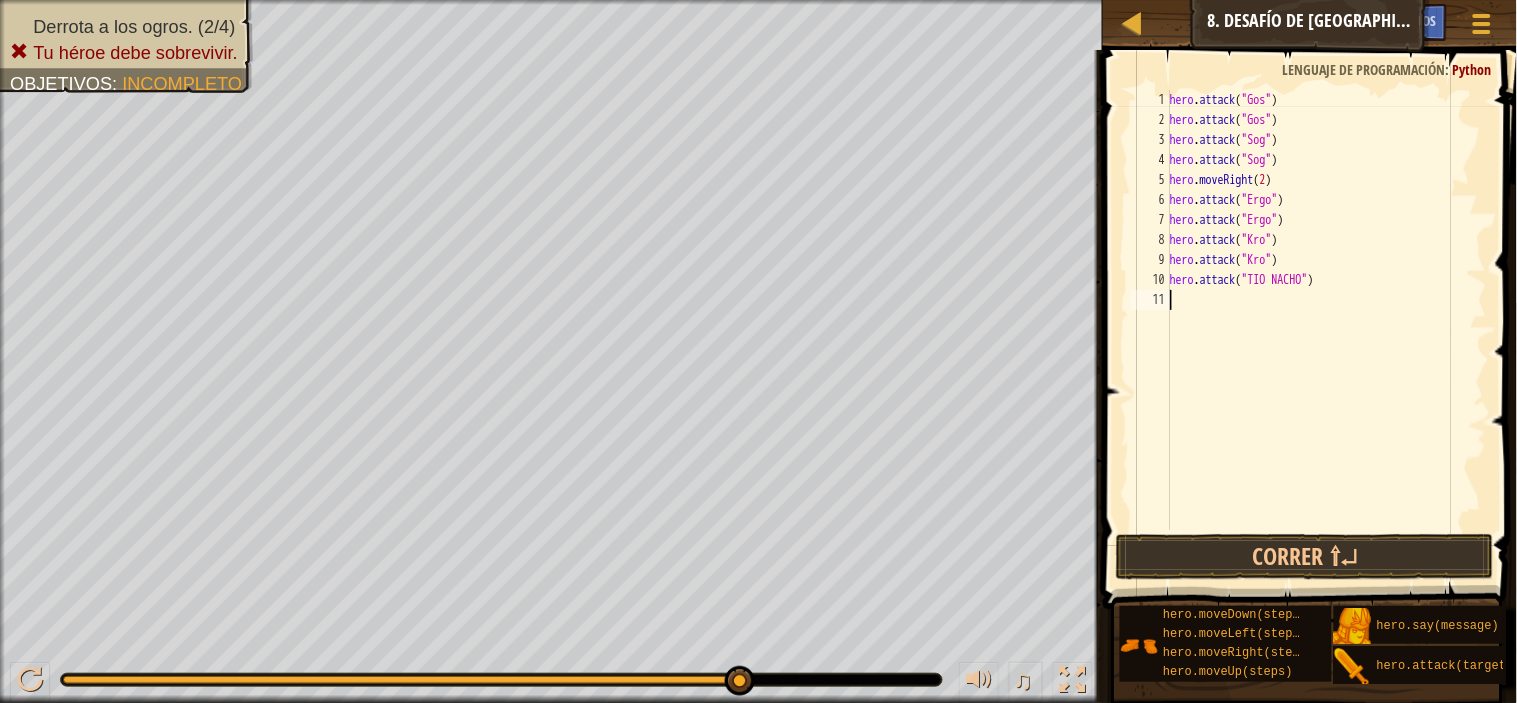 scroll, scrollTop: 8, scrollLeft: 0, axis: vertical 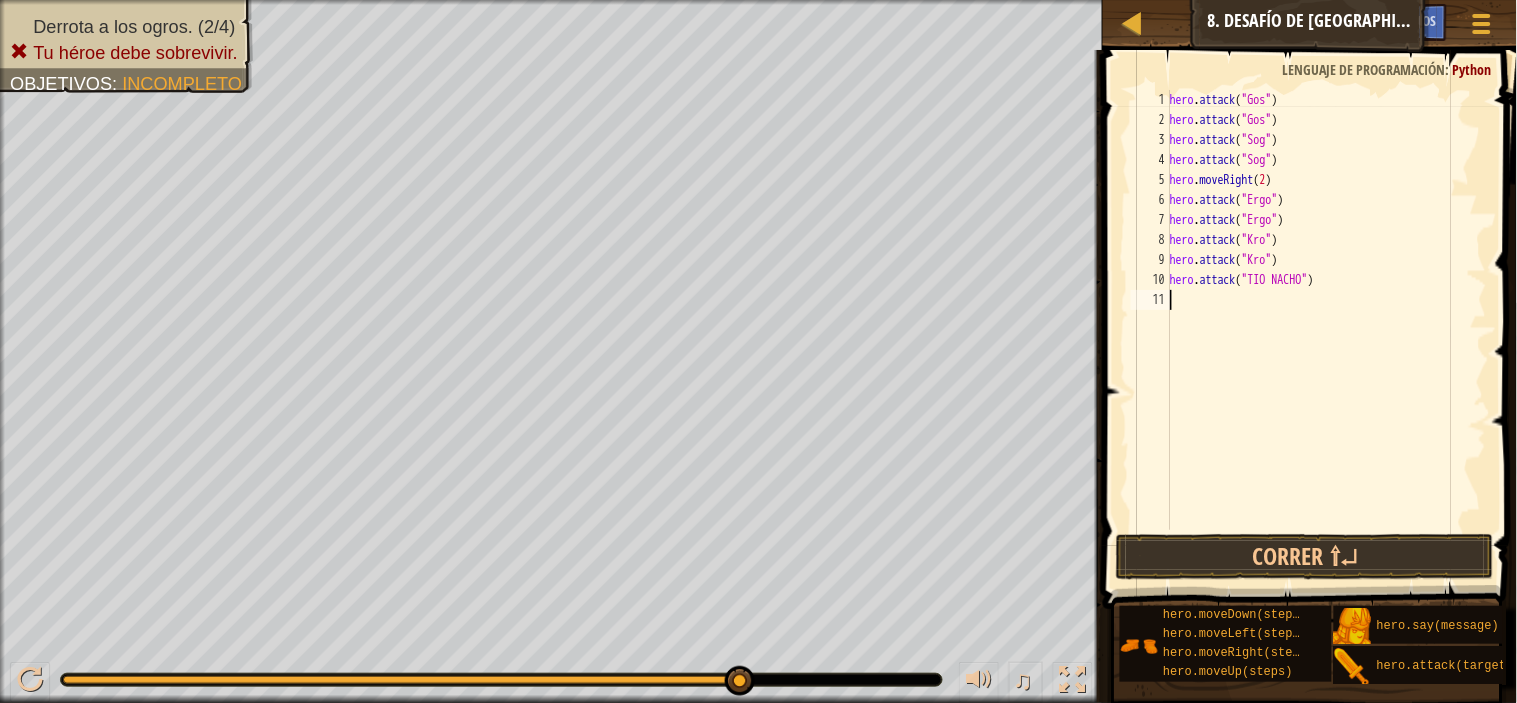 click on "hero . attack ( "Gos" ) hero . attack ( "Gos" ) hero . attack ( "Sog" ) hero . attack ( "Sog" ) hero . moveRight ( 2 ) hero . attack ( "Ergo" ) hero . attack ( "Ergo" ) hero . attack ( "Kro" ) hero . attack ( "Kro" ) hero . attack ( "TIO NACHO" )" at bounding box center [1326, 330] 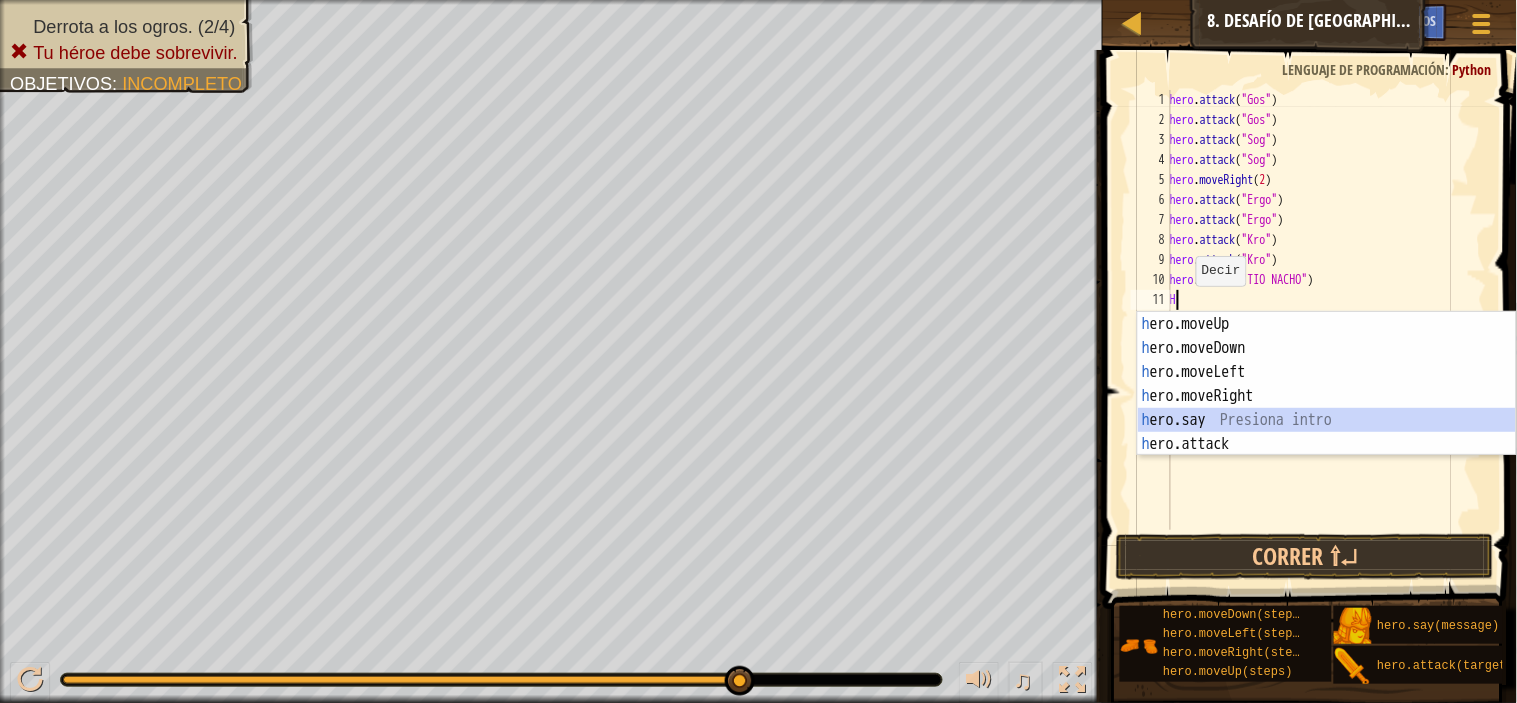 click on "h ero.moveUp Presiona intro h ero.moveDown Presiona intro h ero.moveLeft Presiona intro h ero.moveRight Presiona intro h ero.say Presiona intro h ero.attack Presiona intro" at bounding box center [1327, 408] 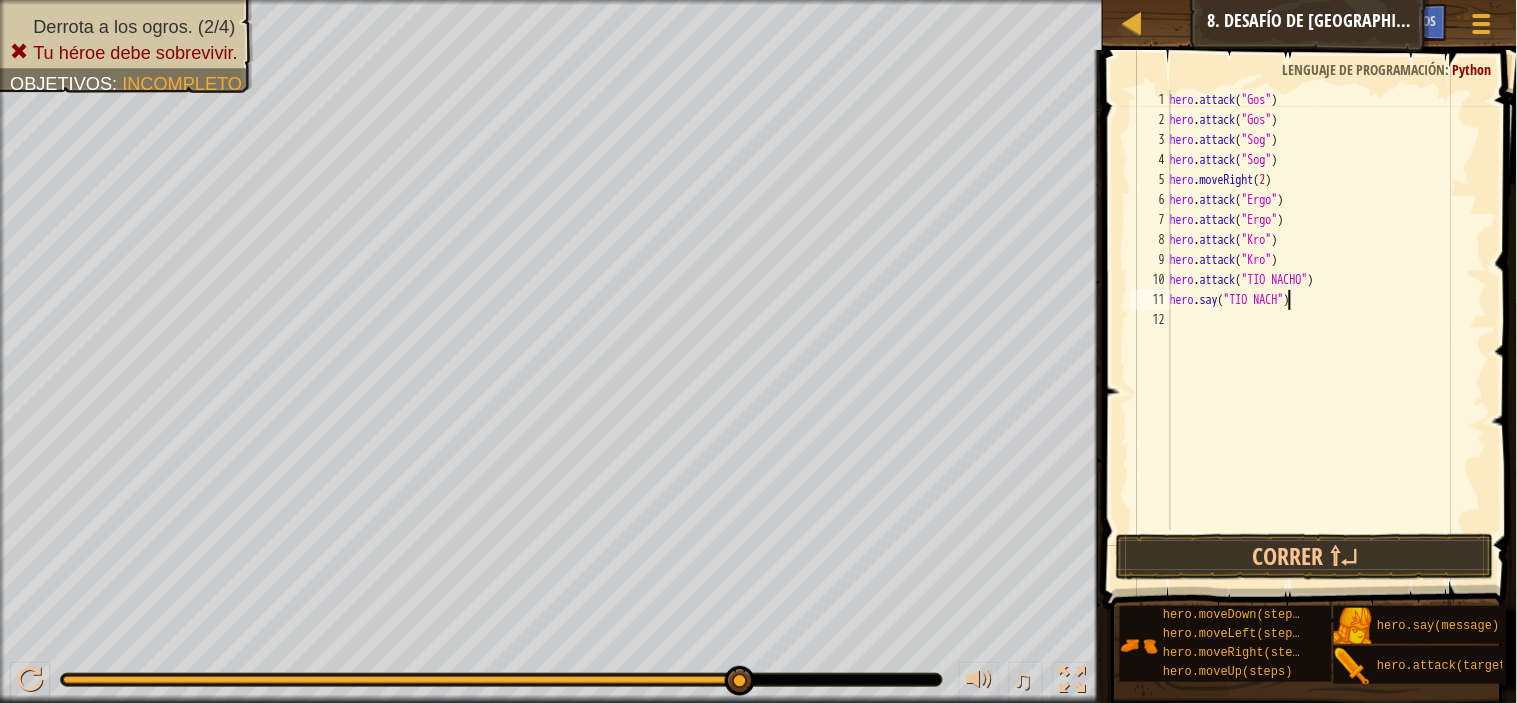 scroll, scrollTop: 8, scrollLeft: 10, axis: both 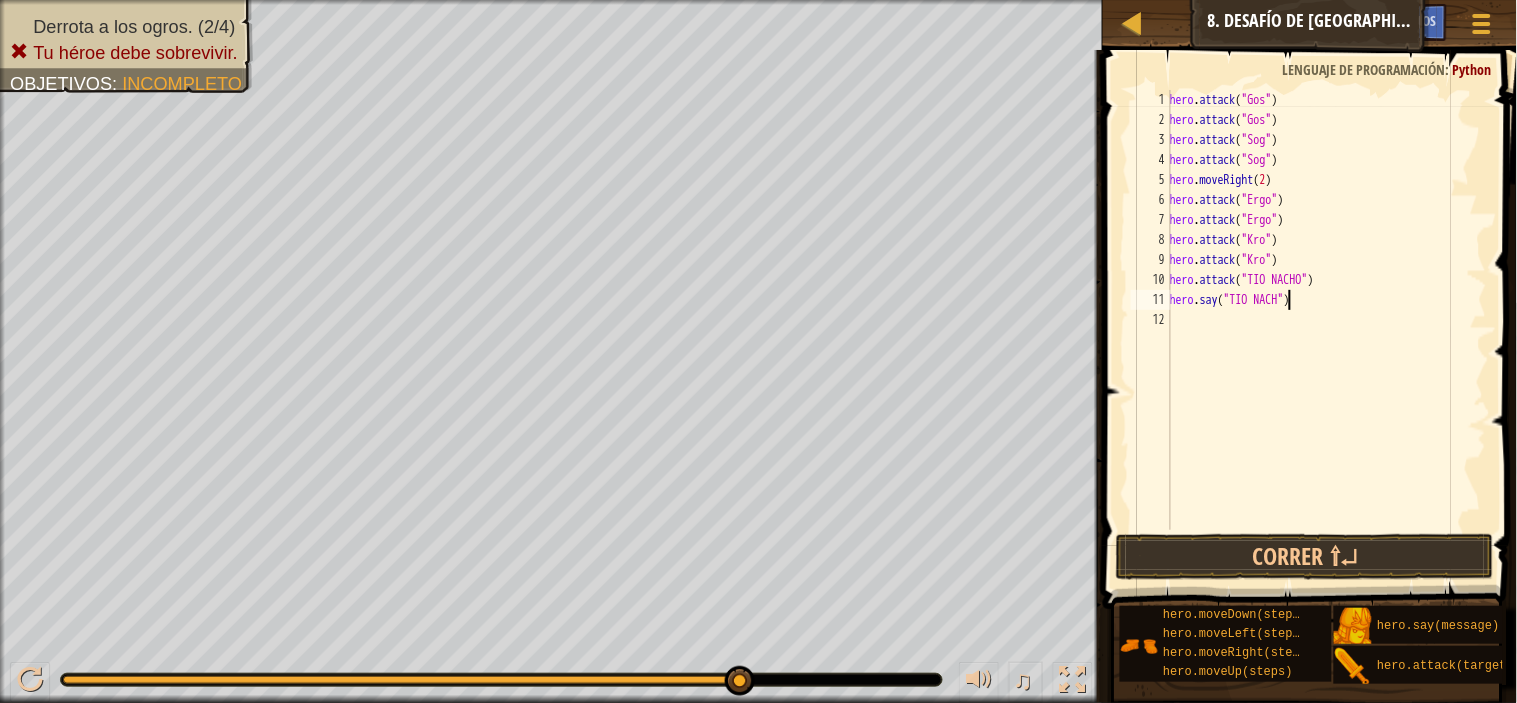 type on "hero.say("TIO NACHO")" 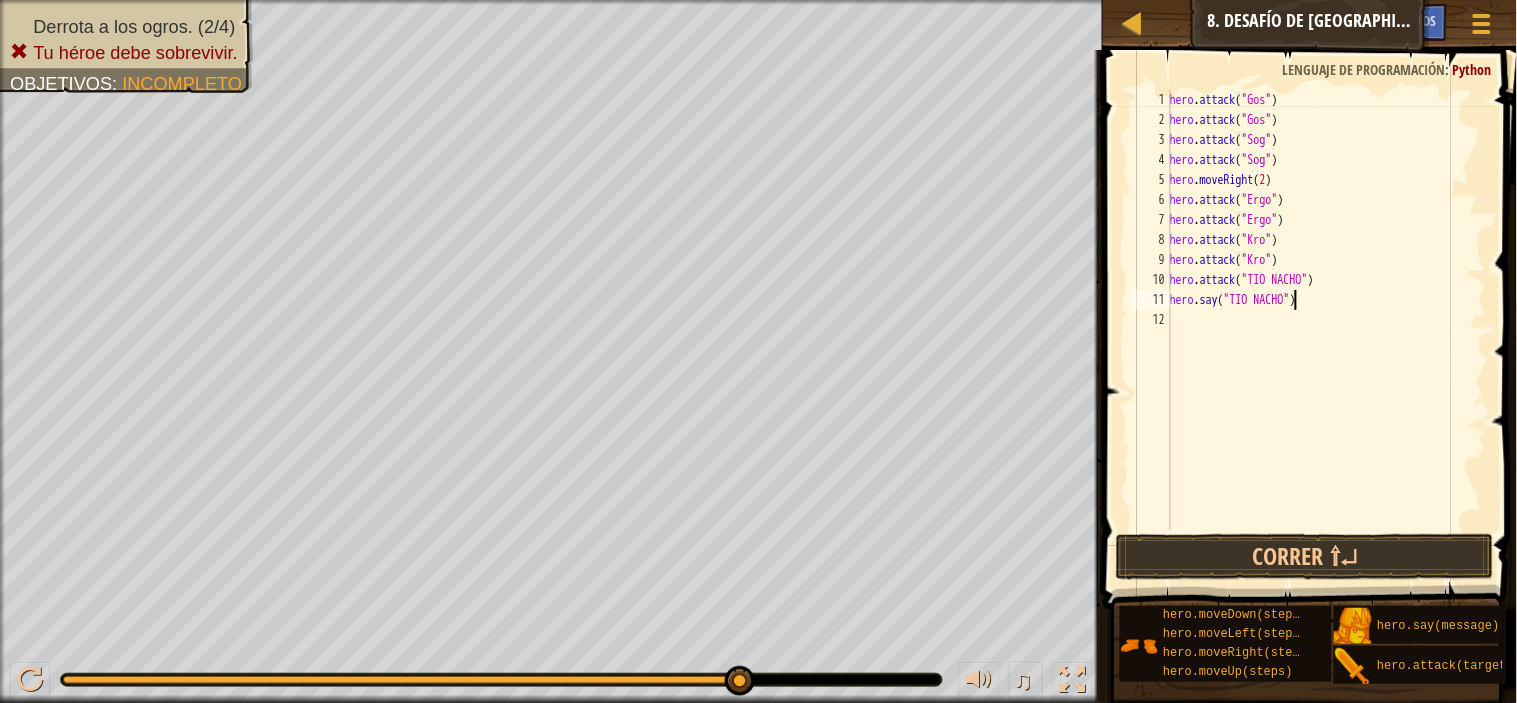 click on "hero . attack ( "Gos" ) hero . attack ( "Gos" ) hero . attack ( "Sog" ) hero . attack ( "Sog" ) hero . moveRight ( 2 ) hero . attack ( "Ergo" ) hero . attack ( "Ergo" ) hero . attack ( "Kro" ) hero . attack ( "Kro" ) hero . attack ( "TIO NACHO" ) hero . say ( "TIO NACHO" )" at bounding box center (1326, 330) 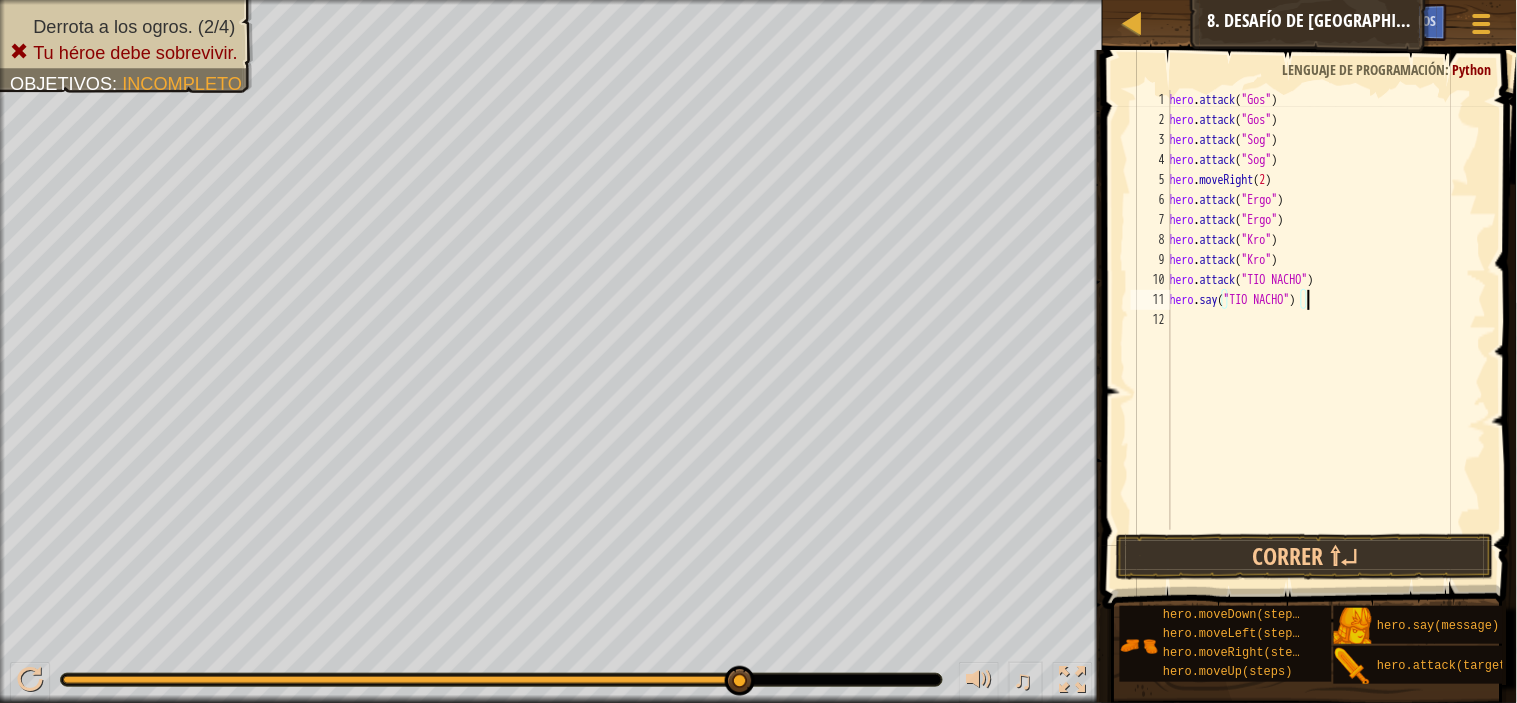 scroll, scrollTop: 8, scrollLeft: 0, axis: vertical 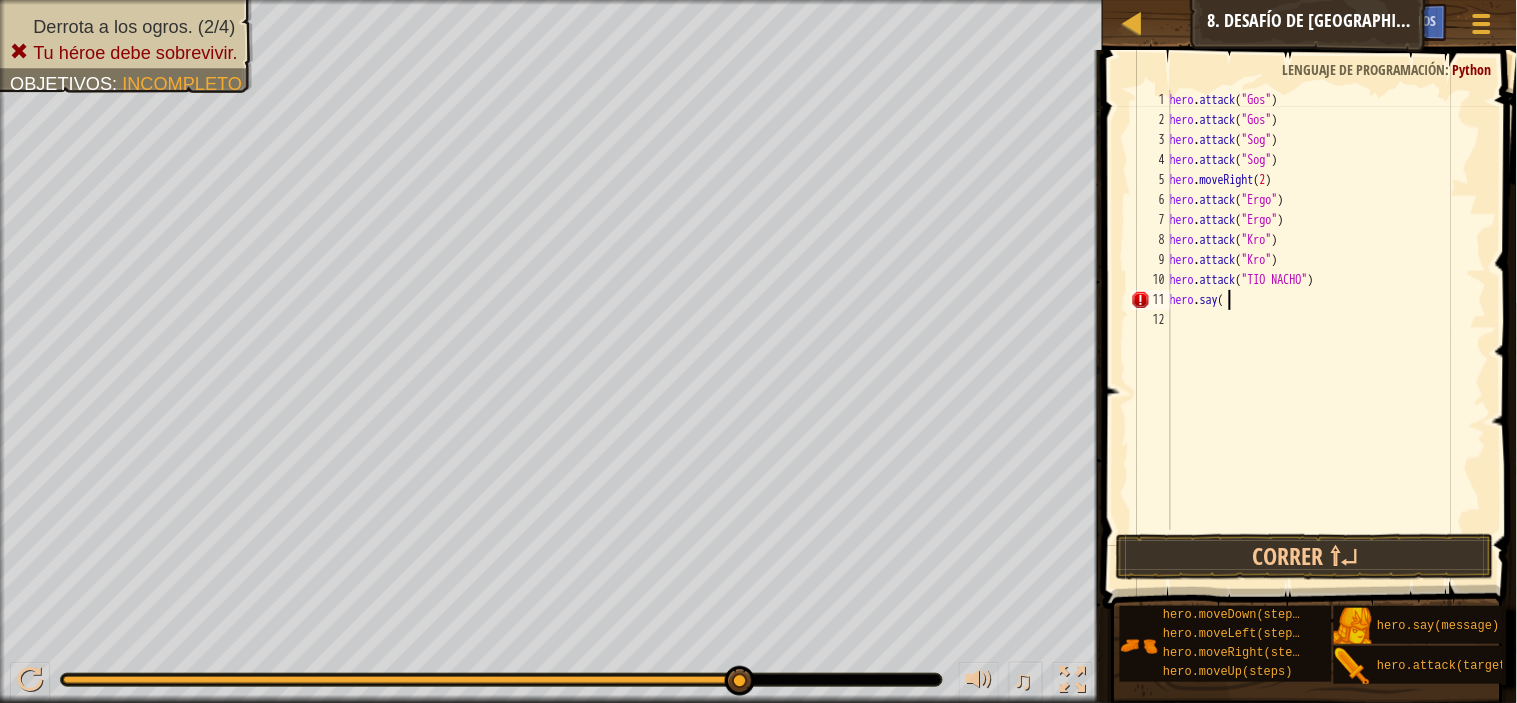 type on "h" 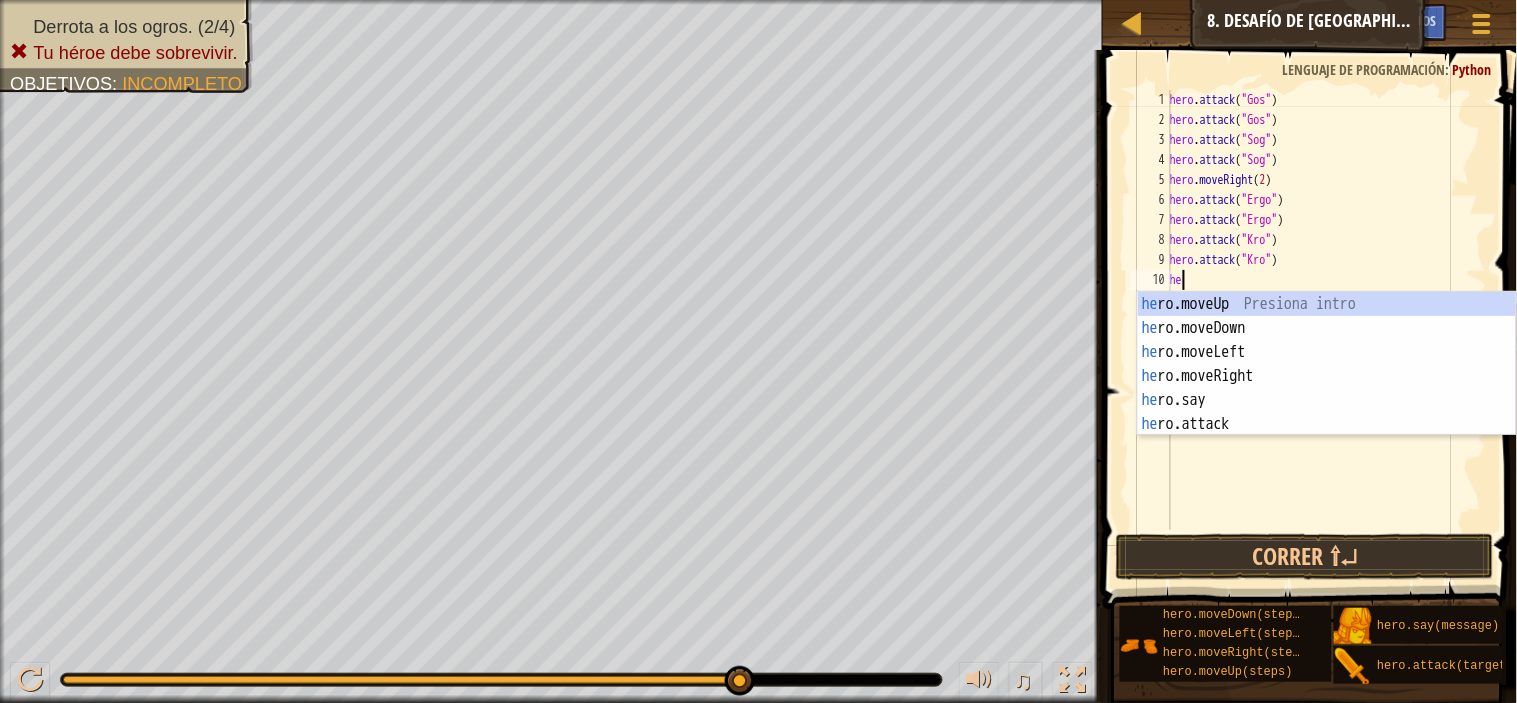 type on "h" 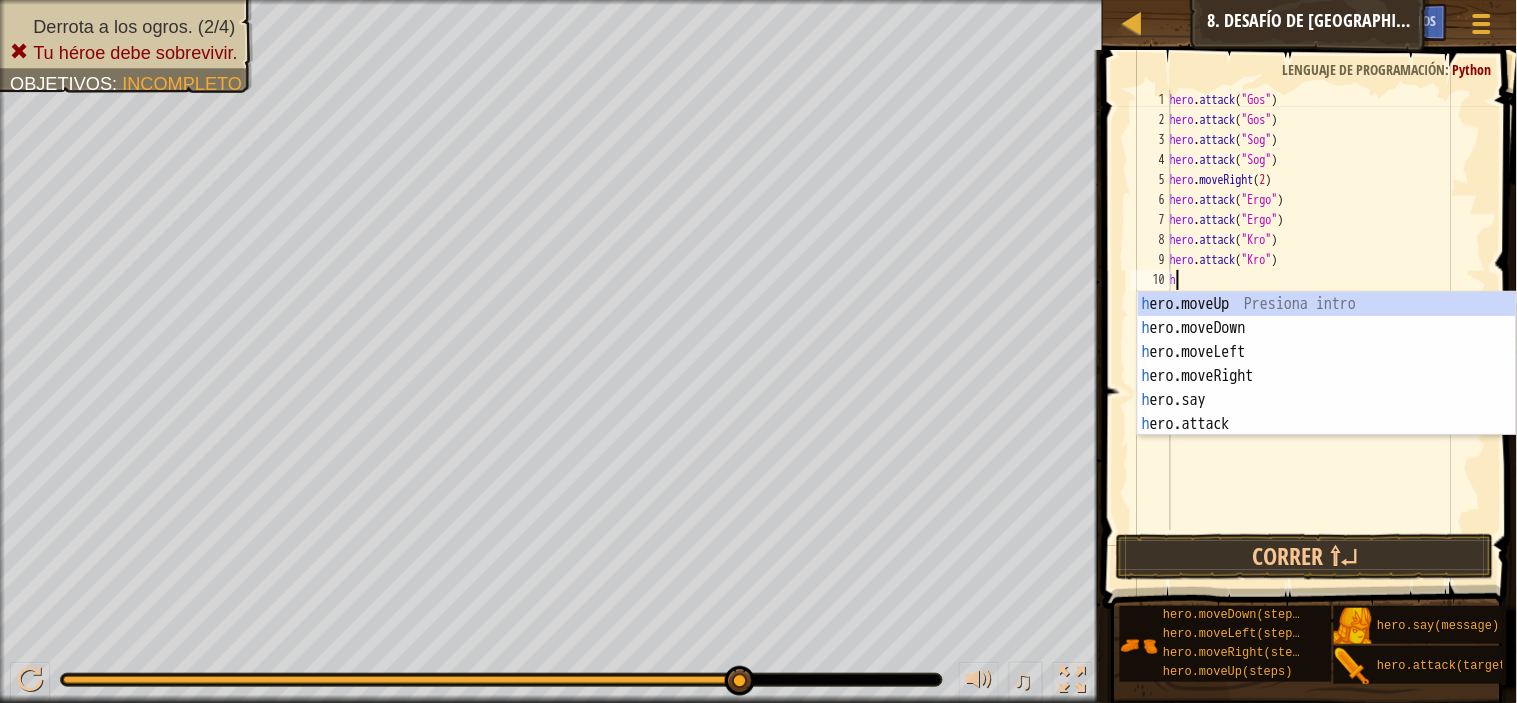 type 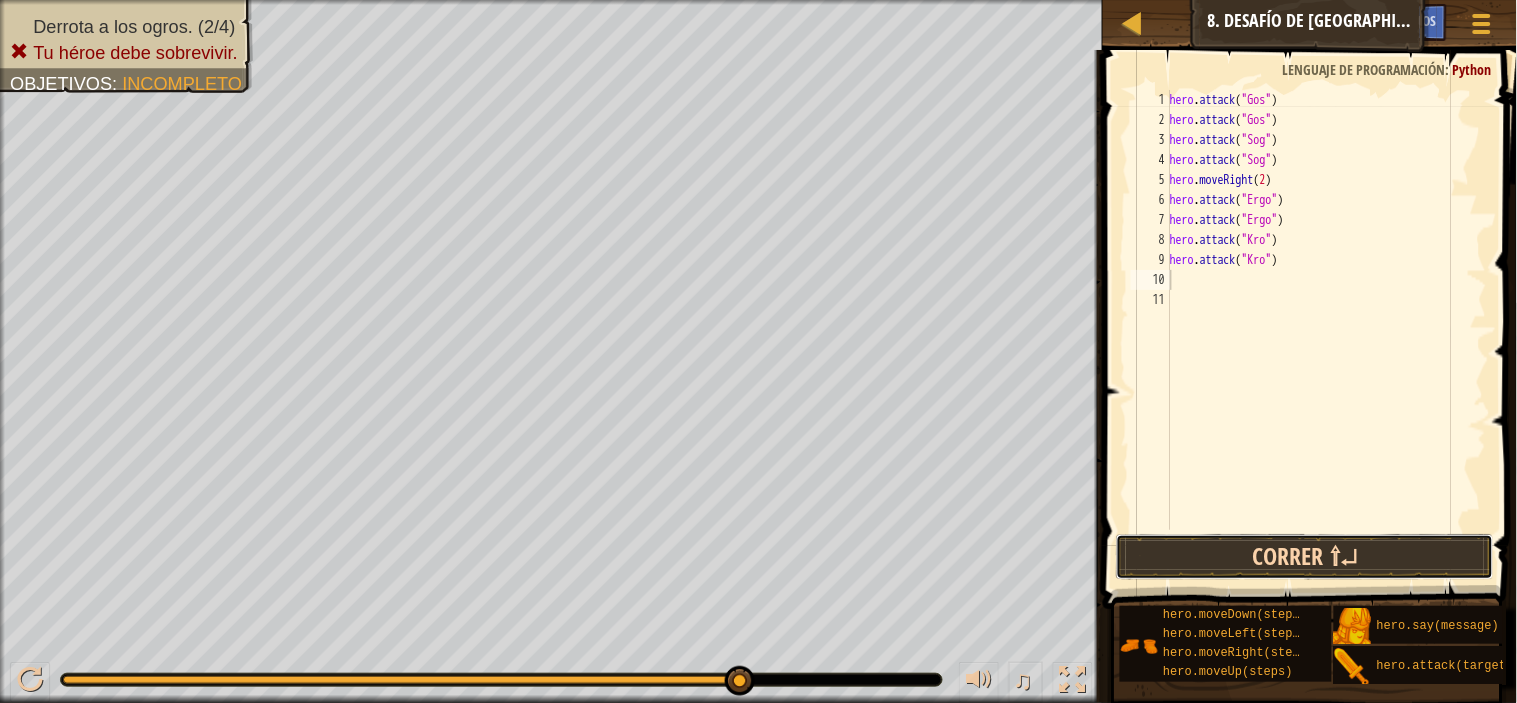 click on "Correr ⇧↵" at bounding box center [1305, 557] 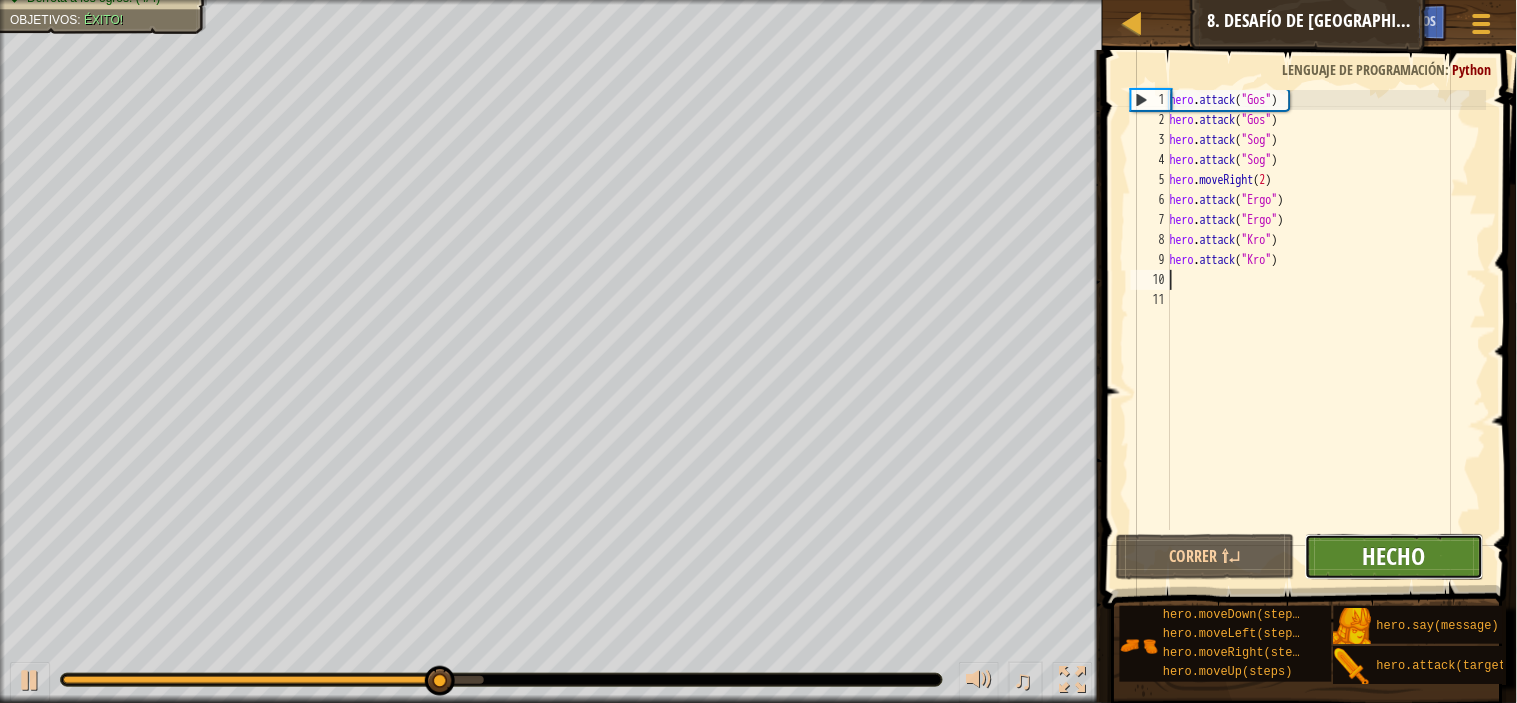 click on "Hecho" at bounding box center (1394, 556) 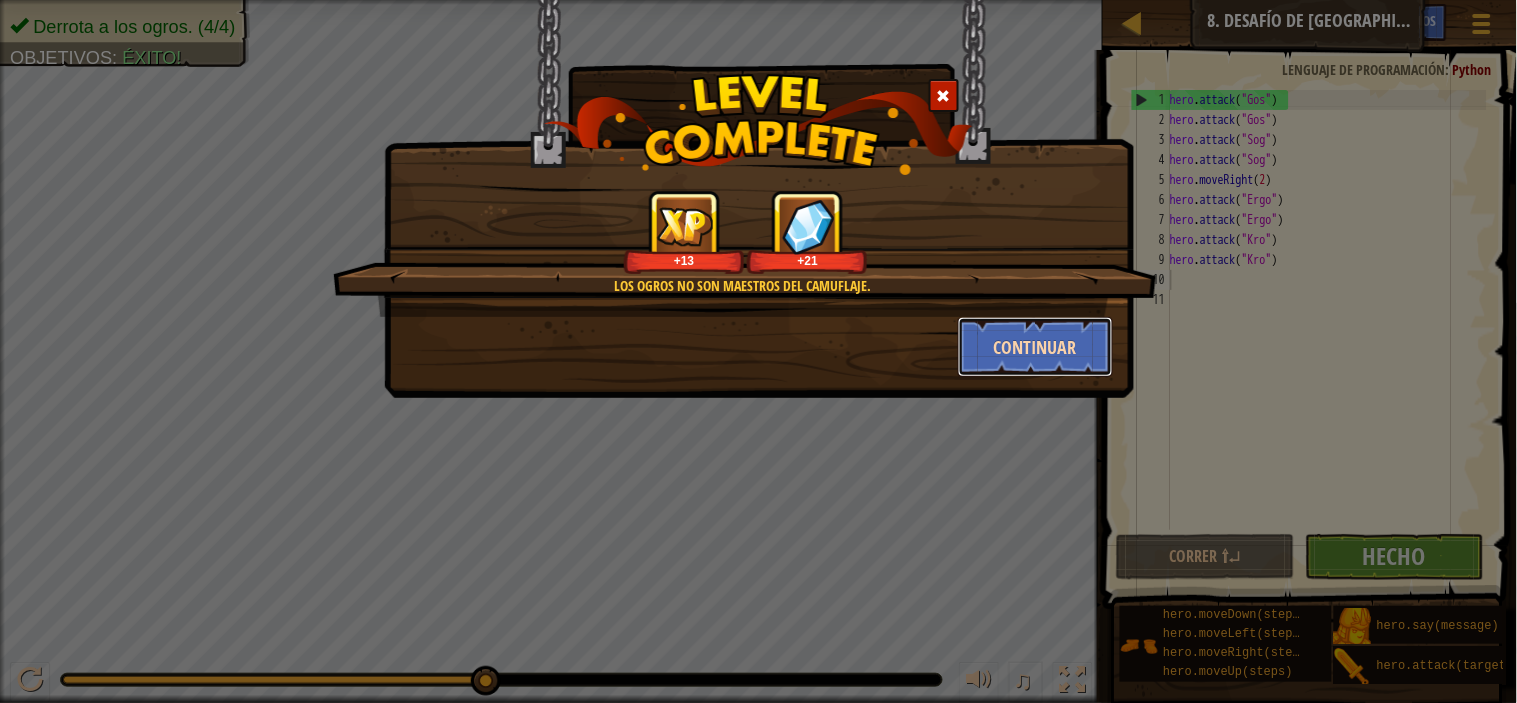 click on "Continuar" at bounding box center (1035, 347) 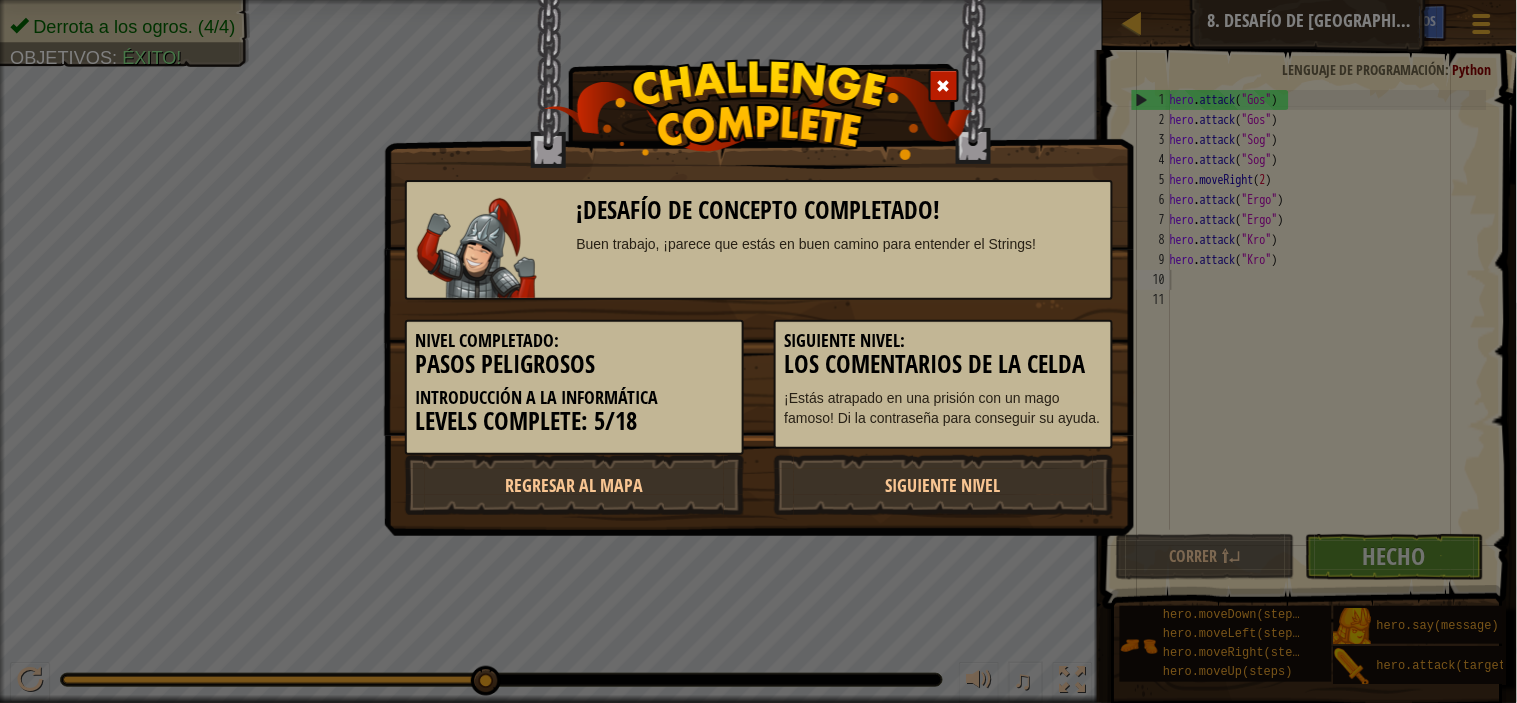 click on "Los comentarios de la celda" at bounding box center [943, 364] 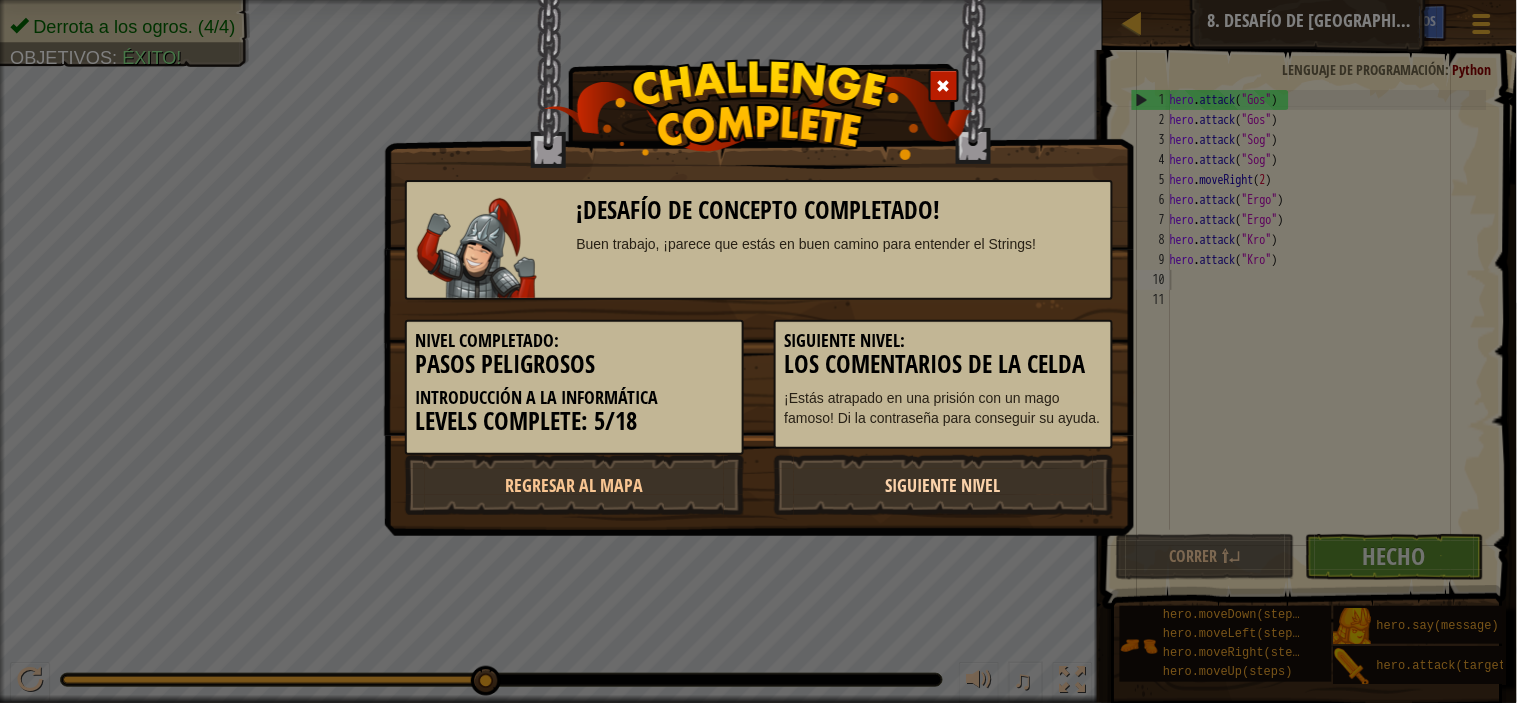 click on "Siguiente nivel" at bounding box center (943, 485) 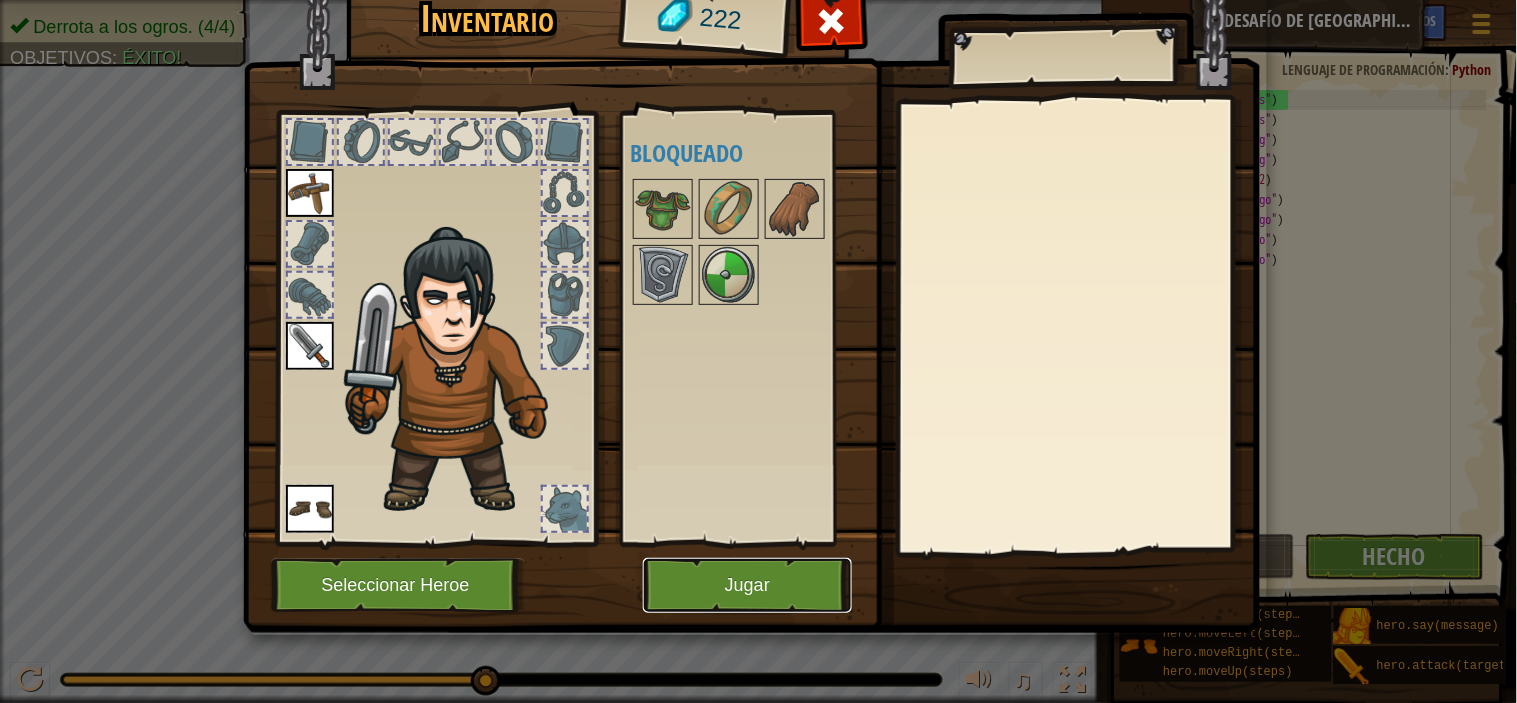 click on "Jugar" at bounding box center [747, 585] 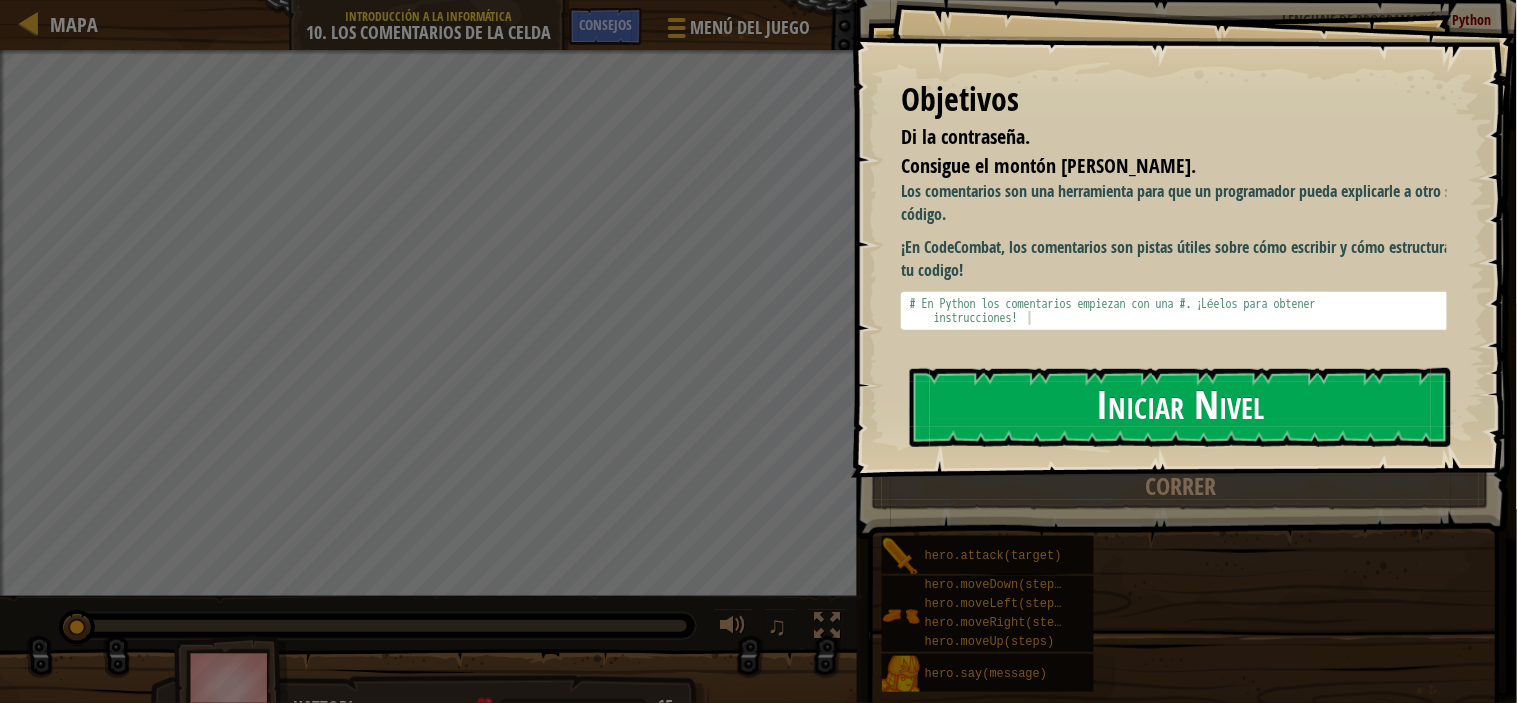click on "Iniciar Nivel" at bounding box center (1180, 407) 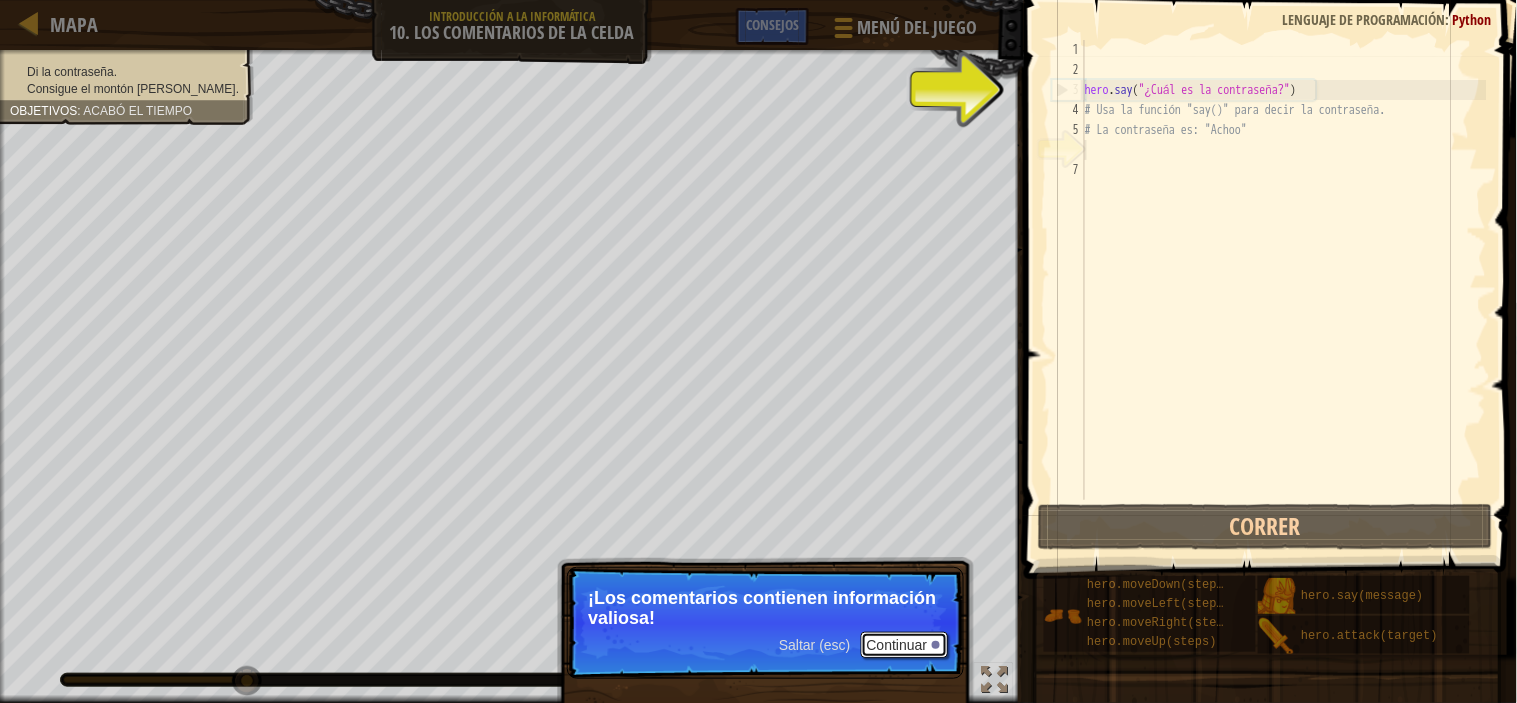 click at bounding box center (936, 645) 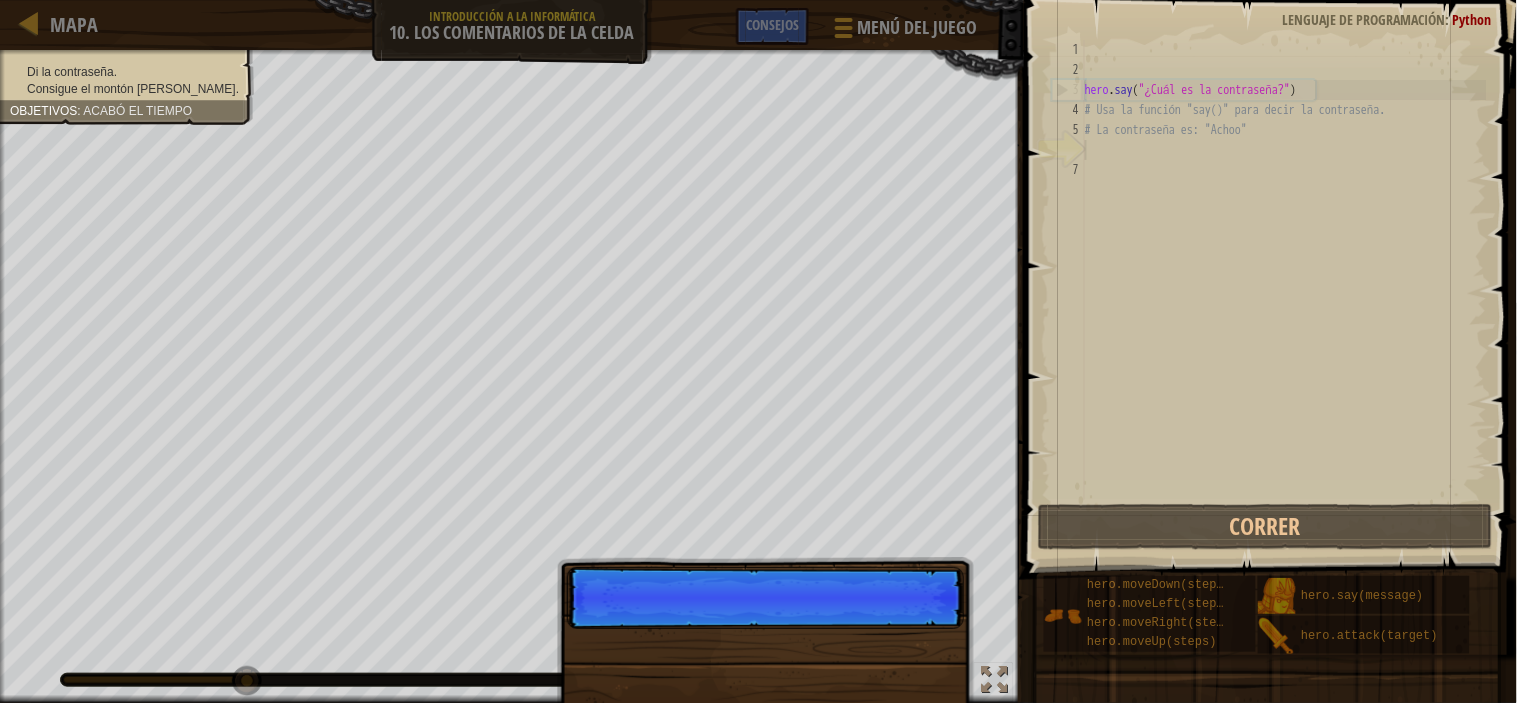 scroll, scrollTop: 8, scrollLeft: 0, axis: vertical 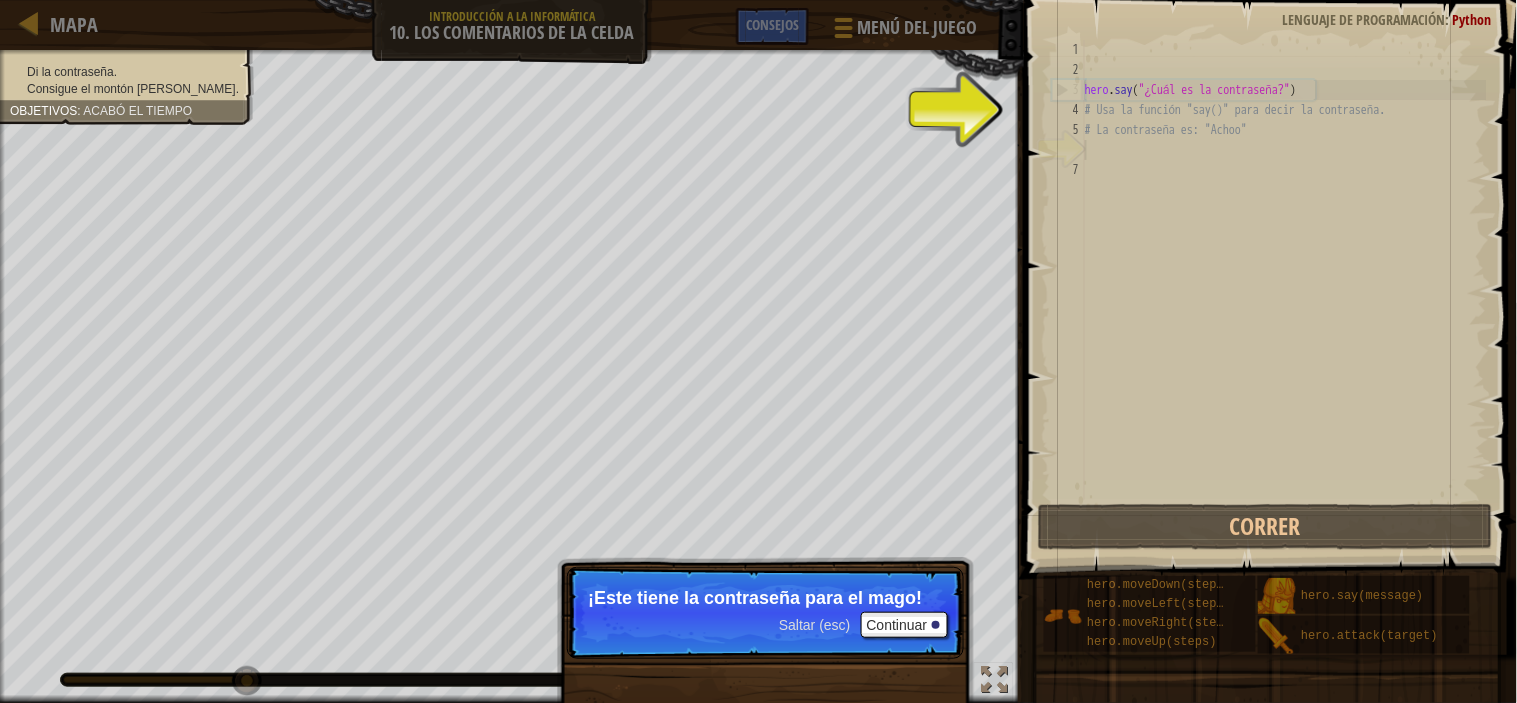 click on "Saltar (esc) Continuar  ¡Este tiene la contraseña para el mago!" at bounding box center (765, 715) 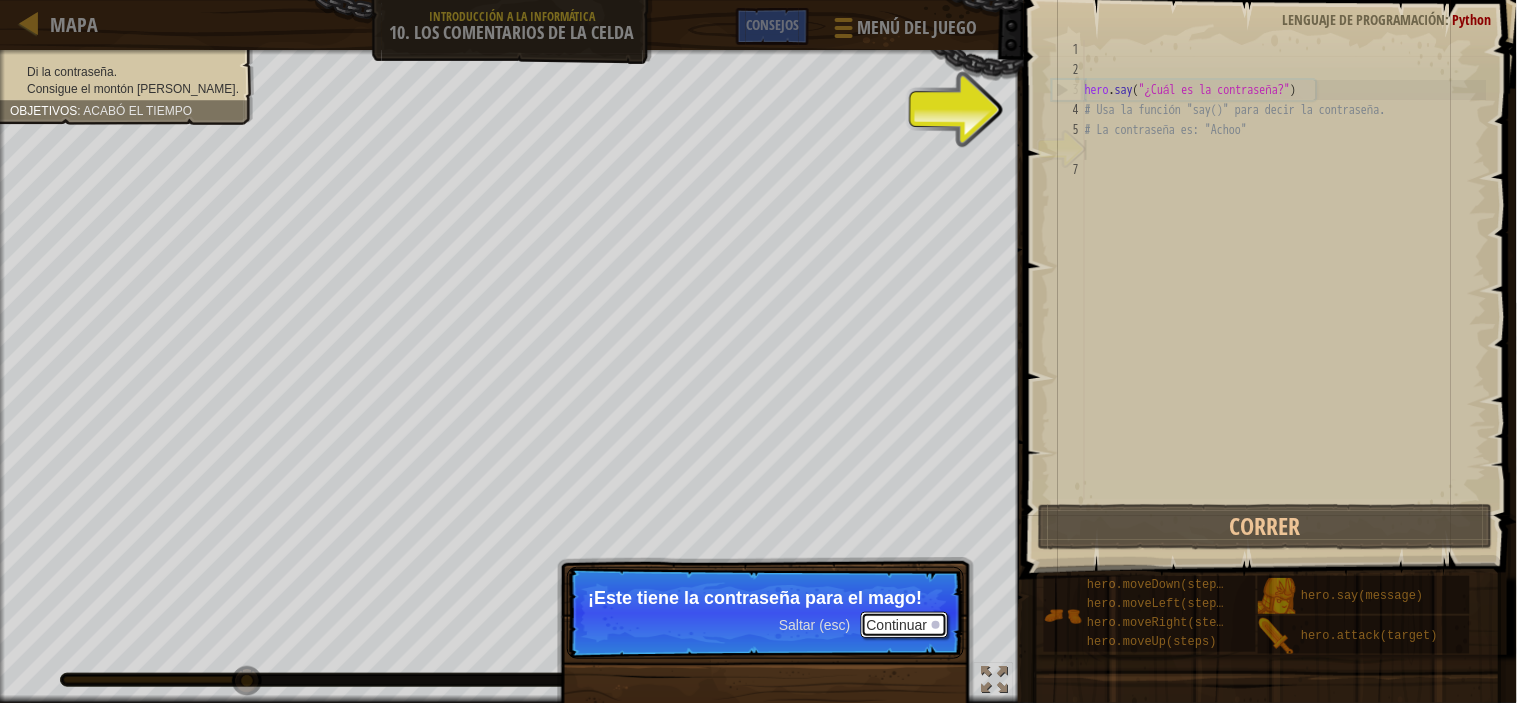 click on "Continuar" at bounding box center (905, 625) 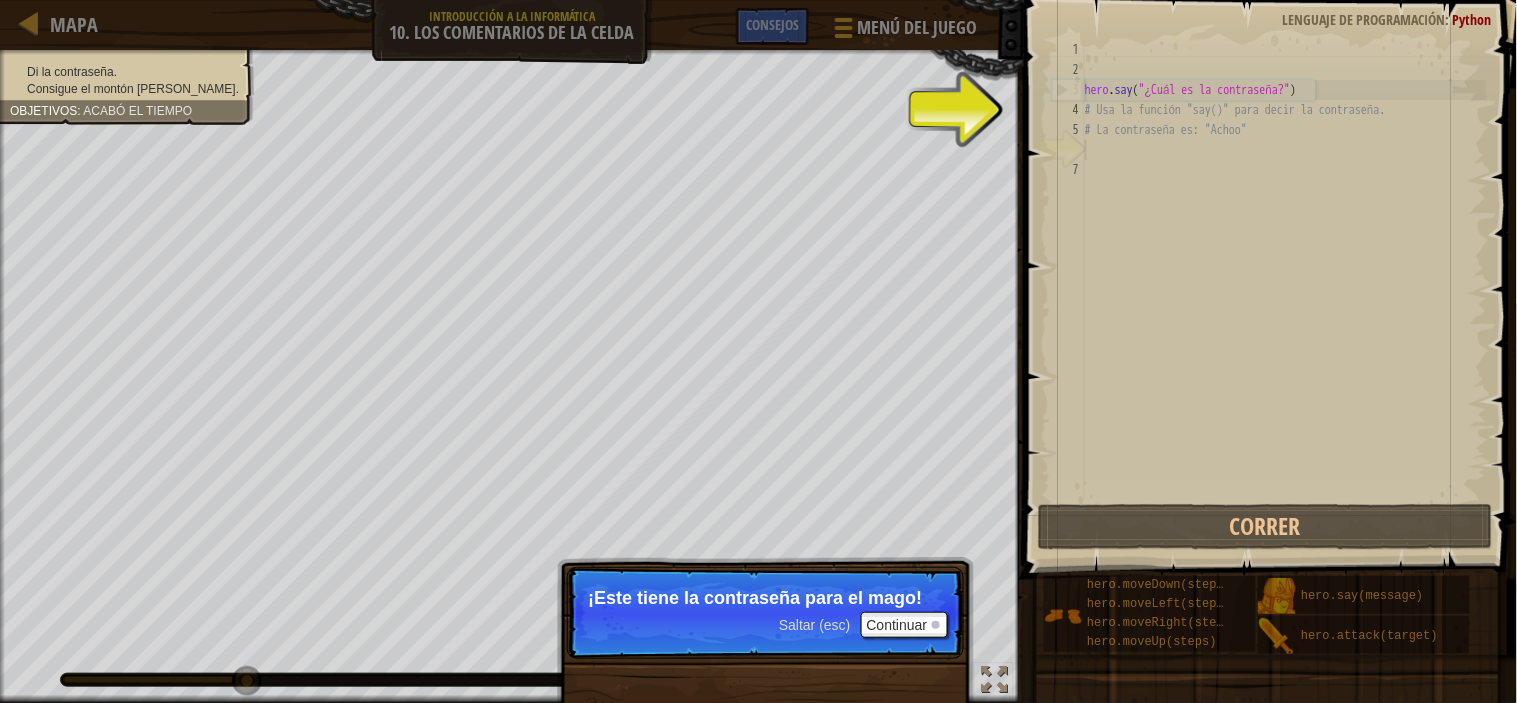 click on "Saltar (esc) Continuar  ¡Este tiene la contraseña para el mago!" at bounding box center [765, 613] 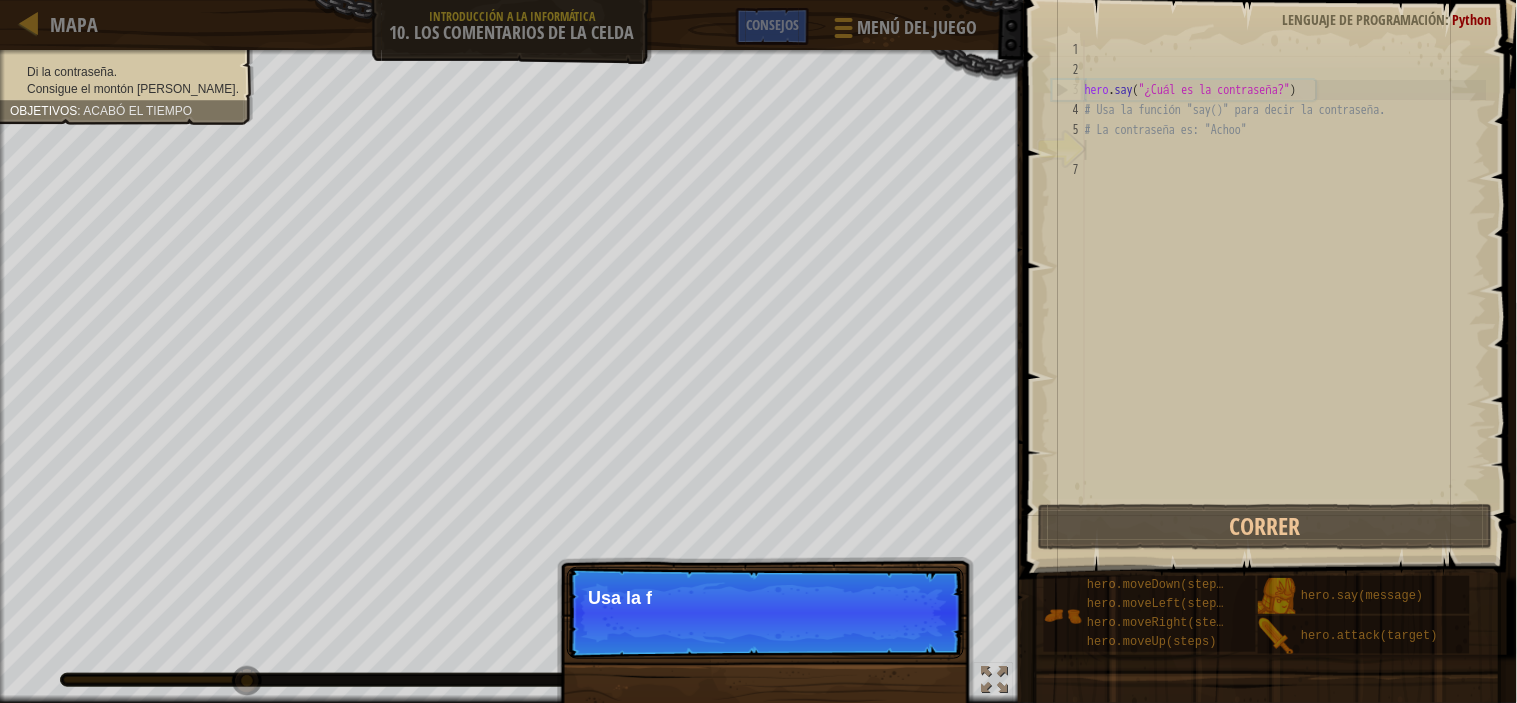 click on "Saltar (esc) Continuar  Usa la f" at bounding box center (765, 613) 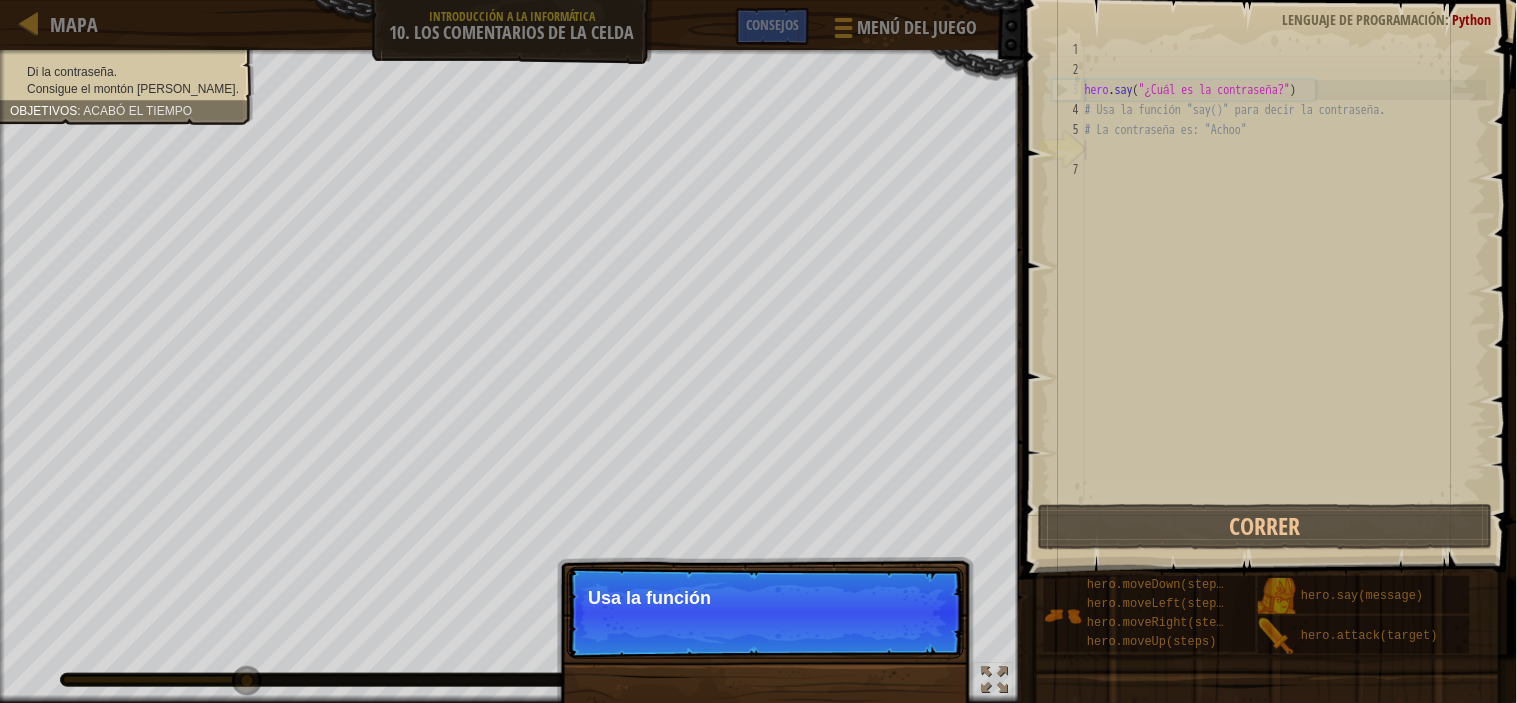 click on "Saltar (esc) Continuar  Usa la función" at bounding box center [765, 613] 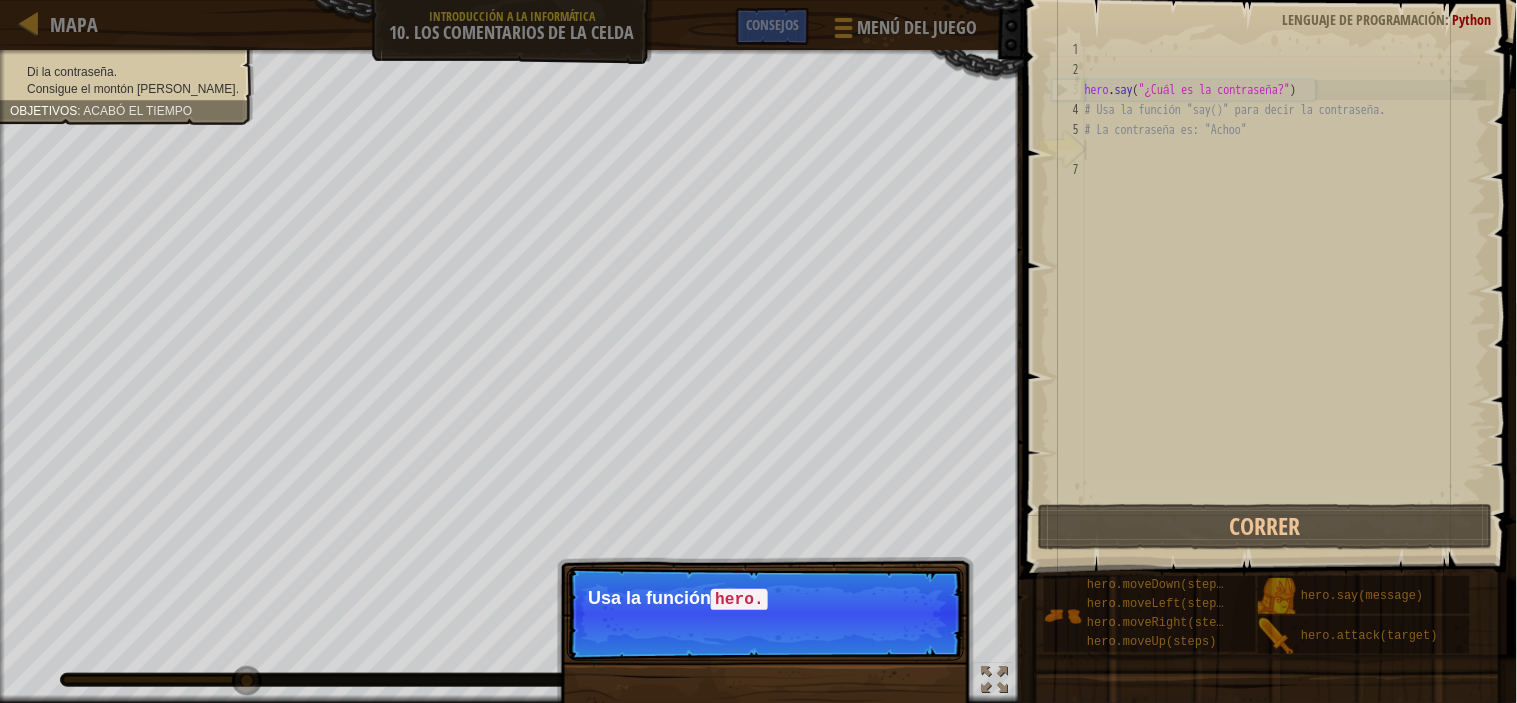 click on "Saltar (esc) Continuar  Usa la función  hero." at bounding box center [765, 614] 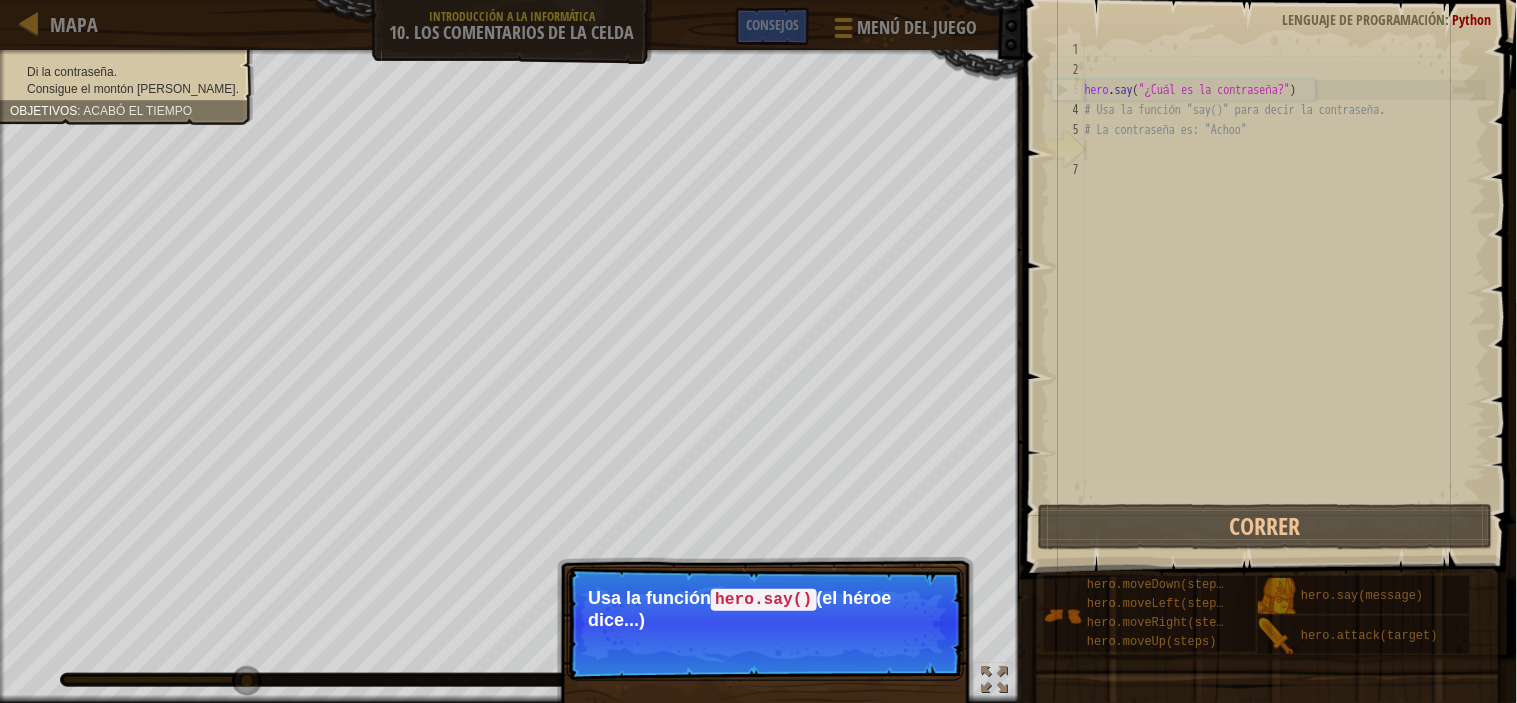click on "Saltar (esc) Continuar  Usa la función  hero.[PERSON_NAME]()  (el héroe dice...)" at bounding box center [765, 624] 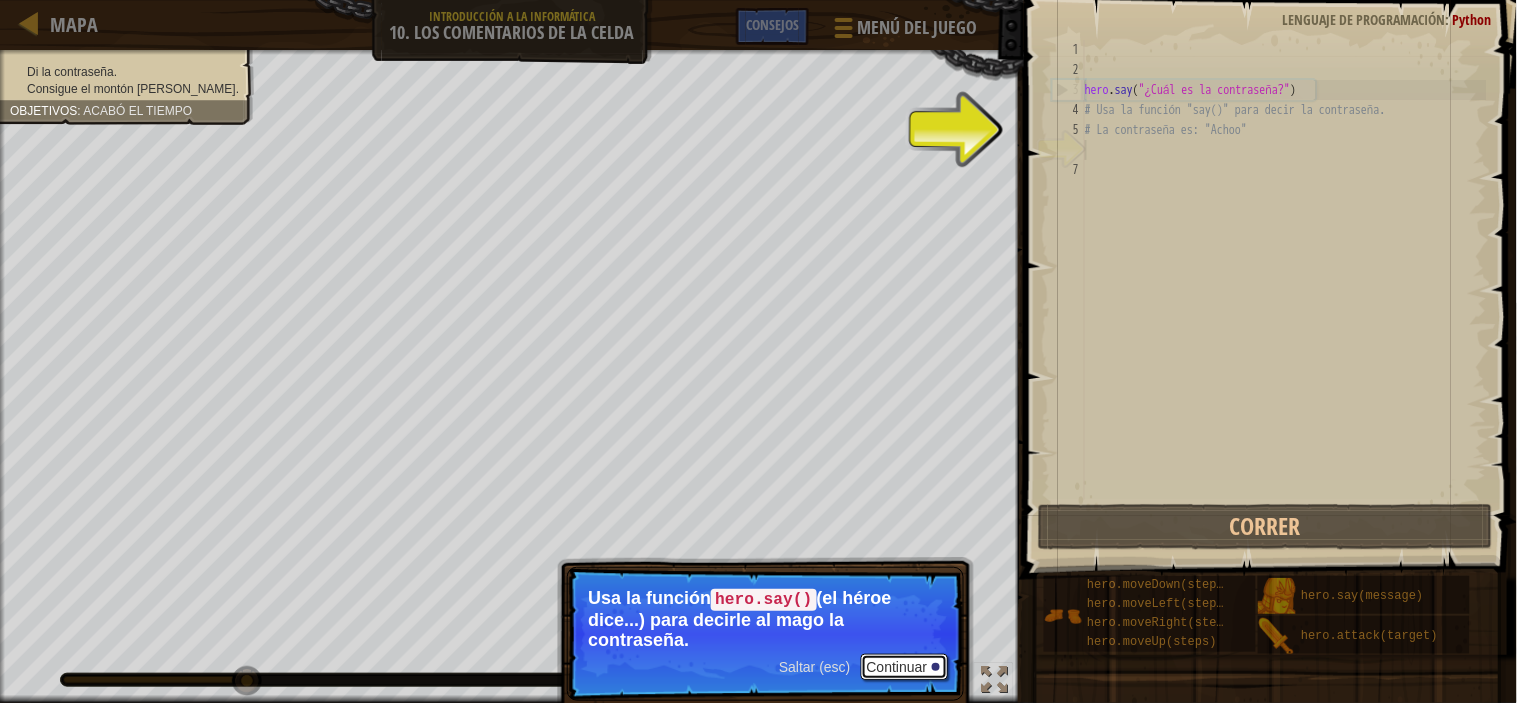 type 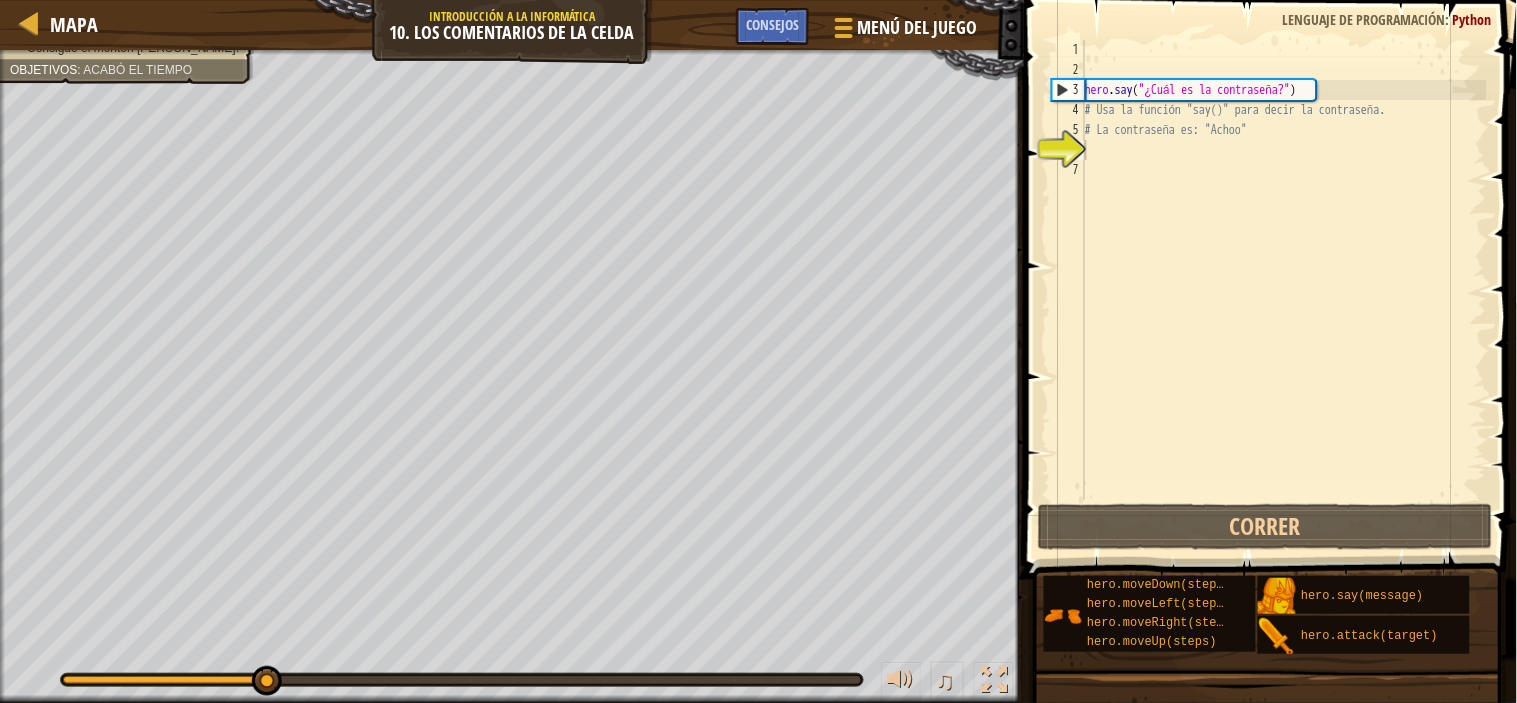type 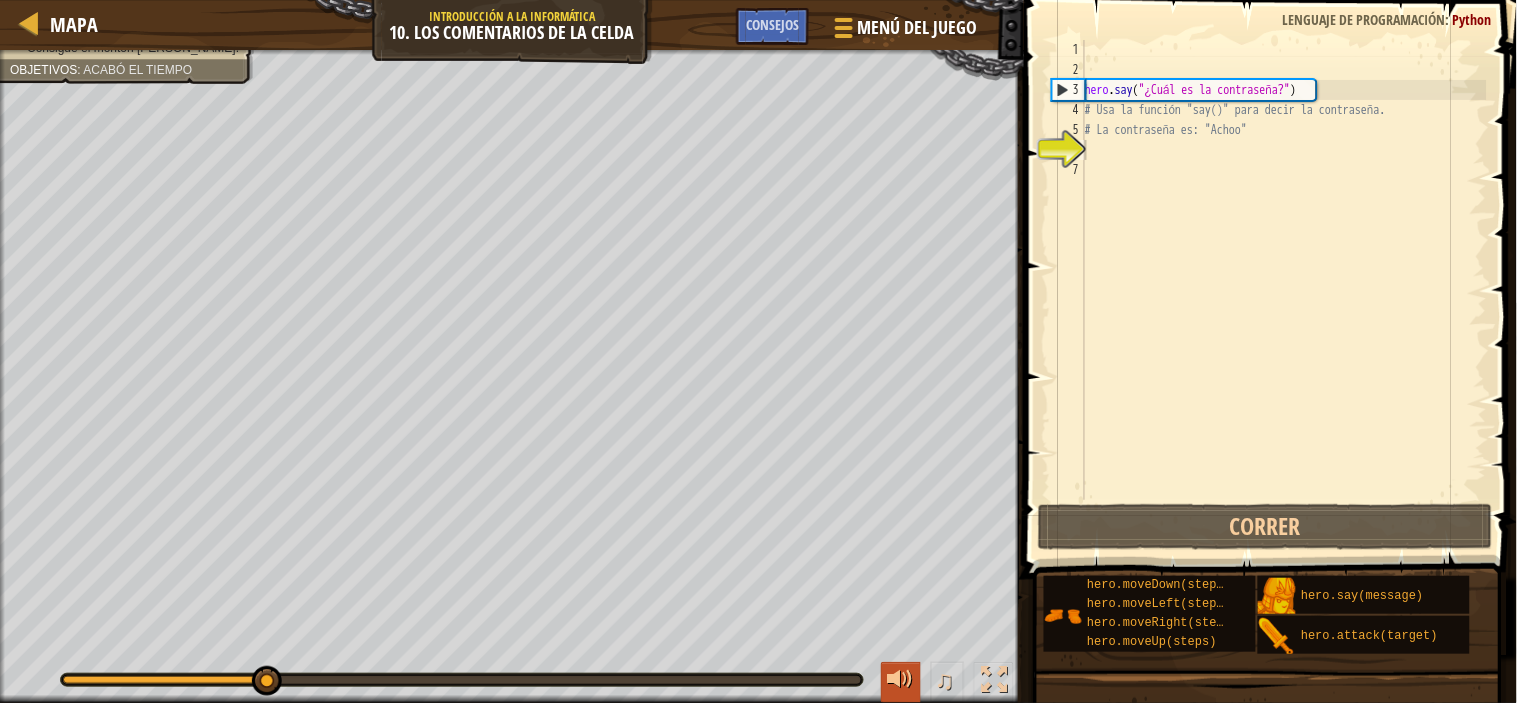 click at bounding box center [901, 680] 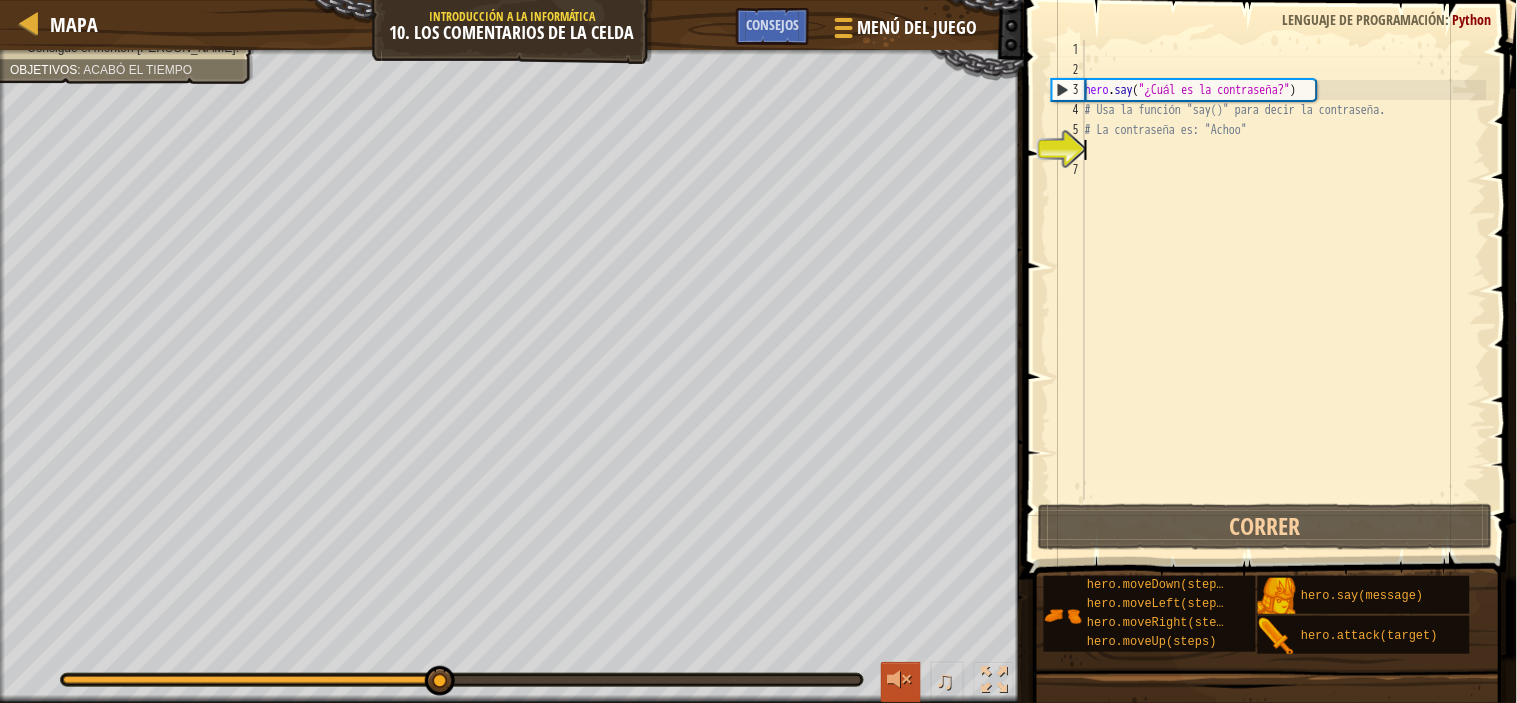 click at bounding box center [901, 680] 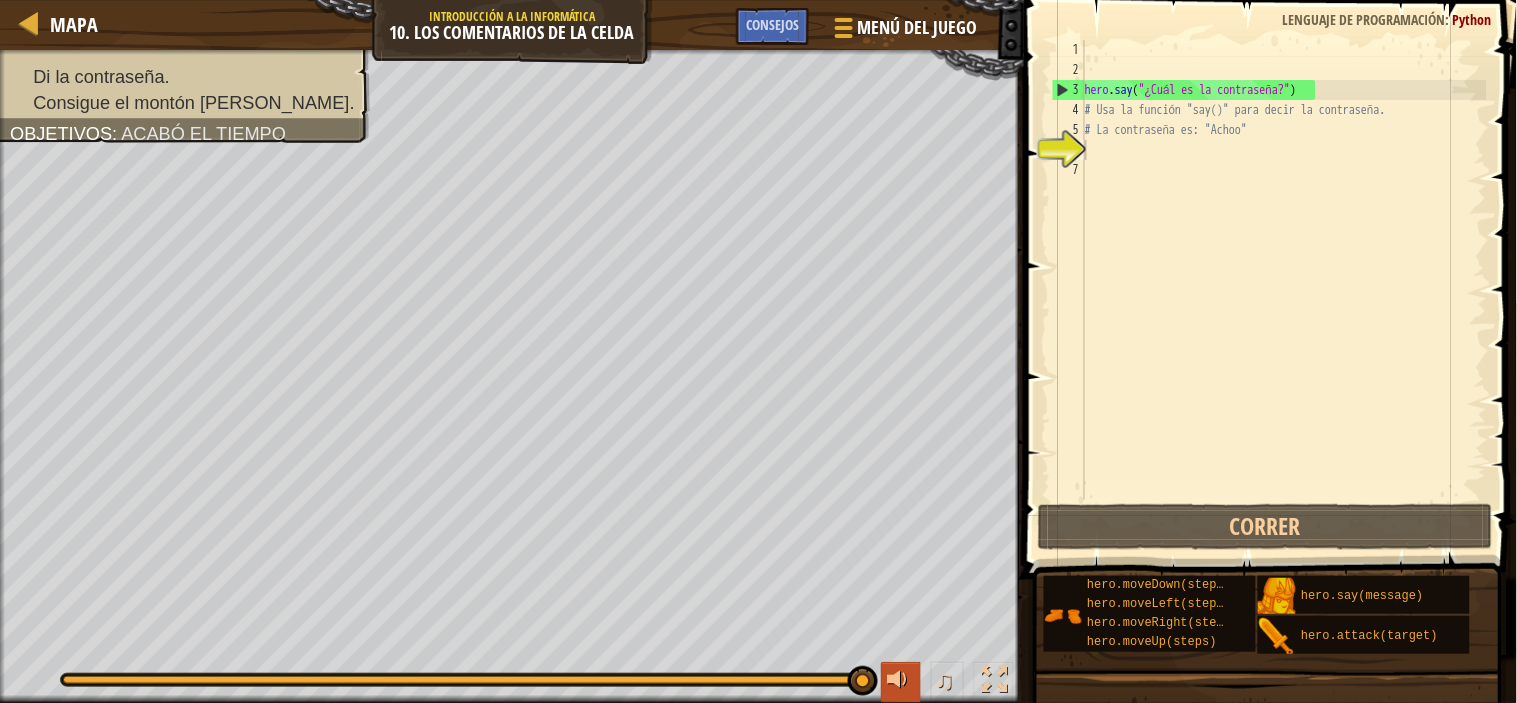 click at bounding box center (901, 680) 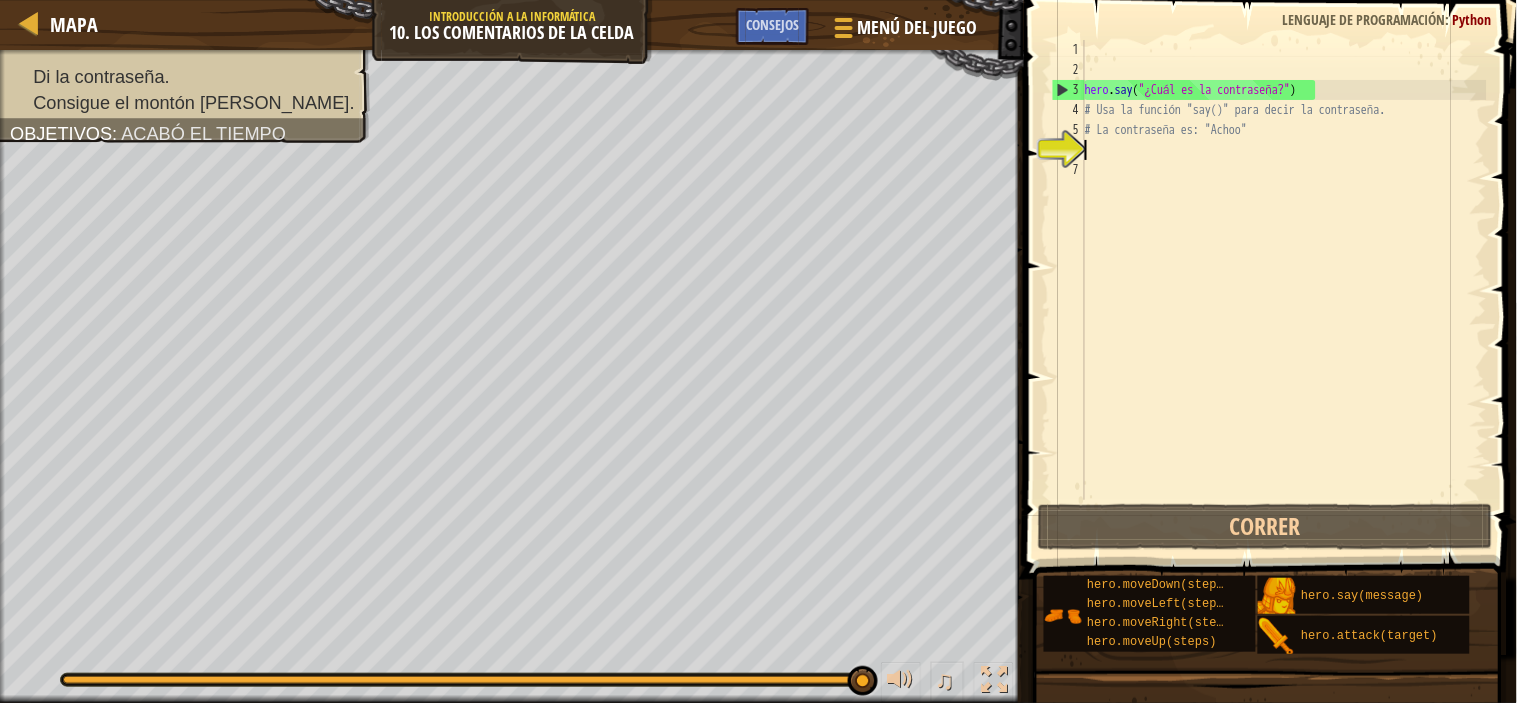 click on "hero . say ( "¿Cuál es la contraseña?" ) # Usa la función "say()" para decir la contraseña. # La contraseña es: "Achoo"" at bounding box center [1284, 290] 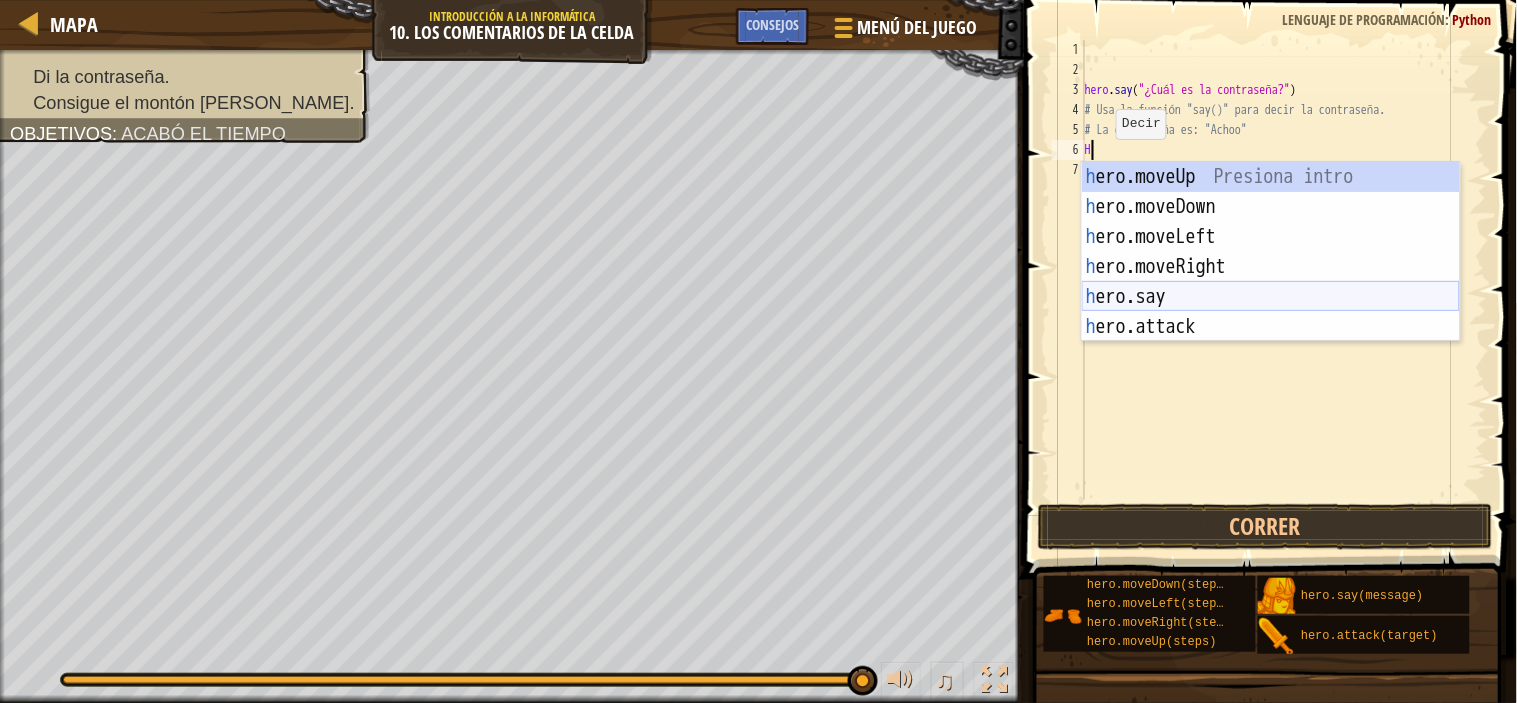click on "h ero.moveUp Presiona intro h ero.moveDown Presiona intro h ero.moveLeft Presiona intro h ero.moveRight Presiona intro h ero.say Presiona intro h ero.attack Presiona intro" at bounding box center [1271, 282] 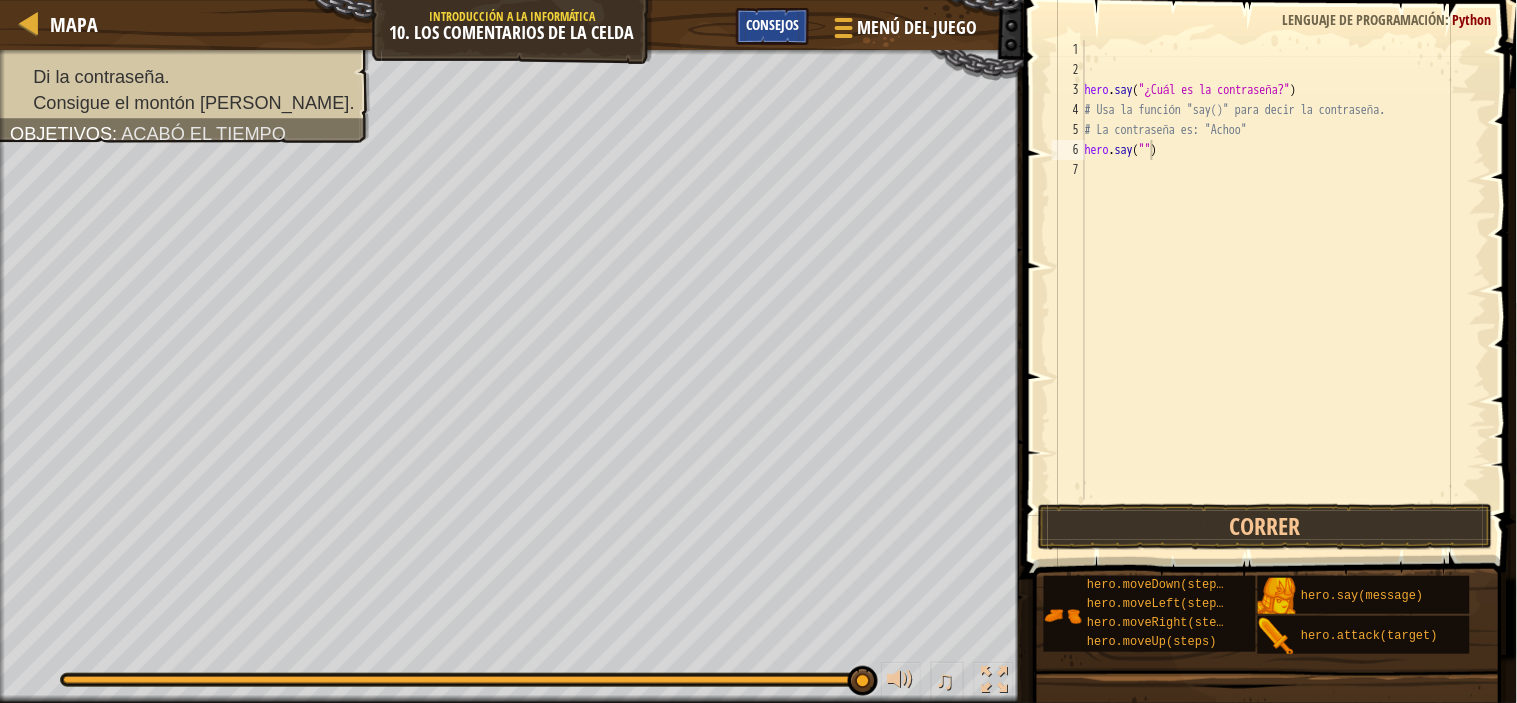 click on "Consejos" at bounding box center (772, 26) 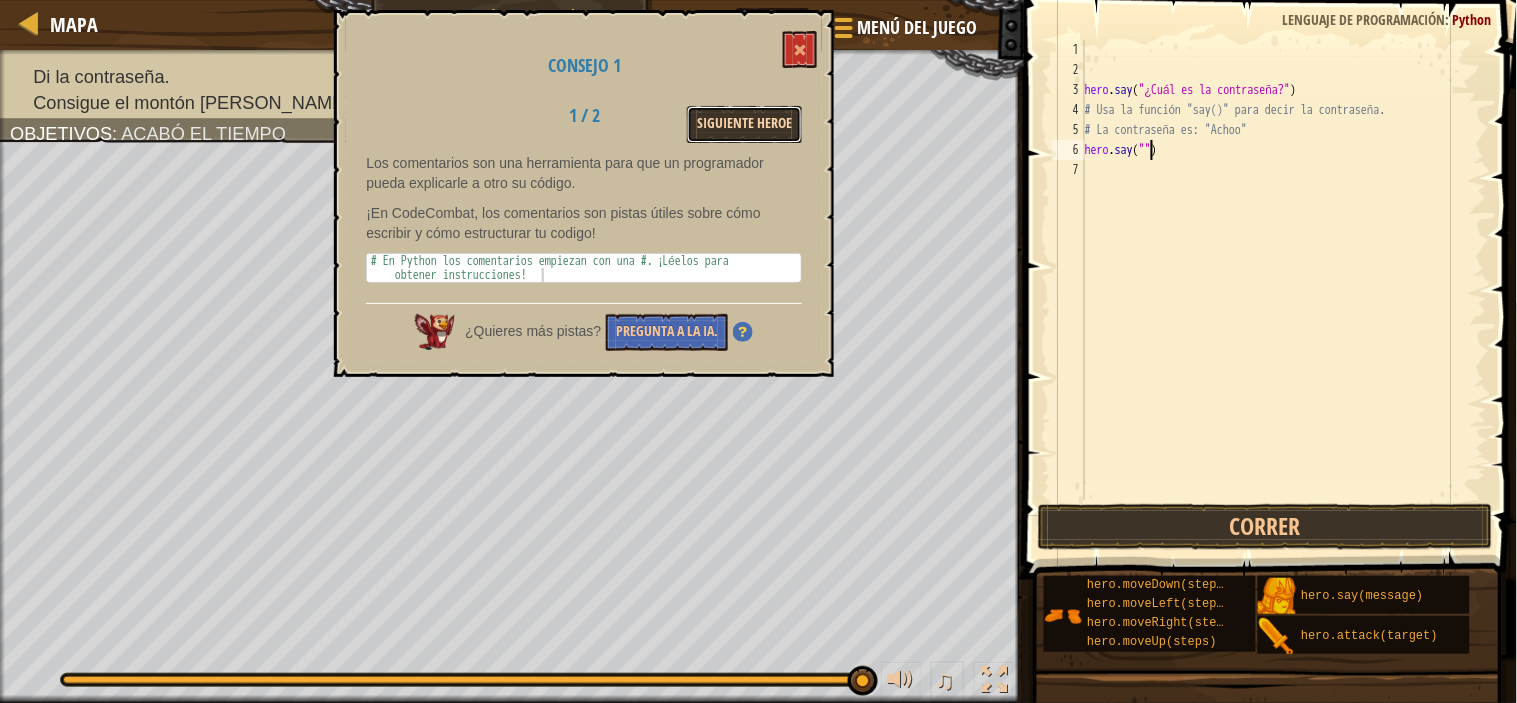 click on "Siguiente Heroe" at bounding box center (744, 124) 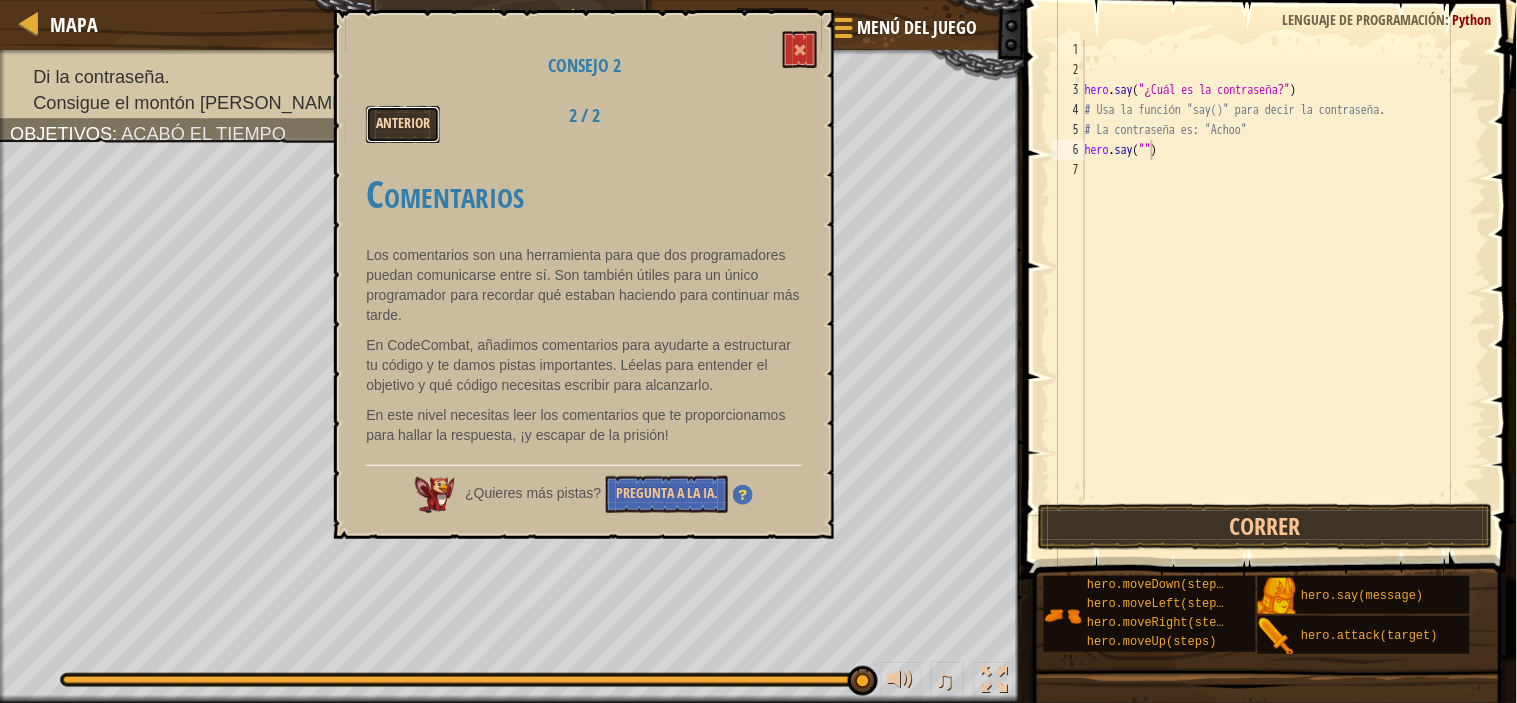click on "Anterior" at bounding box center (403, 124) 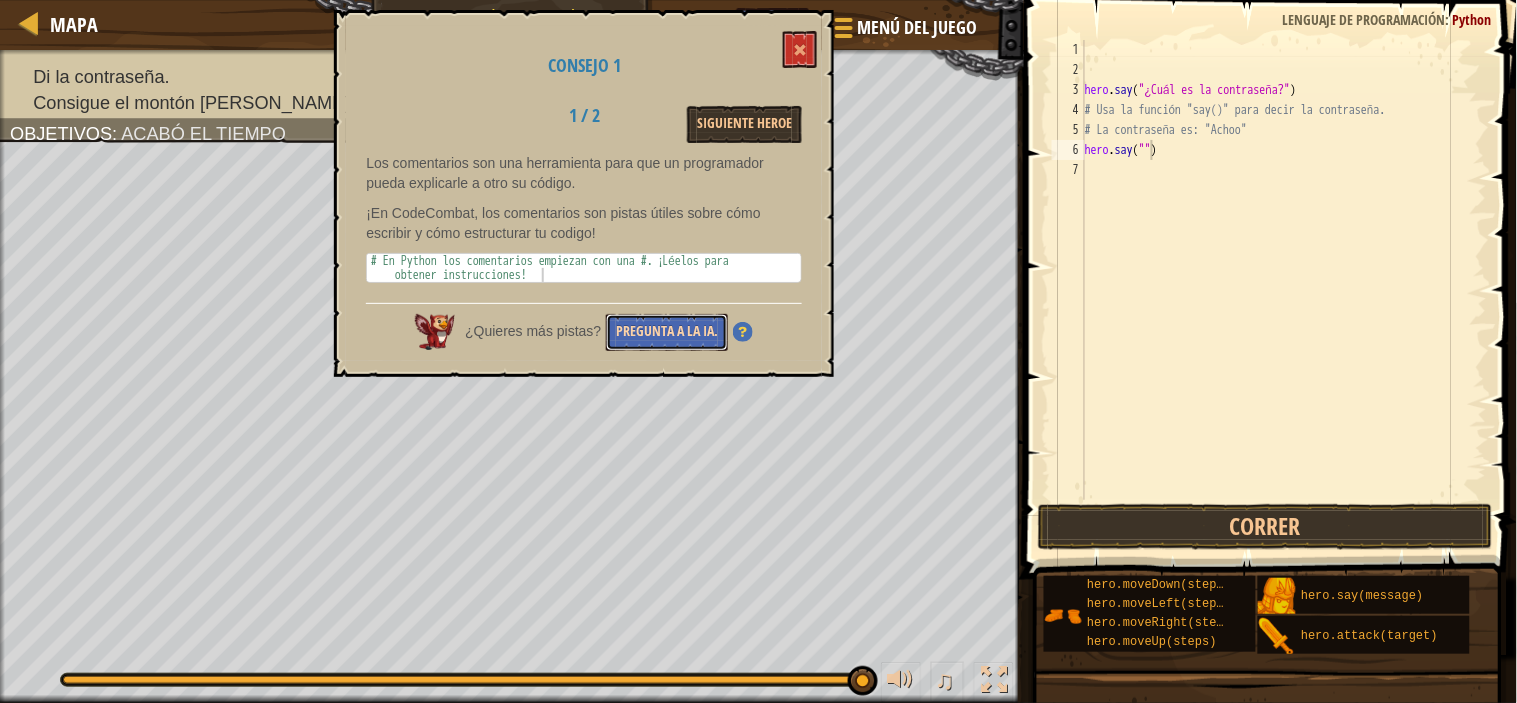 click on "Pregunta a la IA." at bounding box center (667, 332) 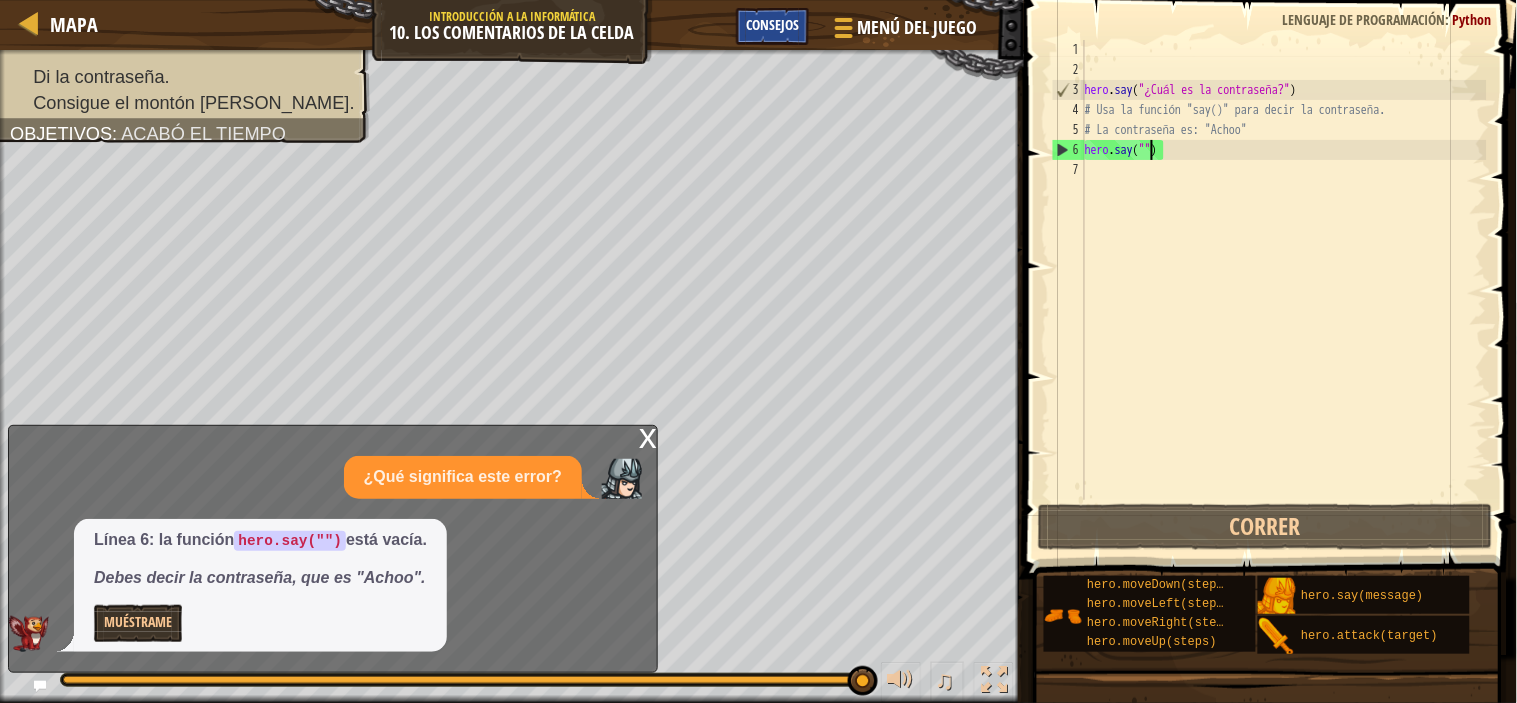 click on "Consejos" at bounding box center [772, 26] 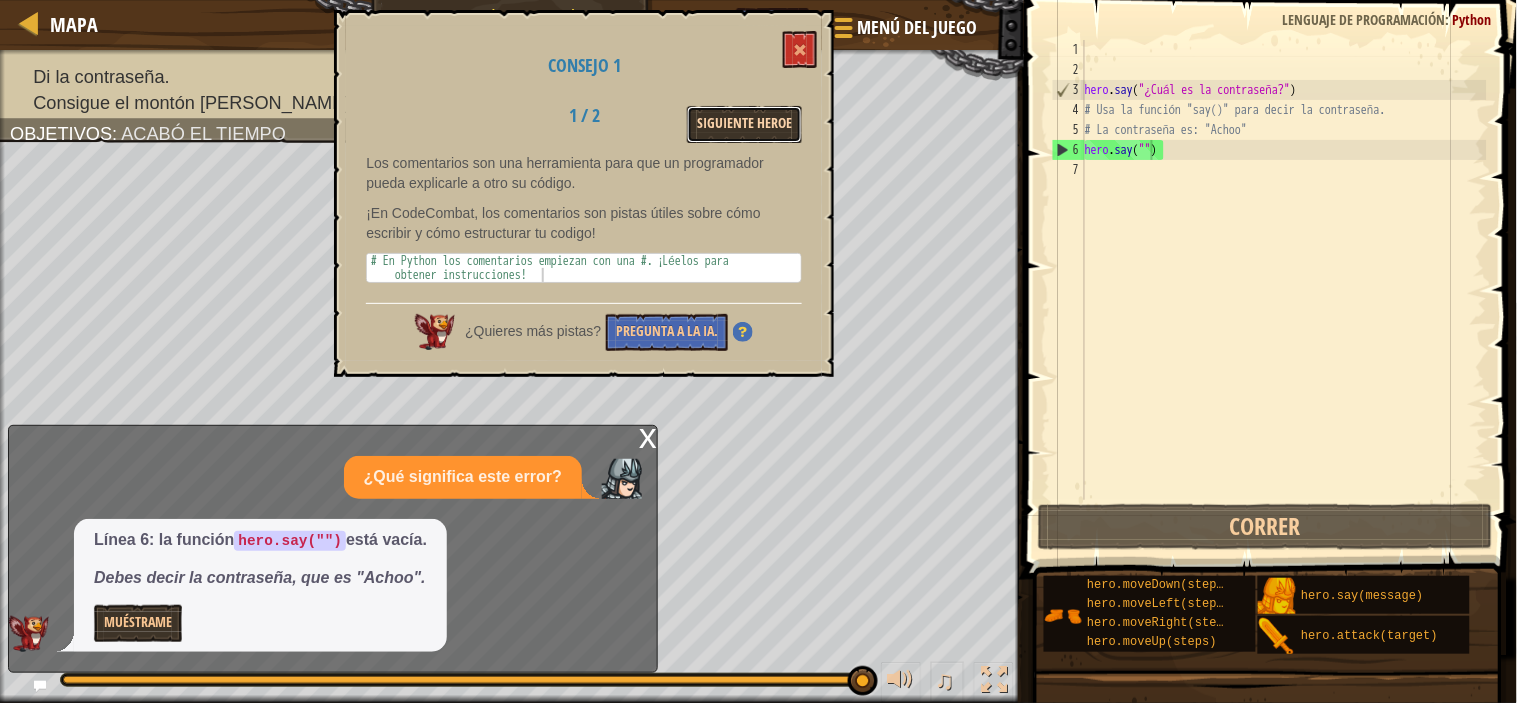 click on "Siguiente Heroe" at bounding box center (744, 124) 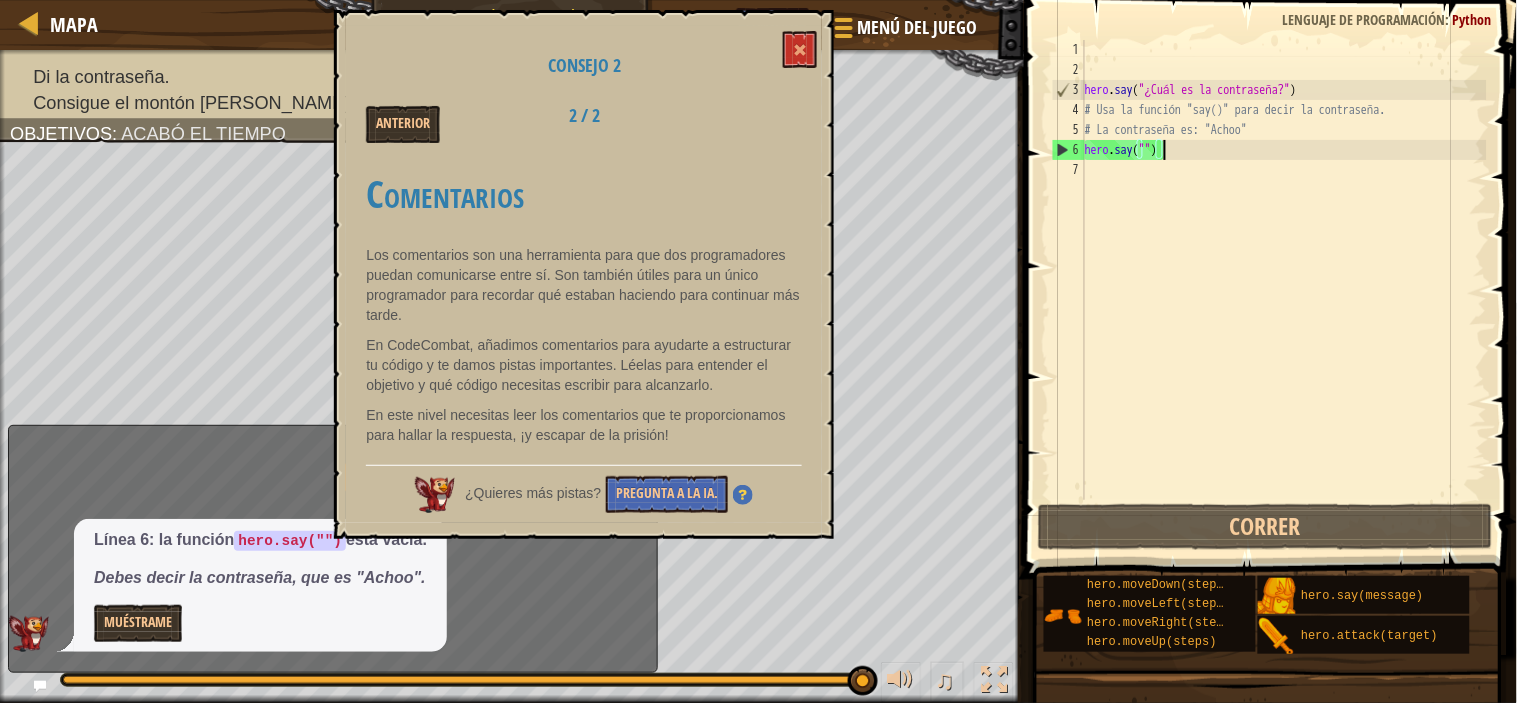 click on "hero . say ( "¿Cuál es la contraseña?" ) # Usa la función "say()" para decir la contraseña. # La contraseña es: "Achoo" hero . say ( "" )" at bounding box center [1284, 290] 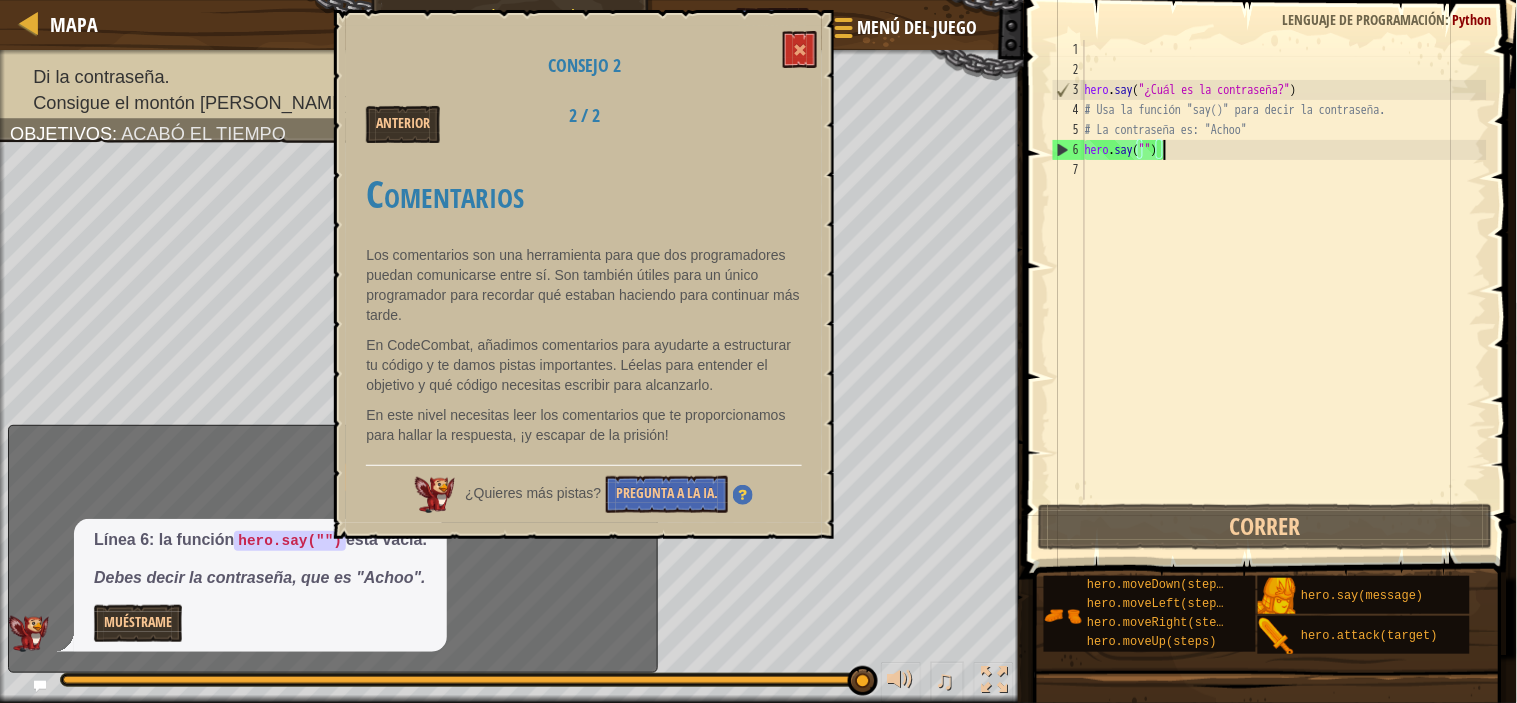 click on "hero . say ( "¿Cuál es la contraseña?" ) # Usa la función "say()" para decir la contraseña. # La contraseña es: "Achoo" hero . say ( "" )" at bounding box center (1284, 290) 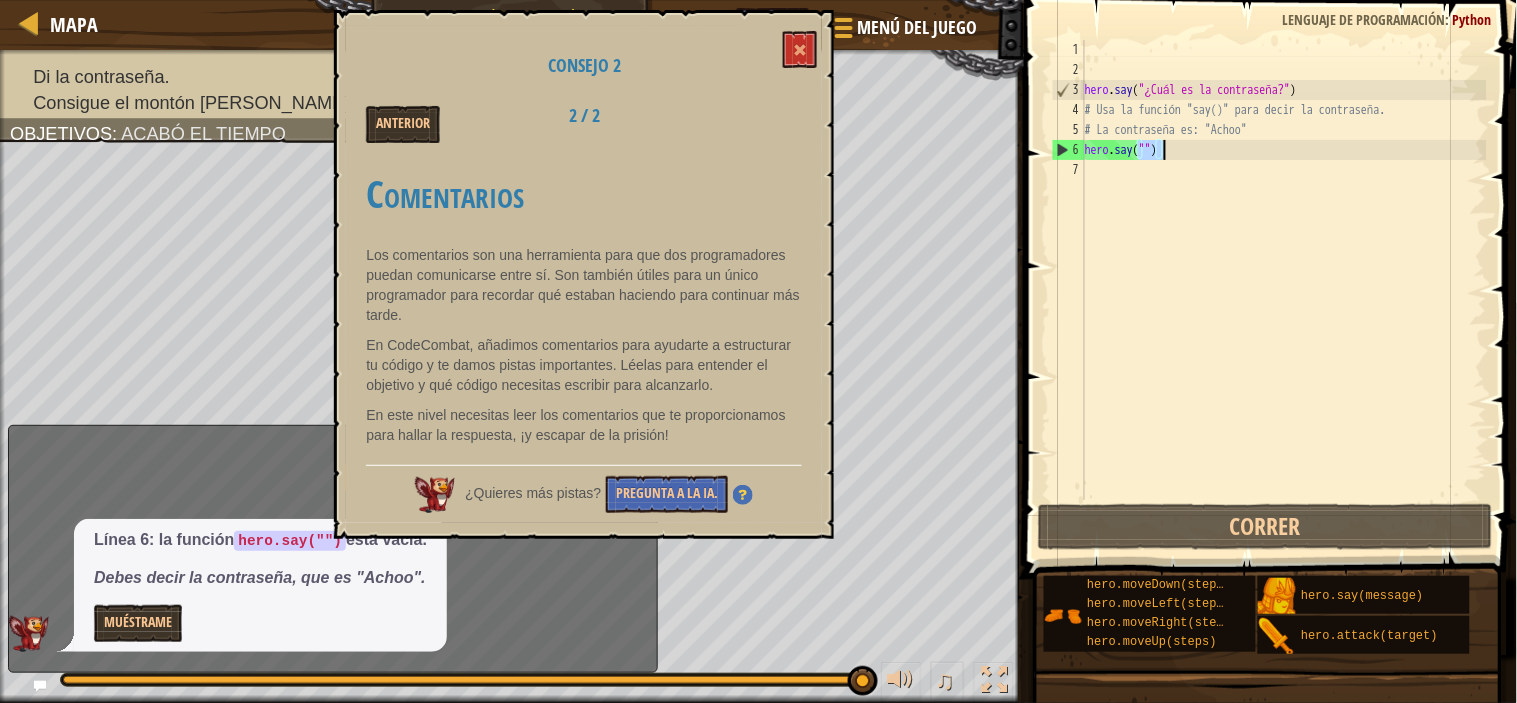 click on "hero . say ( "¿Cuál es la contraseña?" ) # Usa la función "say()" para decir la contraseña. # La contraseña es: "Achoo" hero . say ( "" )" at bounding box center (1284, 270) 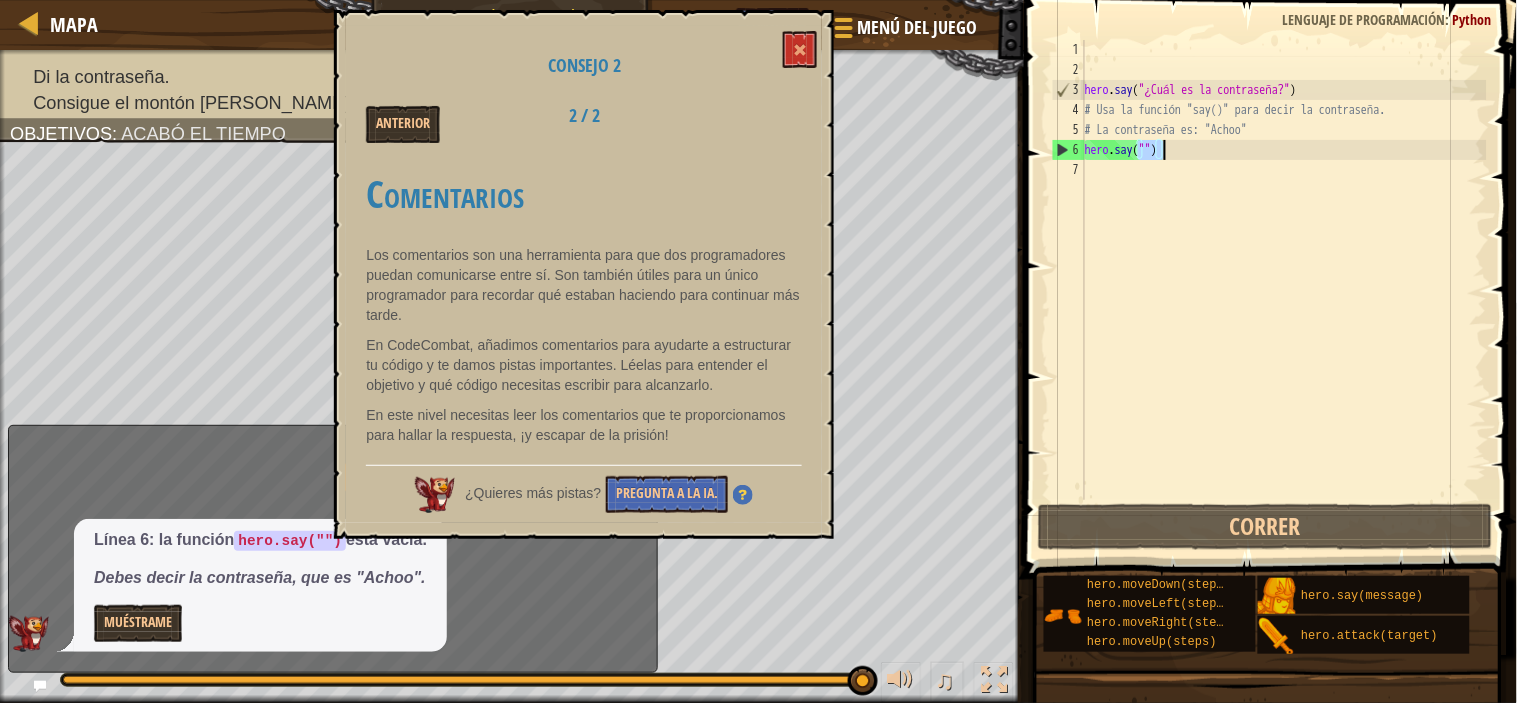 click on "hero . say ( "¿Cuál es la contraseña?" ) # Usa la función "say()" para decir la contraseña. # La contraseña es: "Achoo" hero . say ( "" )" at bounding box center (1284, 290) 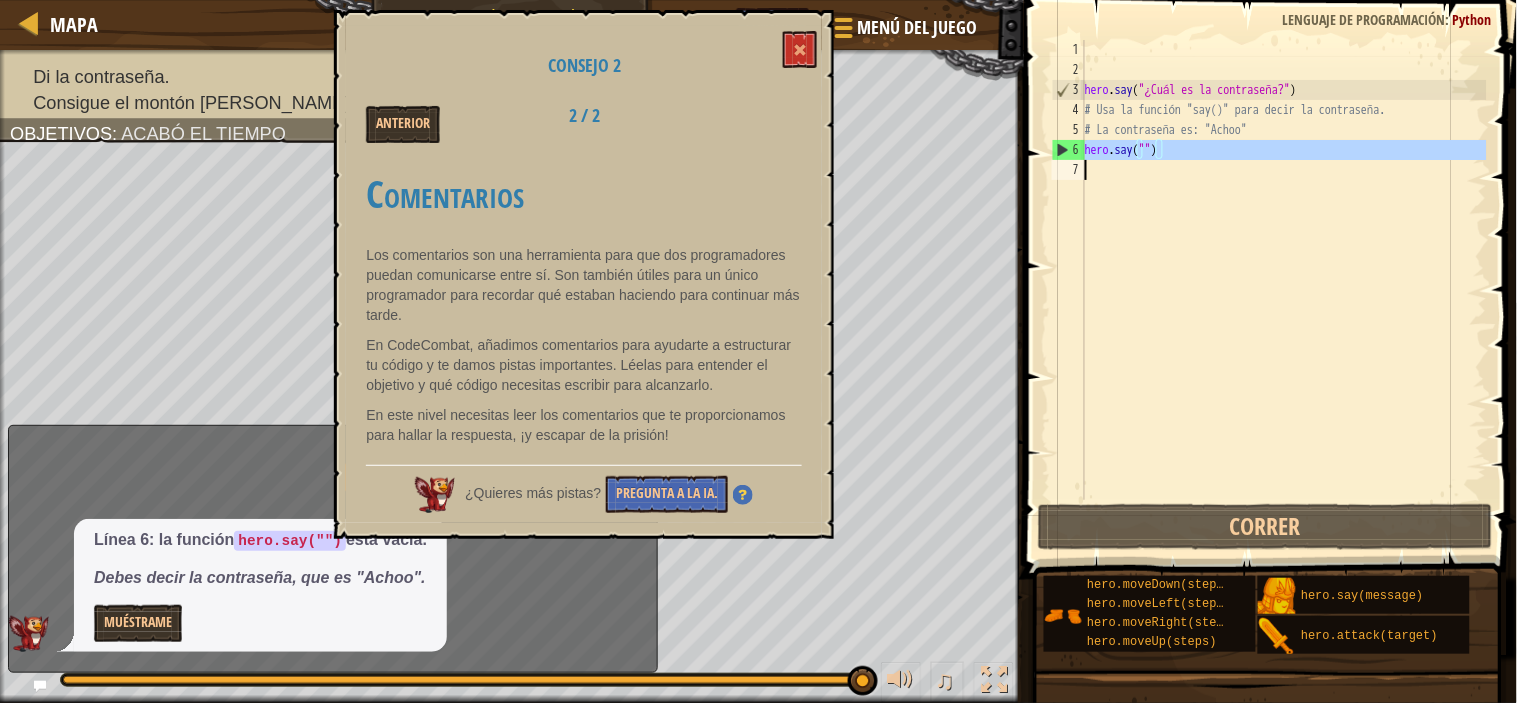 click on "hero . say ( "¿Cuál es la contraseña?" ) # Usa la función "say()" para decir la contraseña. # La contraseña es: "Achoo" hero . say ( "" )" at bounding box center [1284, 290] 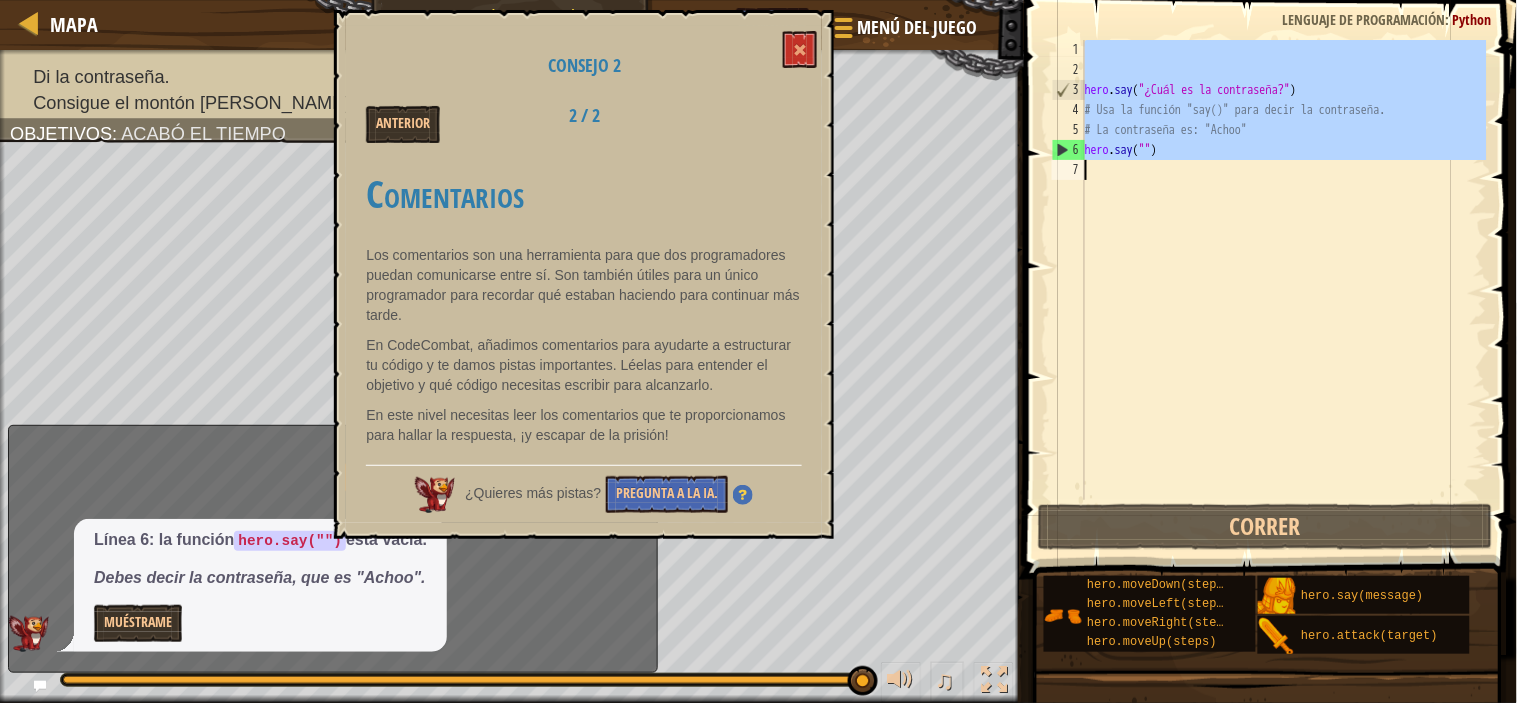 click on "hero . say ( "¿Cuál es la contraseña?" ) # Usa la función "say()" para decir la contraseña. # La contraseña es: "Achoo" hero . say ( "" )" at bounding box center [1284, 290] 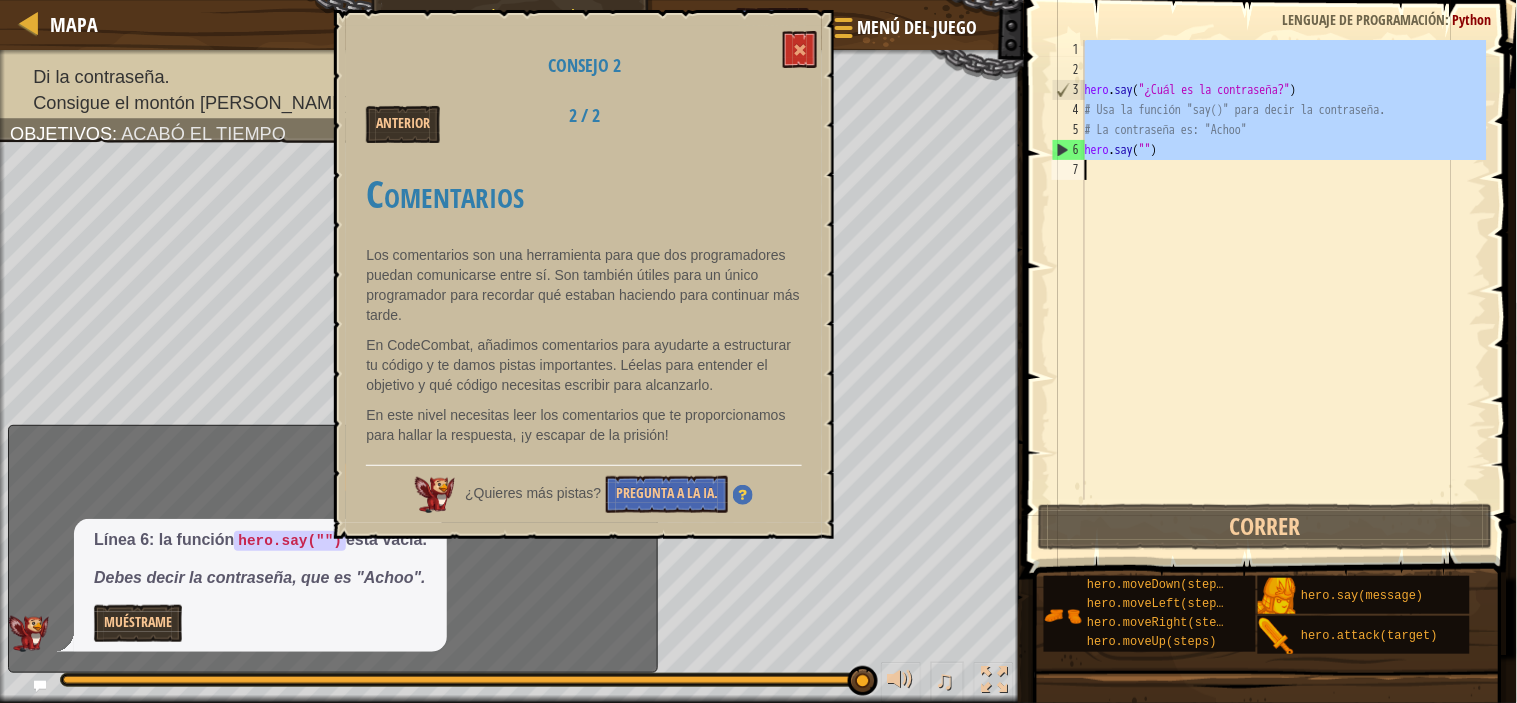 click on "hero . say ( "¿Cuál es la contraseña?" ) # Usa la función "say()" para decir la contraseña. # La contraseña es: "Achoo" hero . say ( "" )" at bounding box center [1284, 270] 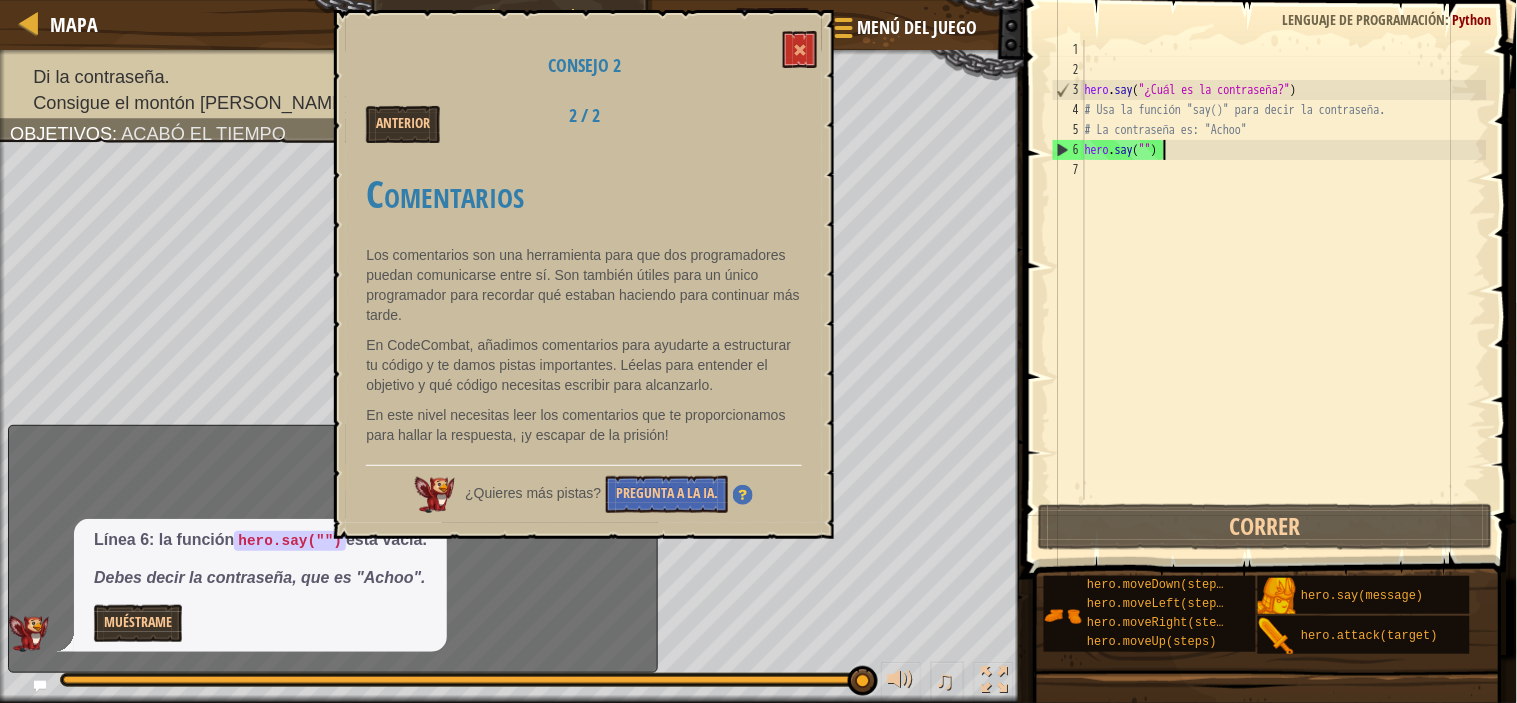 click on "hero . say ( "¿Cuál es la contraseña?" ) # Usa la función "say()" para decir la contraseña. # La contraseña es: "Achoo" hero . say ( "" )" at bounding box center [1284, 290] 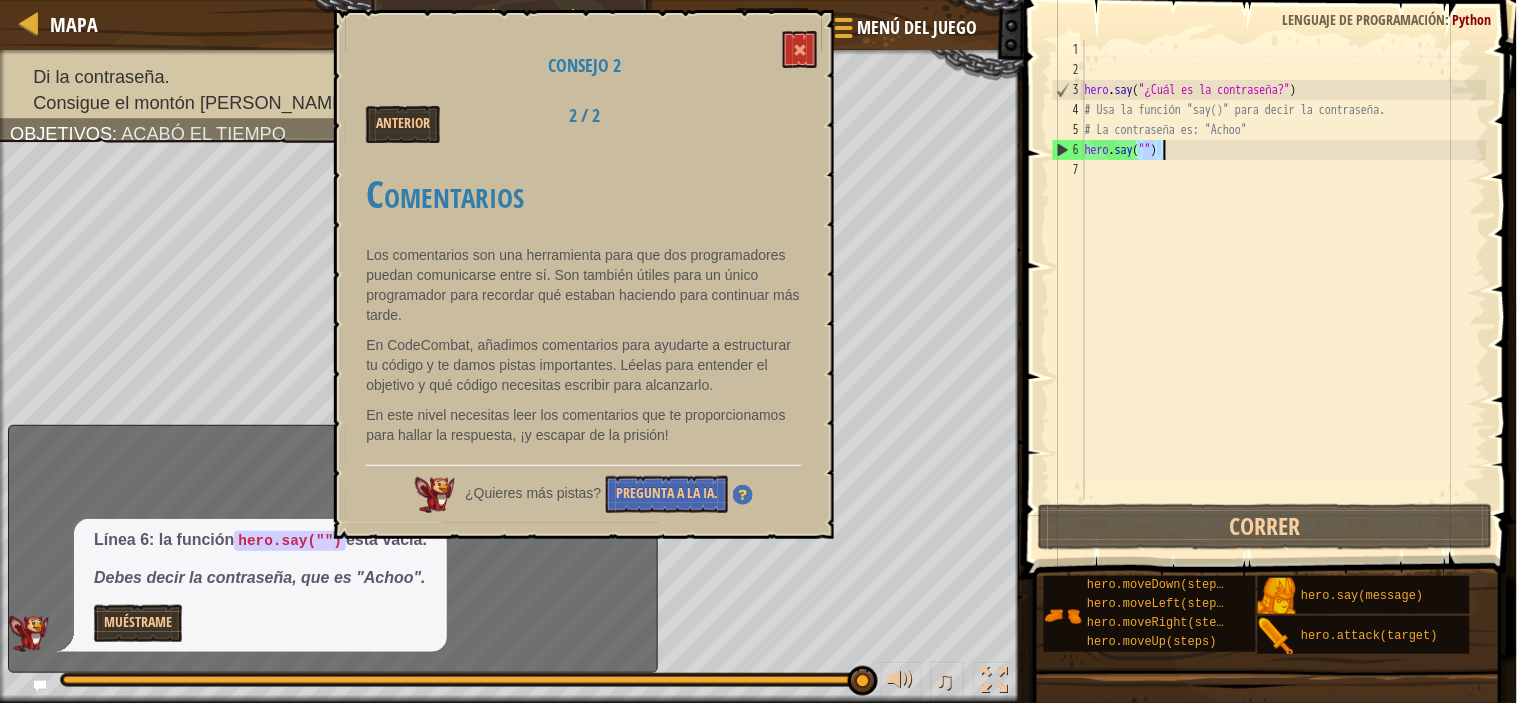 click on "hero . say ( "¿Cuál es la contraseña?" ) # Usa la función "say()" para decir la contraseña. # La contraseña es: "Achoo" hero . say ( "" )" at bounding box center [1284, 270] 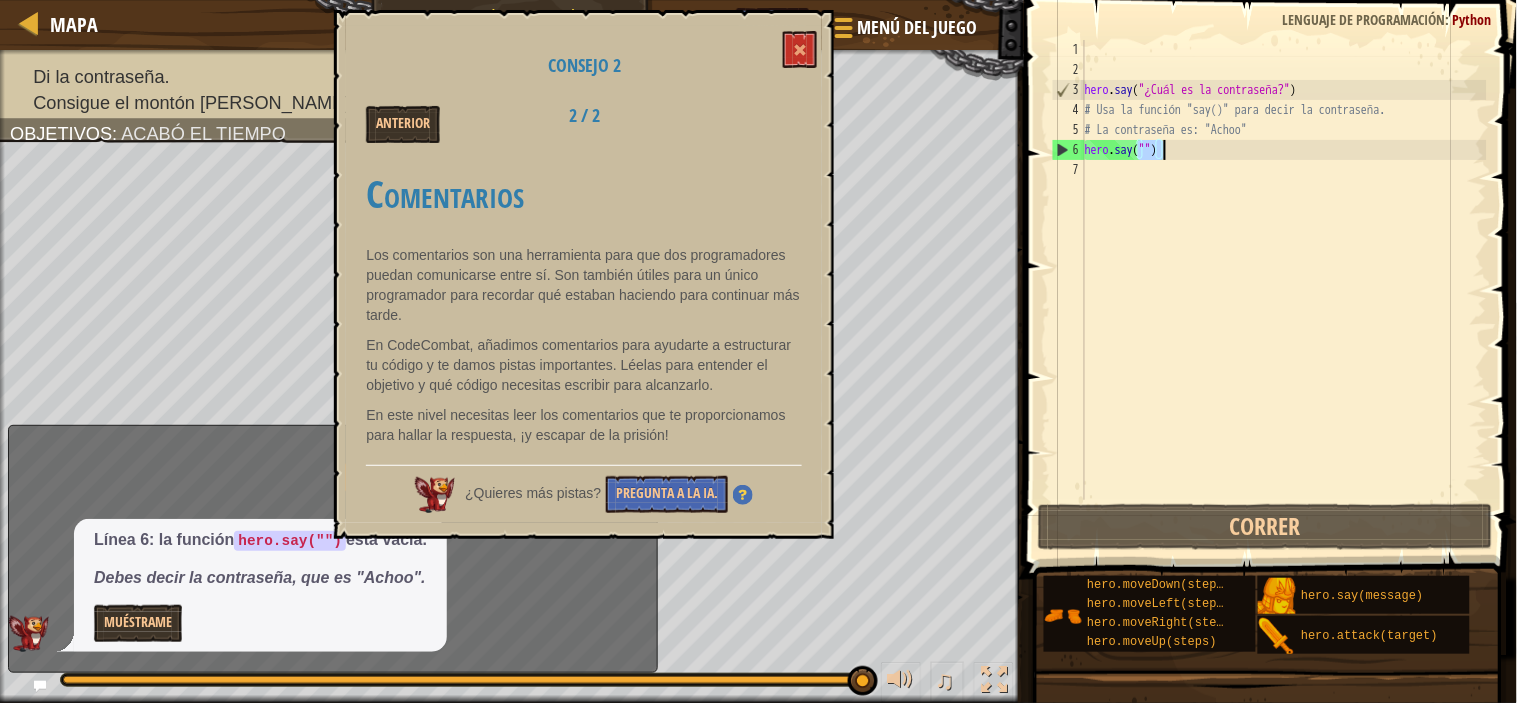 click on "hero . say ( "¿Cuál es la contraseña?" ) # Usa la función "say()" para decir la contraseña. # La contraseña es: "Achoo" hero . say ( "" )" at bounding box center (1284, 290) 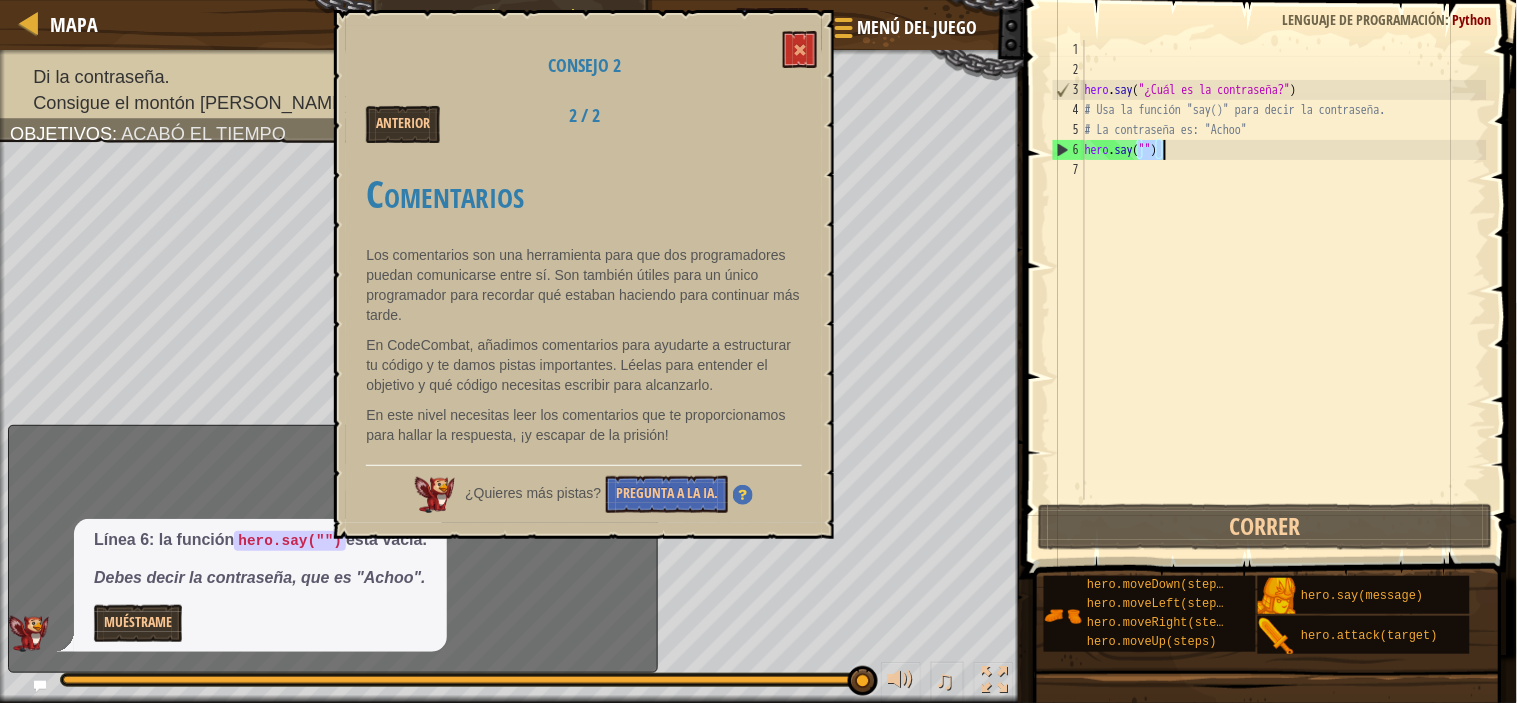 type on "hero.say("")" 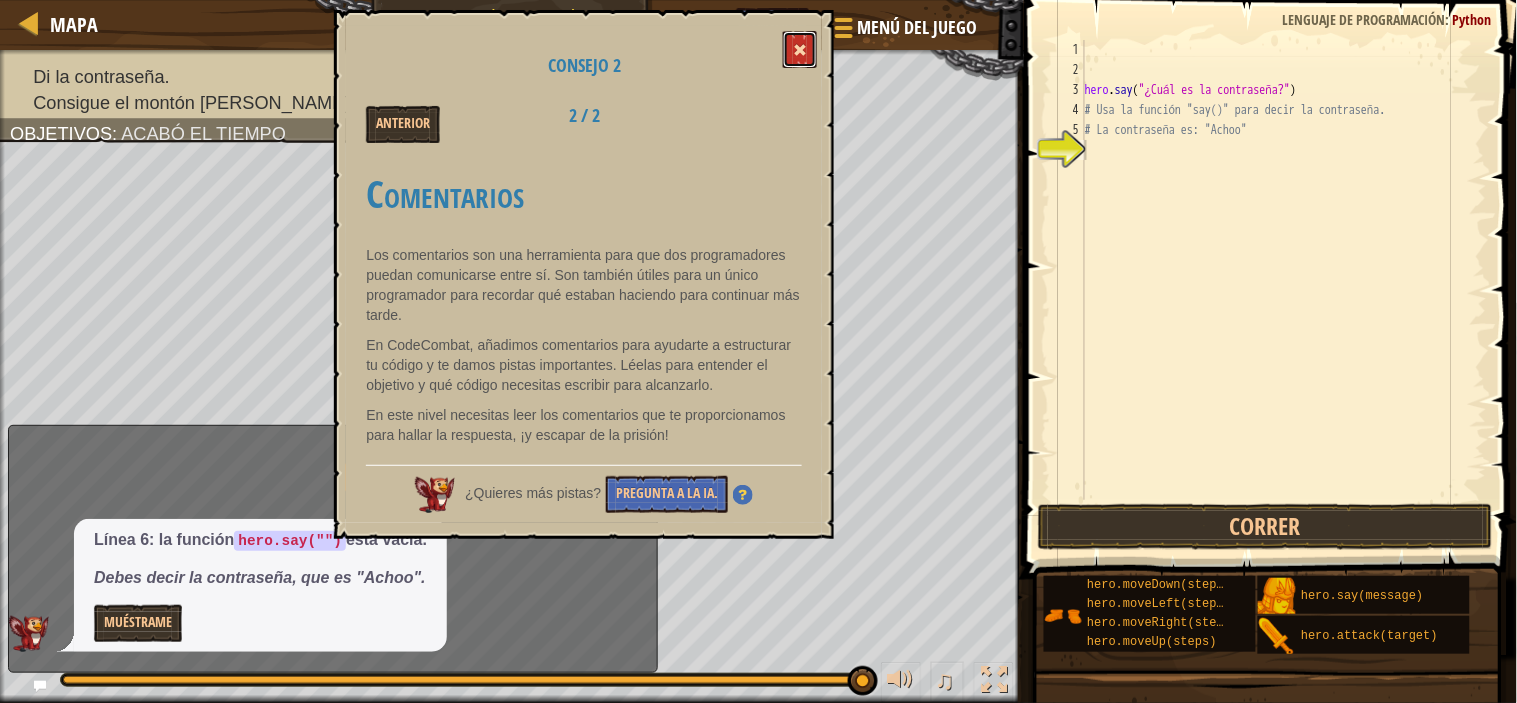 click at bounding box center [800, 50] 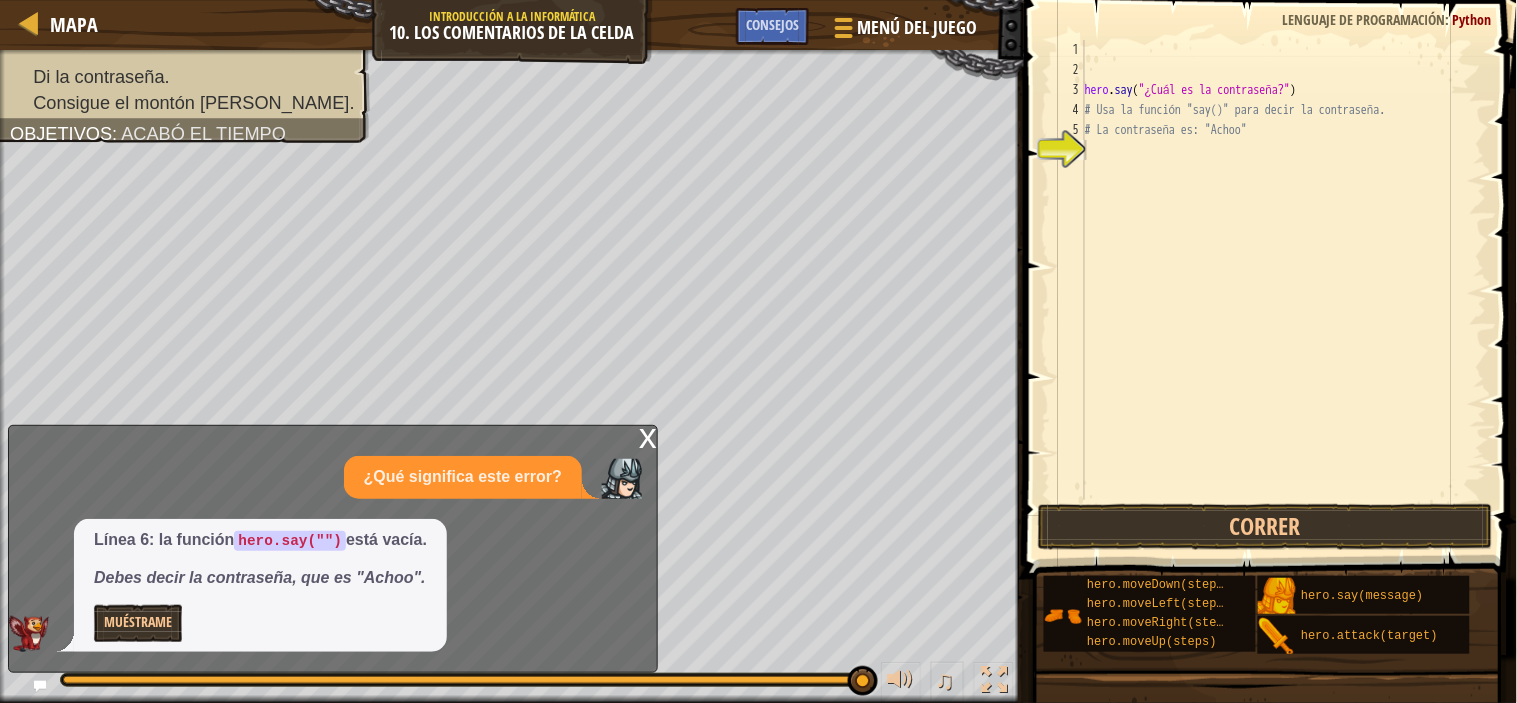 click on "Mapa Introducción a la Informática 10. Los comentarios de la celda Menú del Juego Hecho Consejos" at bounding box center (512, 25) 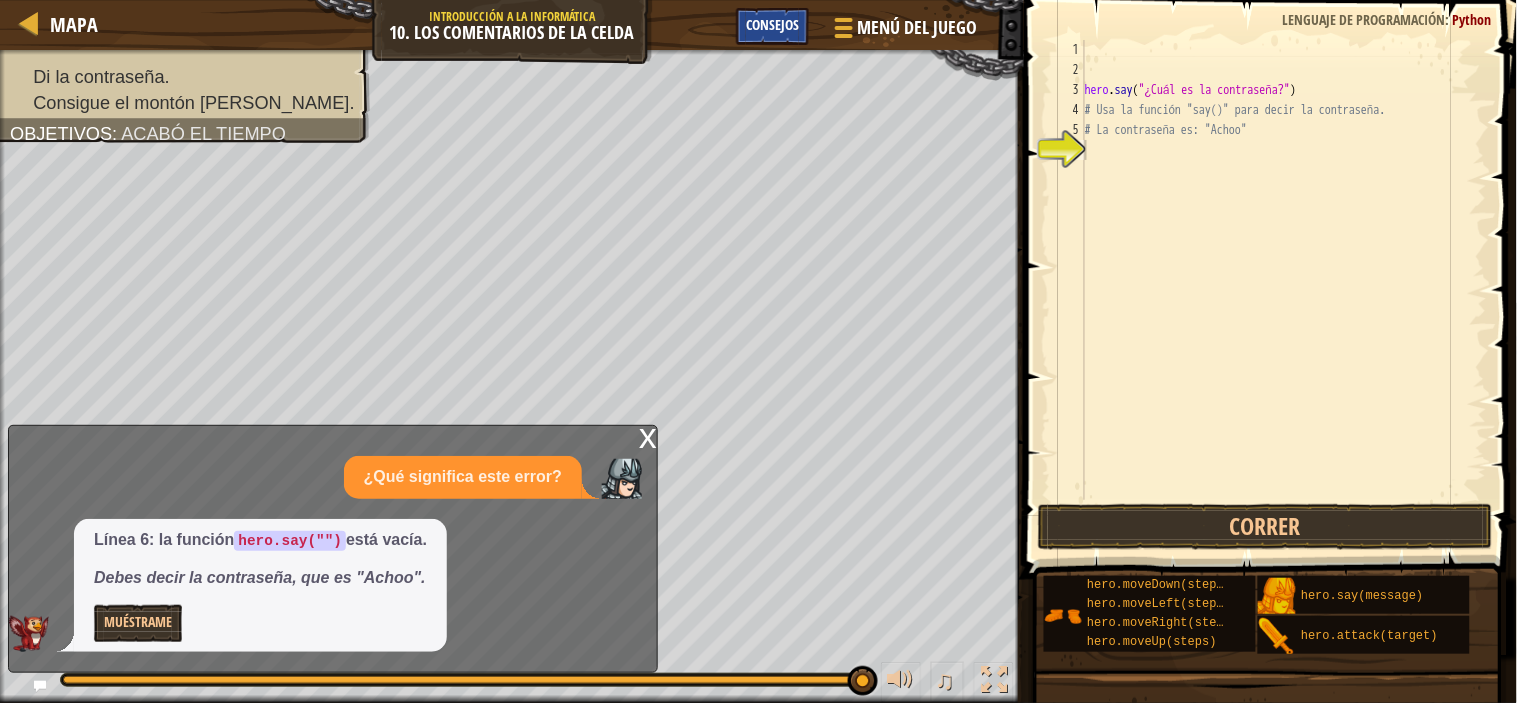 click on "Consejos" at bounding box center [772, 24] 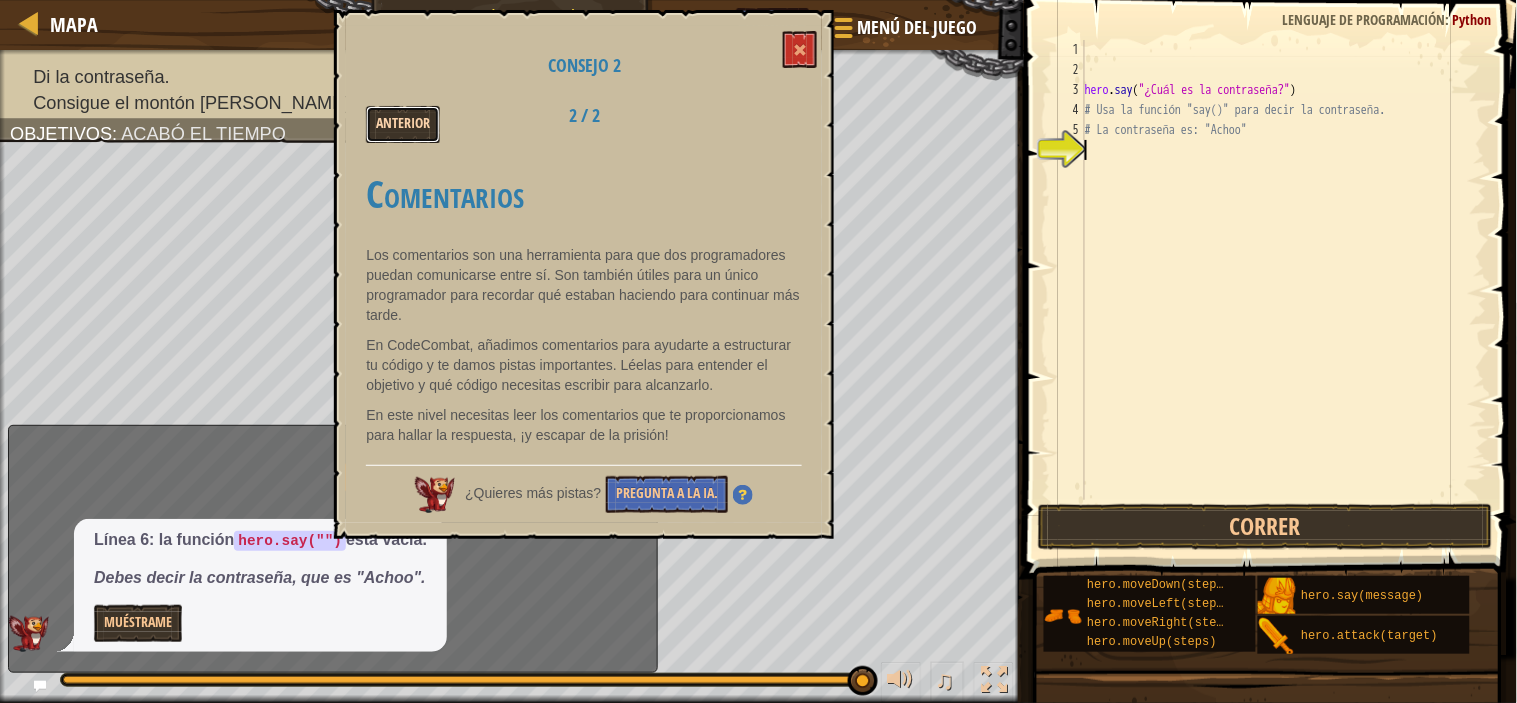 click on "Anterior" at bounding box center (403, 124) 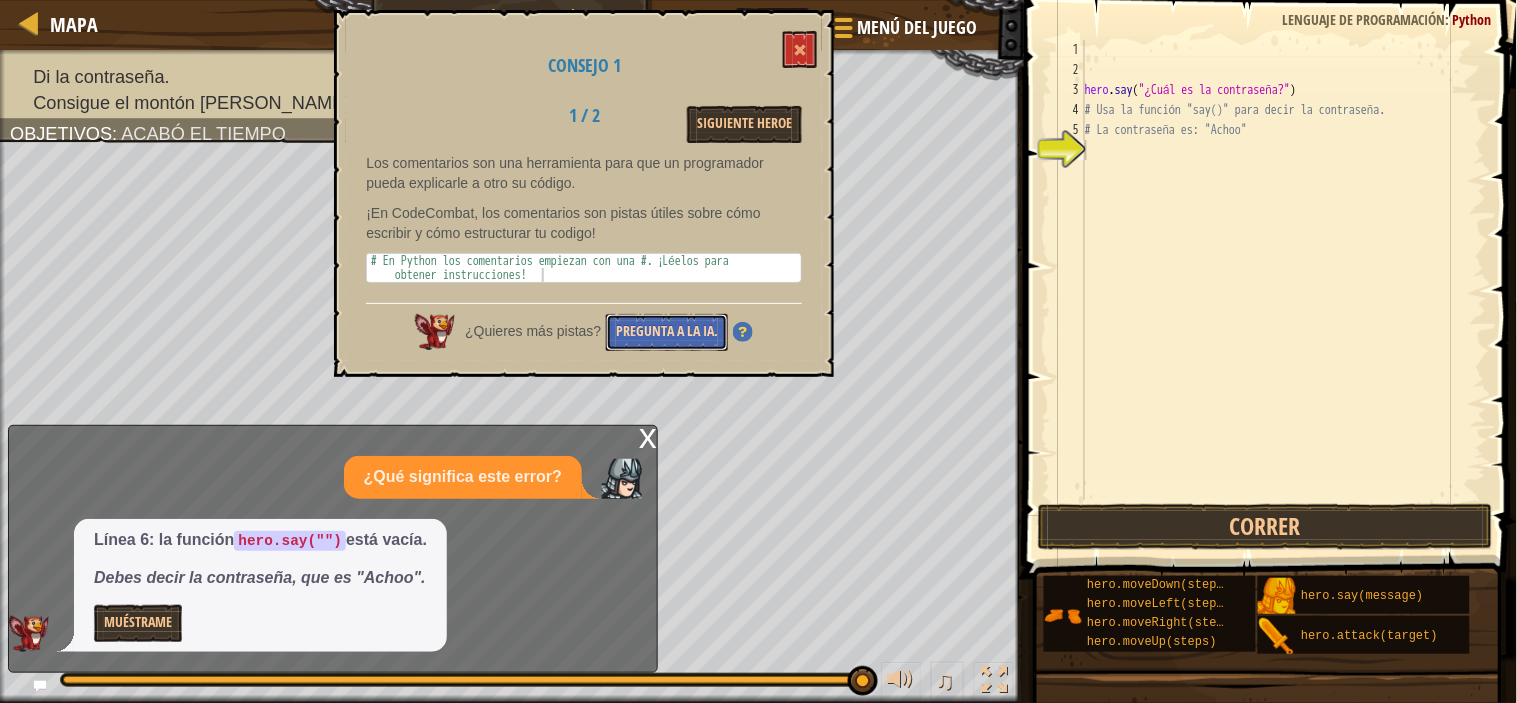 click on "Pregunta a la IA." at bounding box center (667, 332) 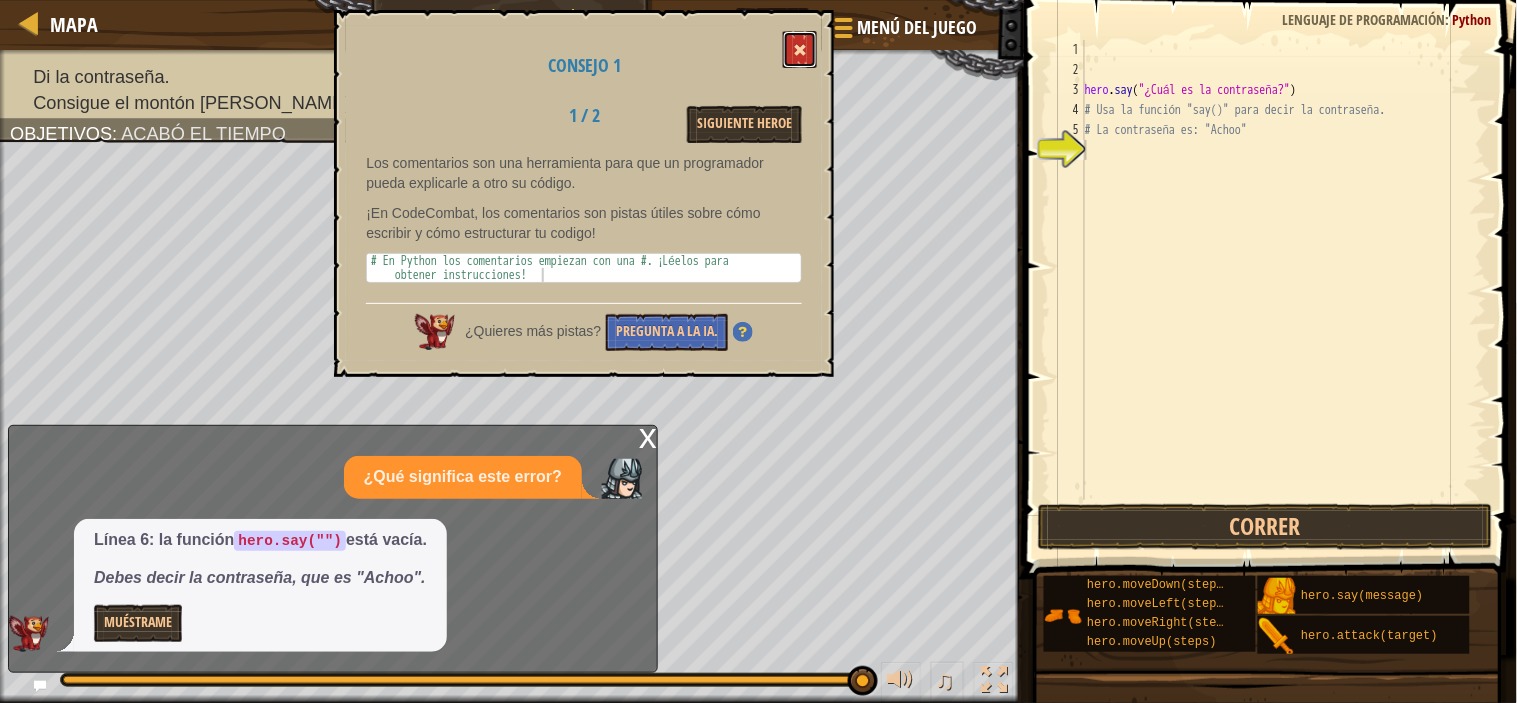 click at bounding box center [800, 49] 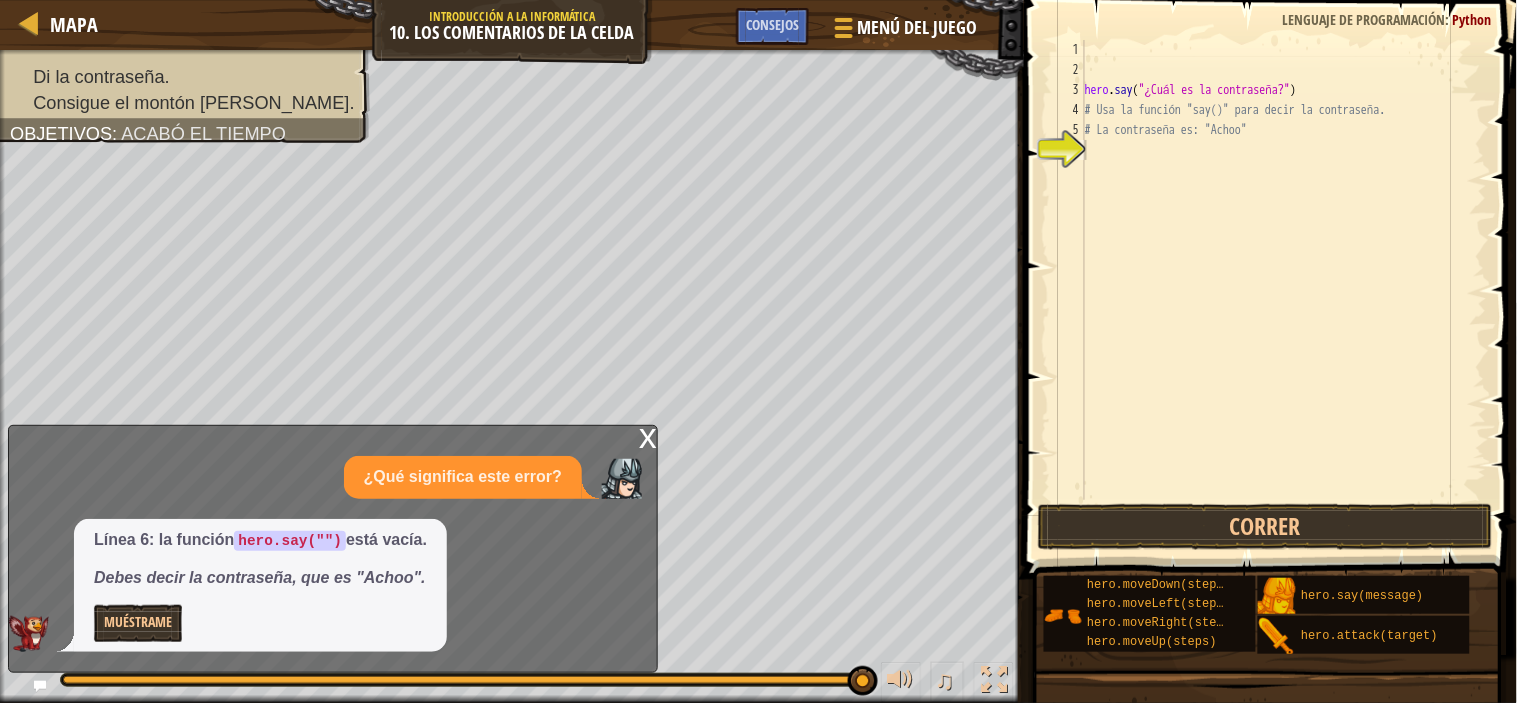 click on "x" at bounding box center [648, 436] 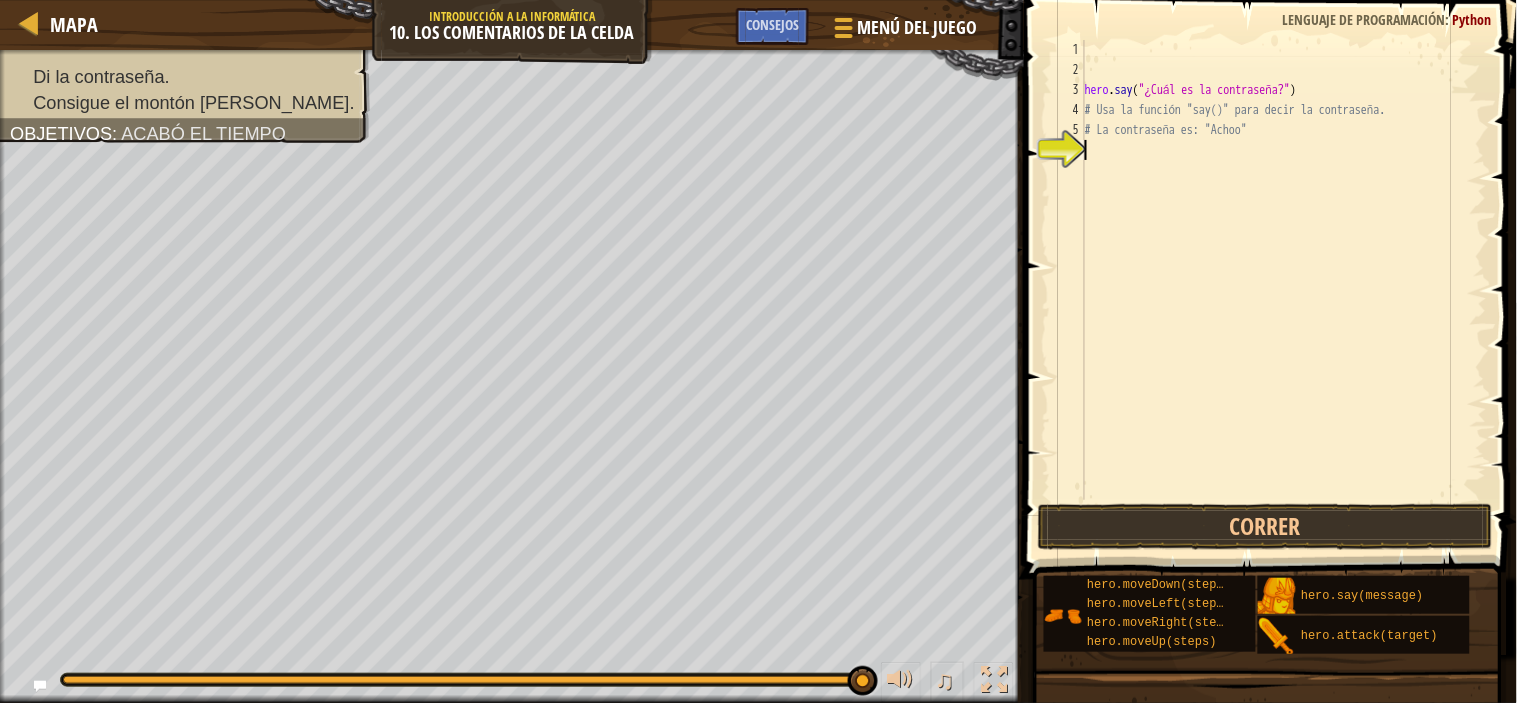 click on "Mapa Introducción a la Informática 10. Los comentarios de la celda Menú del Juego Hecho Consejos 1 2 3 4 5 hero . say ( "What's the password?" ) # Use the "say()" function to say the password. # The password is: "Achoo" hero . say ( "Achoo" )     הההההההההההההההההההההההההההההההההההההההההההההההההההההההההההההההההההההההההההההההההההההההההההההההההההההההההההההההההההההההההההההההההההההההההההההההההההההההההההההההההההההההההההההההההההההההההההההההההההההההההההההההההההההההההההההההההההההההההההההההההההההההההההההההה XXXXXXXXXXXXXXXXXXXXXXXXXXXXXXXXXXXXXXXXXXXXXXXXXXXXXXXXXXXXXXXXXXXXXXXXXXXXXXXXXXXXXXXXXXXXXXXXXXXXXXXXXXXXXXXXXXXXXXXXXXXXXXXXXXXXXXXXXXXXXXXXXXXXXXXXXXXXXXXXXXXXXXXXXXXXXXXXXXXXXXXXXXXXXXXXXXXXXXXXXXXXXXXXXXXXXXXXXXXXXXXXXXXXXXXXXXXXXXXXXXXXXXXXXXXXXXXX ×" at bounding box center [758, 351] 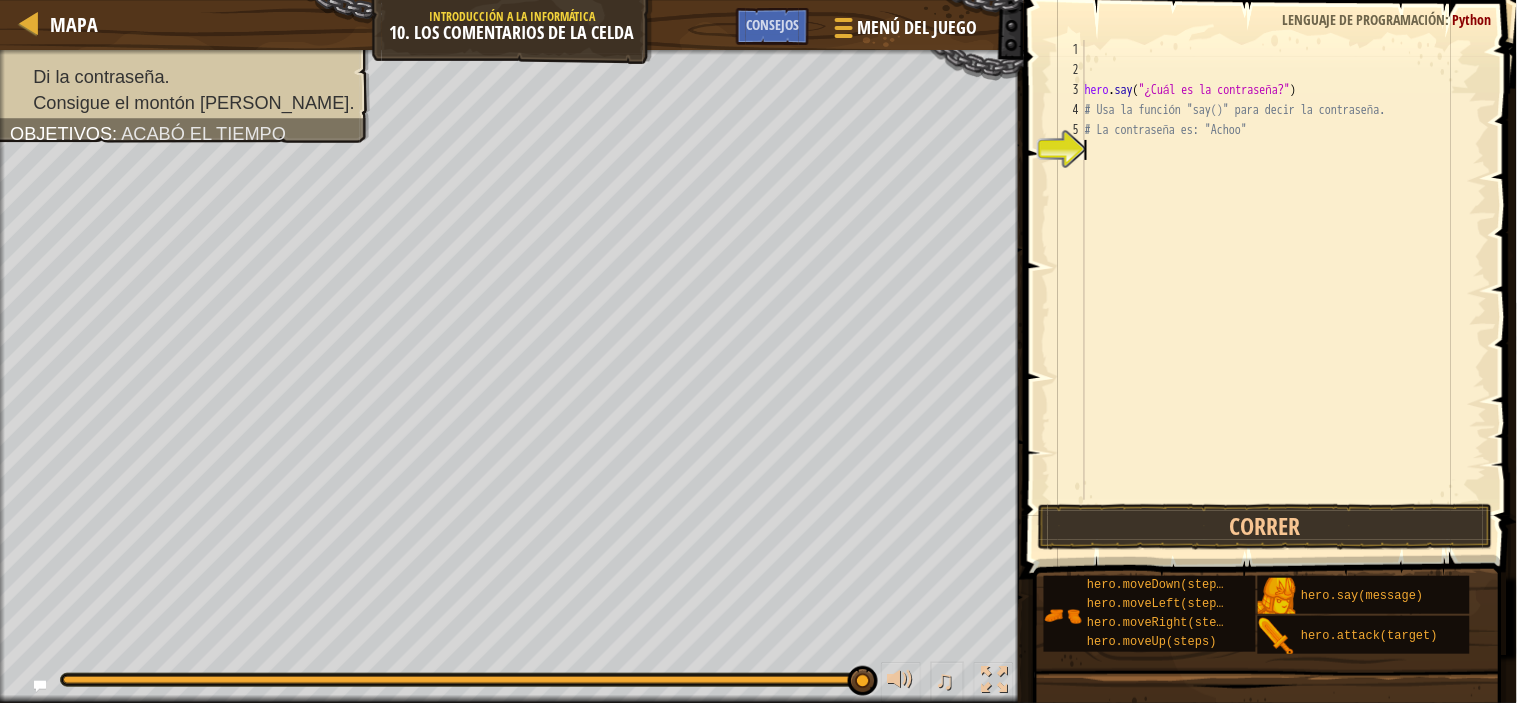type on "H" 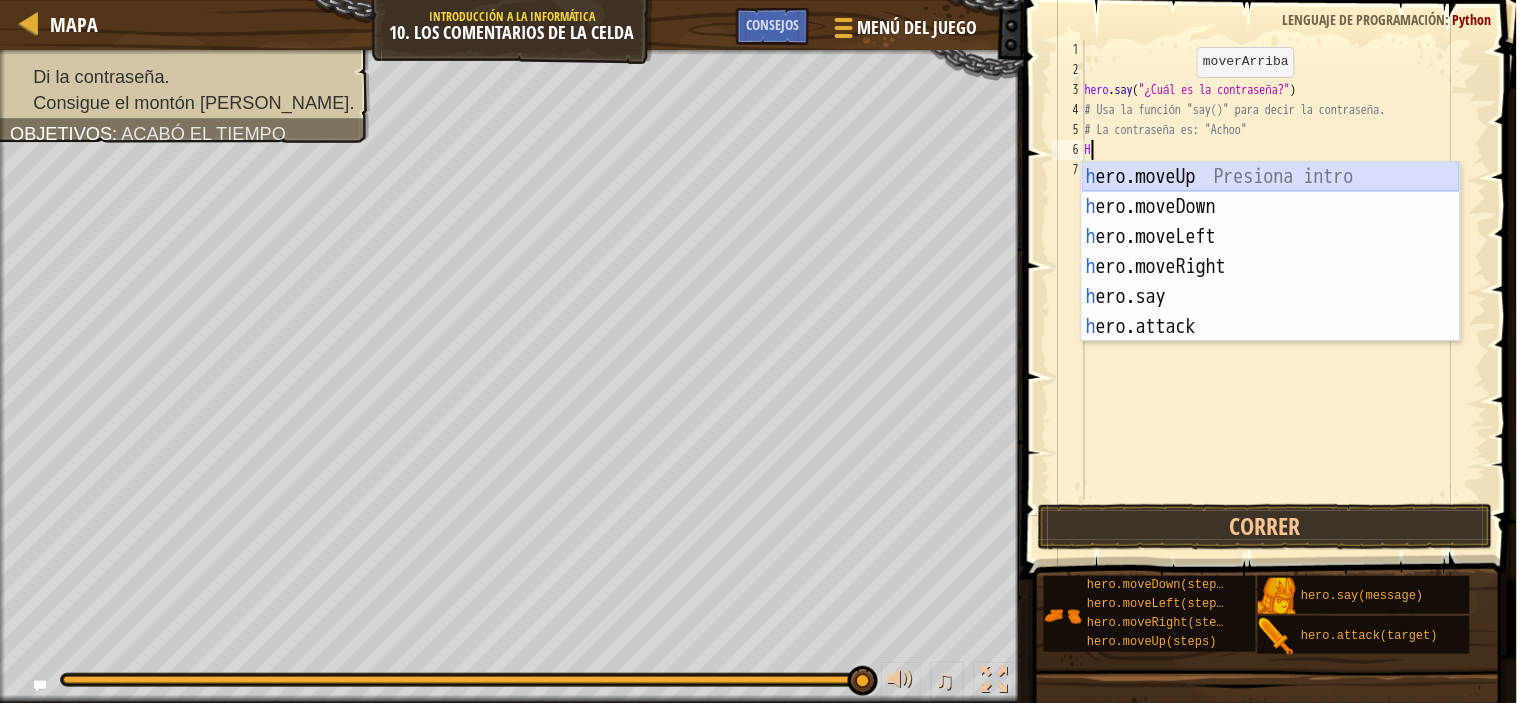 click on "h ero.moveUp Presiona intro h ero.moveDown Presiona intro h ero.moveLeft Presiona intro h ero.moveRight Presiona intro h ero.say Presiona intro h ero.attack Presiona intro" at bounding box center (1271, 282) 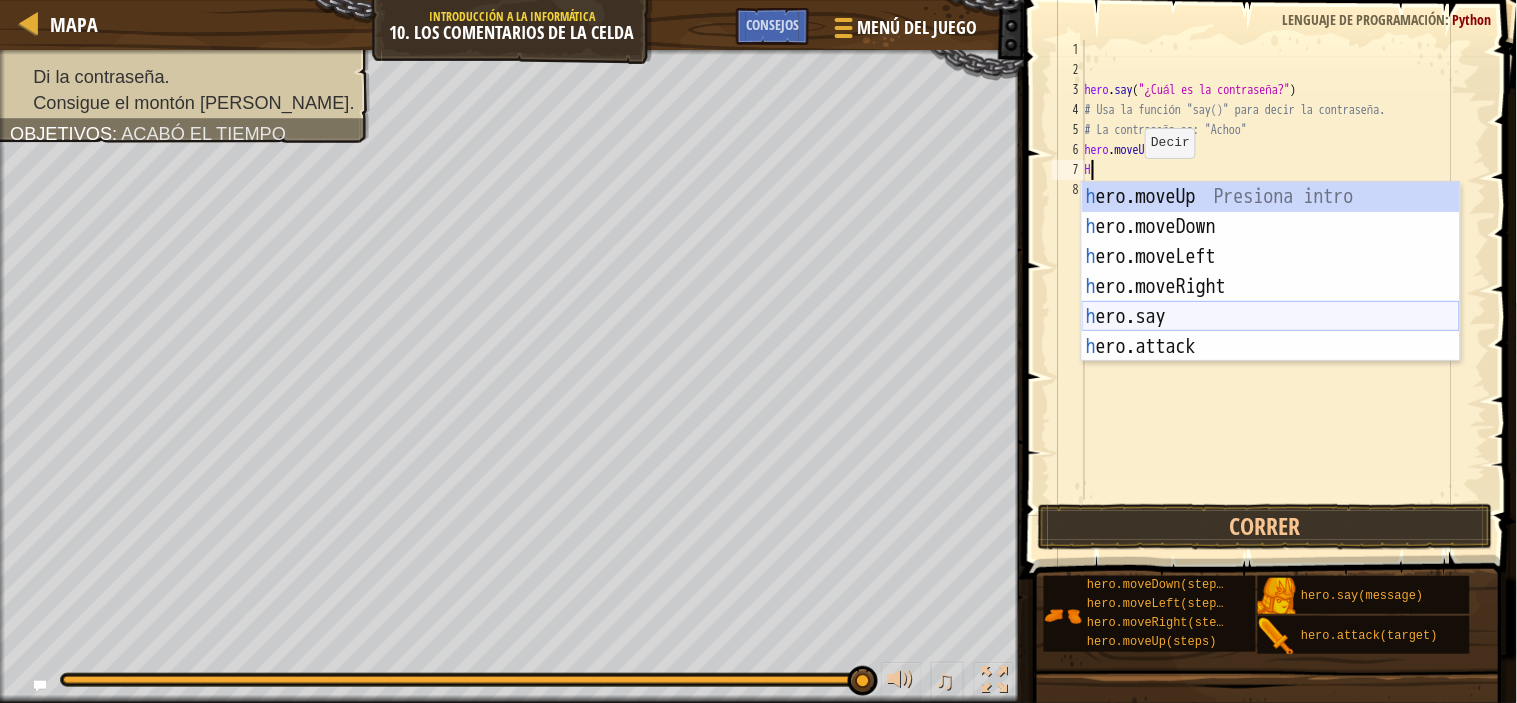 click on "h ero.moveUp Presiona intro h ero.moveDown Presiona intro h ero.moveLeft Presiona intro h ero.moveRight Presiona intro h ero.say Presiona intro h ero.attack Presiona intro" at bounding box center (1271, 302) 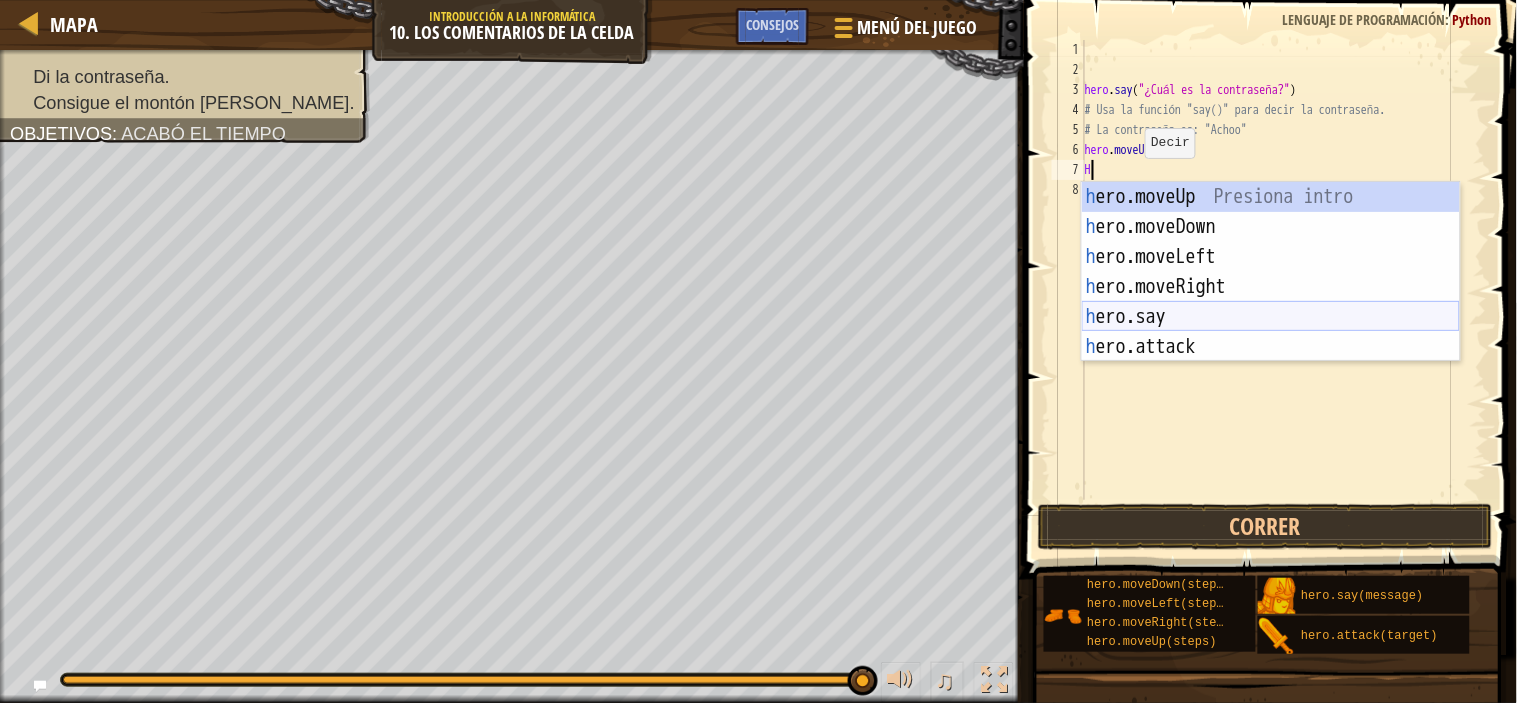 type on "hero.say("message")" 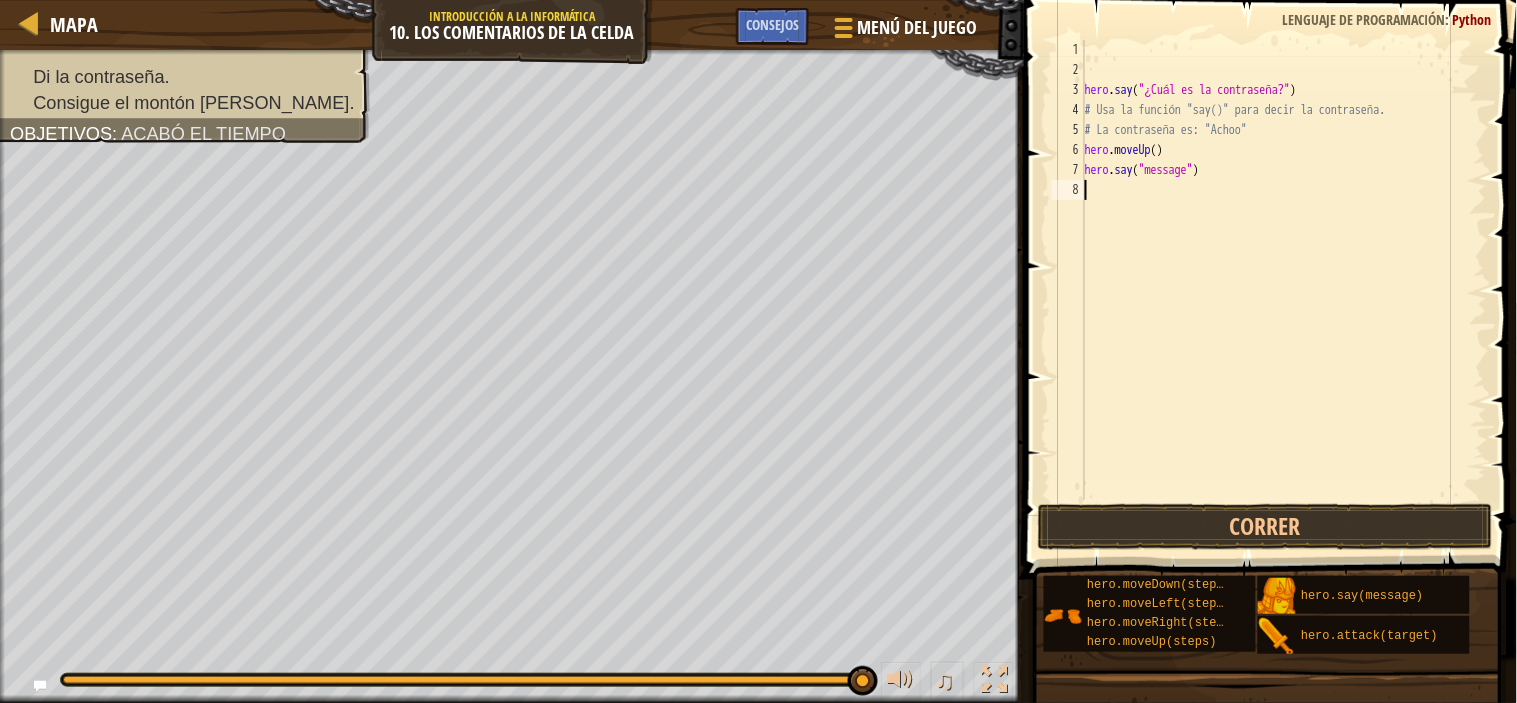click on "hero . say ( "¿Cuál es la contraseña?" ) # Usa la función "say()" para decir la contraseña. # La contraseña es: "Achoo" hero . moveUp ( ) hero . say ( "message" )" at bounding box center (1284, 290) 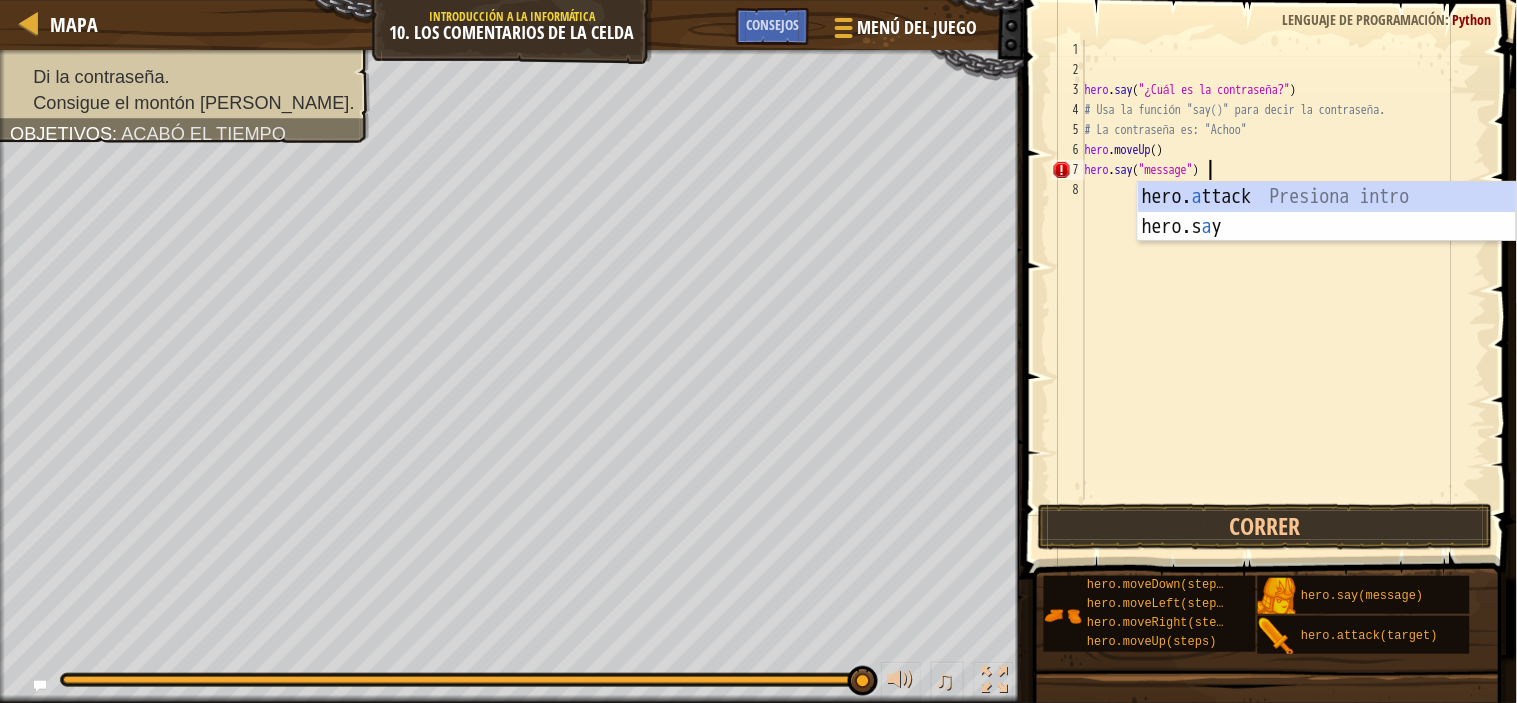 scroll, scrollTop: 8, scrollLeft: 8, axis: both 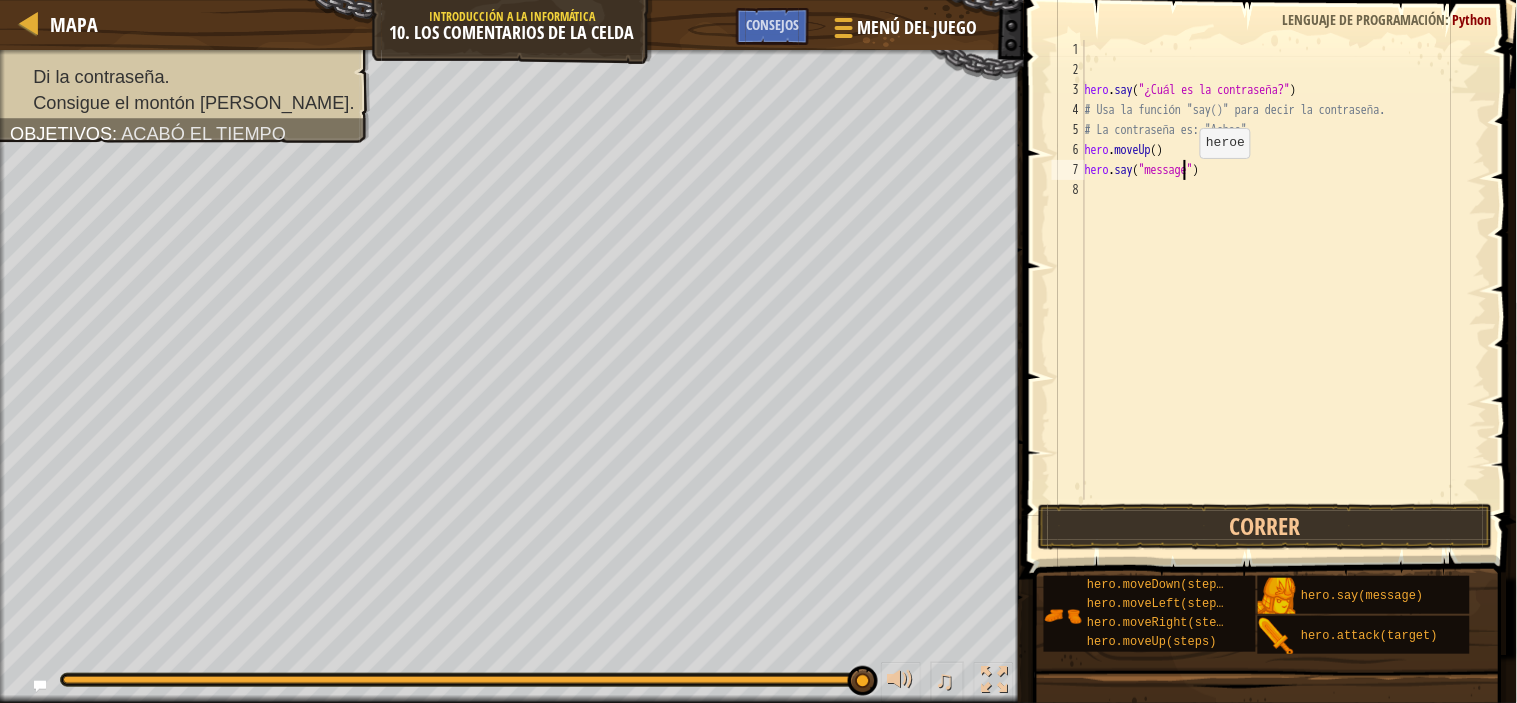 click on "hero . say ( "¿Cuál es la contraseña?" ) # Usa la función "say()" para decir la contraseña. # La contraseña es: "Achoo" hero . moveUp ( ) hero . say ( "message" )" at bounding box center [1284, 290] 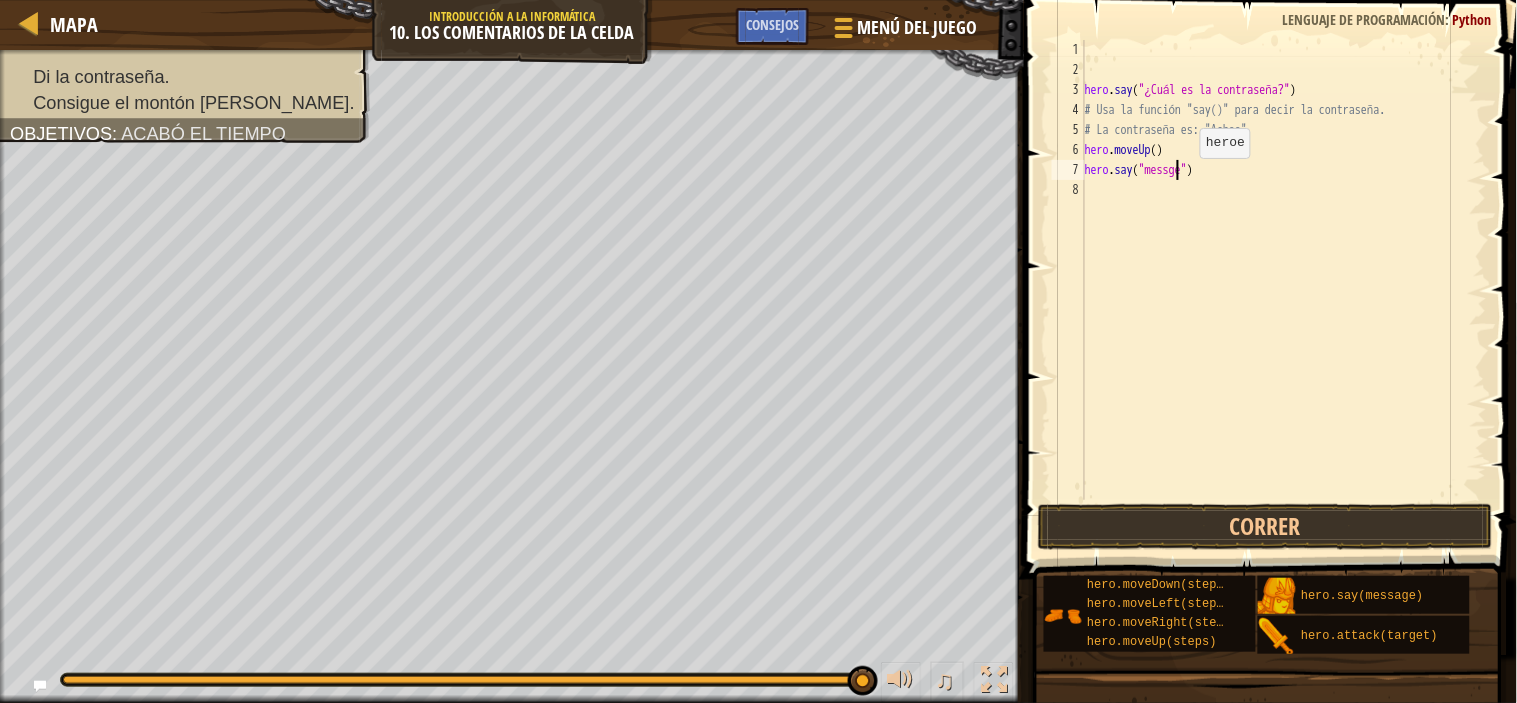 scroll, scrollTop: 8, scrollLeft: 7, axis: both 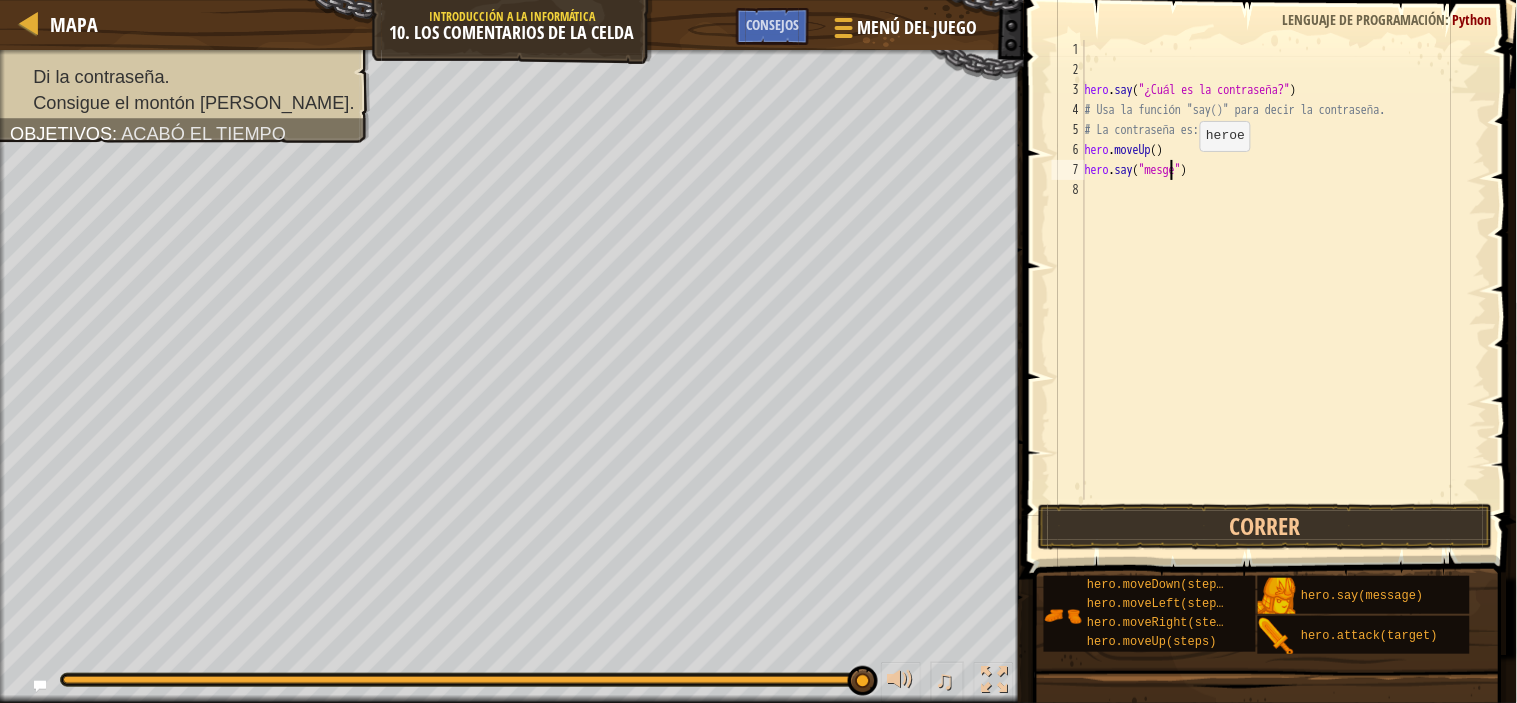 click on "hero . say ( "¿Cuál es la contraseña?" ) # Usa la función "say()" para decir la contraseña. # La contraseña es: "Achoo" hero . moveUp ( ) hero . say ( "mesge" )" at bounding box center (1284, 290) 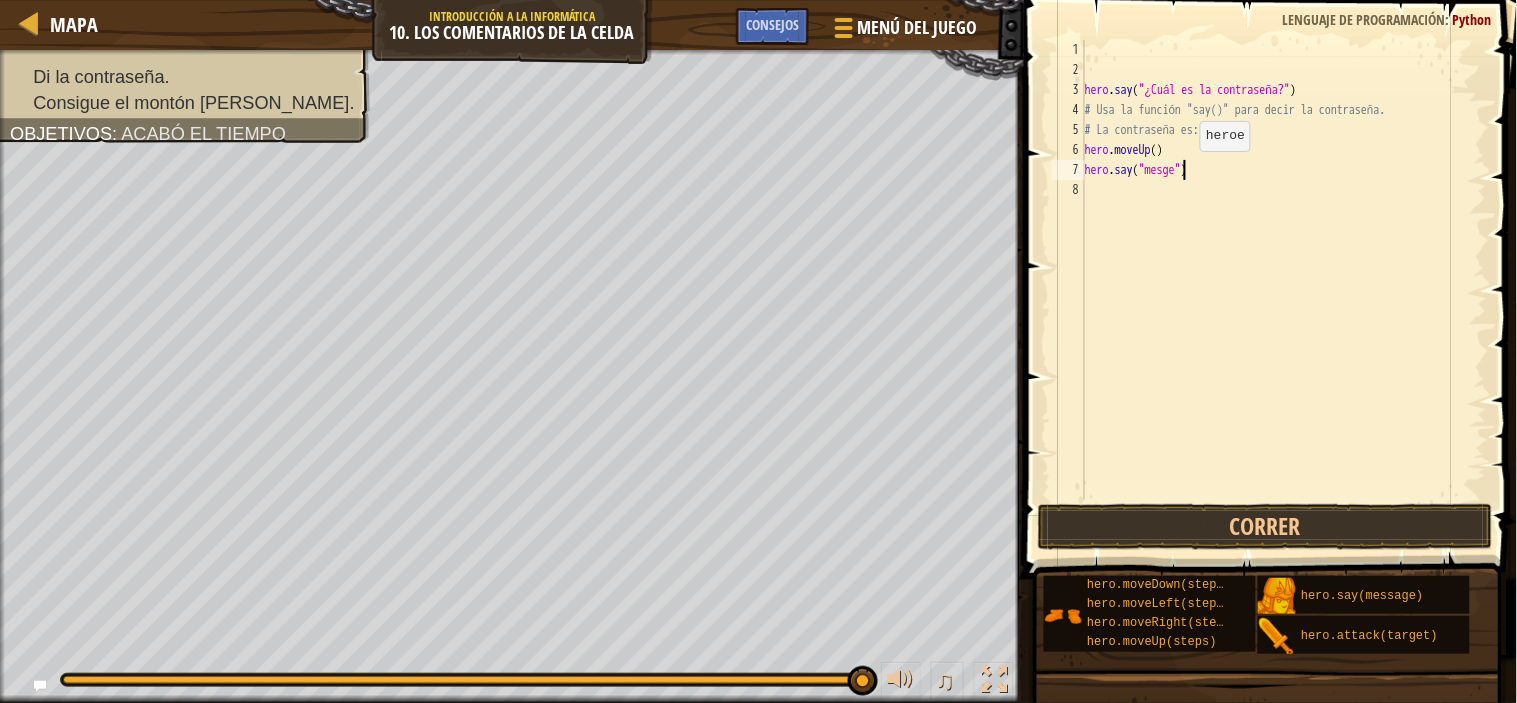 click on "hero . say ( "¿Cuál es la contraseña?" ) # Usa la función "say()" para decir la contraseña. # La contraseña es: "Achoo" hero . moveUp ( ) hero . say ( "mesge" )" at bounding box center [1284, 290] 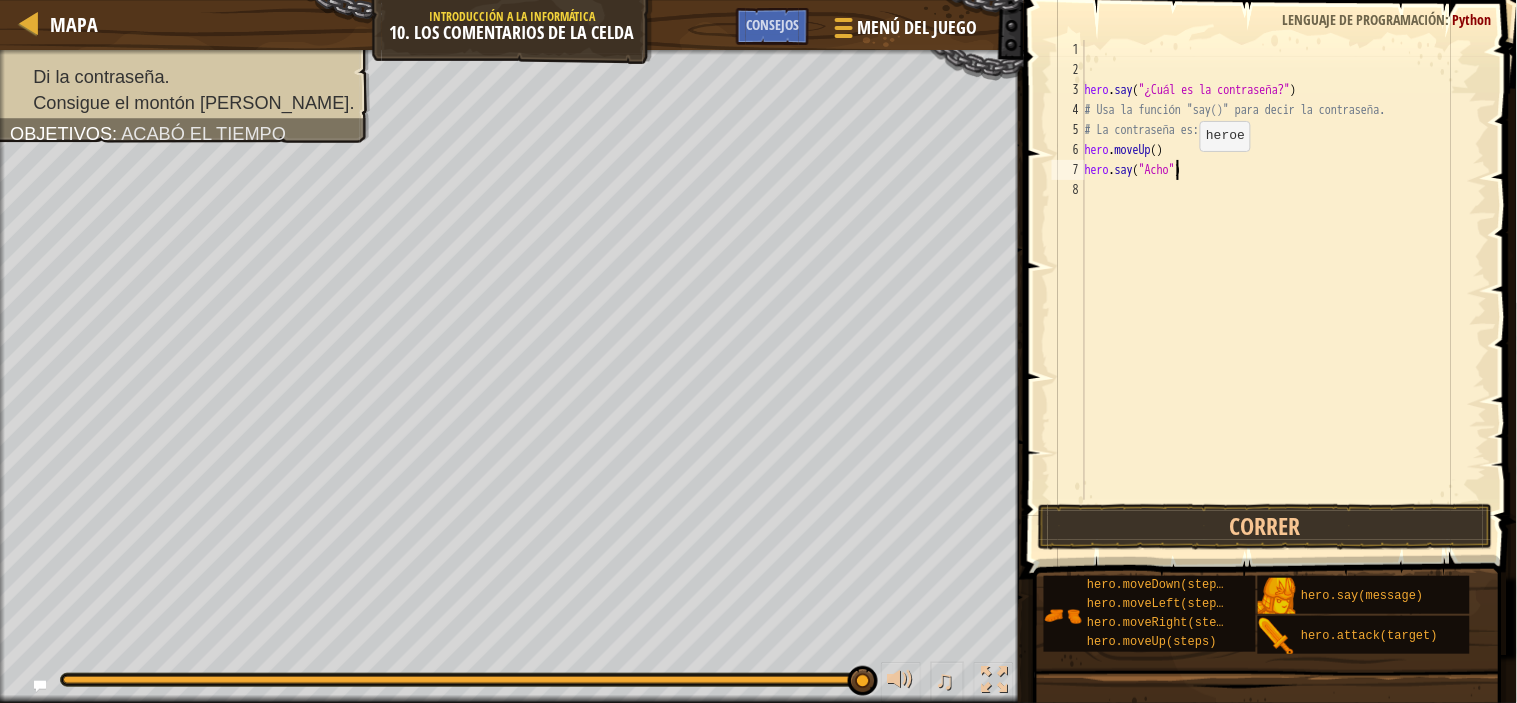 scroll, scrollTop: 8, scrollLeft: 7, axis: both 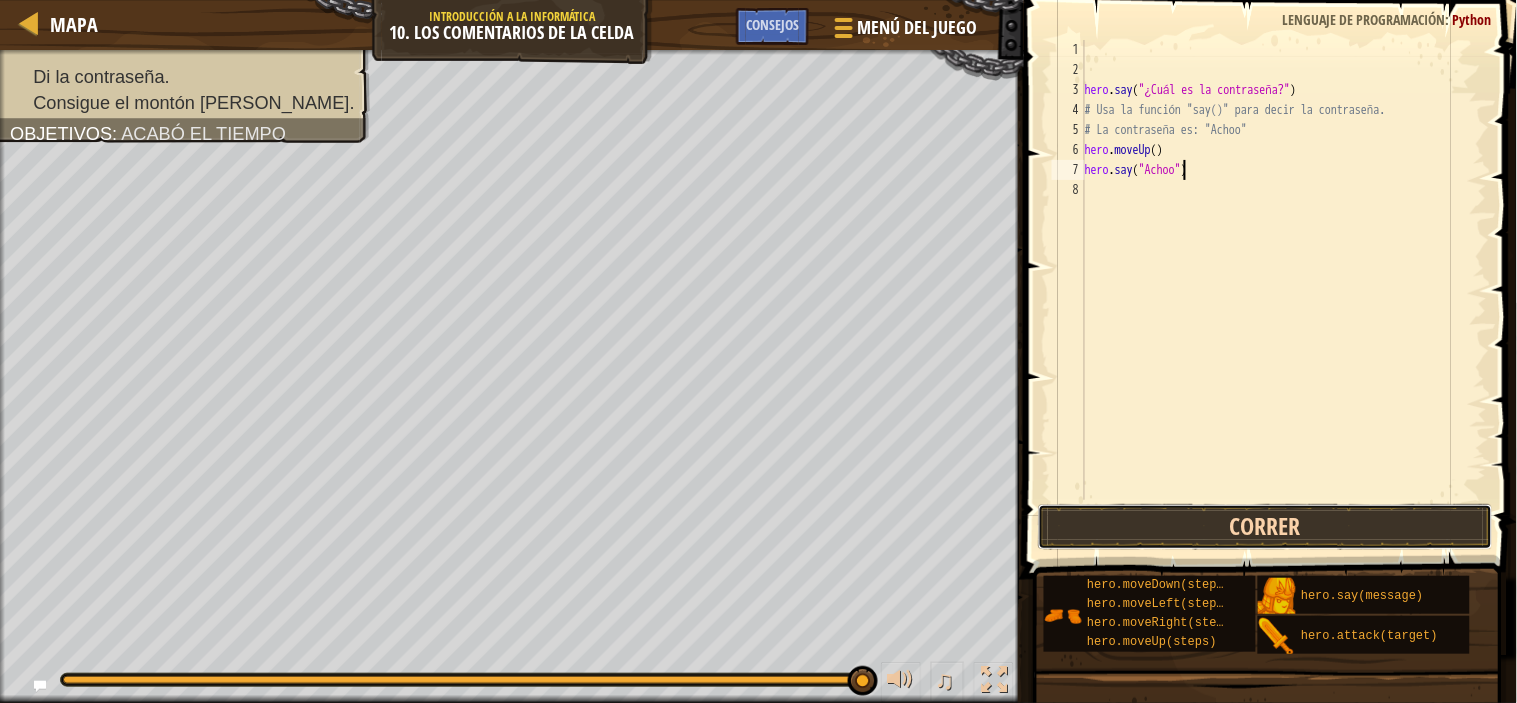 click on "Correr" at bounding box center [1265, 527] 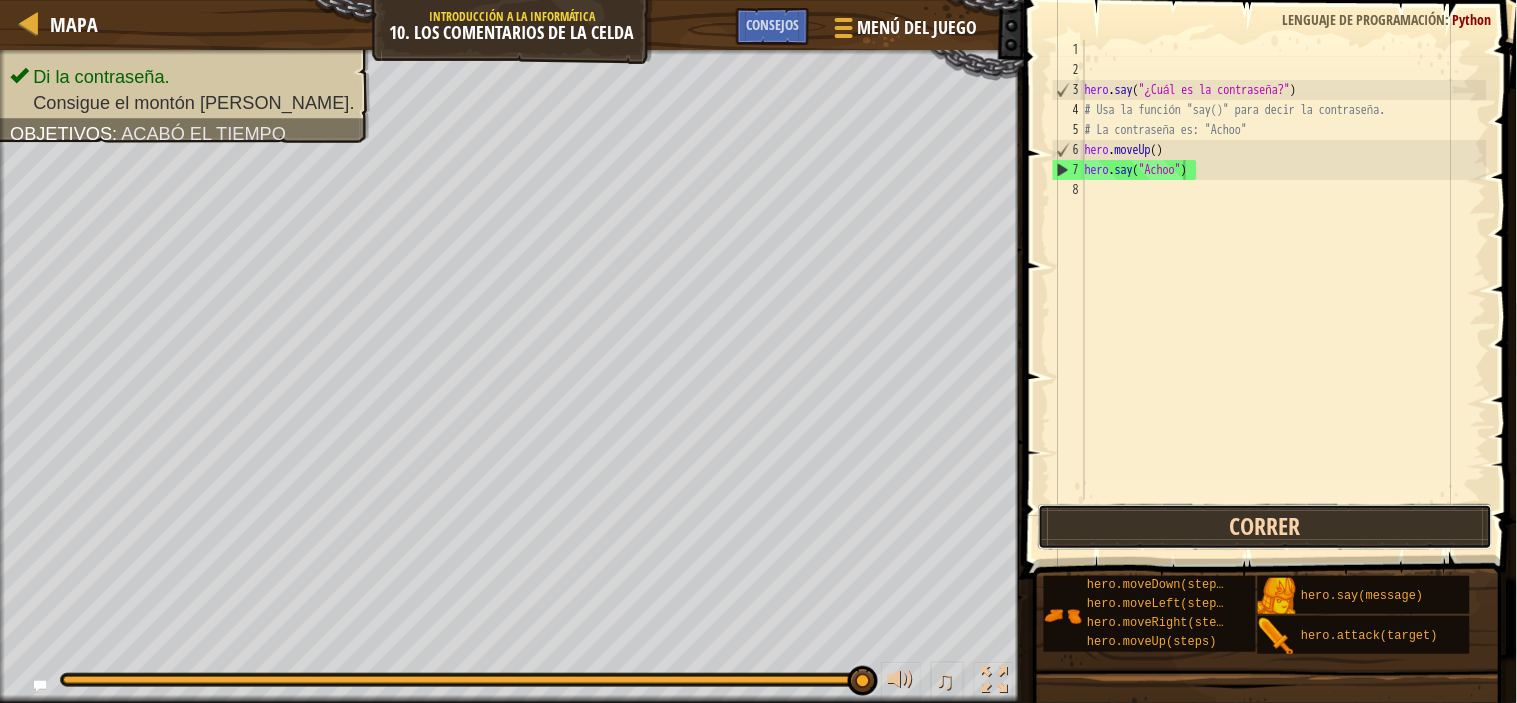 click on "Correr" at bounding box center (1265, 527) 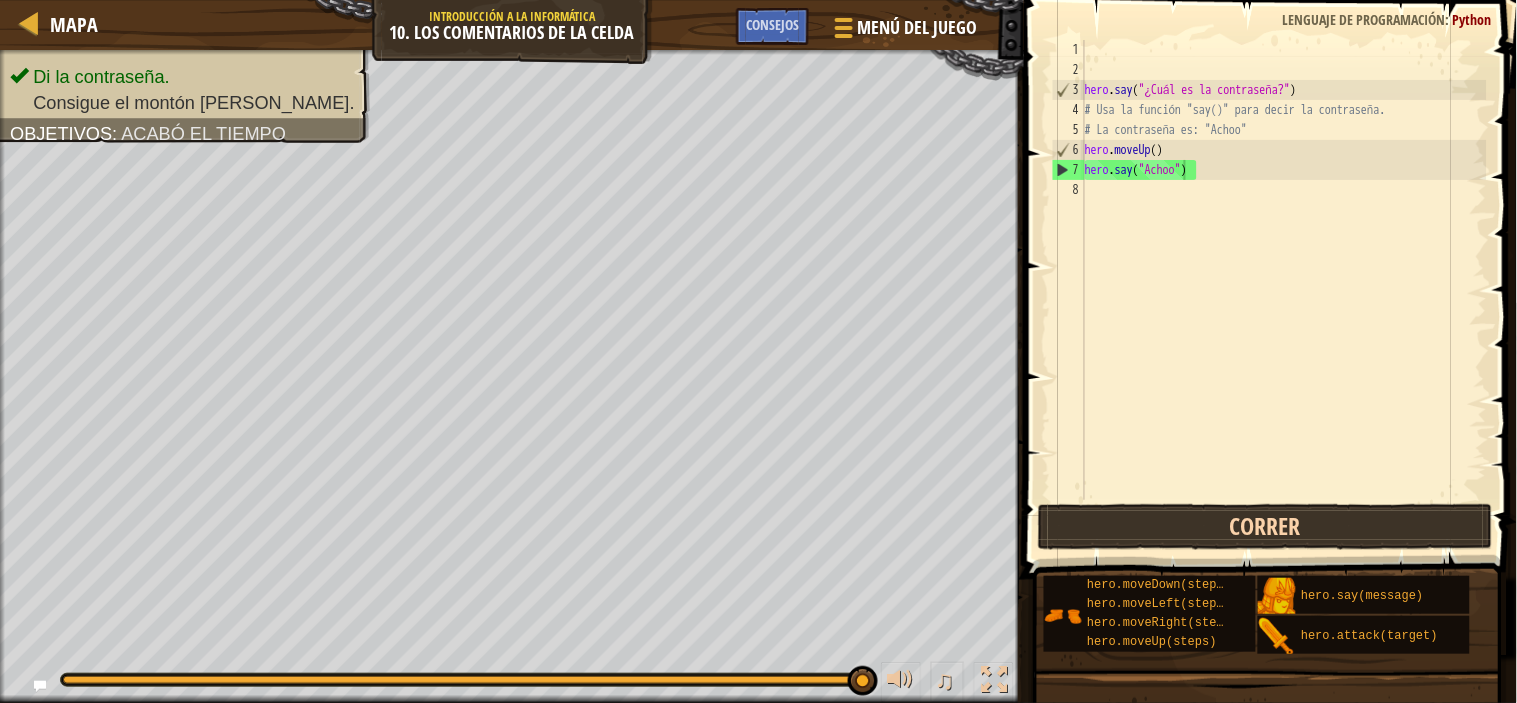 click on "Correr" at bounding box center [1265, 527] 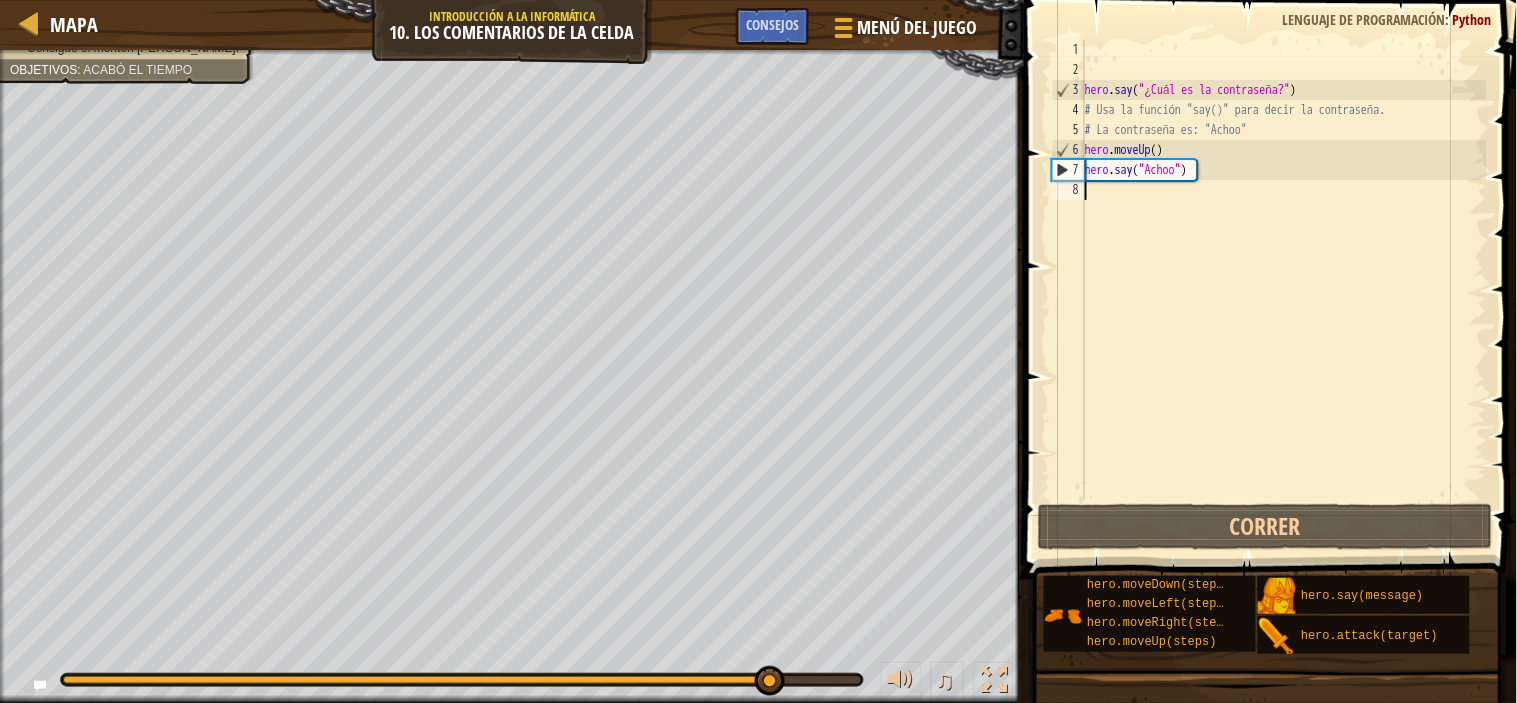type on "h" 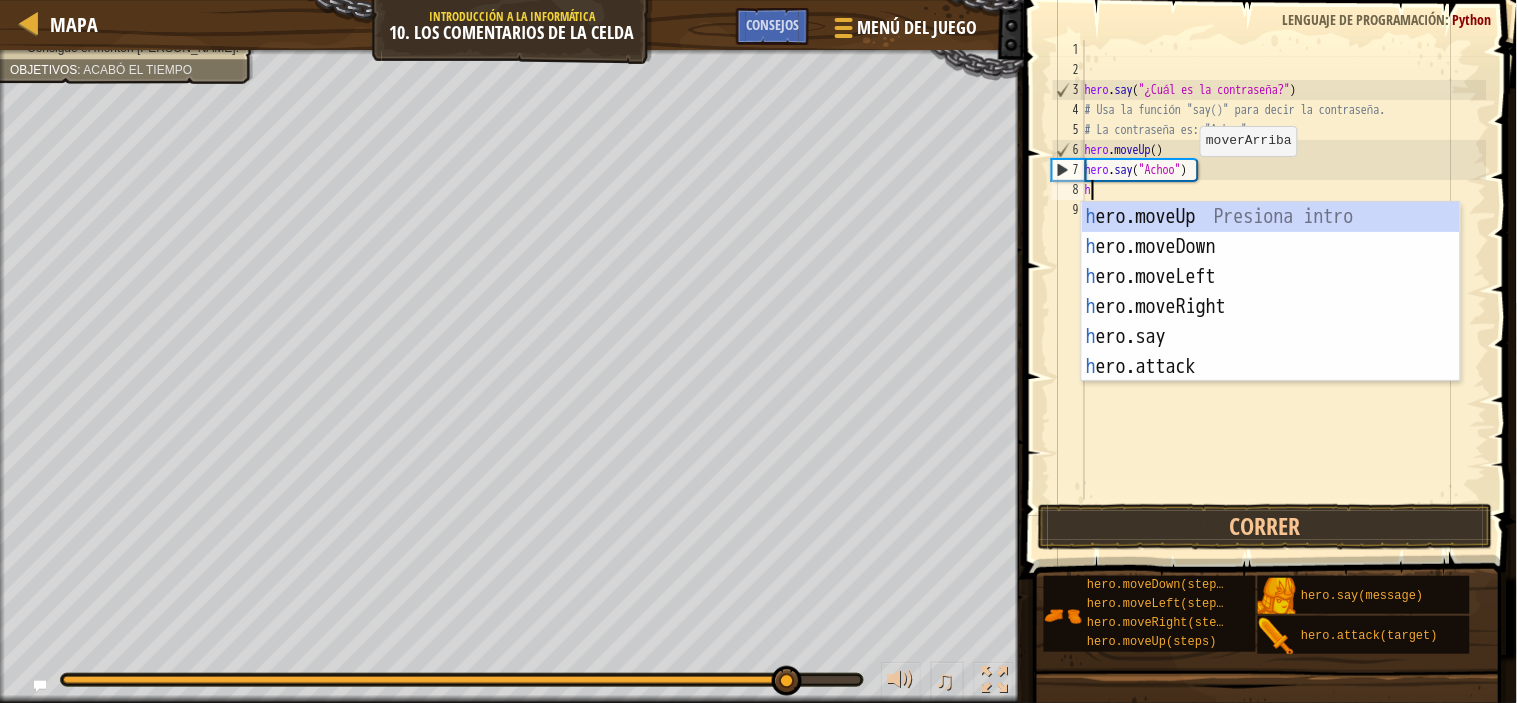 scroll, scrollTop: 8, scrollLeft: 0, axis: vertical 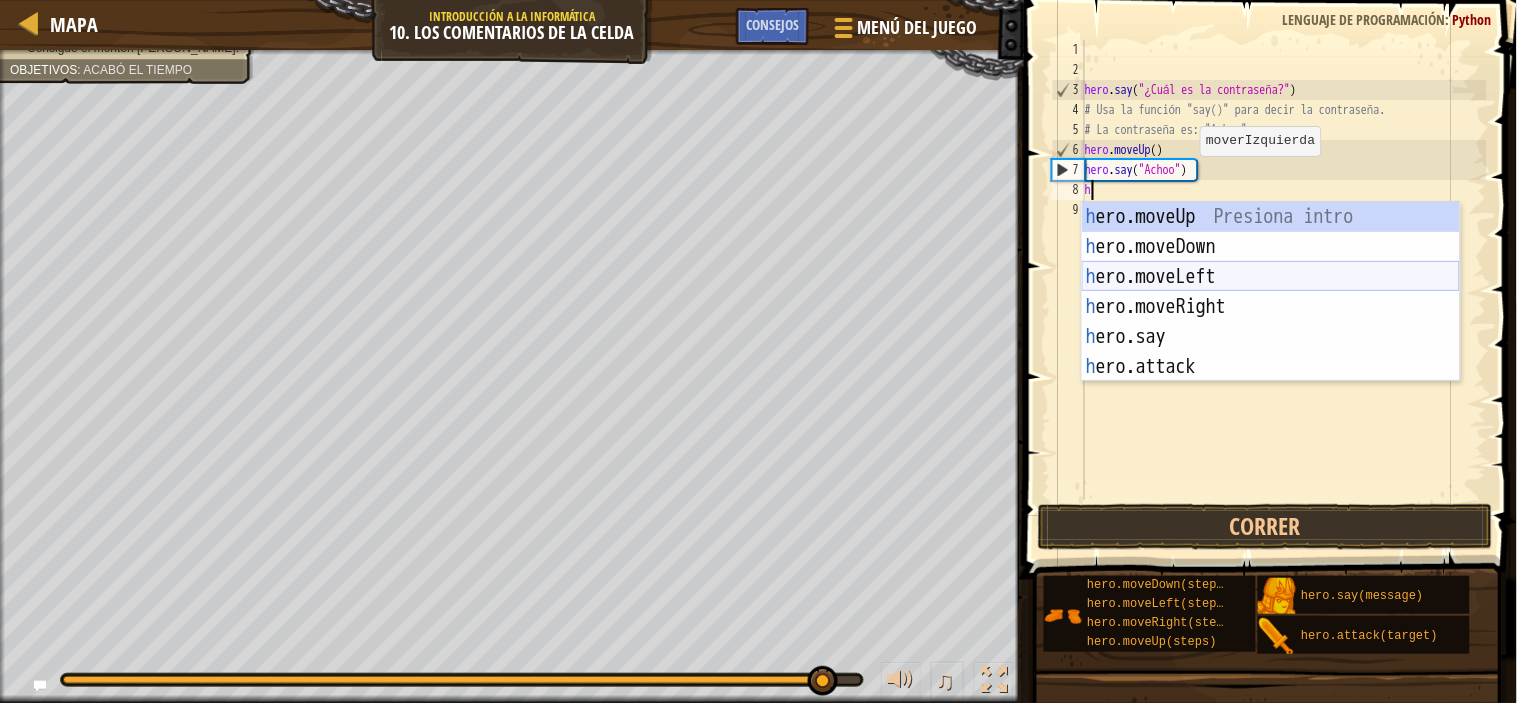 drag, startPoint x: 1117, startPoint y: 223, endPoint x: 1198, endPoint y: 330, distance: 134.20134 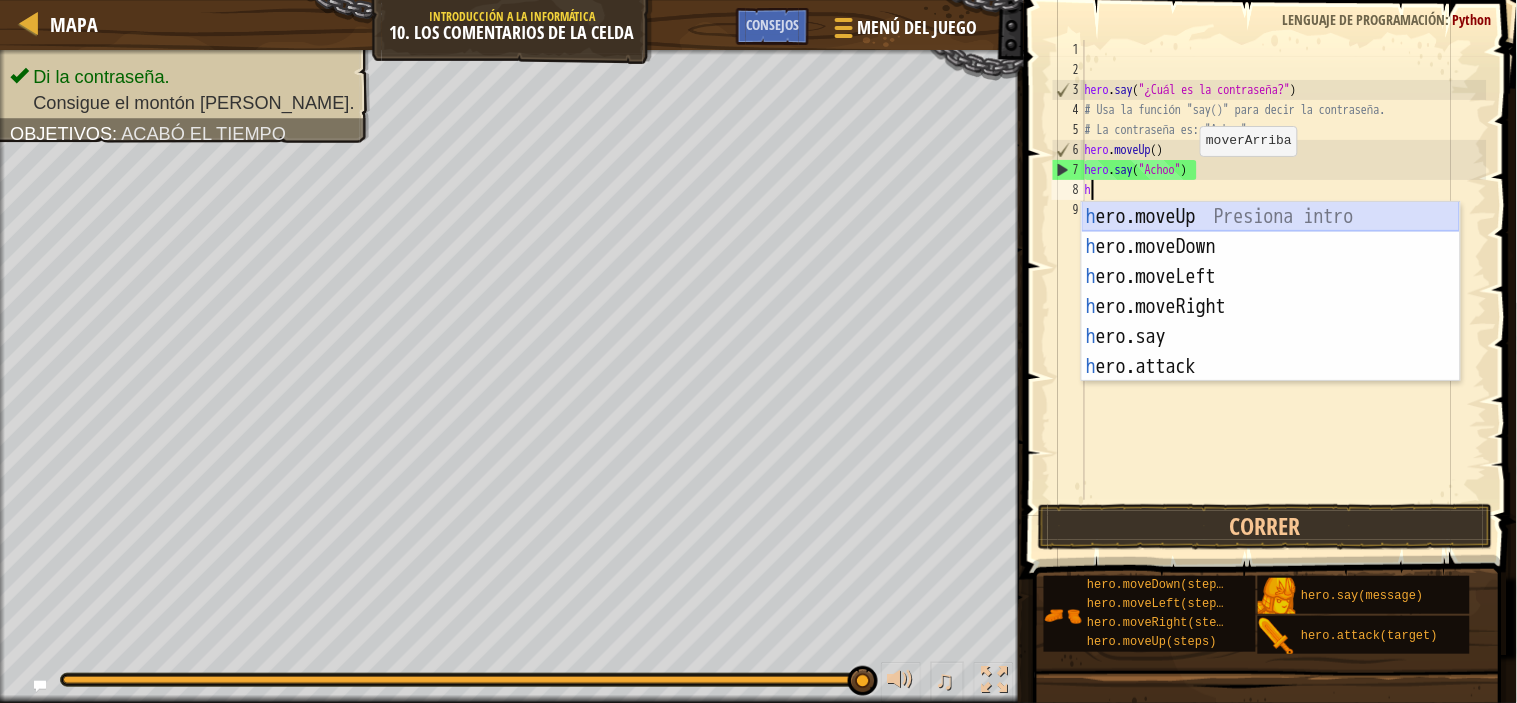 click on "h ero.moveUp Presiona intro h ero.moveDown Presiona intro h ero.moveLeft Presiona intro h ero.moveRight Presiona intro h ero.say Presiona intro h ero.attack Presiona intro" at bounding box center [1271, 322] 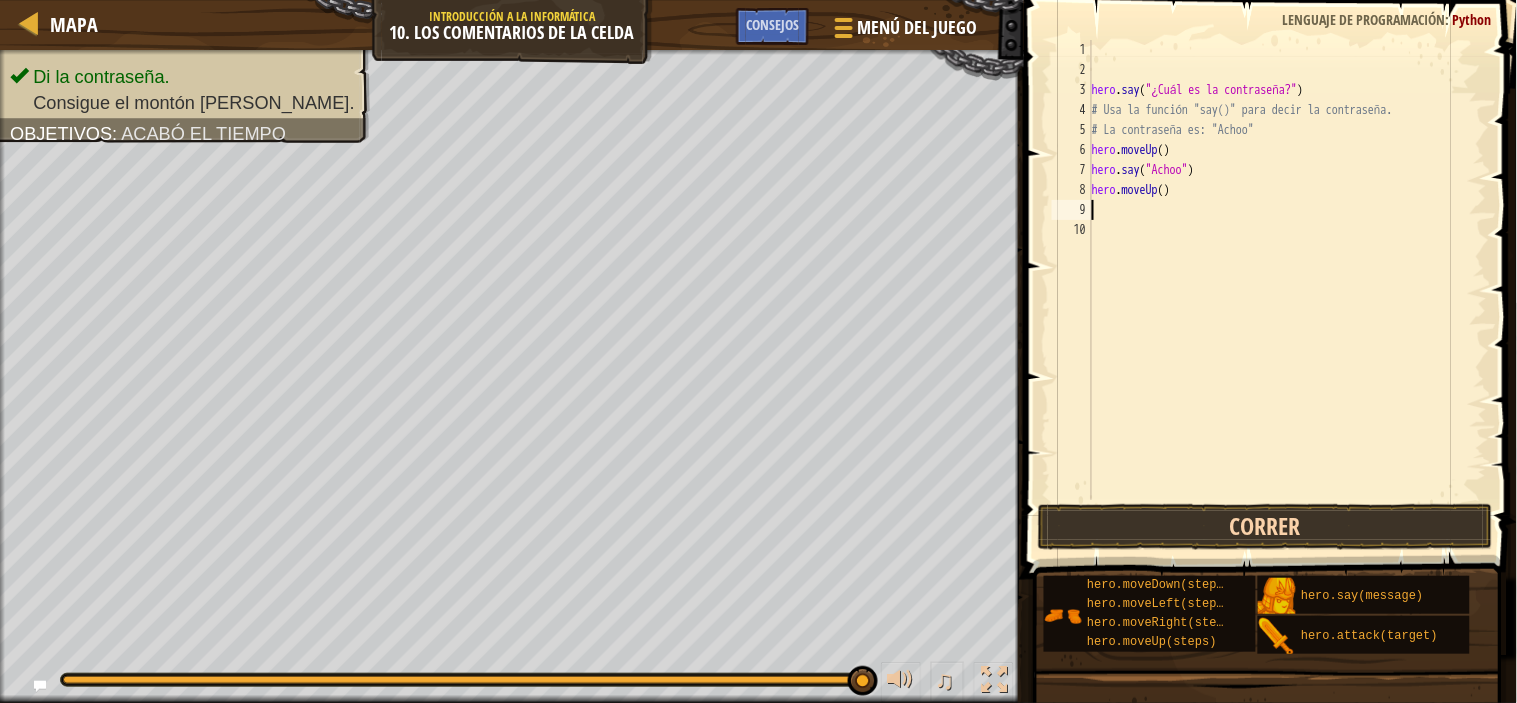 type 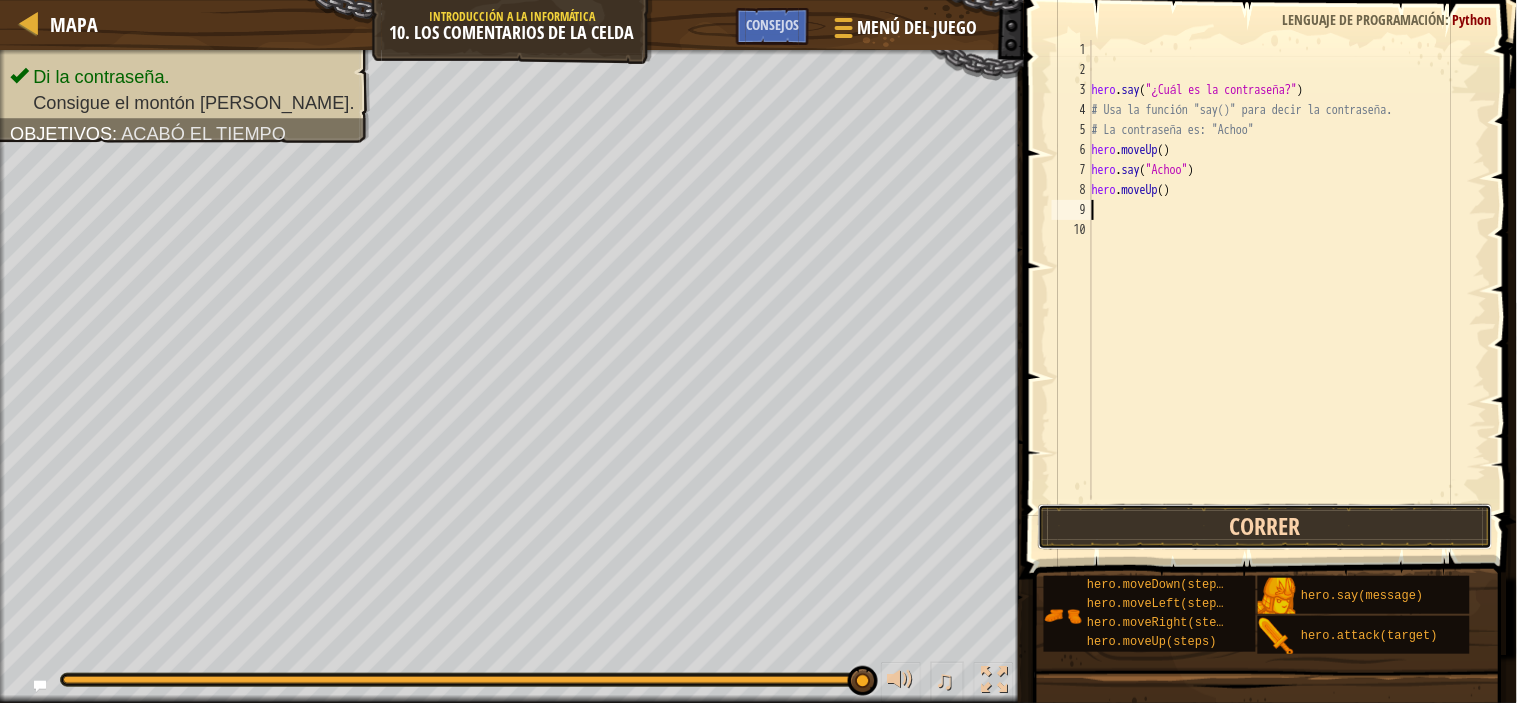 click on "Correr" at bounding box center (1265, 527) 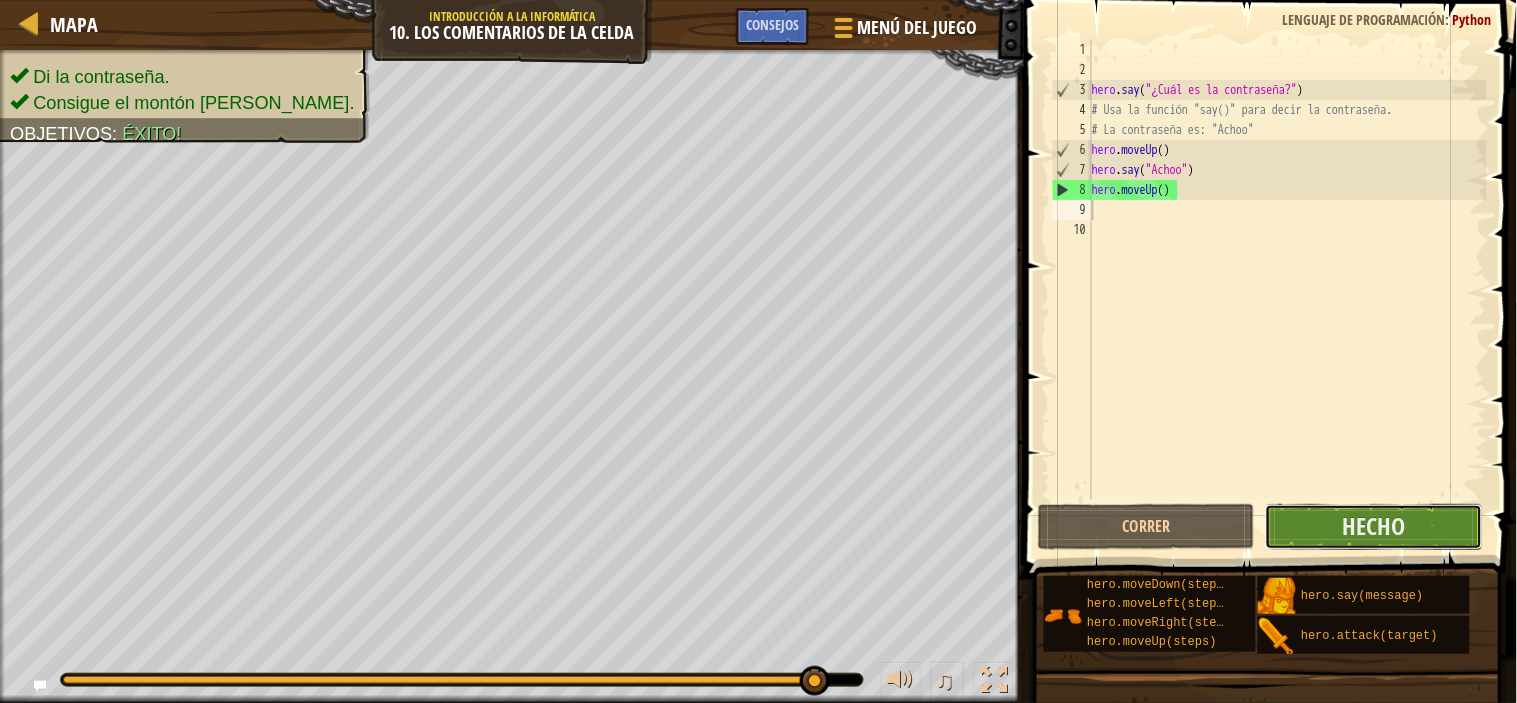 click on "Hecho" at bounding box center [1373, 527] 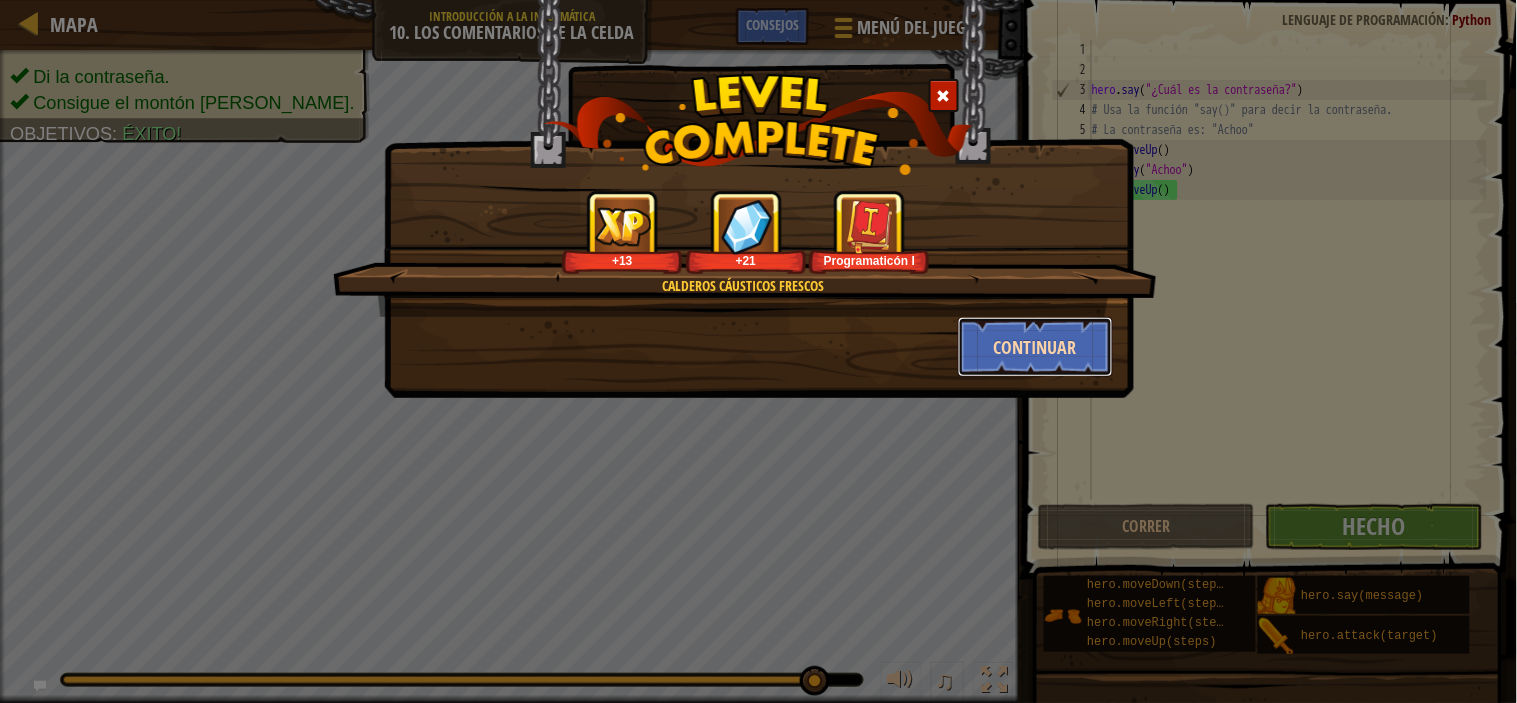 click on "Continuar" at bounding box center (1035, 347) 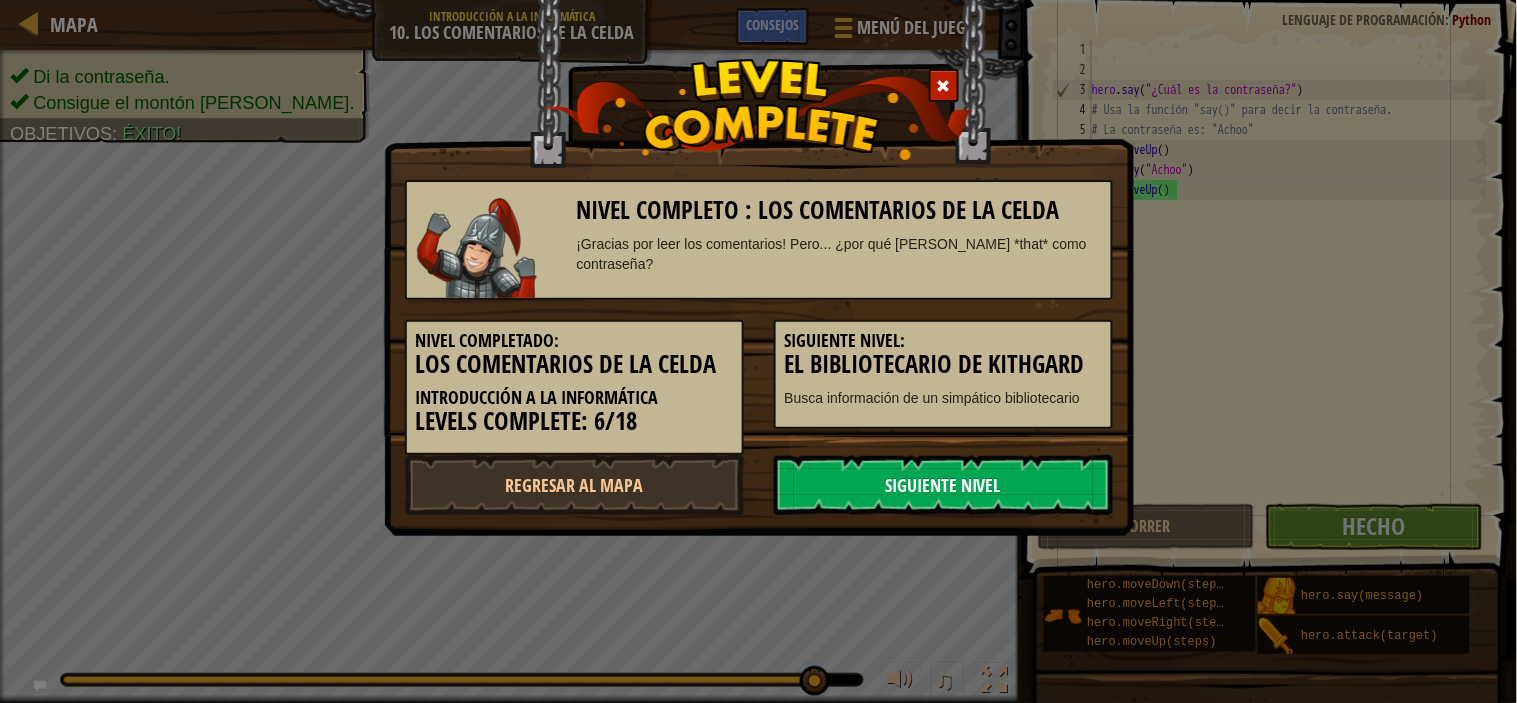 click on "Siguiente nivel" at bounding box center (943, 485) 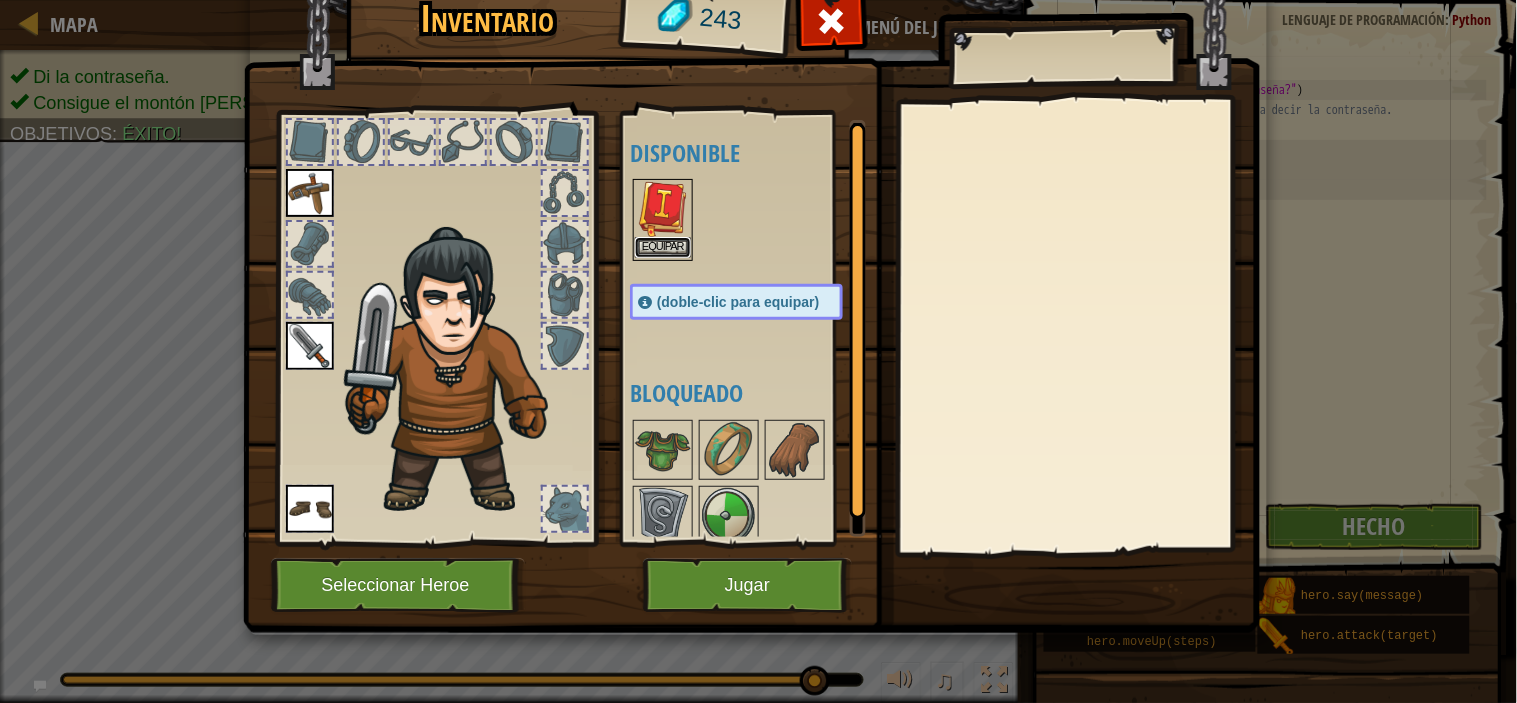 click on "Equipar" at bounding box center [663, 247] 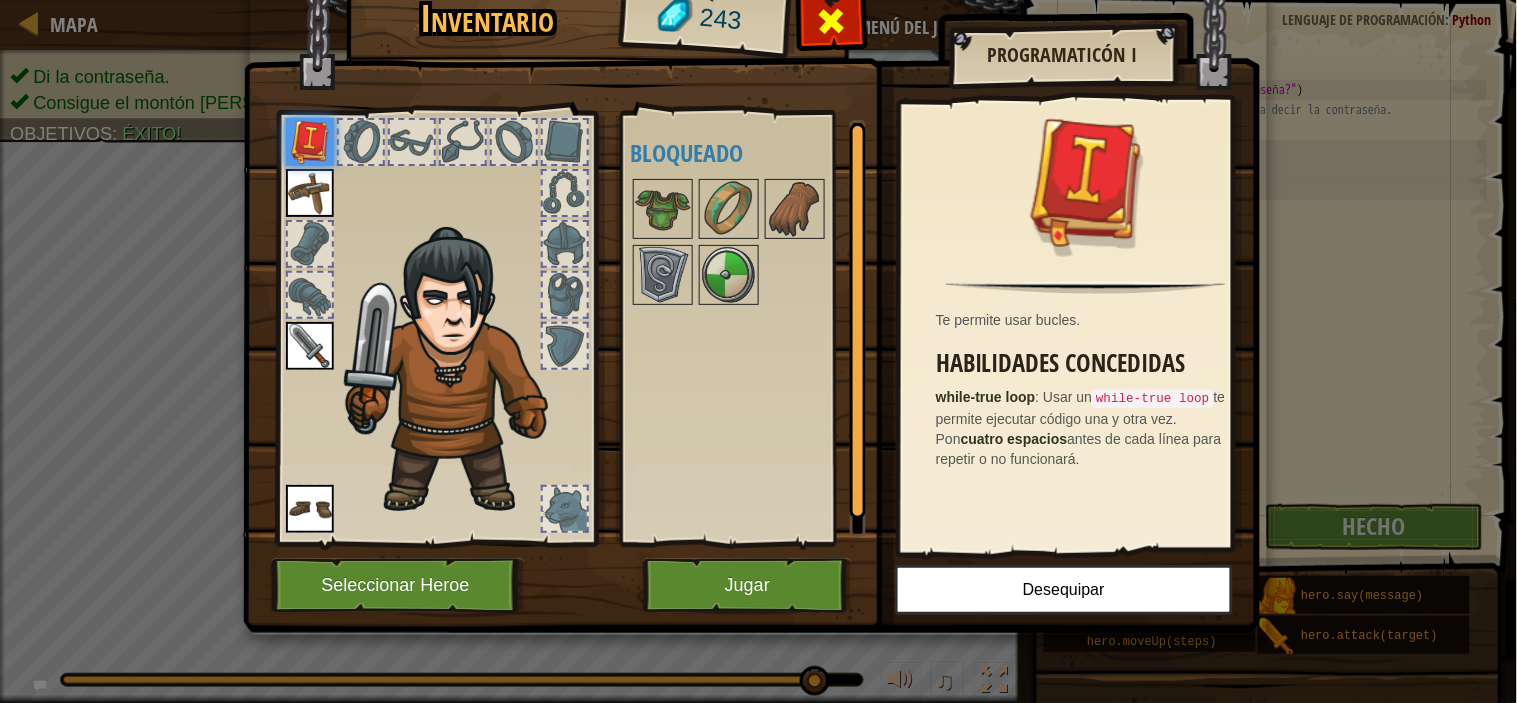 click at bounding box center [831, 26] 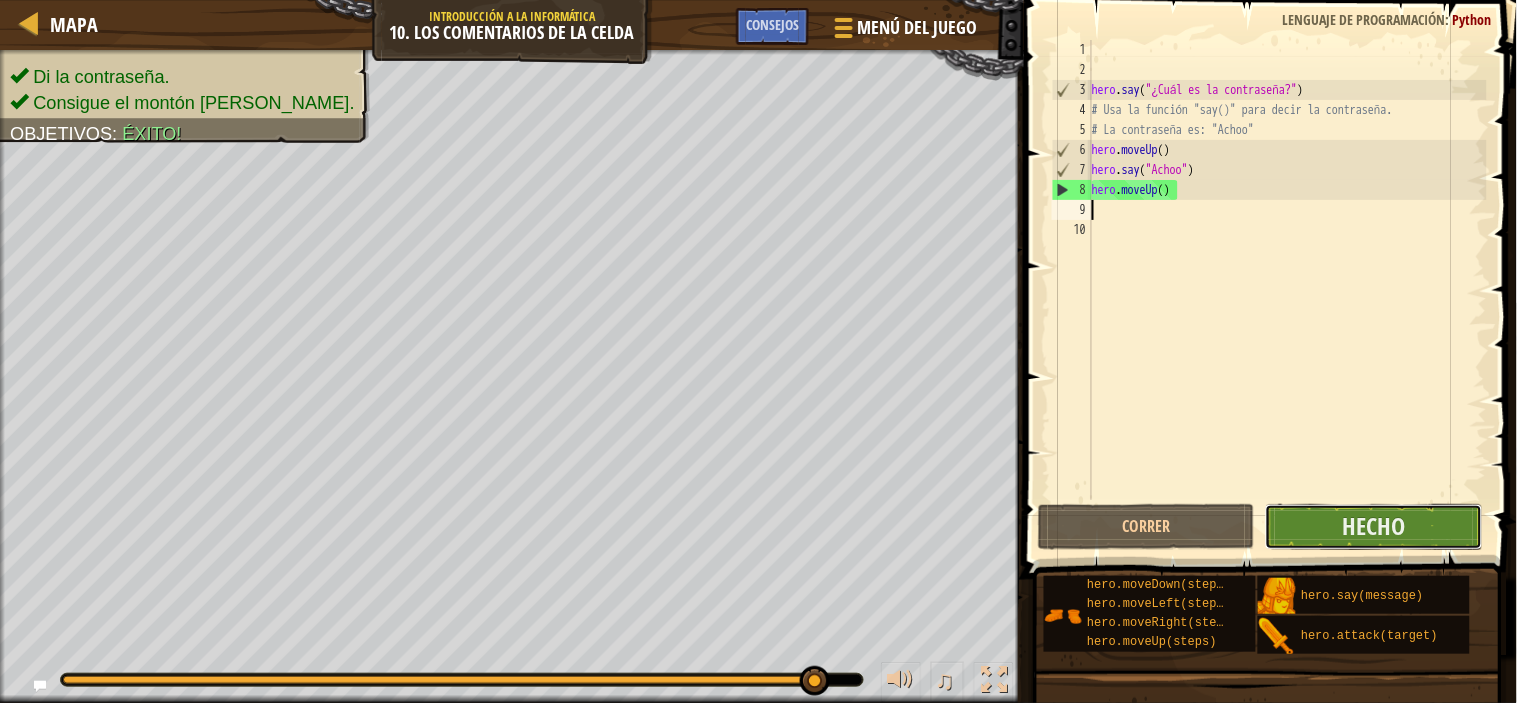 click on "Hecho" at bounding box center [1373, 527] 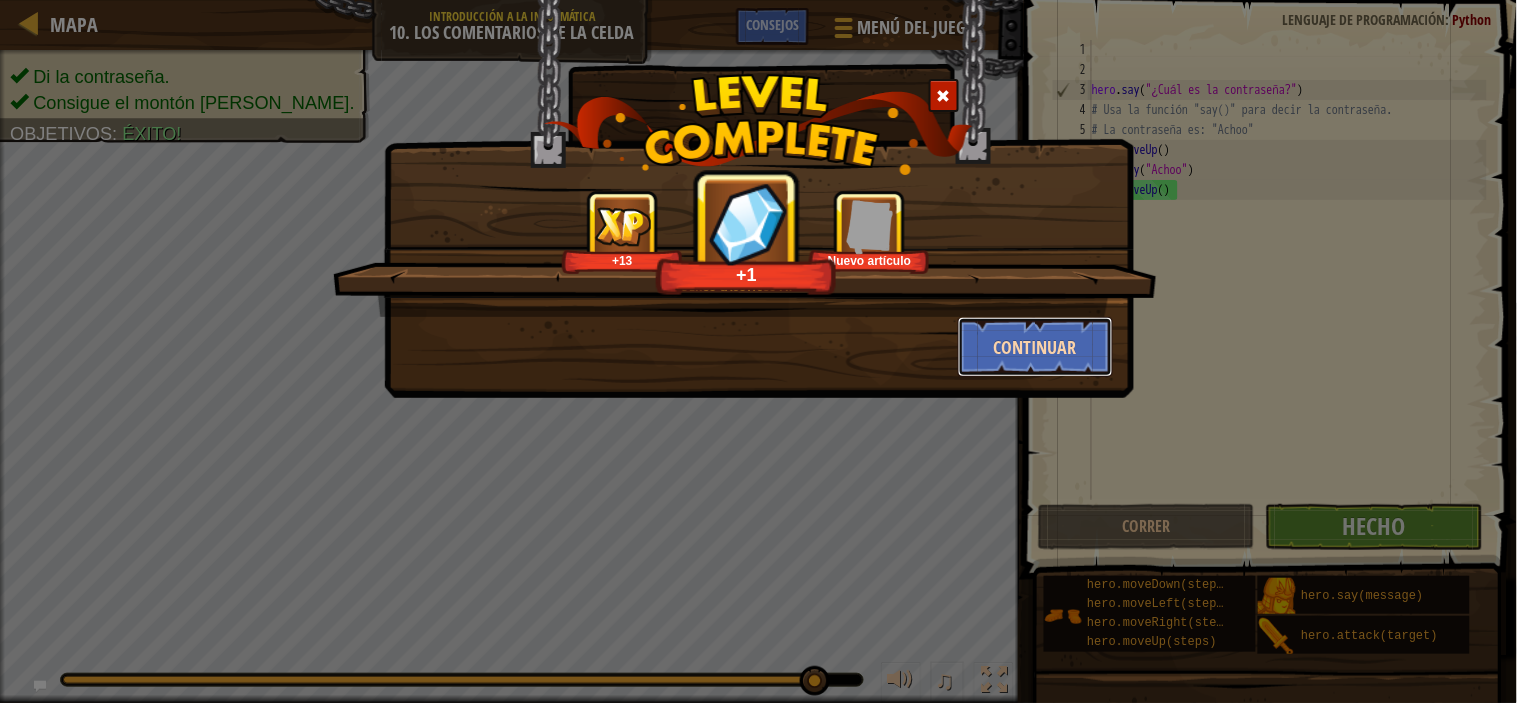 click on "Continuar" at bounding box center (1035, 347) 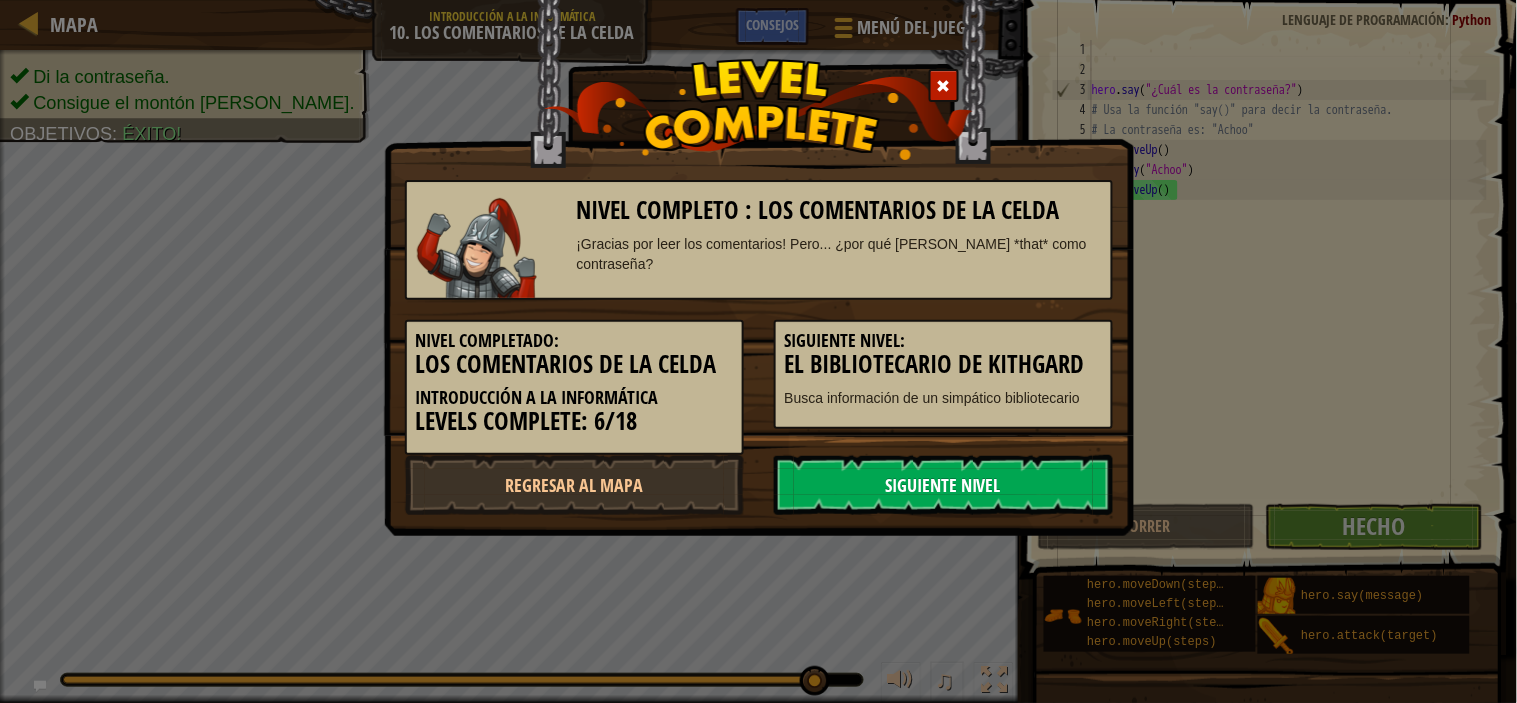 click on "Siguiente nivel" at bounding box center [943, 485] 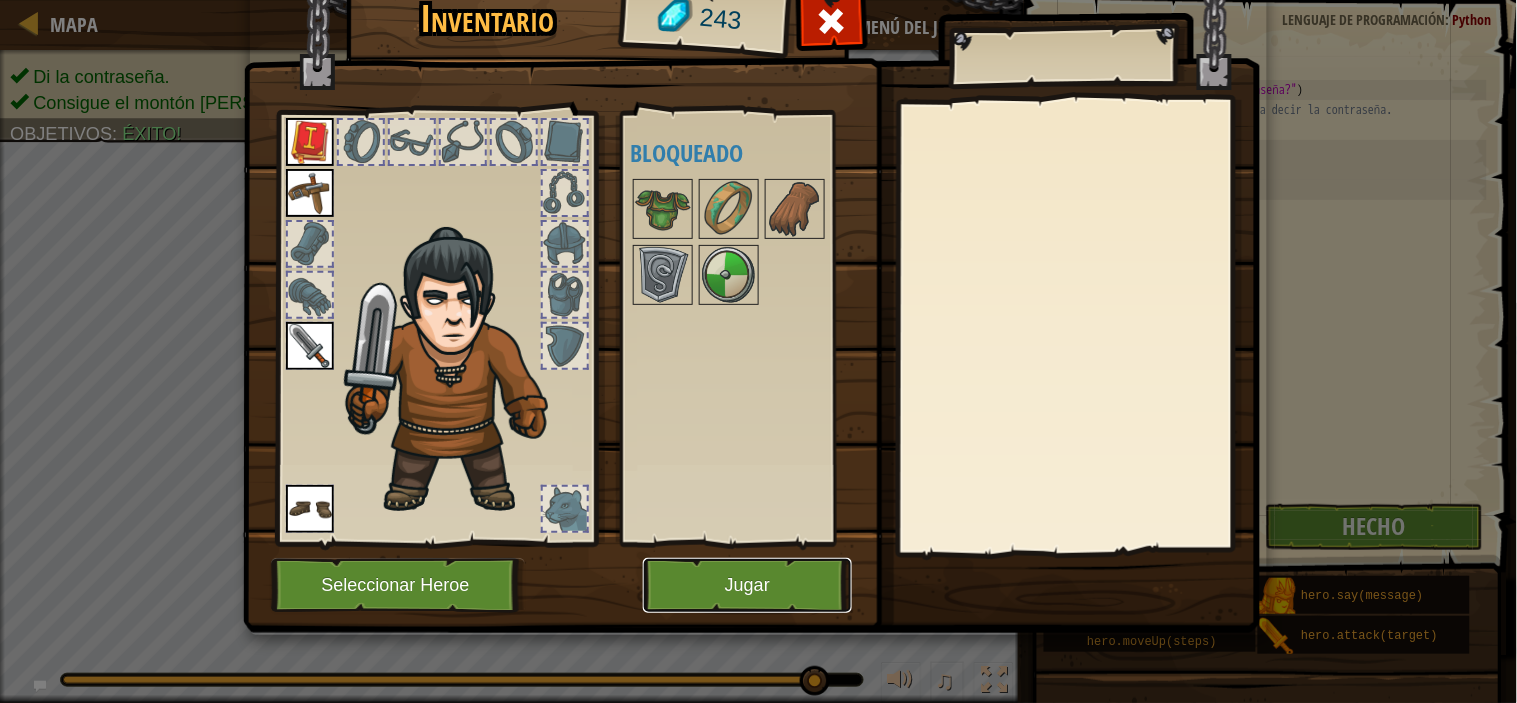 click on "Jugar" at bounding box center (747, 585) 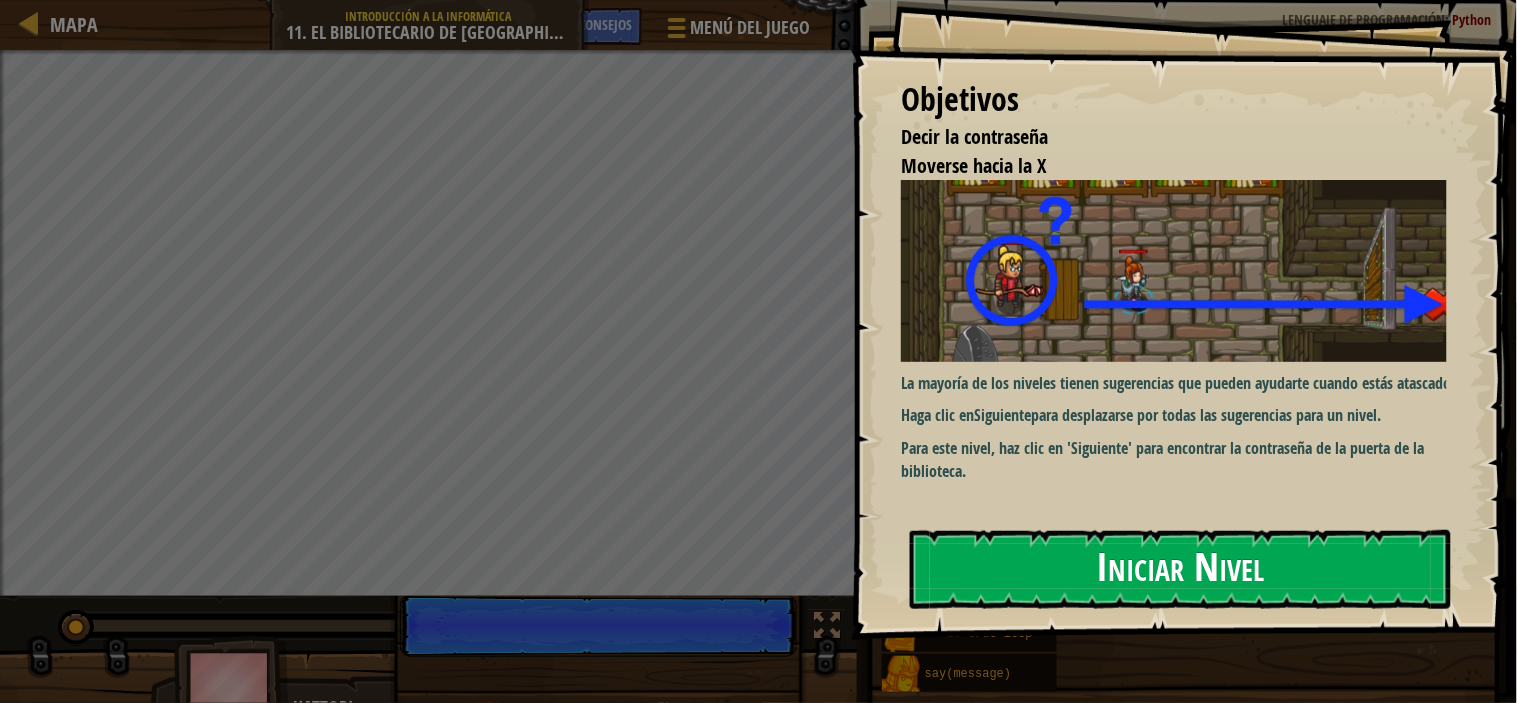 click on "Iniciar Nivel" at bounding box center (1180, 569) 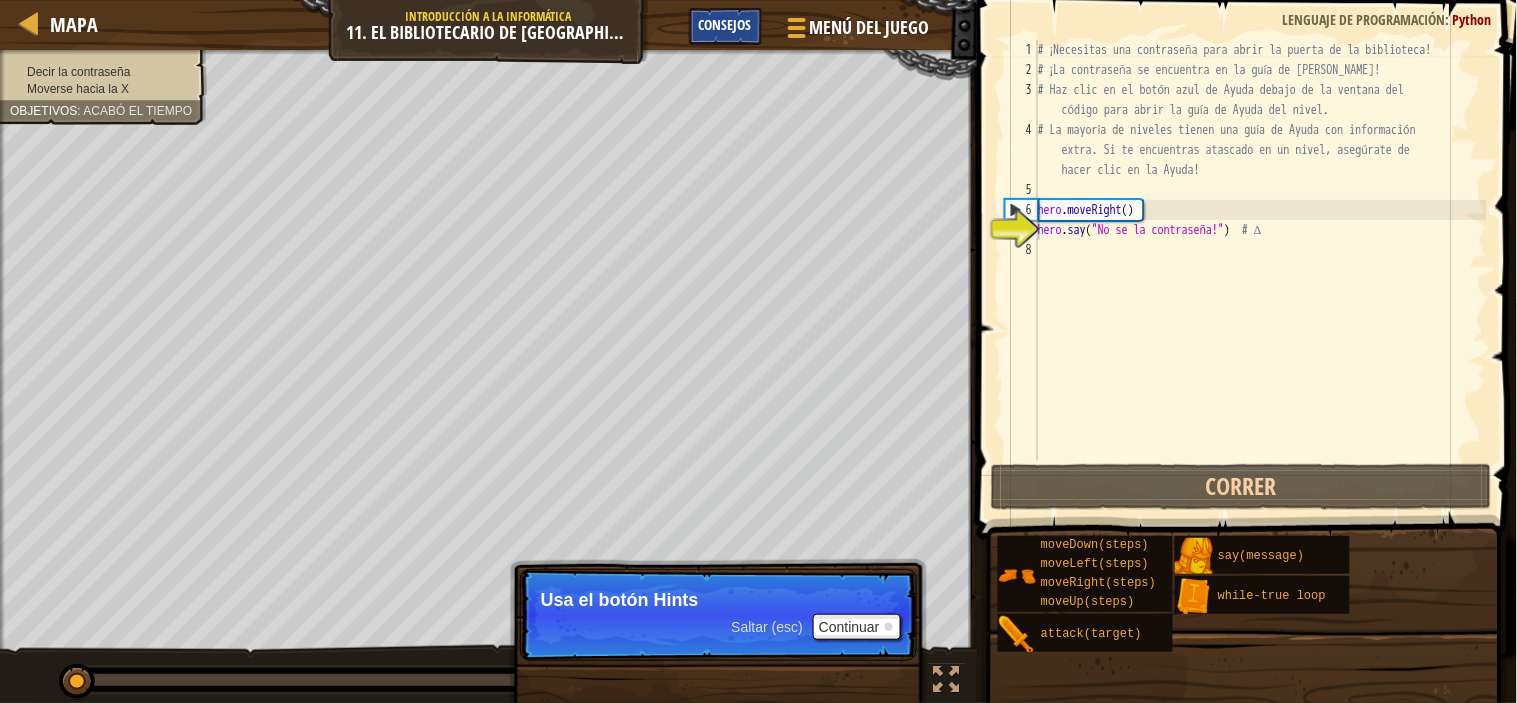 click on "Consejos" at bounding box center [725, 26] 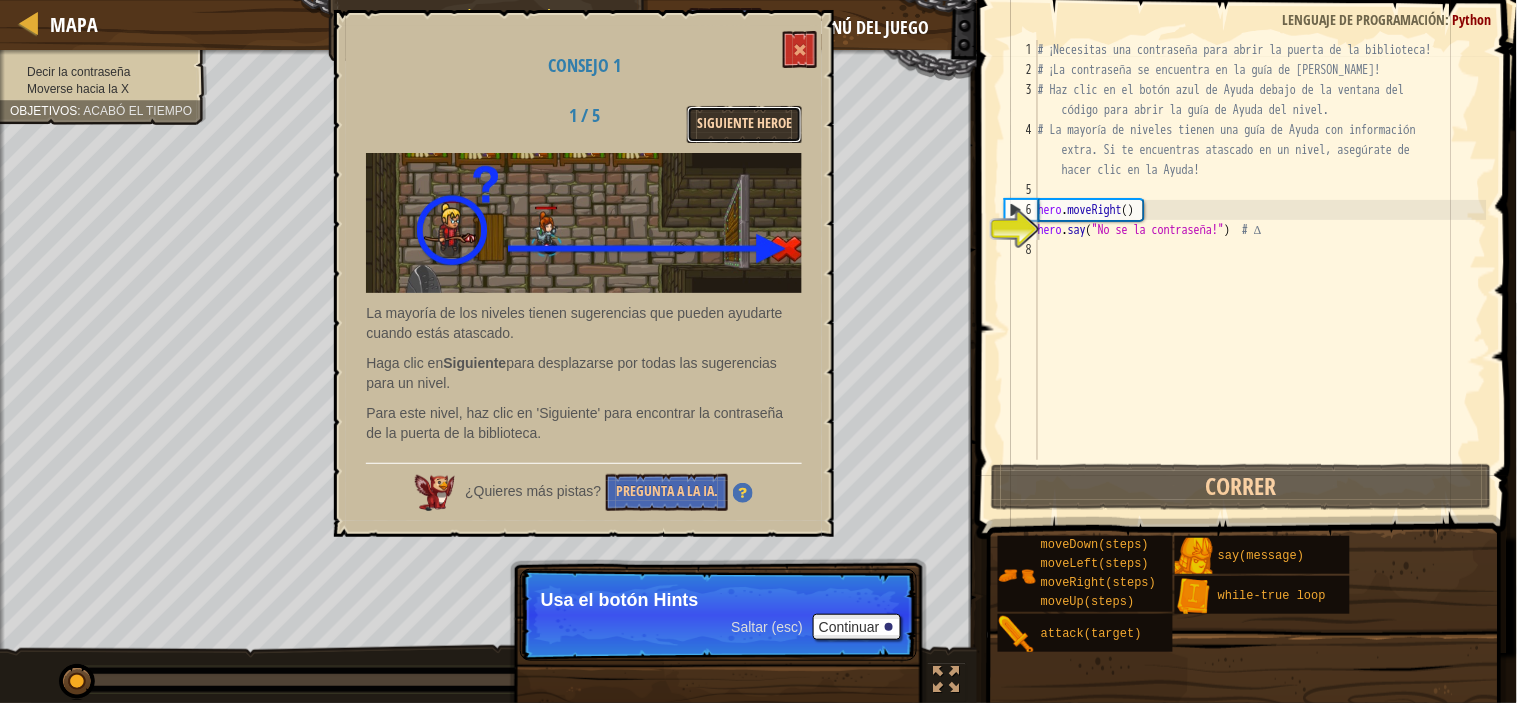 click on "Siguiente Heroe" at bounding box center [744, 124] 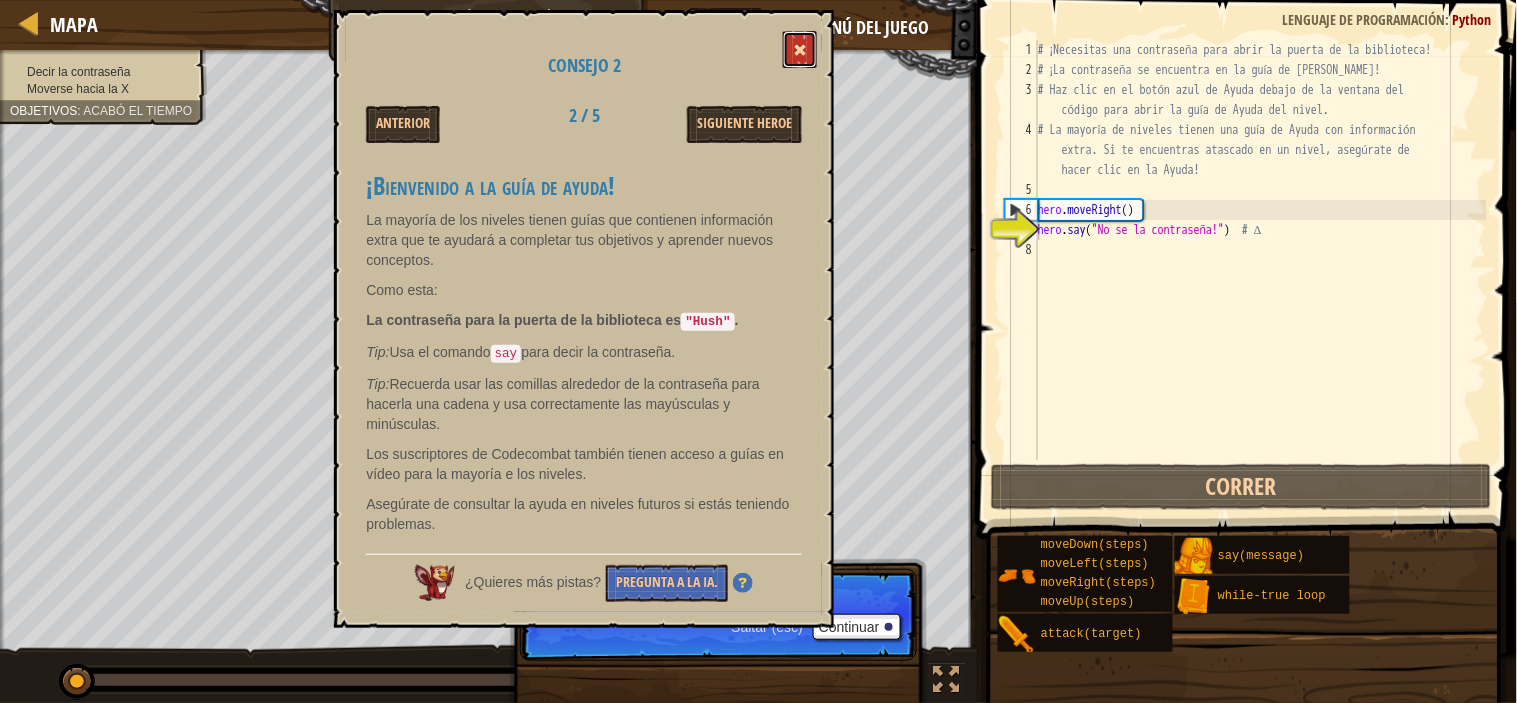 click at bounding box center [800, 50] 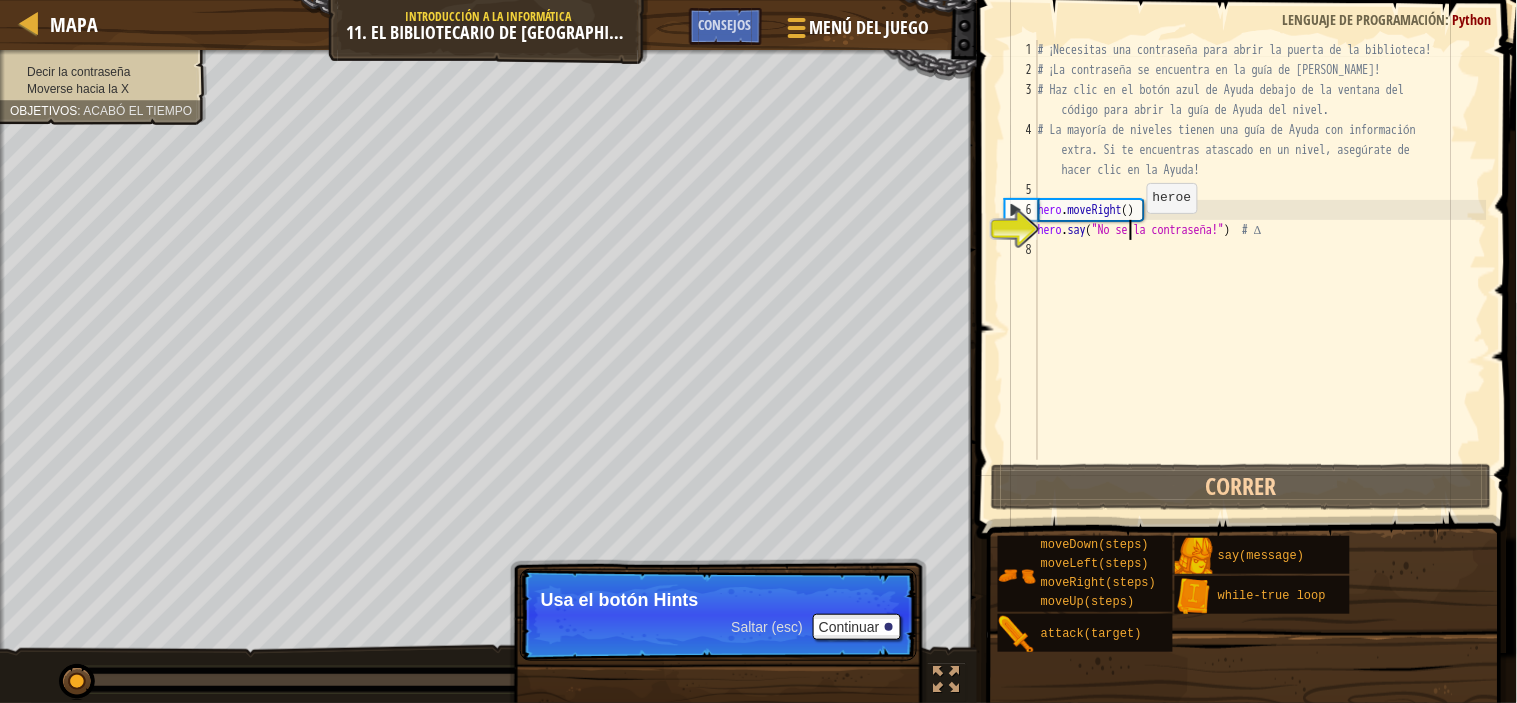 click on "# ¡Necesitas una contraseña para abrir la puerta de la biblioteca! # ¡La contraseña se encuentra en la guía de [PERSON_NAME]! # Haz clic en el botón azul de Ayuda debajo de la ventana del       código para abrir la guía de Ayuda del nivel. # La mayoría de niveles tienen una guía de Ayuda con información       extra. Si te encuentras atascado en un nivel, asegúrate de       hacer clic en la Ayuda! hero . moveRight ( ) hero . say ( "No se la contraseña!" )    # ∆" at bounding box center (1260, 270) 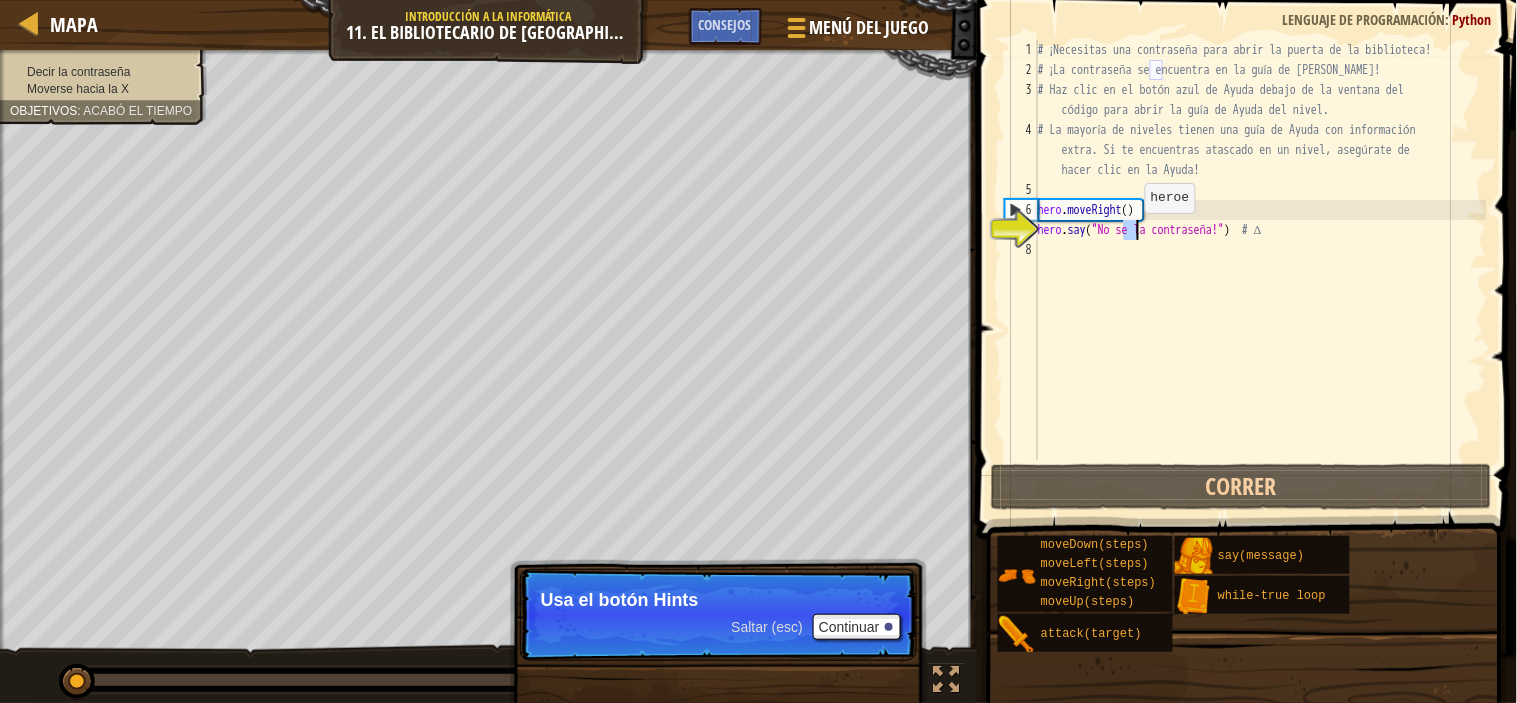 click on "# ¡Necesitas una contraseña para abrir la puerta de la biblioteca! # ¡La contraseña se encuentra en la guía de [PERSON_NAME]! # Haz clic en el botón azul de Ayuda debajo de la ventana del       código para abrir la guía de Ayuda del nivel. # La mayoría de niveles tienen una guía de Ayuda con información       extra. Si te encuentras atascado en un nivel, asegúrate de       hacer clic en la Ayuda! hero . moveRight ( ) hero . say ( "No se la contraseña!" )    # ∆" at bounding box center [1260, 250] 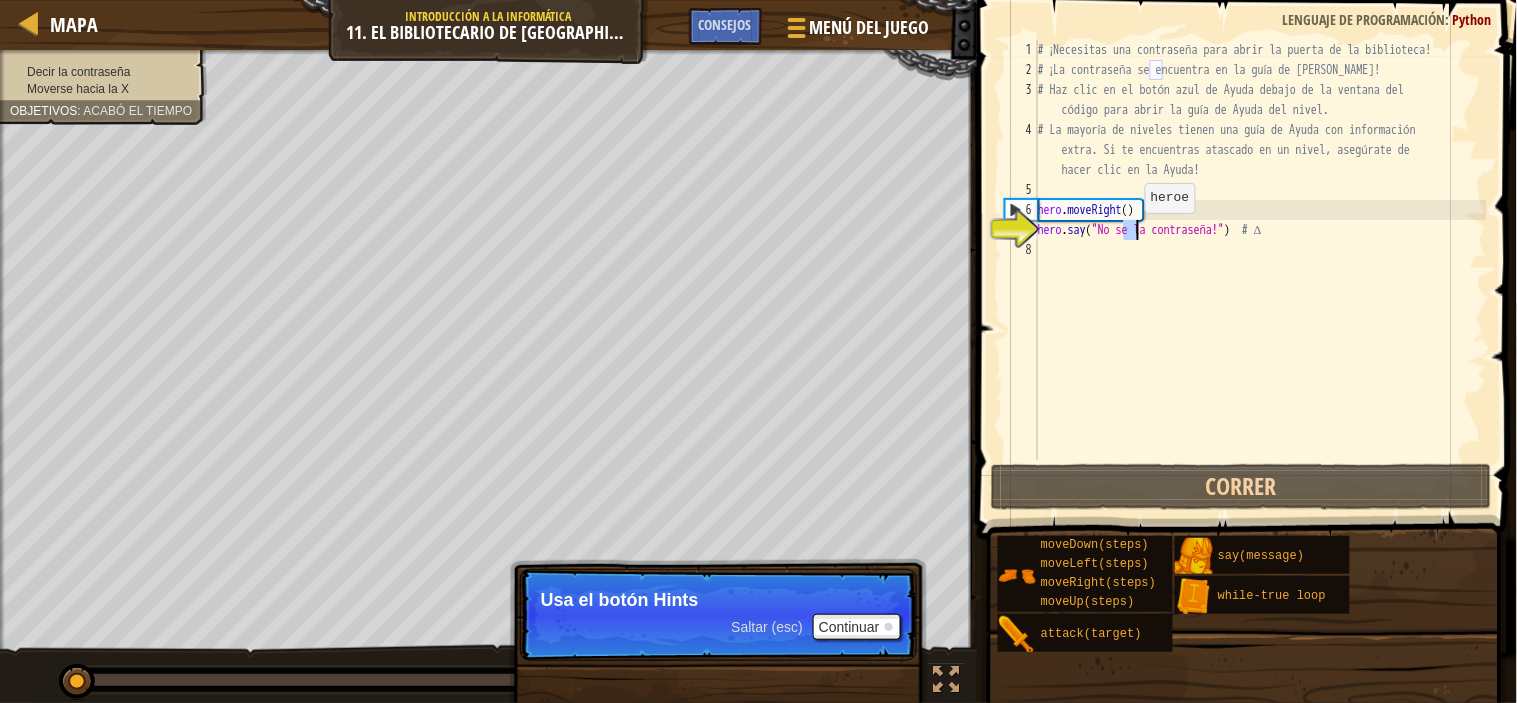 click on "# ¡Necesitas una contraseña para abrir la puerta de la biblioteca! # ¡La contraseña se encuentra en la guía de [PERSON_NAME]! # Haz clic en el botón azul de Ayuda debajo de la ventana del       código para abrir la guía de Ayuda del nivel. # La mayoría de niveles tienen una guía de Ayuda con información       extra. Si te encuentras atascado en un nivel, asegúrate de       hacer clic en la Ayuda! hero . moveRight ( ) hero . say ( "No se la contraseña!" )    # ∆" at bounding box center [1260, 270] 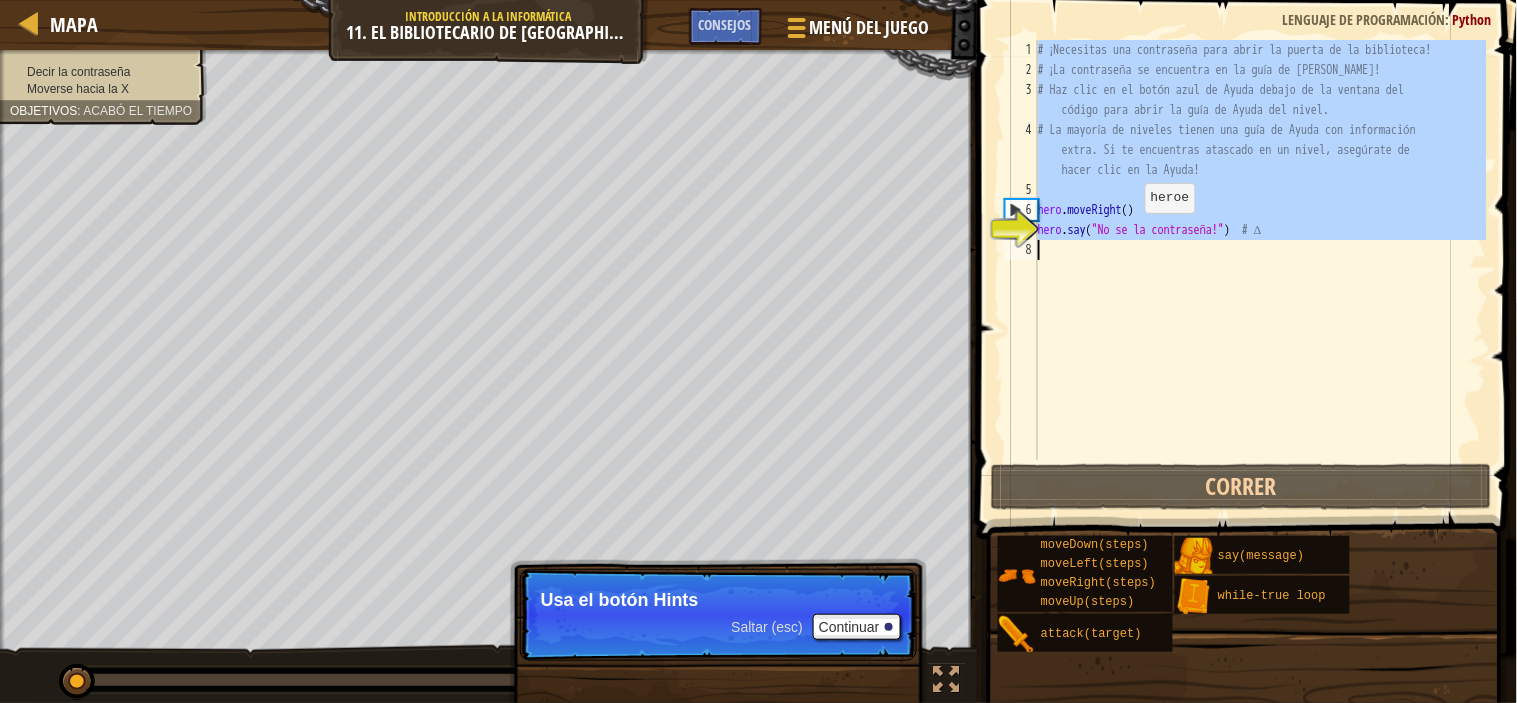 click on "# ¡Necesitas una contraseña para abrir la puerta de la biblioteca! # ¡La contraseña se encuentra en la guía de [PERSON_NAME]! # Haz clic en el botón azul de Ayuda debajo de la ventana del       código para abrir la guía de Ayuda del nivel. # La mayoría de niveles tienen una guía de Ayuda con información       extra. Si te encuentras atascado en un nivel, asegúrate de       hacer clic en la Ayuda! hero . moveRight ( ) hero . say ( "No se la contraseña!" )    # ∆" at bounding box center [1260, 270] 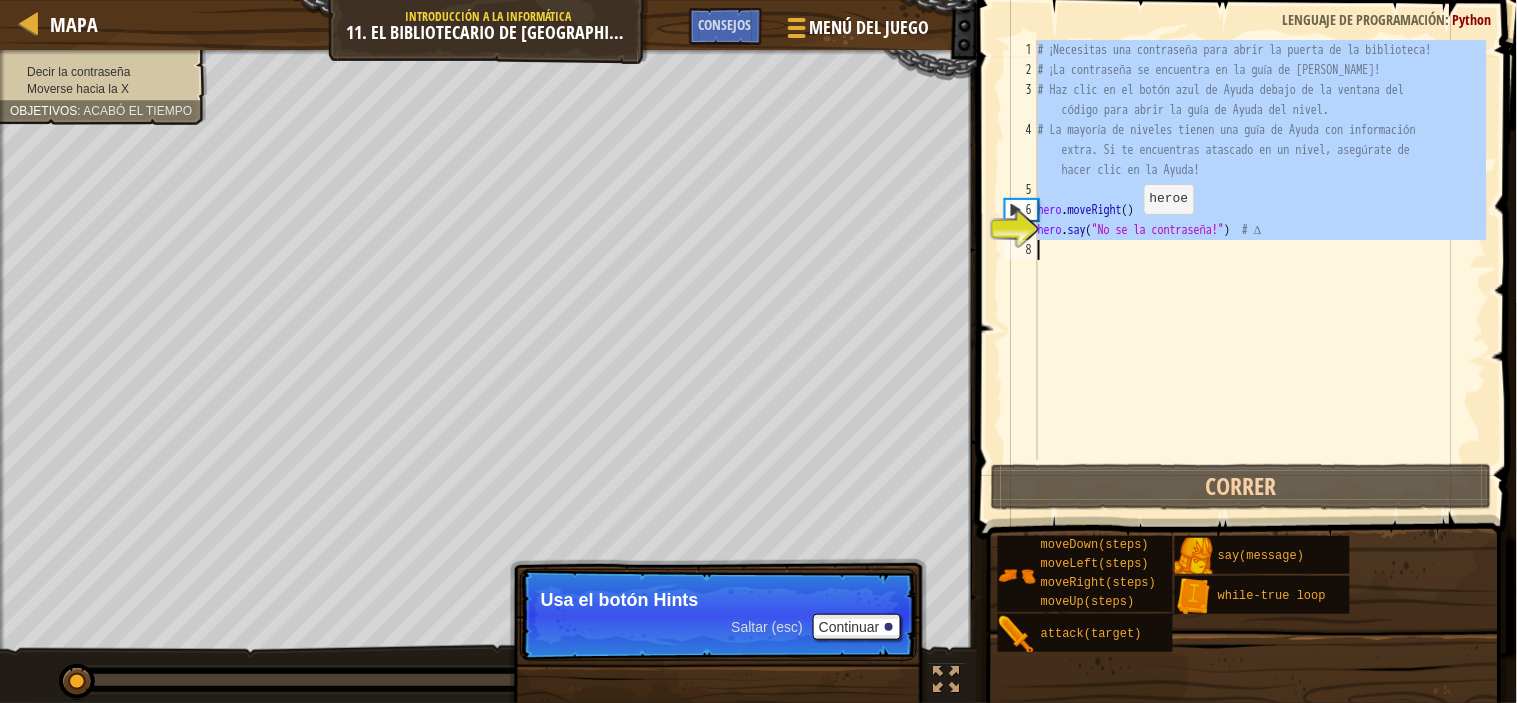 click on "# ¡Necesitas una contraseña para abrir la puerta de la biblioteca! # ¡La contraseña se encuentra en la guía de [PERSON_NAME]! # Haz clic en el botón azul de Ayuda debajo de la ventana del       código para abrir la guía de Ayuda del nivel. # La mayoría de niveles tienen una guía de Ayuda con información       extra. Si te encuentras atascado en un nivel, asegúrate de       hacer clic en la Ayuda! hero . moveRight ( ) hero . say ( "No se la contraseña!" )    # ∆" at bounding box center (1260, 250) 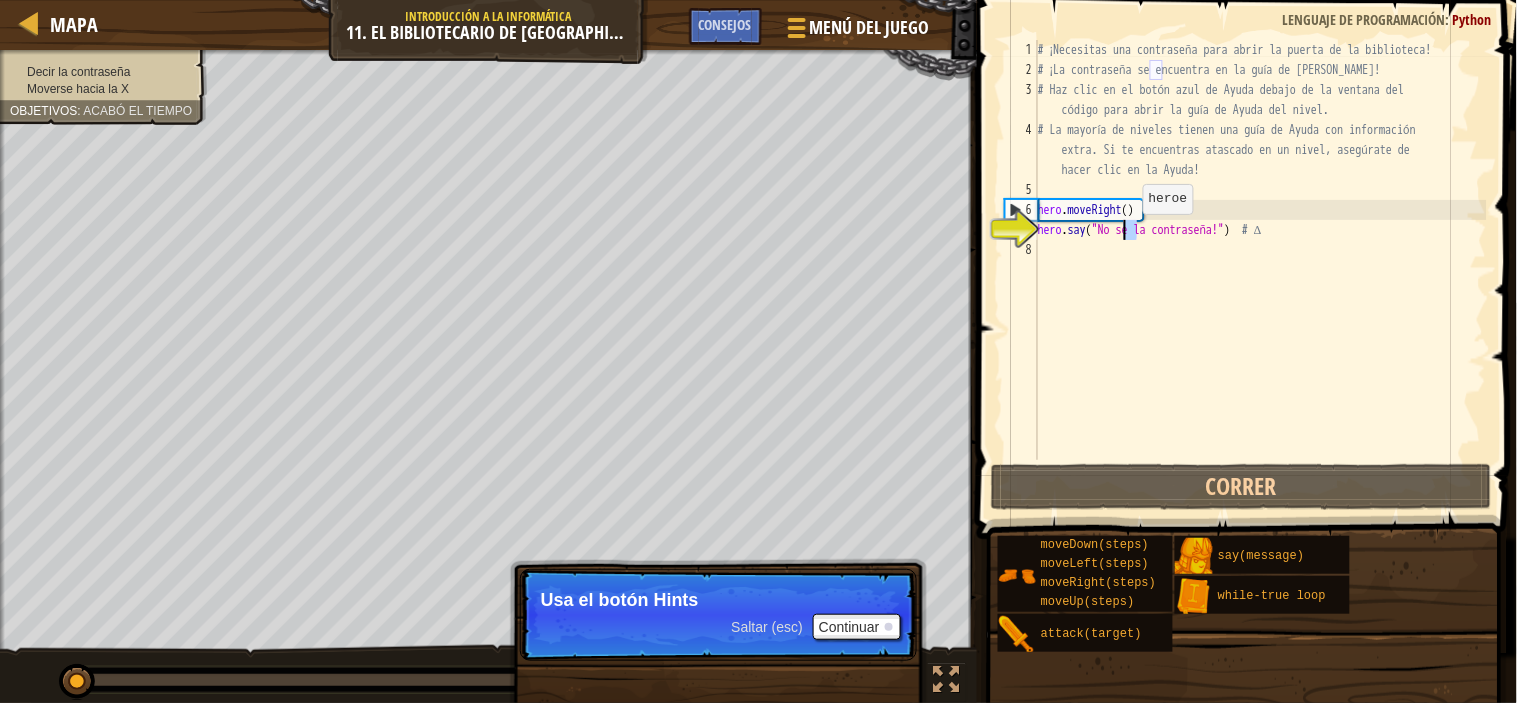 click on "# ¡Necesitas una contraseña para abrir la puerta de la biblioteca! # ¡La contraseña se encuentra en la guía de [PERSON_NAME]! # Haz clic en el botón azul de Ayuda debajo de la ventana del       código para abrir la guía de Ayuda del nivel. # La mayoría de niveles tienen una guía de Ayuda con información       extra. Si te encuentras atascado en un nivel, asegúrate de       hacer clic en la Ayuda! hero . moveRight ( ) hero . say ( "No se la contraseña!" )    # ∆" at bounding box center [1260, 270] 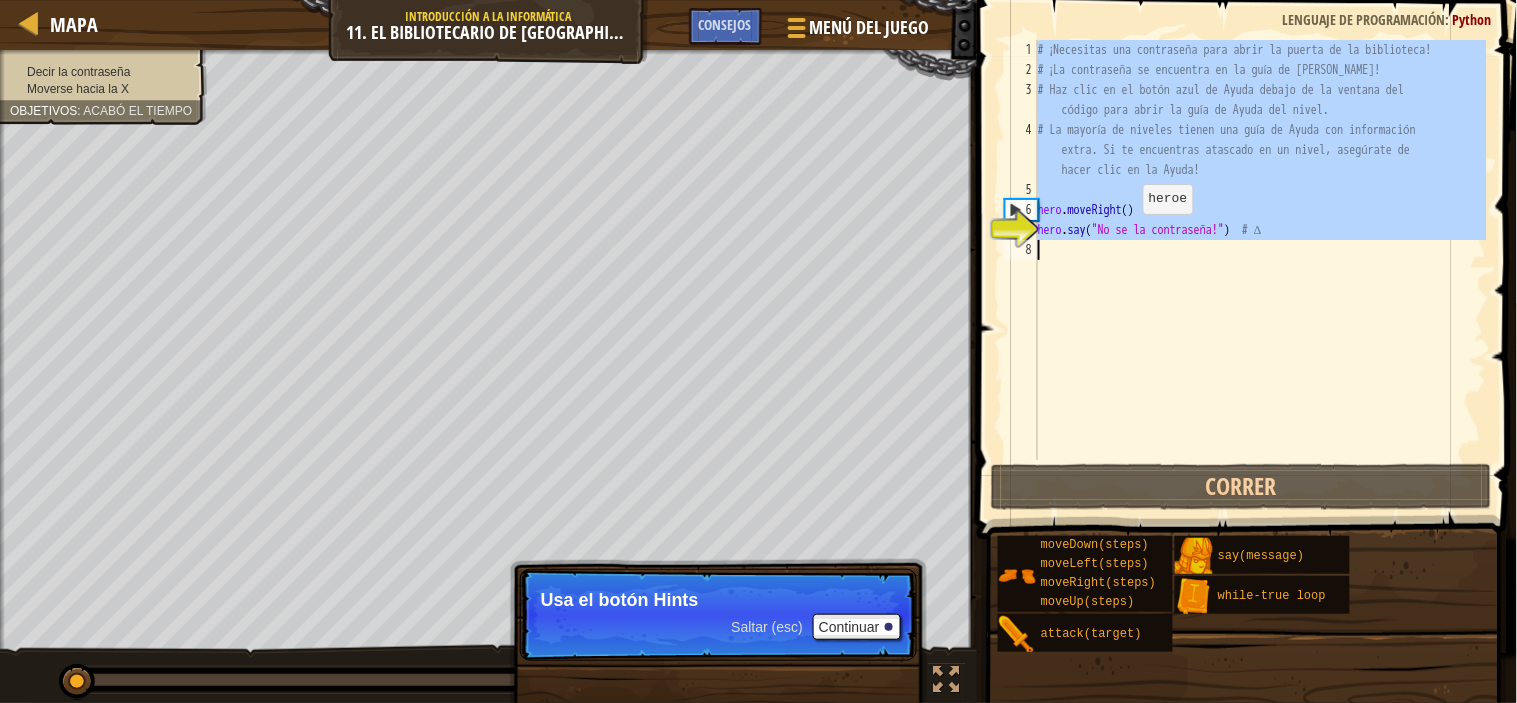 click on "# ¡Necesitas una contraseña para abrir la puerta de la biblioteca! # ¡La contraseña se encuentra en la guía de [PERSON_NAME]! # Haz clic en el botón azul de Ayuda debajo de la ventana del       código para abrir la guía de Ayuda del nivel. # La mayoría de niveles tienen una guía de Ayuda con información       extra. Si te encuentras atascado en un nivel, asegúrate de       hacer clic en la Ayuda! hero . moveRight ( ) hero . say ( "No se la contraseña!" )    # ∆" at bounding box center (1260, 270) 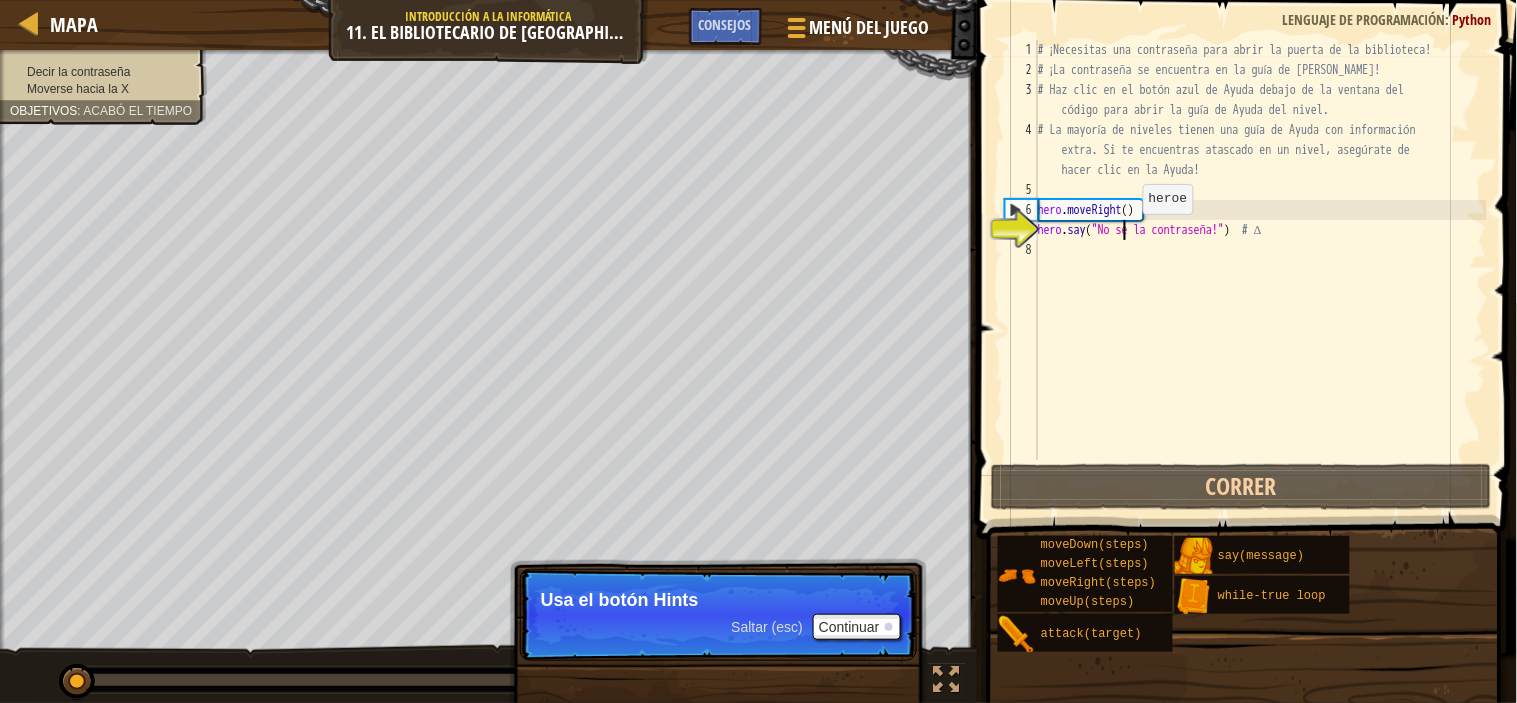 click on "# ¡Necesitas una contraseña para abrir la puerta de la biblioteca! # ¡La contraseña se encuentra en la guía de [PERSON_NAME]! # Haz clic en el botón azul de Ayuda debajo de la ventana del       código para abrir la guía de Ayuda del nivel. # La mayoría de niveles tienen una guía de Ayuda con información       extra. Si te encuentras atascado en un nivel, asegúrate de       hacer clic en la Ayuda! hero . moveRight ( ) hero . say ( "No se la contraseña!" )    # ∆" at bounding box center [1260, 270] 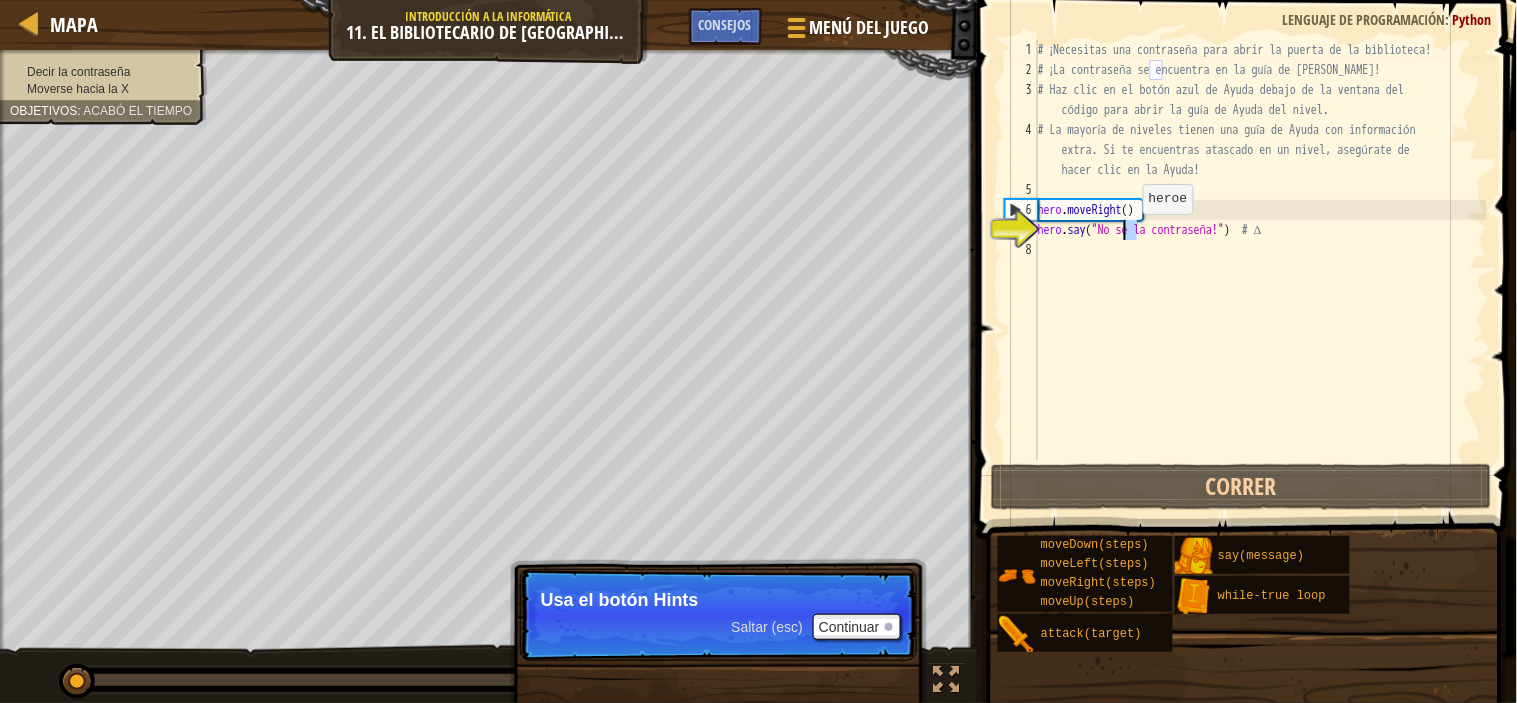click on "# ¡Necesitas una contraseña para abrir la puerta de la biblioteca! # ¡La contraseña se encuentra en la guía de [PERSON_NAME]! # Haz clic en el botón azul de Ayuda debajo de la ventana del       código para abrir la guía de Ayuda del nivel. # La mayoría de niveles tienen una guía de Ayuda con información       extra. Si te encuentras atascado en un nivel, asegúrate de       hacer clic en la Ayuda! hero . moveRight ( ) hero . say ( "No se la contraseña!" )    # ∆" at bounding box center [1260, 250] 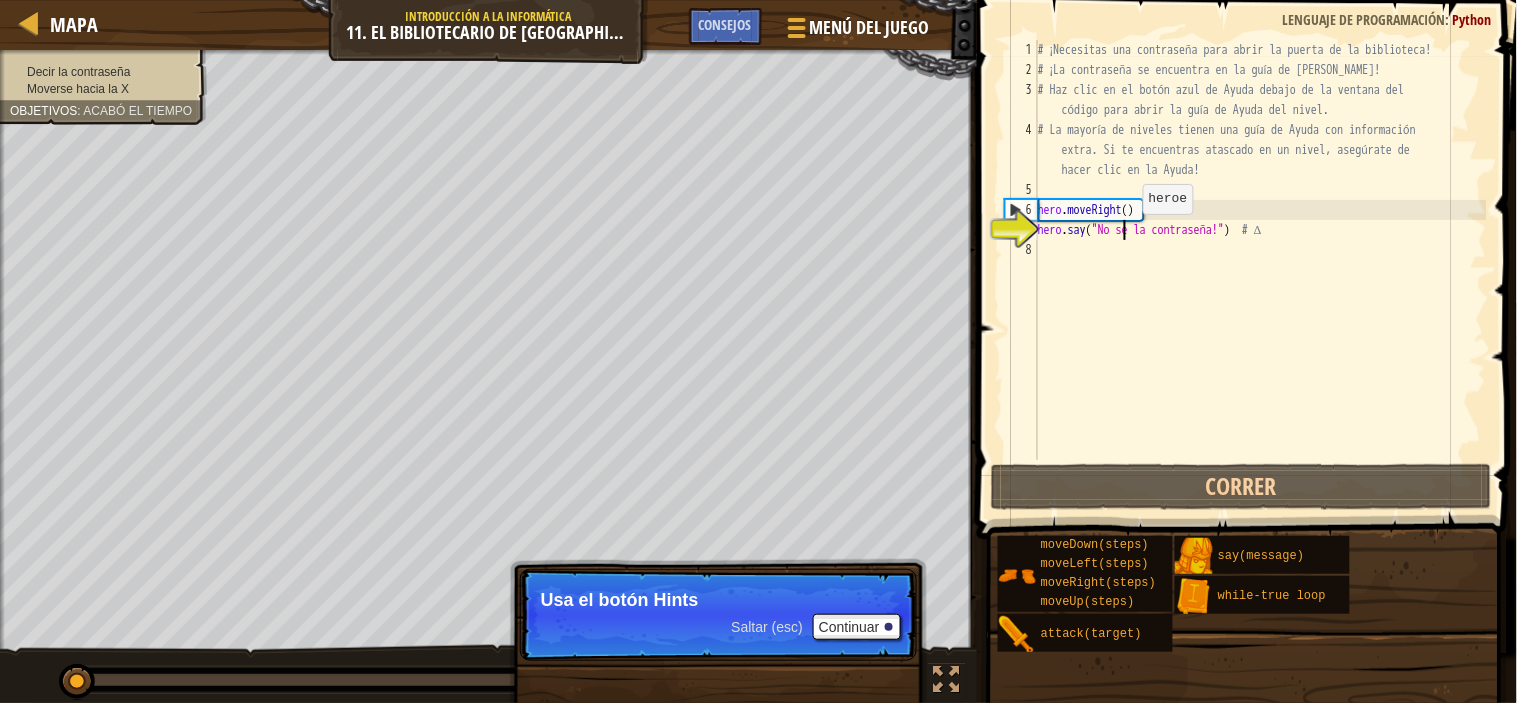 click on "# ¡Necesitas una contraseña para abrir la puerta de la biblioteca! # ¡La contraseña se encuentra en la guía de [PERSON_NAME]! # Haz clic en el botón azul de Ayuda debajo de la ventana del       código para abrir la guía de Ayuda del nivel. # La mayoría de niveles tienen una guía de Ayuda con información       extra. Si te encuentras atascado en un nivel, asegúrate de       hacer clic en la Ayuda! hero . moveRight ( ) hero . say ( "No se la contraseña!" )    # ∆" at bounding box center (1260, 270) 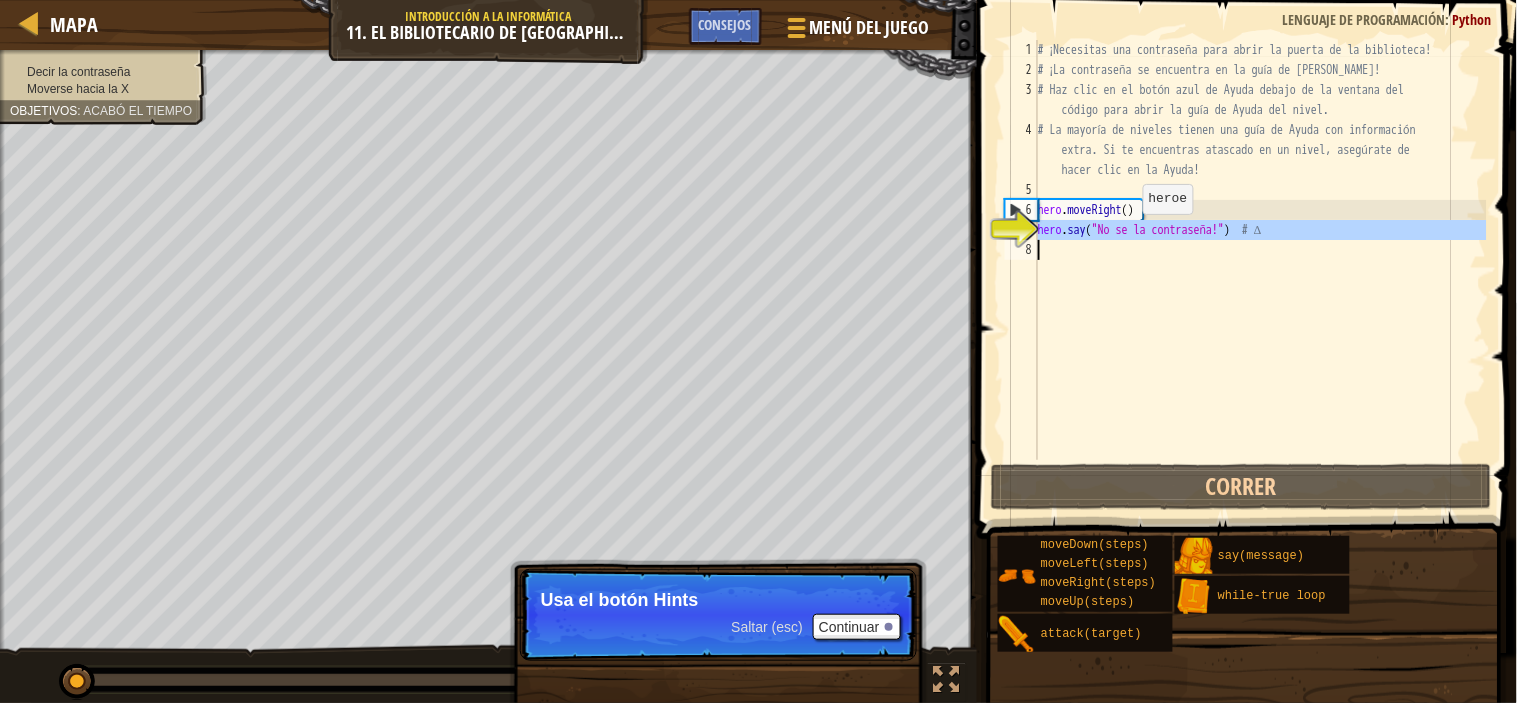 click on "# ¡Necesitas una contraseña para abrir la puerta de la biblioteca! # ¡La contraseña se encuentra en la guía de [PERSON_NAME]! # Haz clic en el botón azul de Ayuda debajo de la ventana del       código para abrir la guía de Ayuda del nivel. # La mayoría de niveles tienen una guía de Ayuda con información       extra. Si te encuentras atascado en un nivel, asegúrate de       hacer clic en la Ayuda! hero . moveRight ( ) hero . say ( "No se la contraseña!" )    # ∆" at bounding box center (1260, 270) 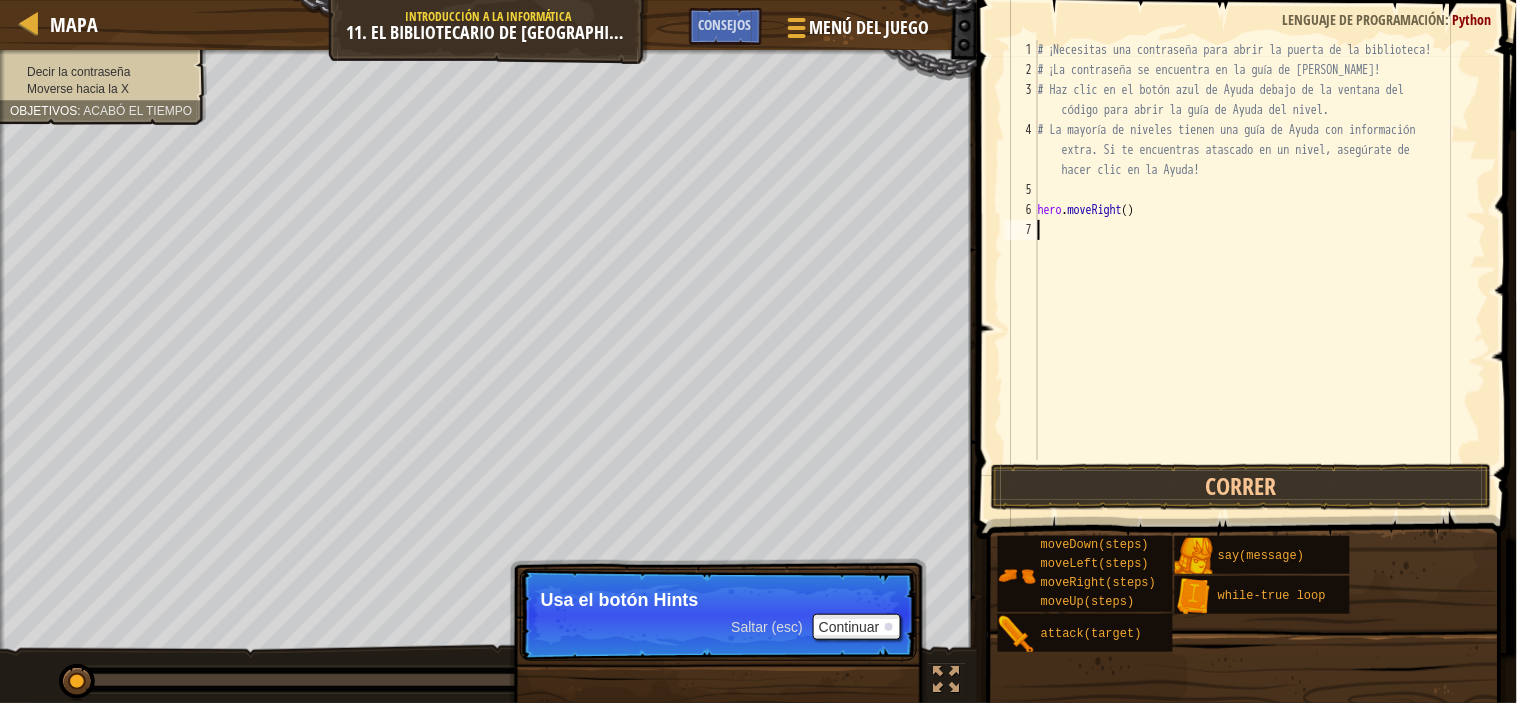 click on "# ¡Necesitas una contraseña para abrir la puerta de la biblioteca! # ¡La contraseña se encuentra en la guía de [PERSON_NAME]! # Haz clic en el botón azul de Ayuda debajo de la ventana del       código para abrir la guía de Ayuda del nivel. # La mayoría de niveles tienen una guía de Ayuda con información       extra. Si te encuentras atascado en un nivel, asegúrate de       hacer clic en la Ayuda! hero . moveRight ( )" at bounding box center (1260, 270) 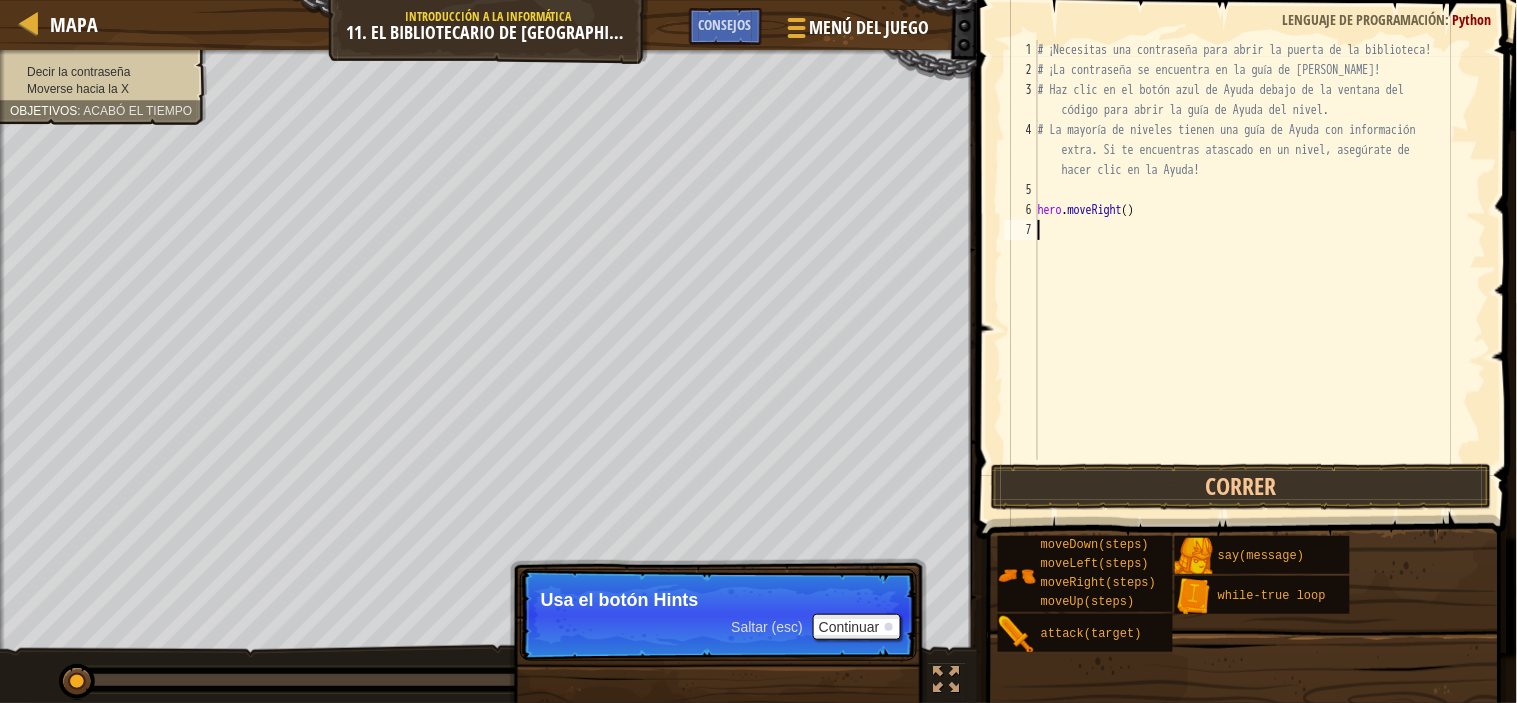 type on "h" 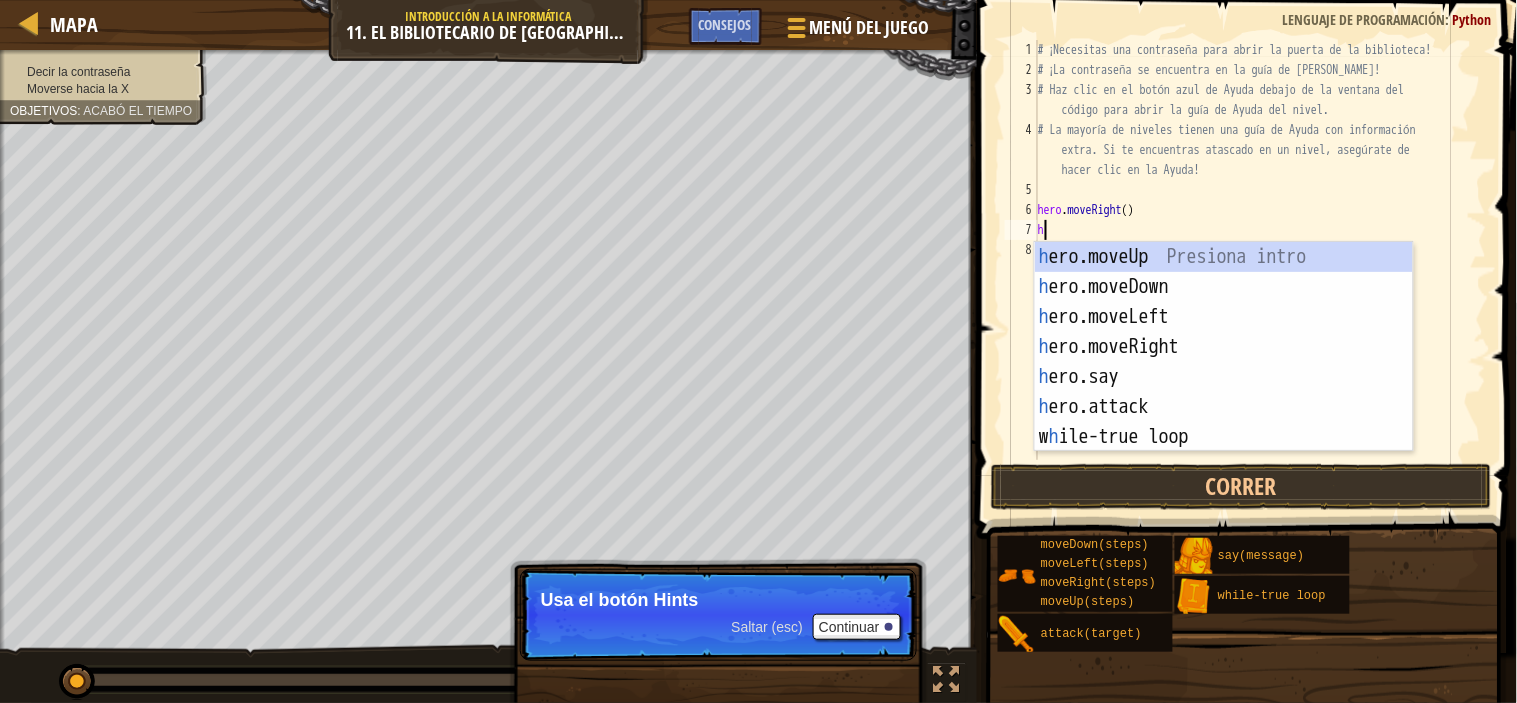 scroll, scrollTop: 8, scrollLeft: 0, axis: vertical 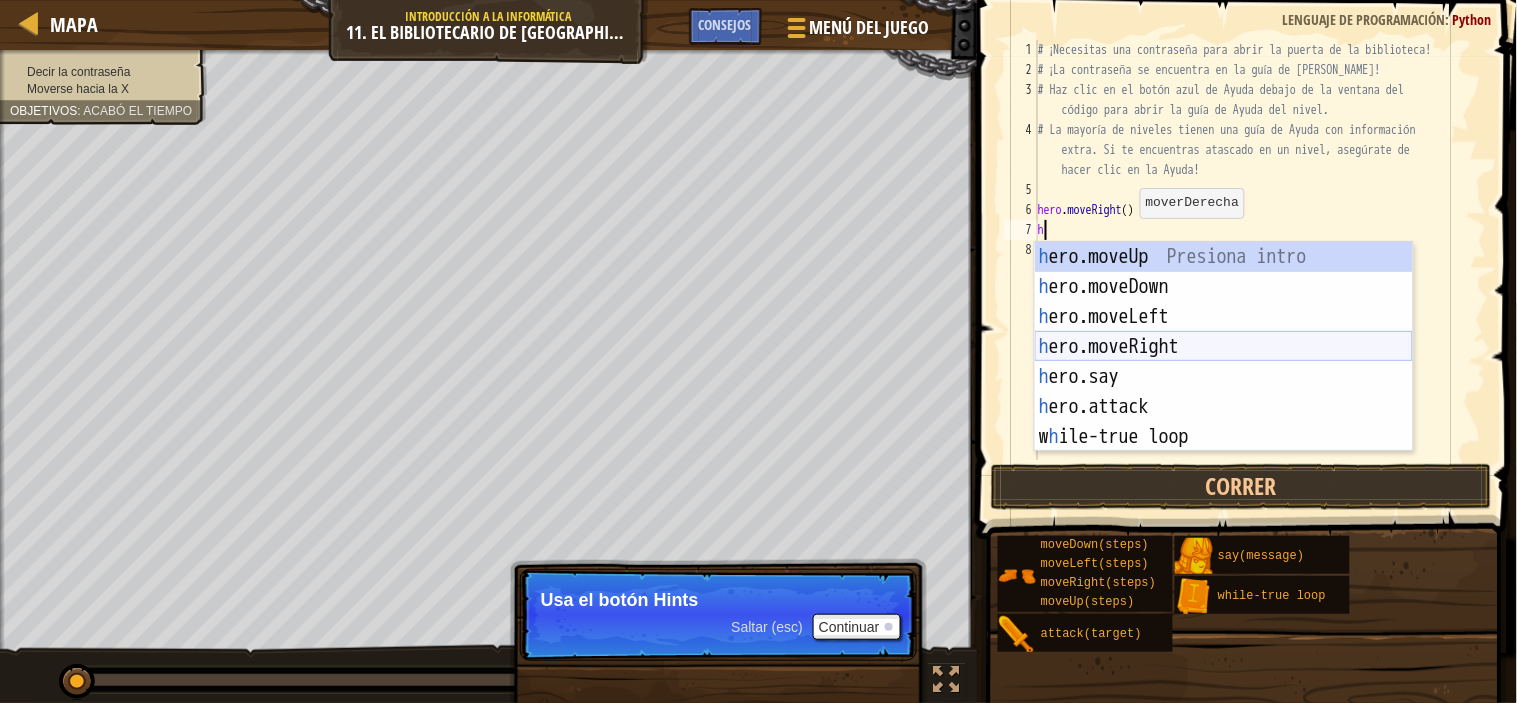 click on "h ero.moveUp Presiona intro h ero.moveDown Presiona intro h ero.moveLeft Presiona intro h ero.moveRight Presiona intro h ero.say Presiona intro h ero.attack Presiona intro w h ile-true loop Presiona intro" at bounding box center (1224, 377) 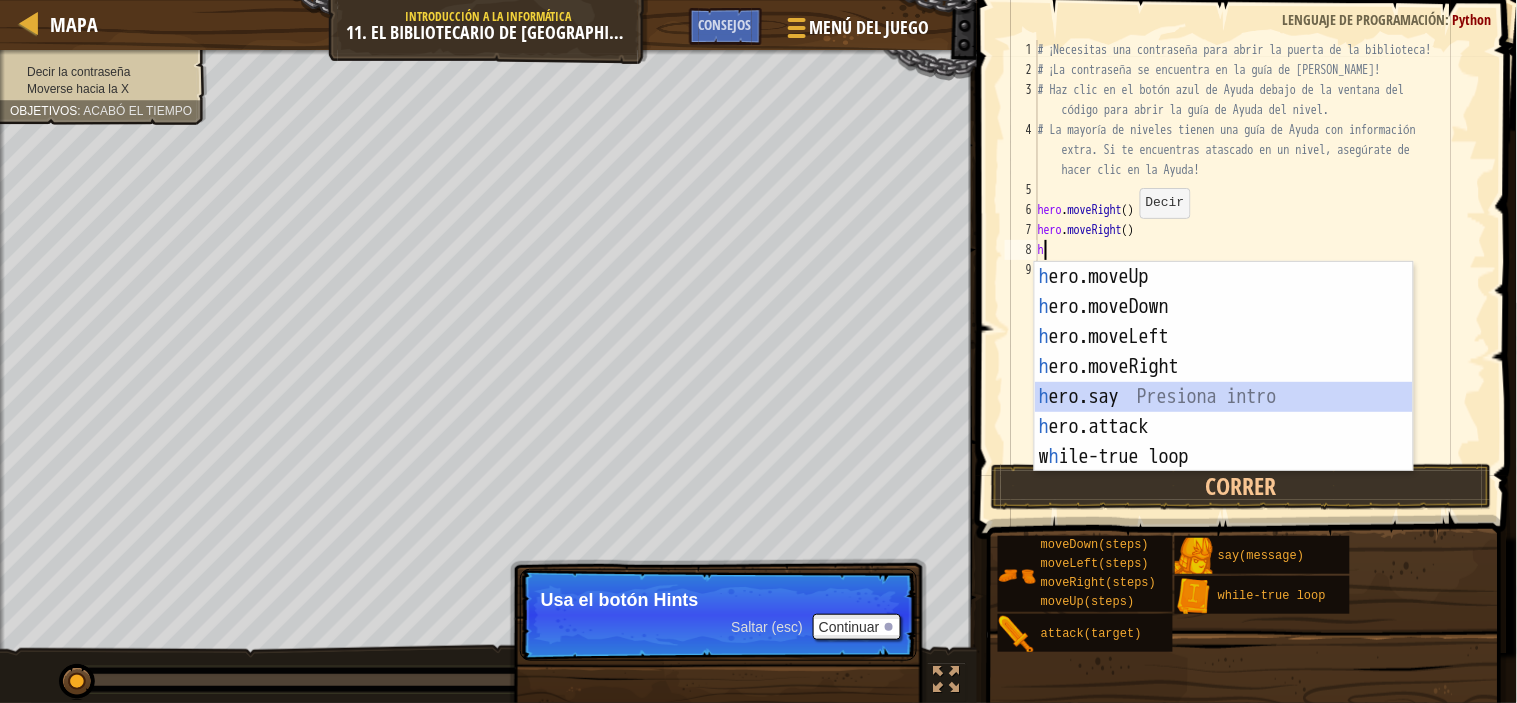 click on "h ero.moveUp Presiona intro h ero.moveDown Presiona intro h ero.moveLeft Presiona intro h ero.moveRight Presiona intro h ero.say Presiona intro h ero.attack Presiona intro w h ile-true loop Presiona intro" at bounding box center [1224, 397] 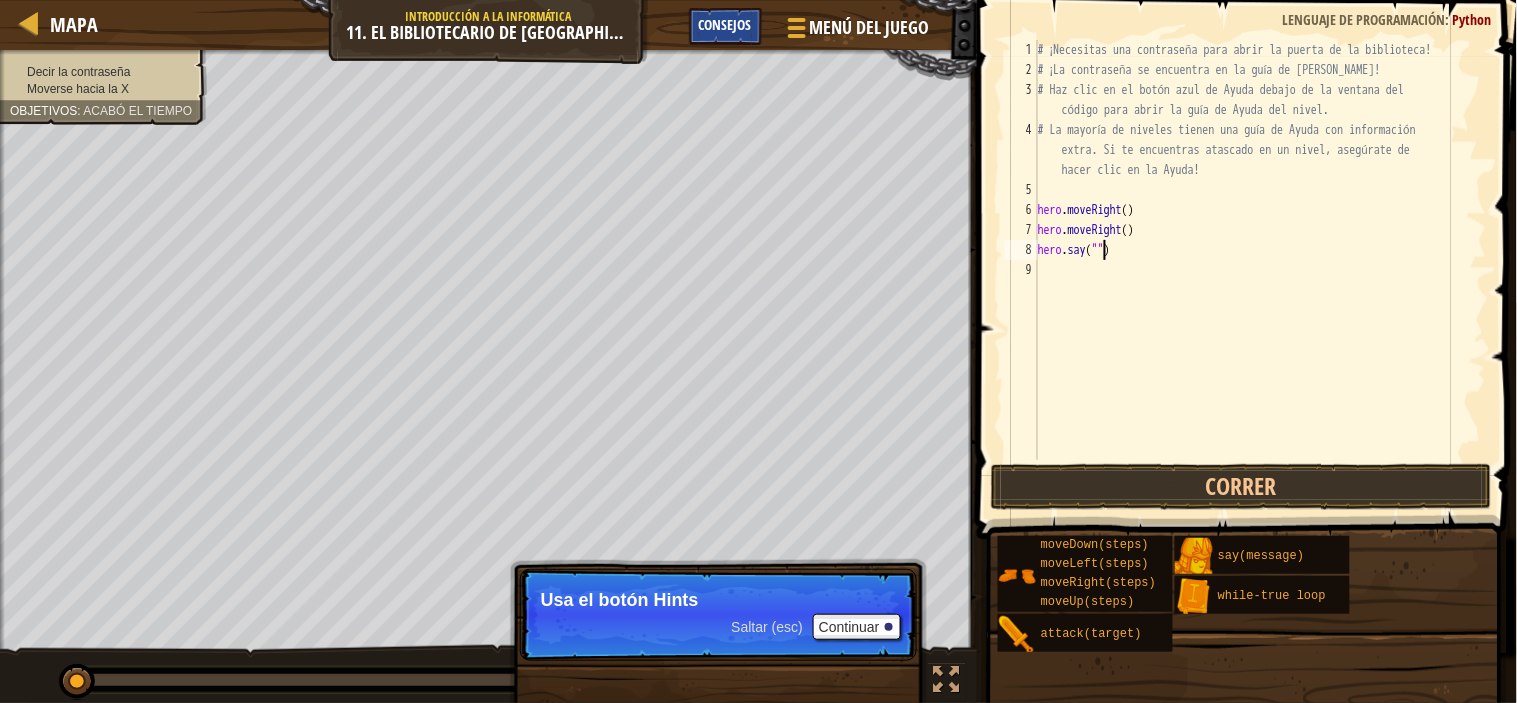 click on "Consejos" at bounding box center (725, 26) 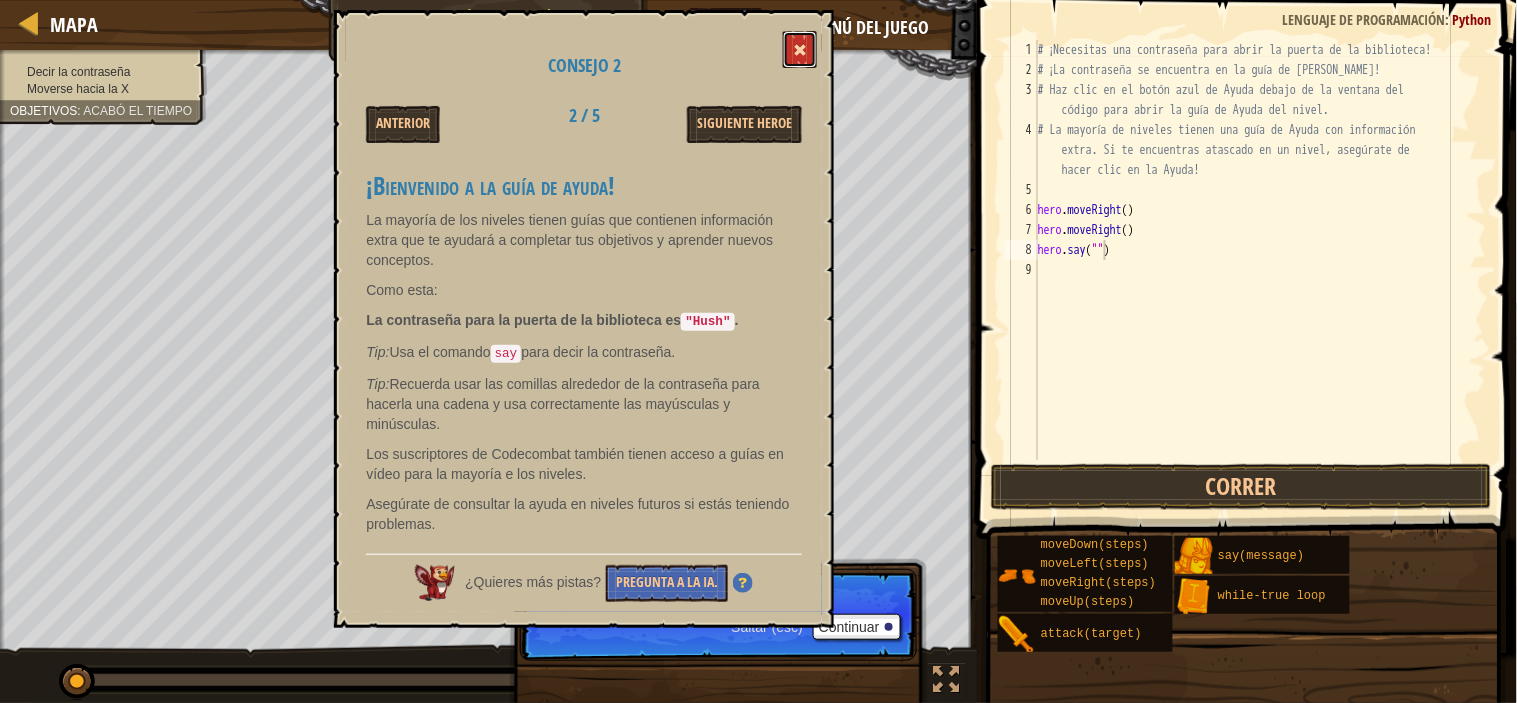 click at bounding box center (800, 49) 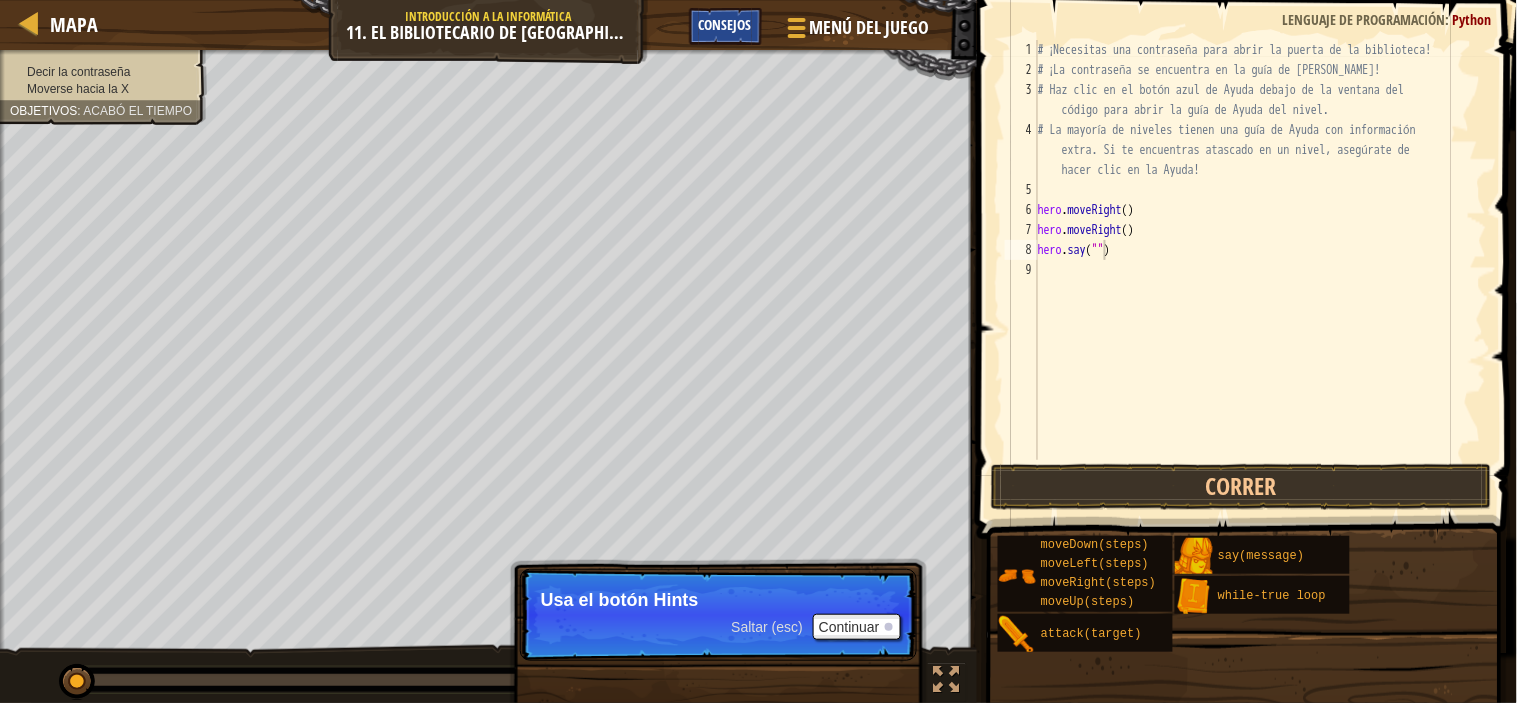 click on "Consejos" at bounding box center [725, 26] 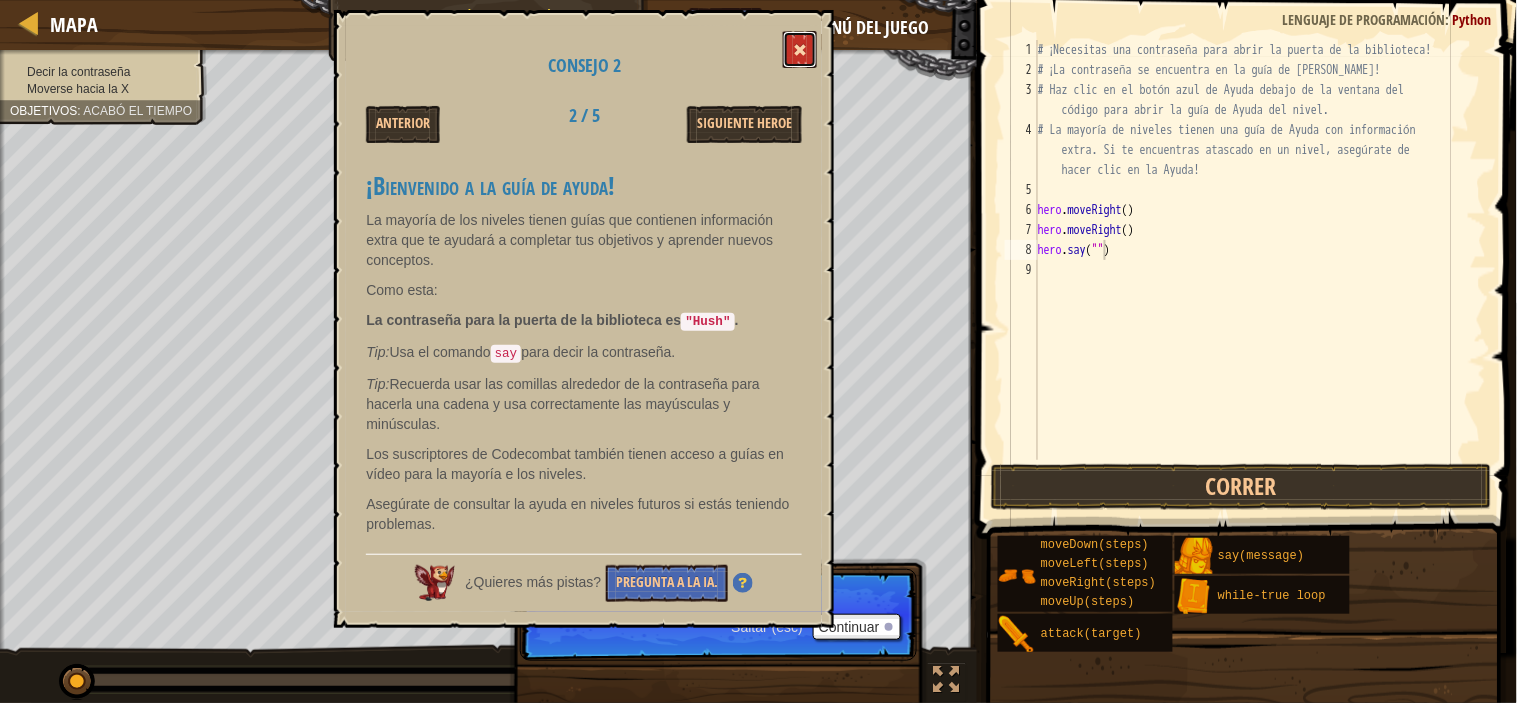 click at bounding box center (800, 49) 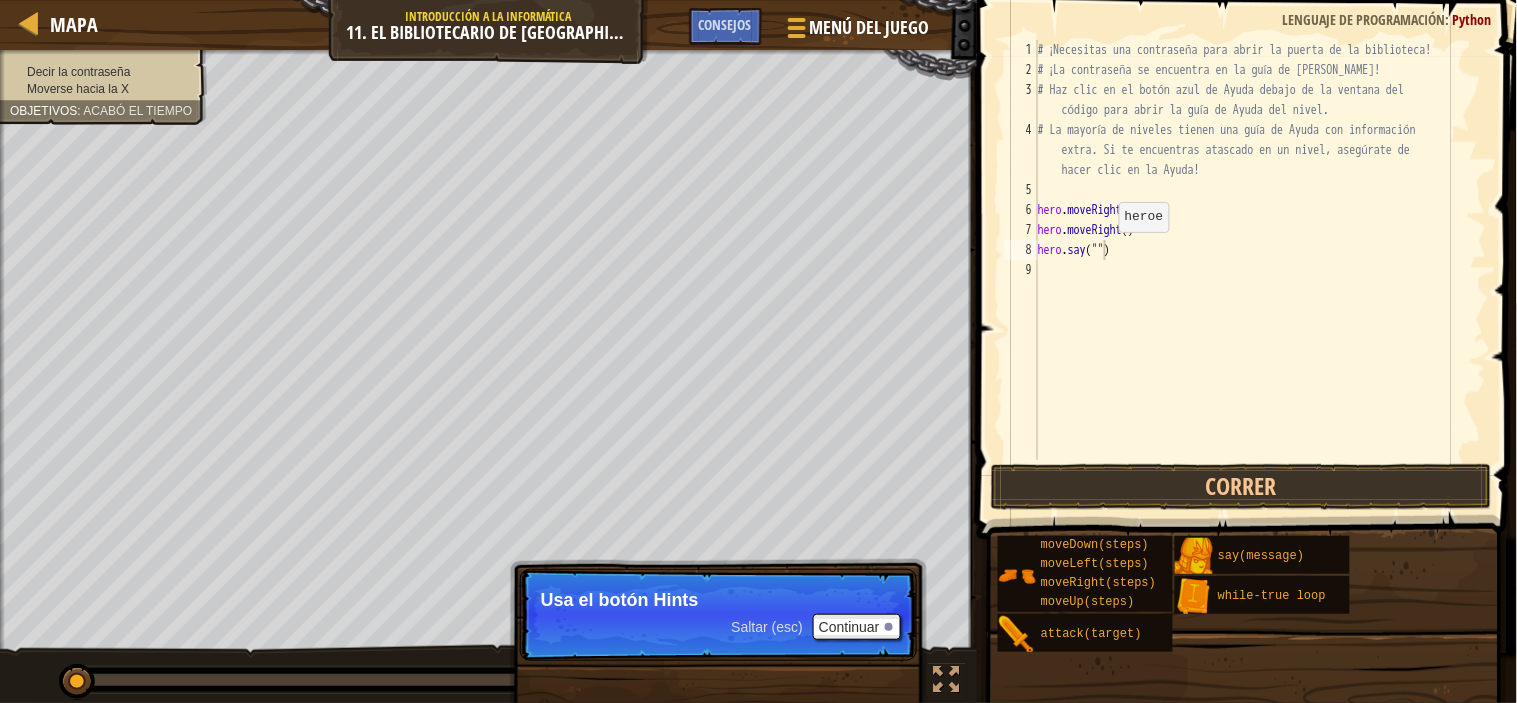 click on "# ¡Necesitas una contraseña para abrir la puerta de la biblioteca! # ¡La contraseña se encuentra en la guía de [PERSON_NAME]! # Haz clic en el botón azul de Ayuda debajo de la ventana del       código para abrir la guía de Ayuda del nivel. # La mayoría de niveles tienen una guía de Ayuda con información       extra. Si te encuentras atascado en un nivel, asegúrate de       hacer clic en la Ayuda! hero . moveRight ( ) hero . moveRight ( ) hero . say ( "" )" at bounding box center [1260, 270] 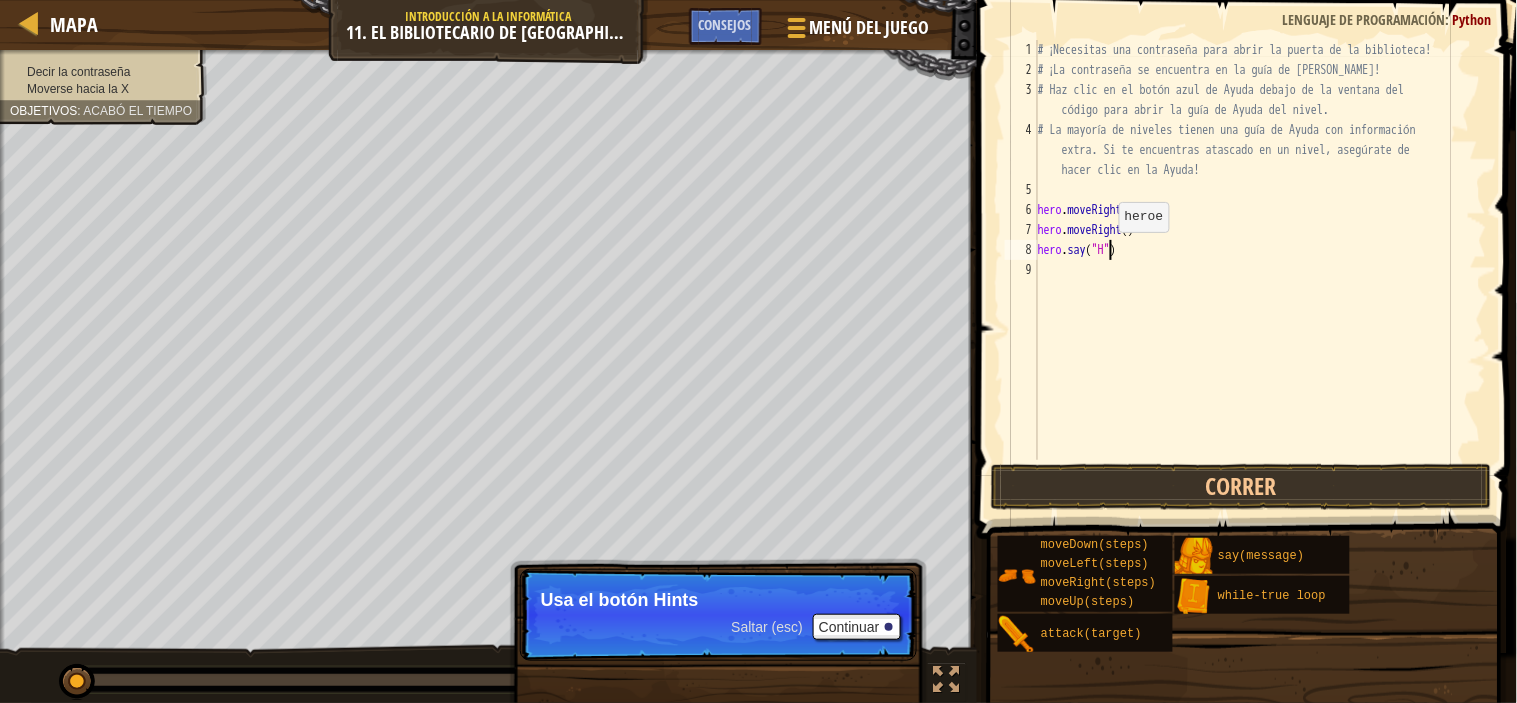 scroll, scrollTop: 8, scrollLeft: 5, axis: both 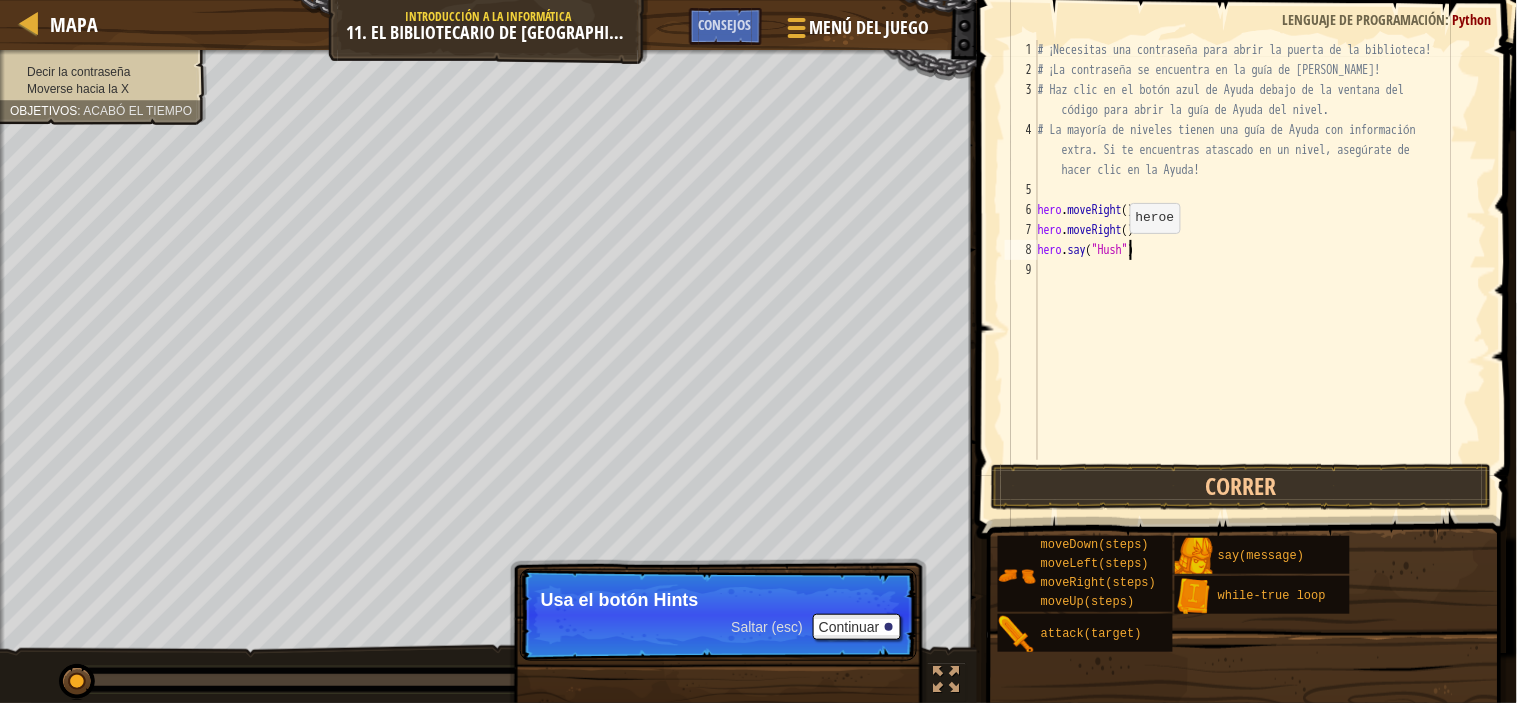 type on "hero.say("Hush")" 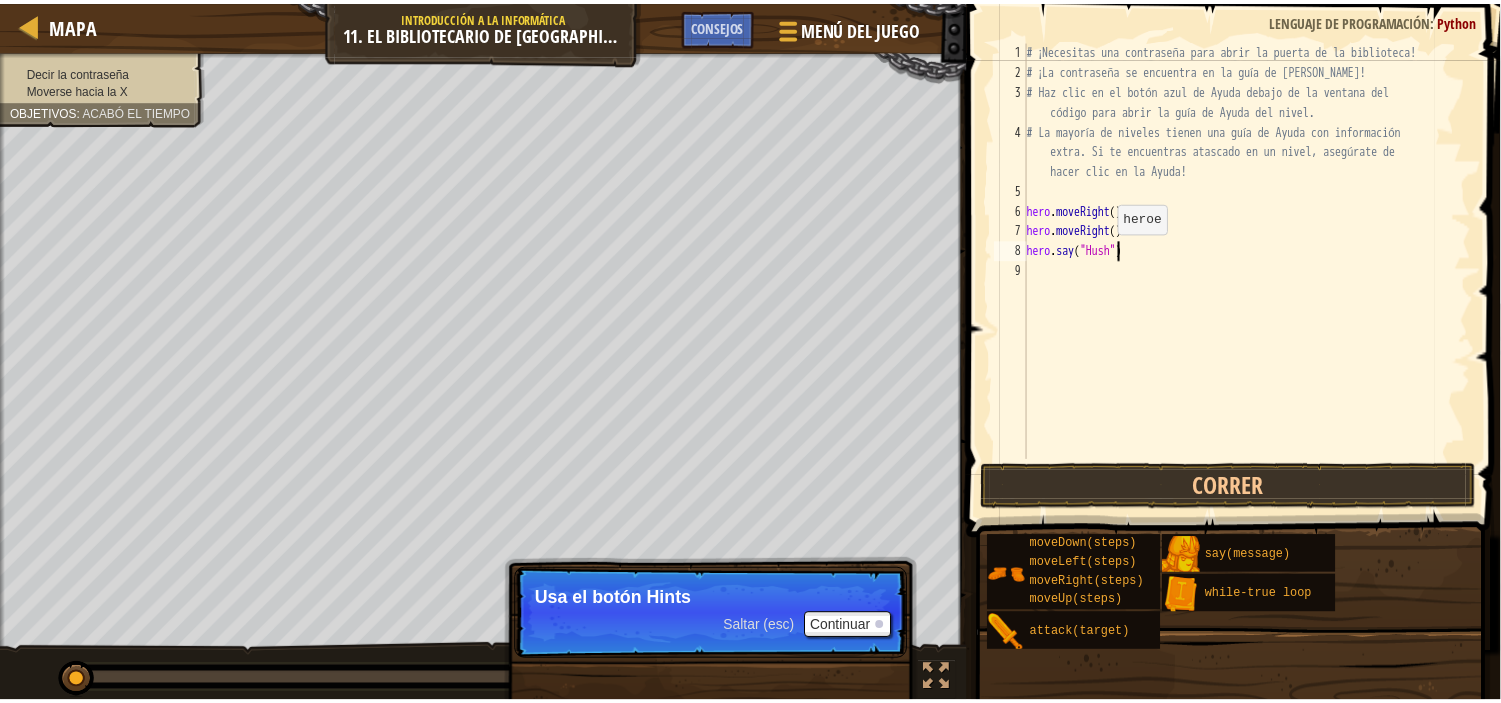 scroll, scrollTop: 8, scrollLeft: 0, axis: vertical 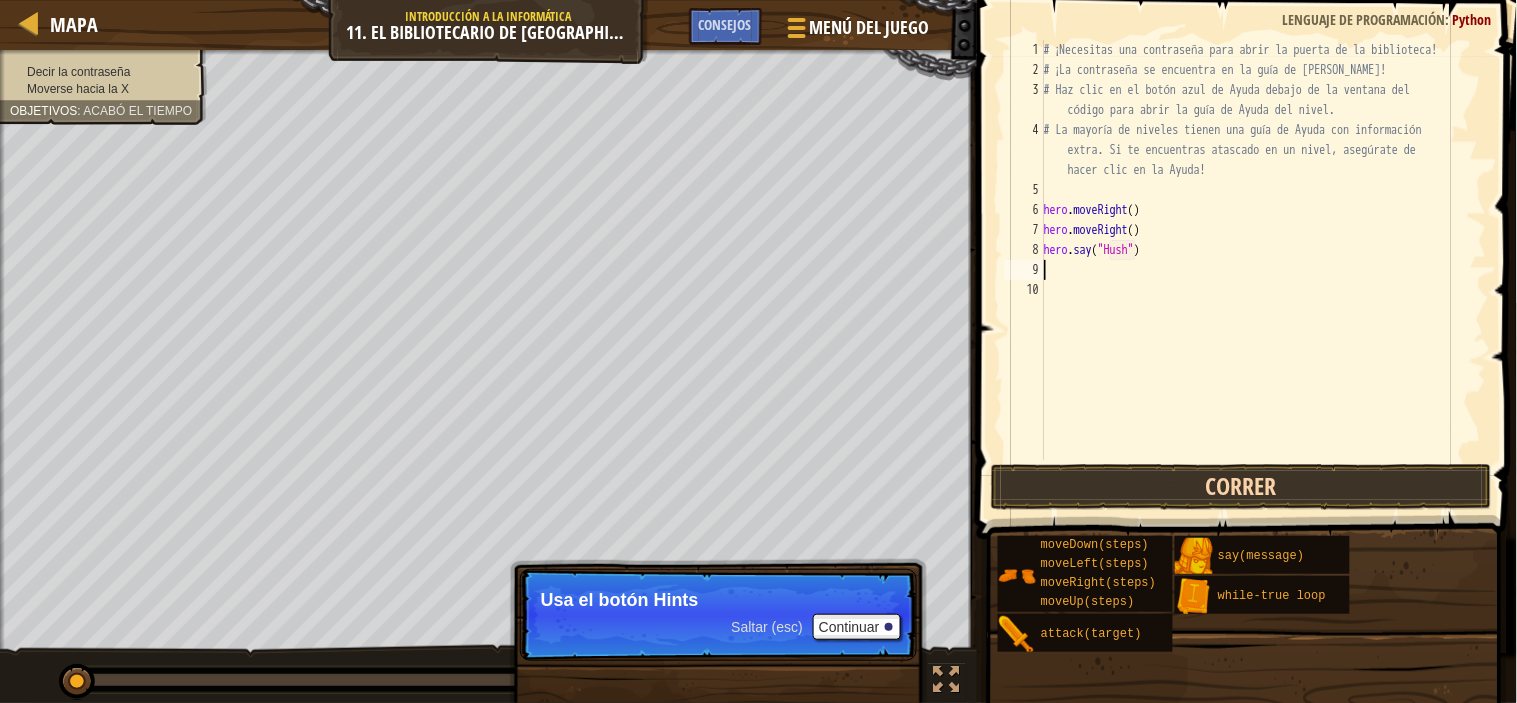 type 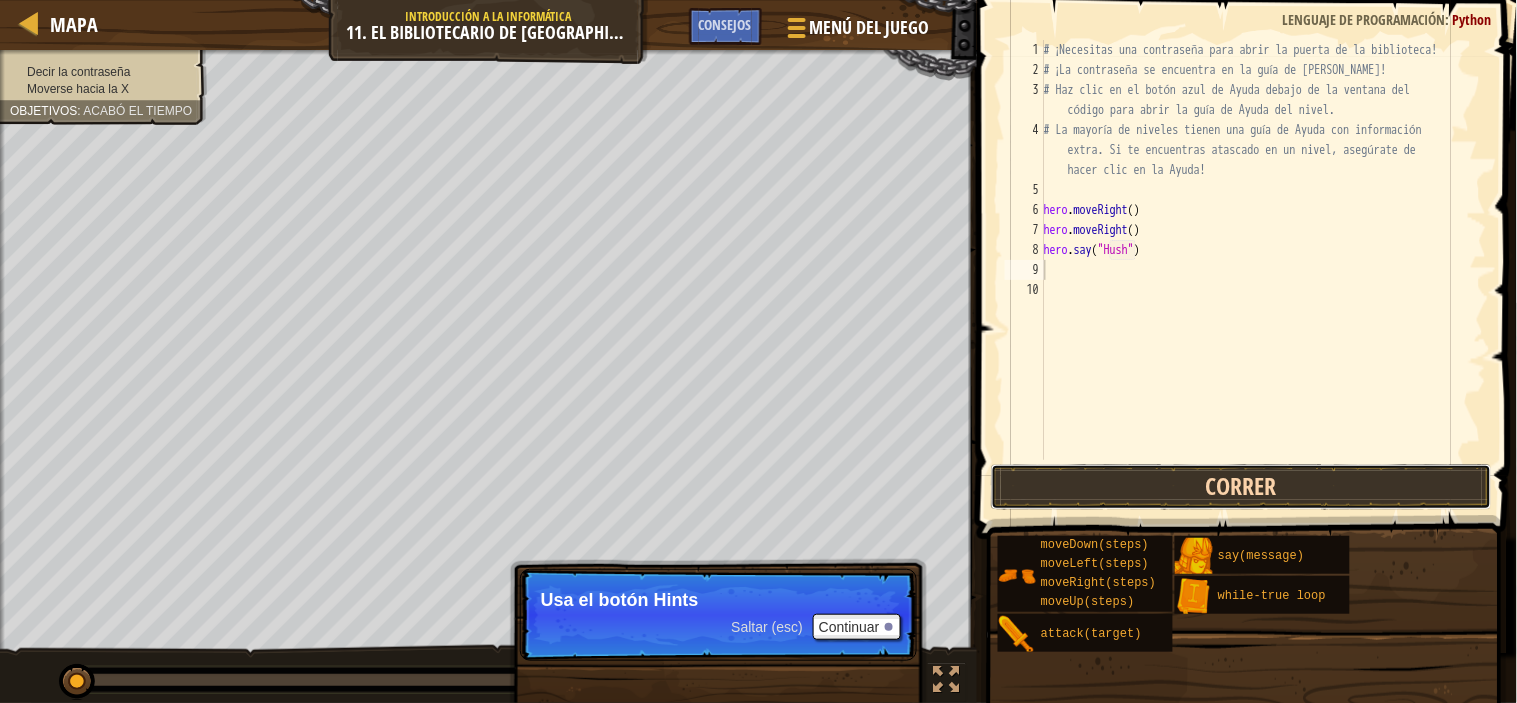 click on "Correr" at bounding box center (1241, 487) 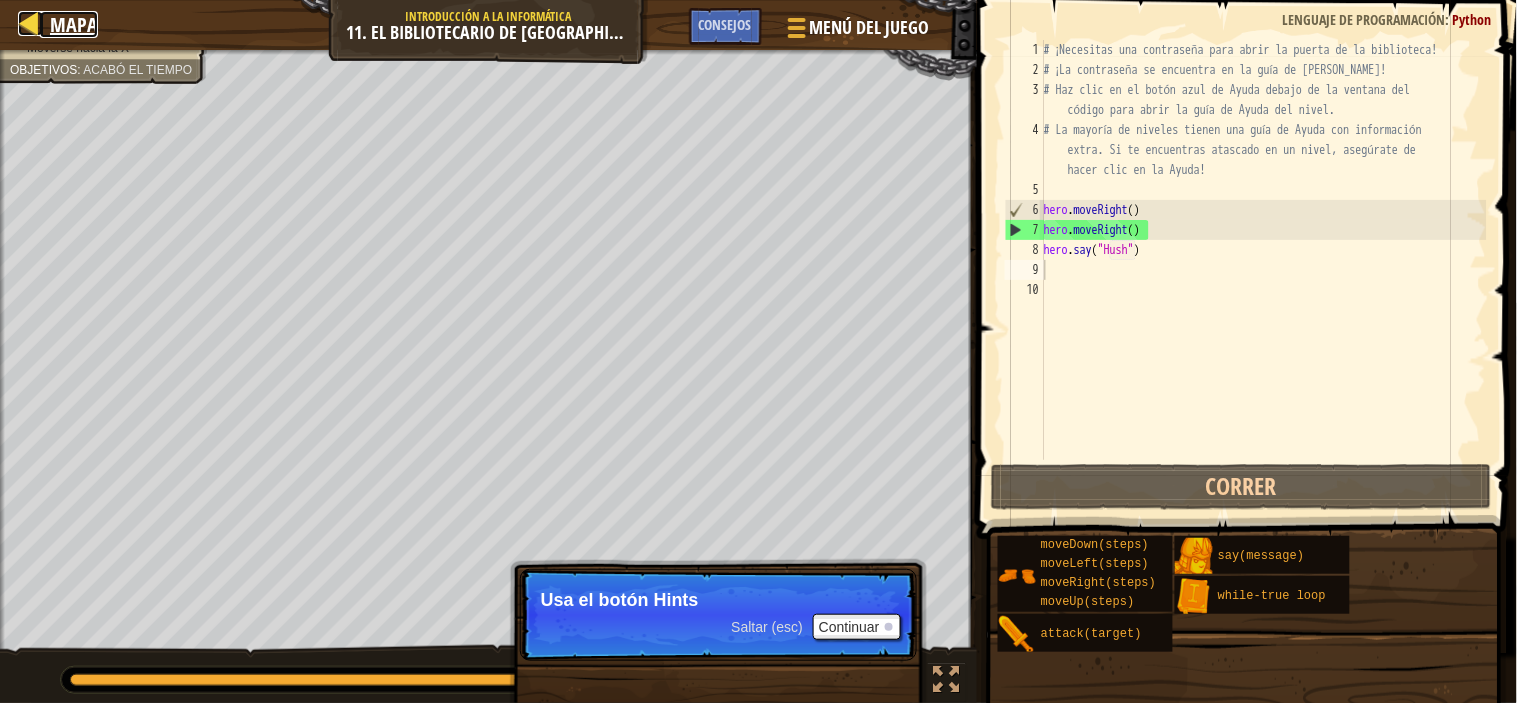 click at bounding box center (30, 23) 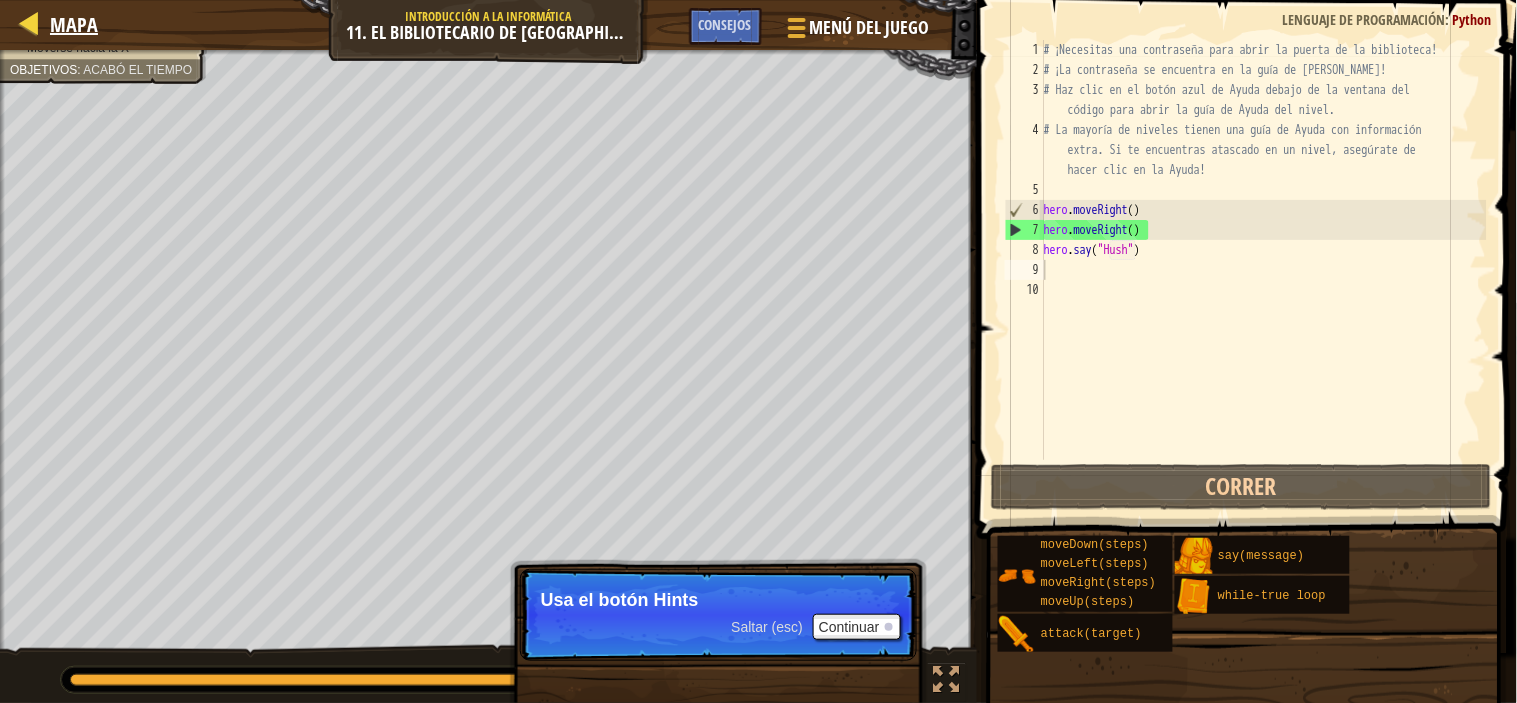 select on "es-ES" 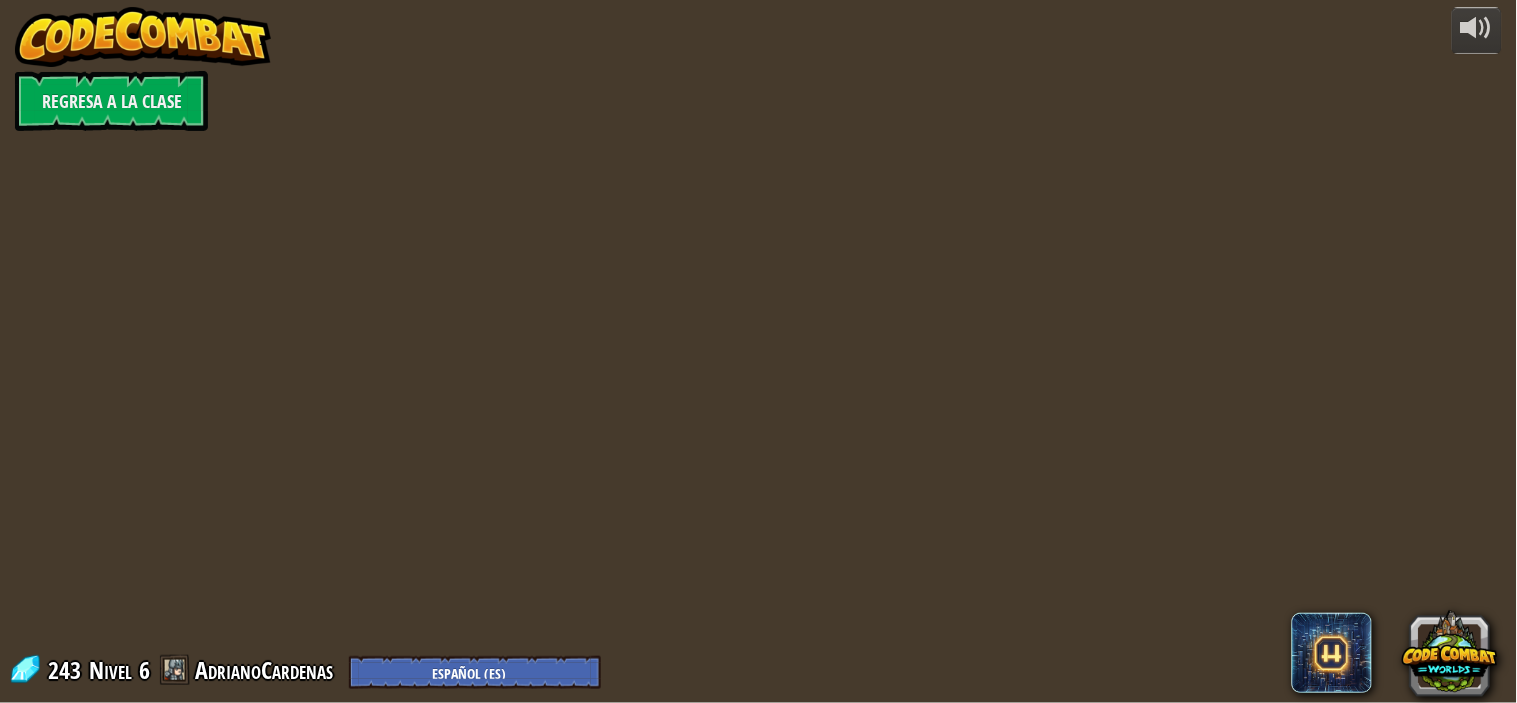 select on "es-ES" 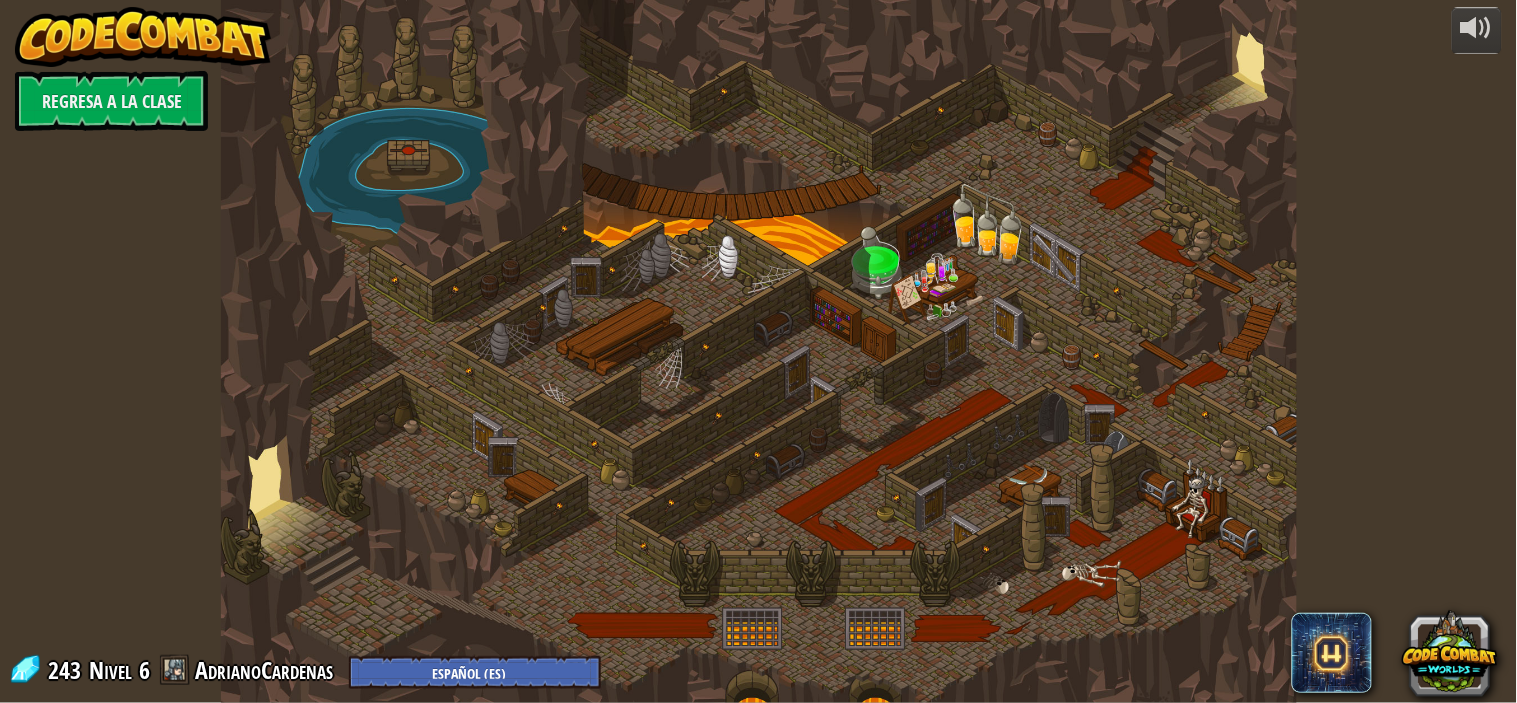 select on "es-ES" 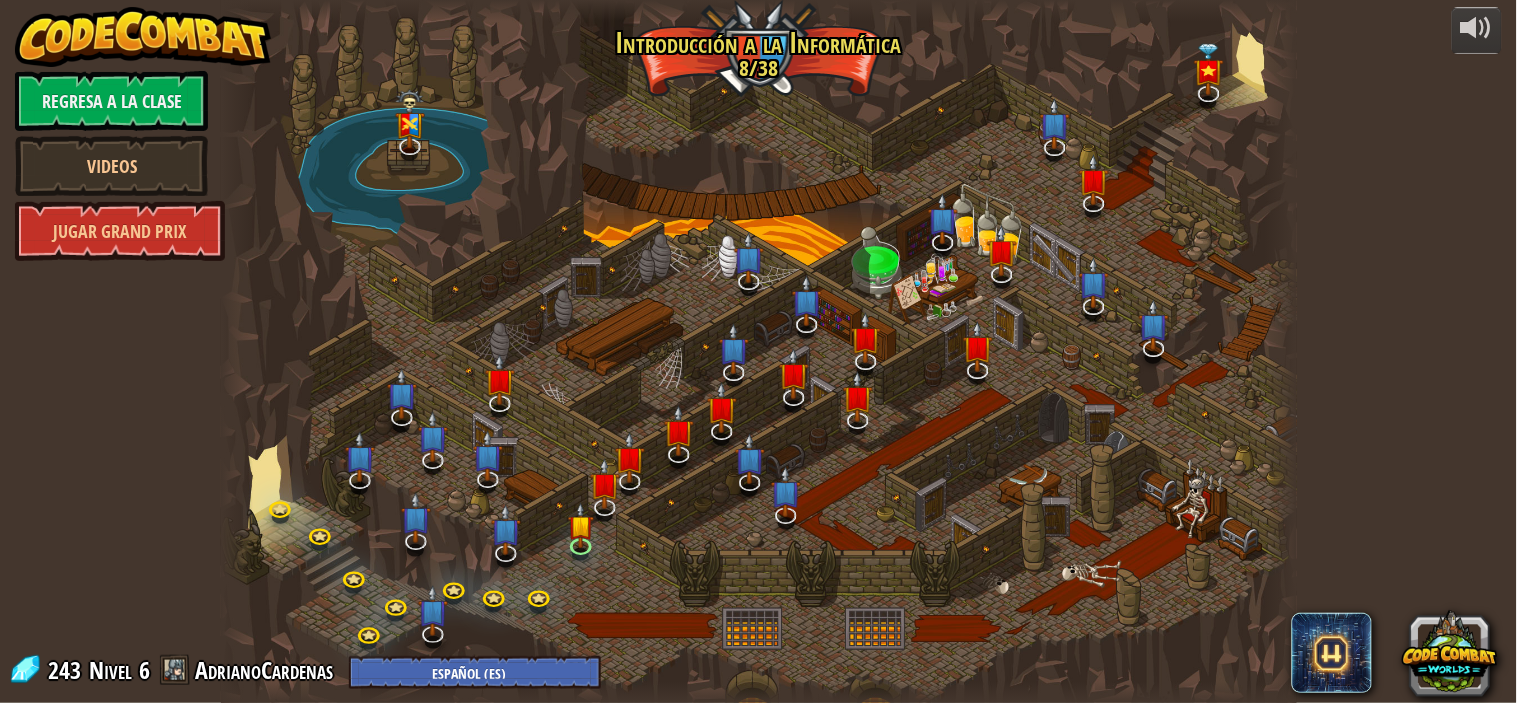 select on "es-ES" 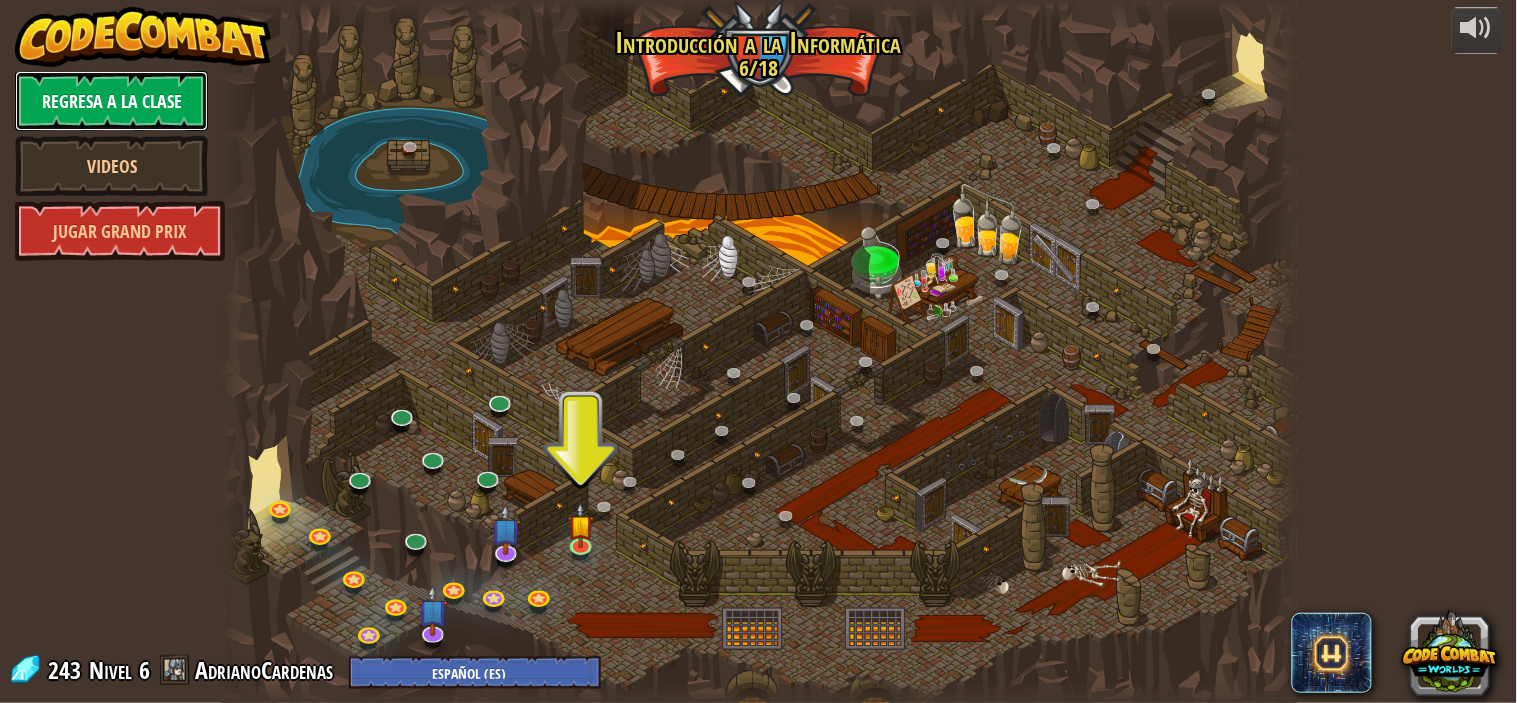 click on "Regresa a la clase" at bounding box center (111, 101) 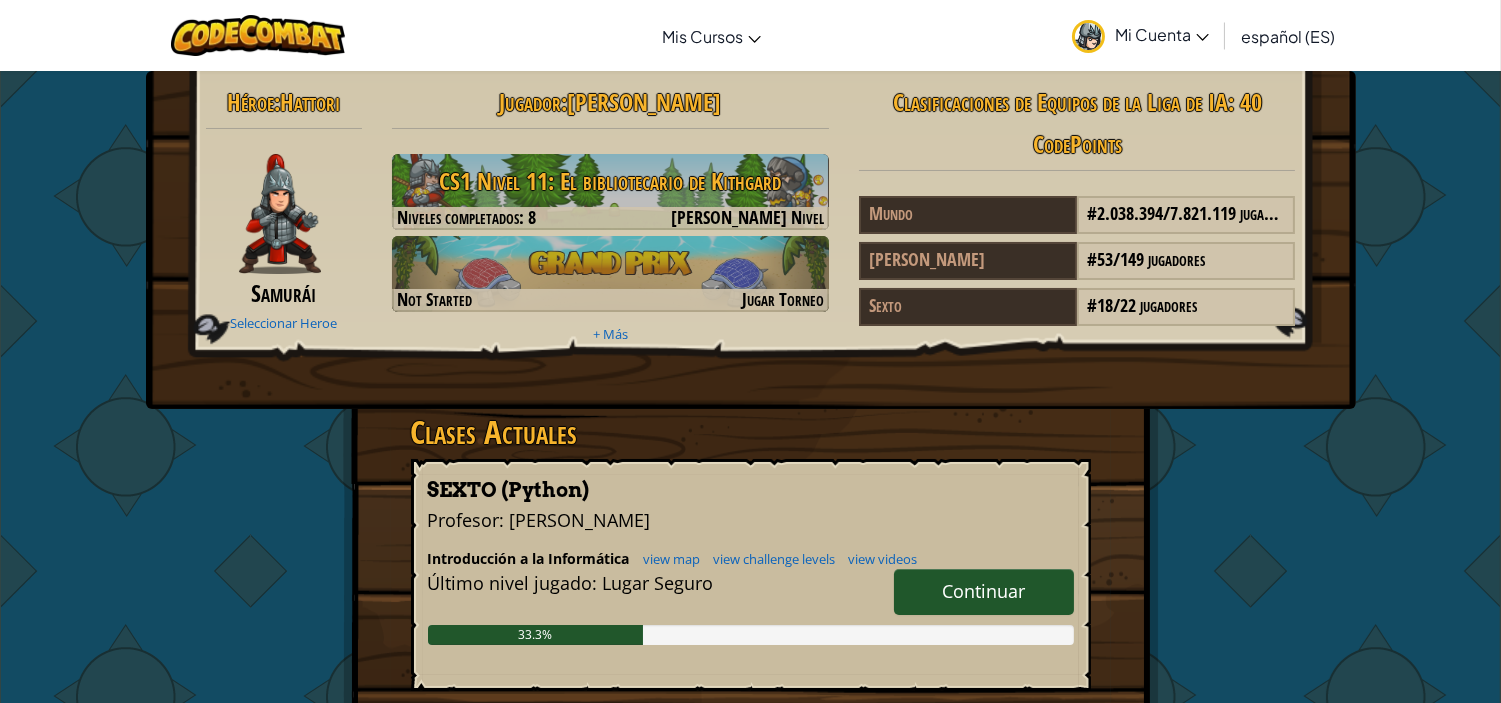 click on "Mi Cuenta" at bounding box center [1140, 35] 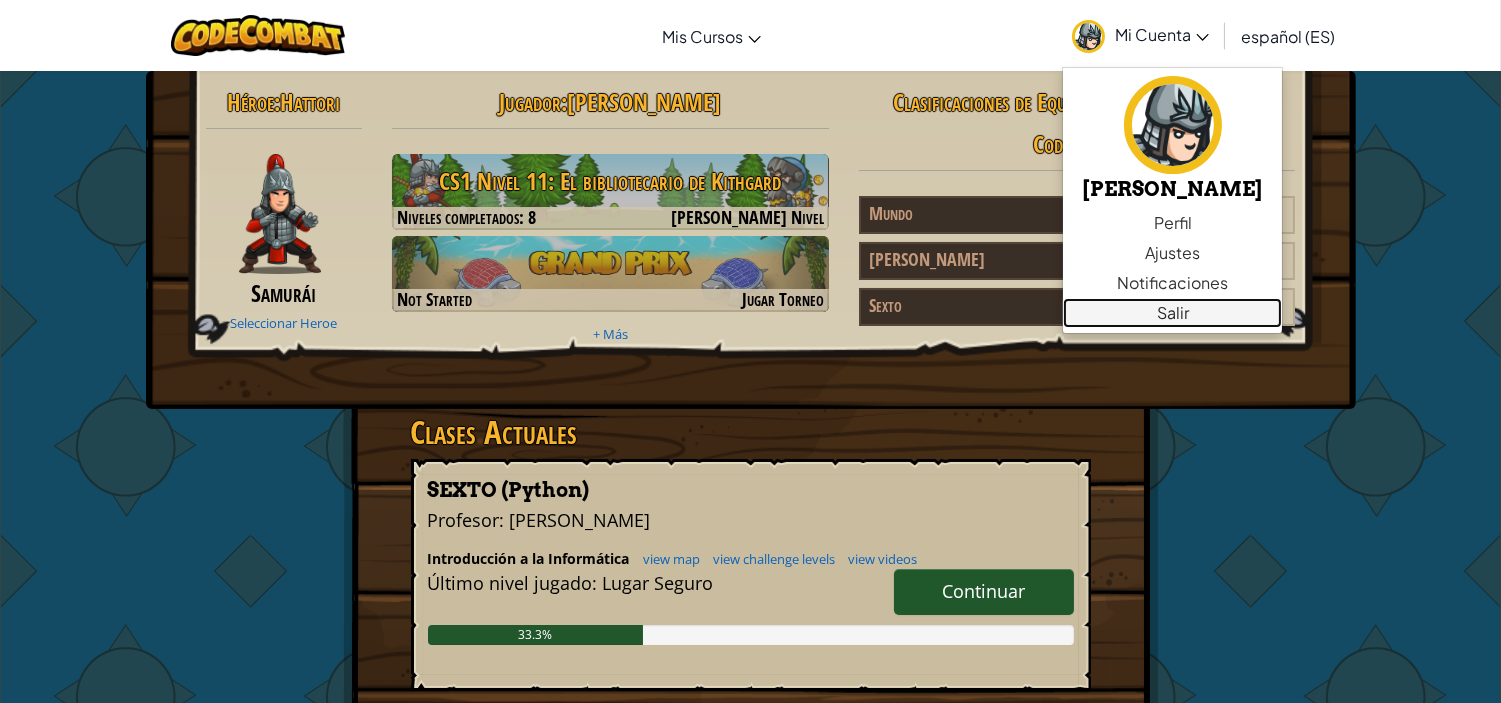 click on "Salir" at bounding box center [1172, 313] 